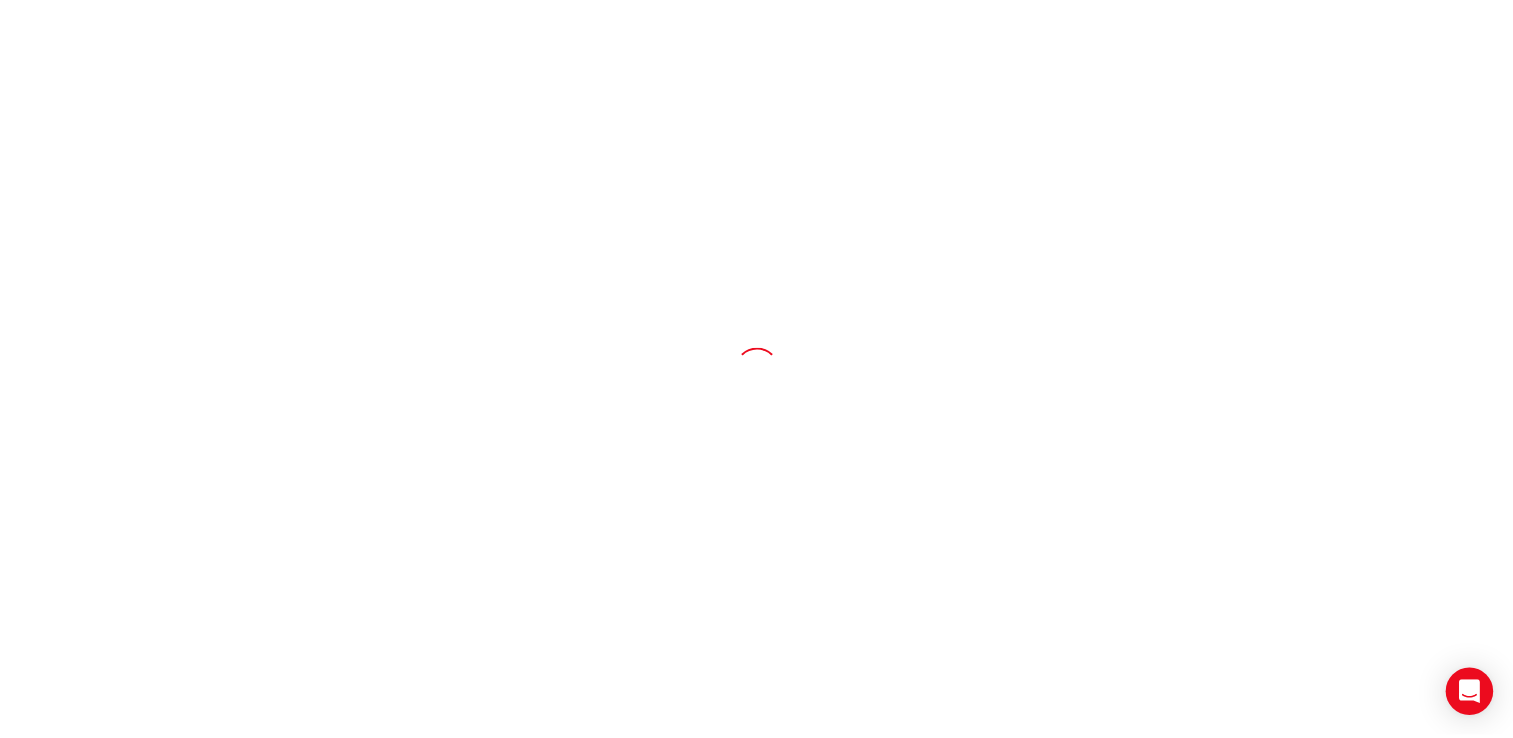 scroll, scrollTop: 0, scrollLeft: 0, axis: both 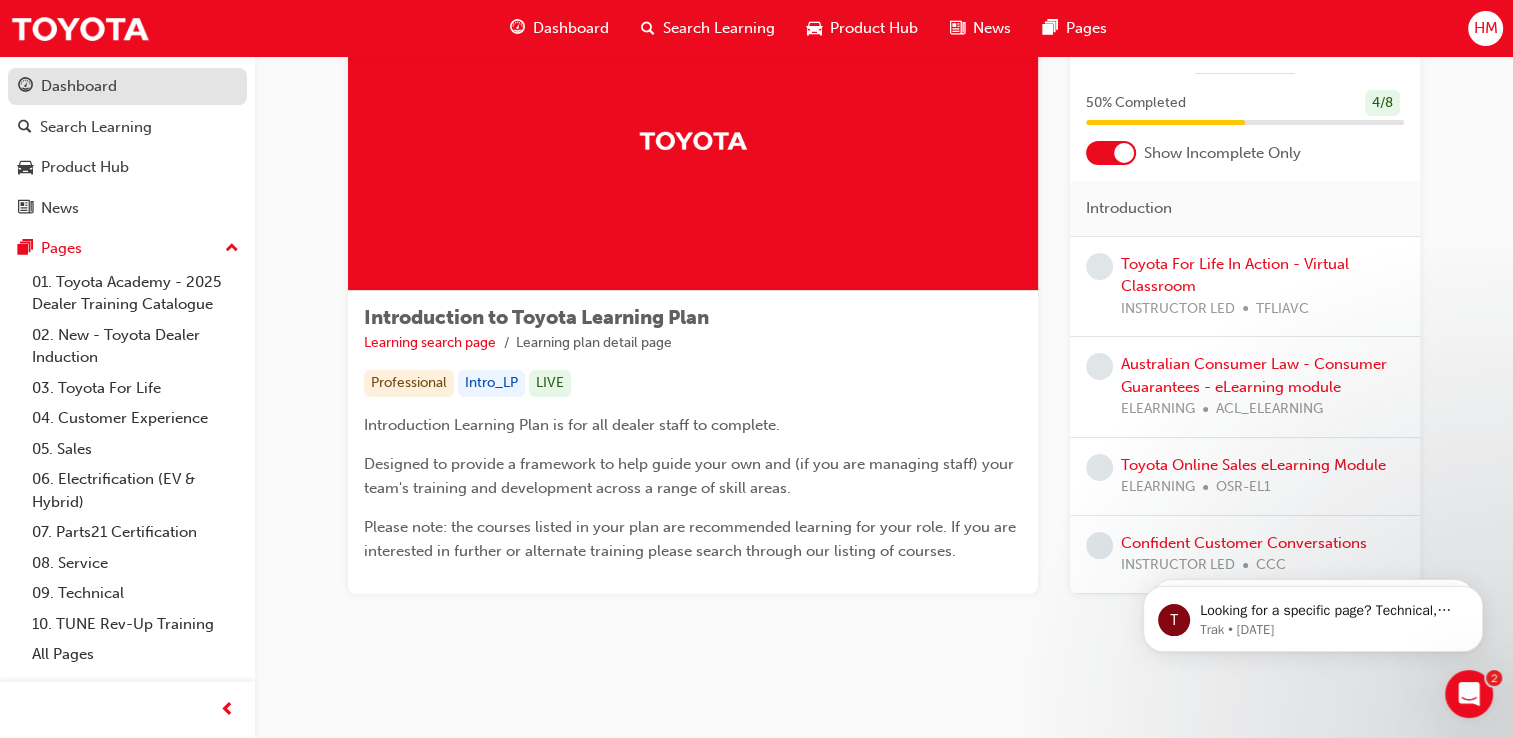 click on "Dashboard" at bounding box center (79, 86) 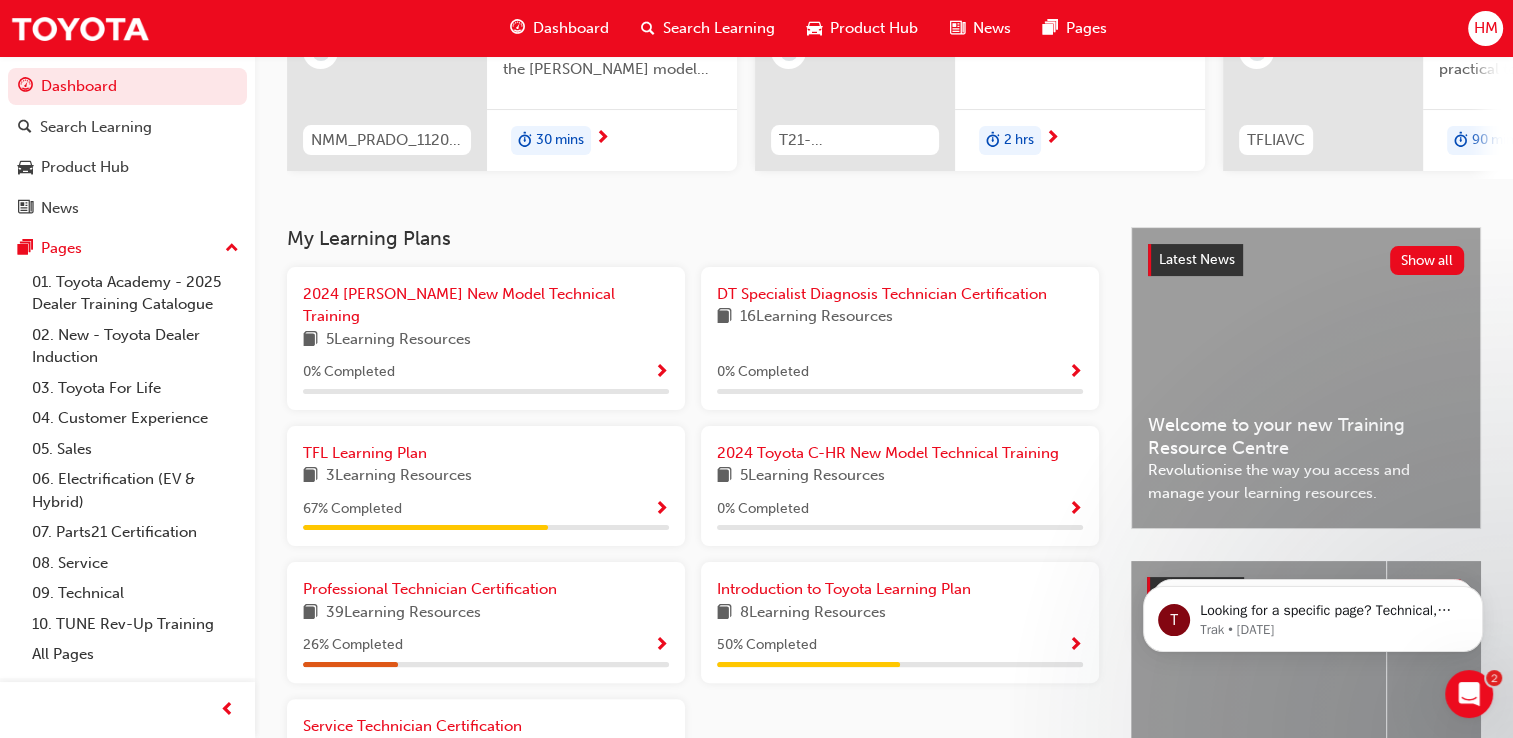 scroll, scrollTop: 455, scrollLeft: 0, axis: vertical 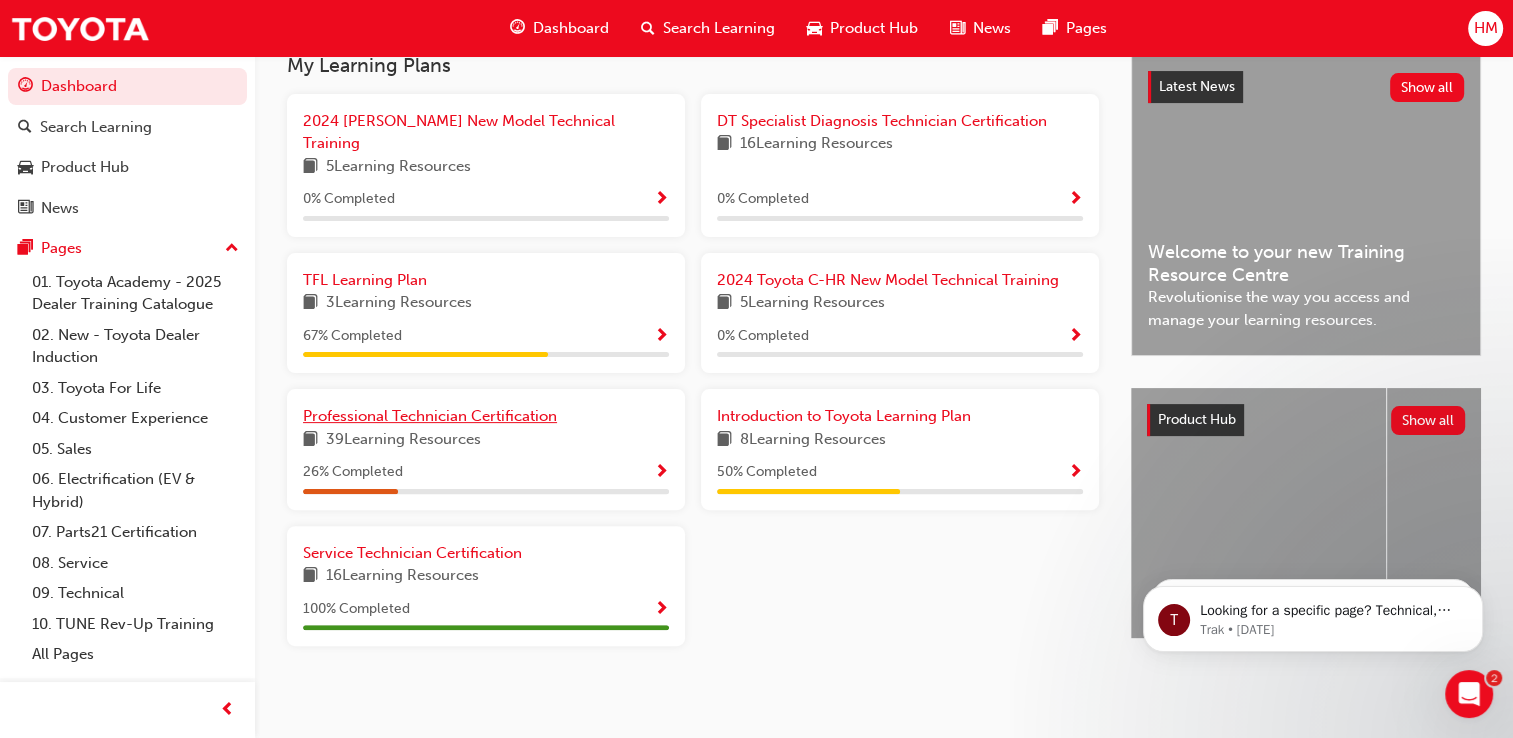 click on "Professional Technician Certification" at bounding box center [430, 416] 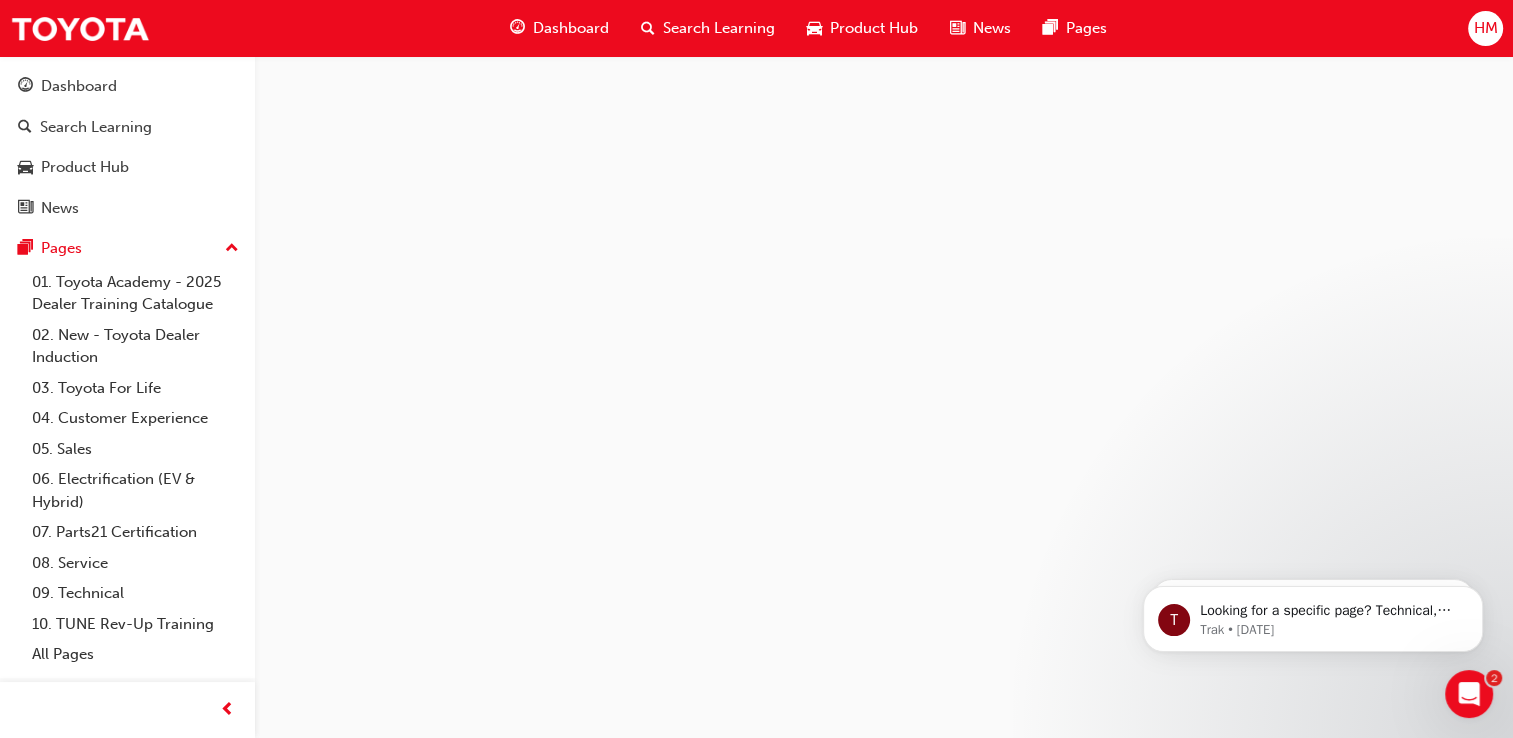 scroll, scrollTop: 0, scrollLeft: 0, axis: both 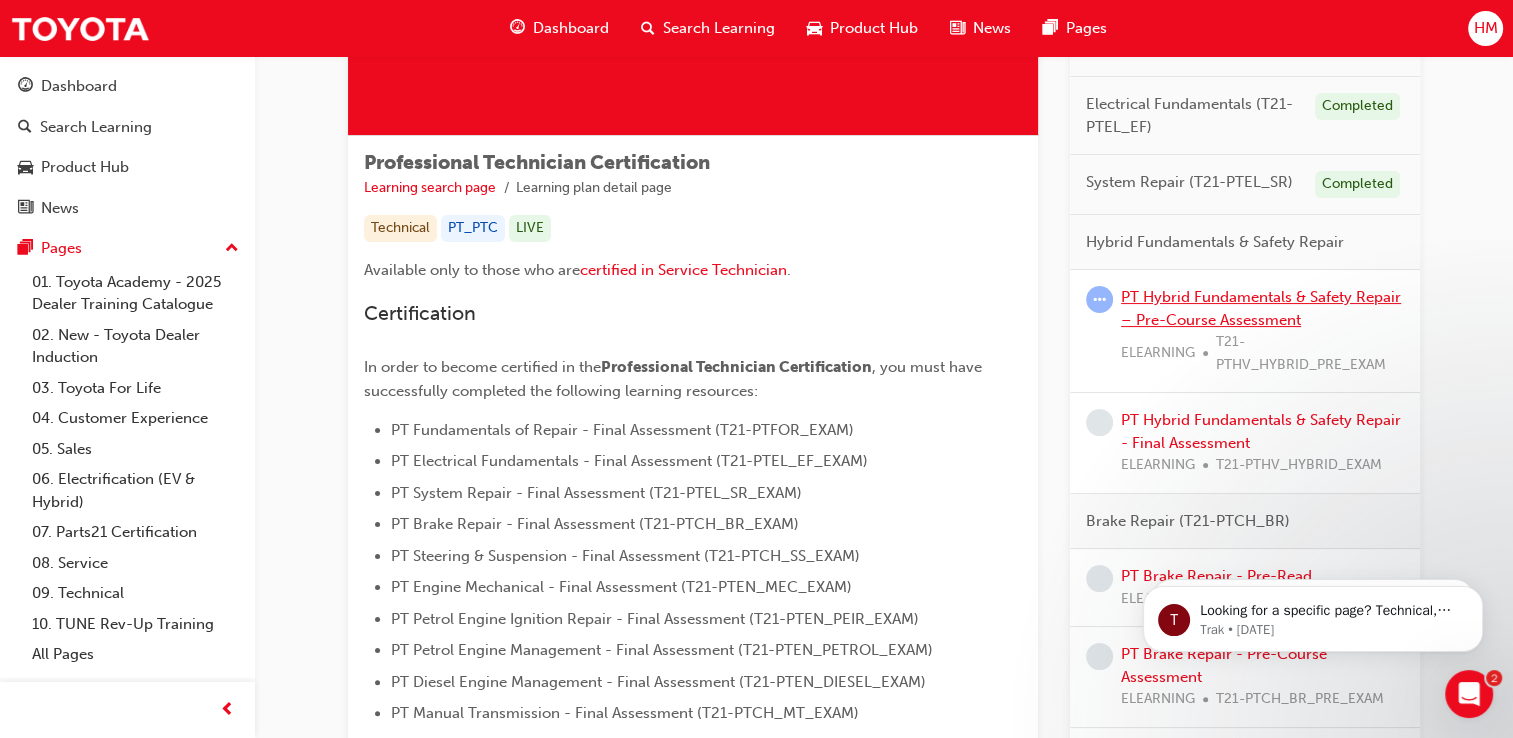 click on "PT Hybrid Fundamentals & Safety Repair – Pre-Course Assessment" at bounding box center (1261, 308) 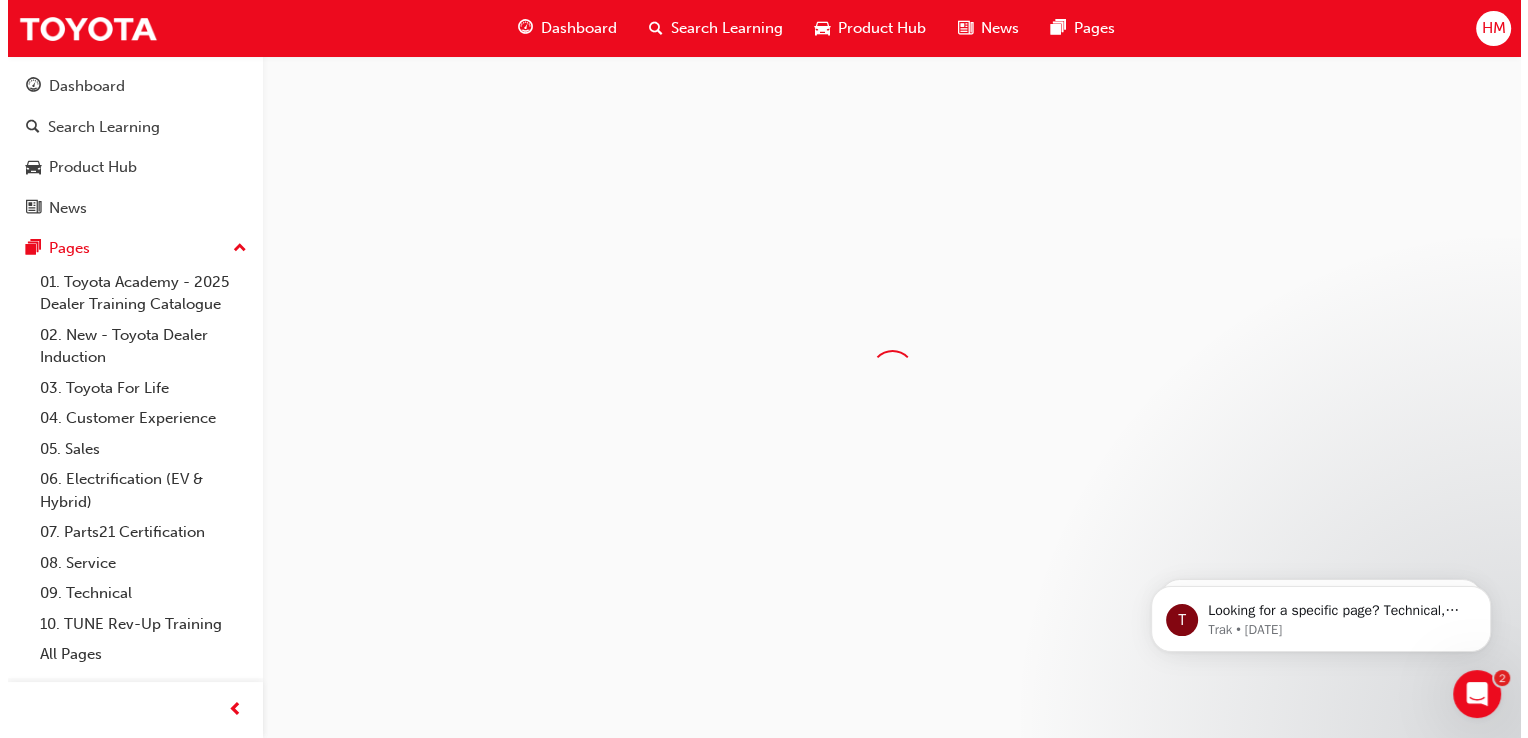 scroll, scrollTop: 0, scrollLeft: 0, axis: both 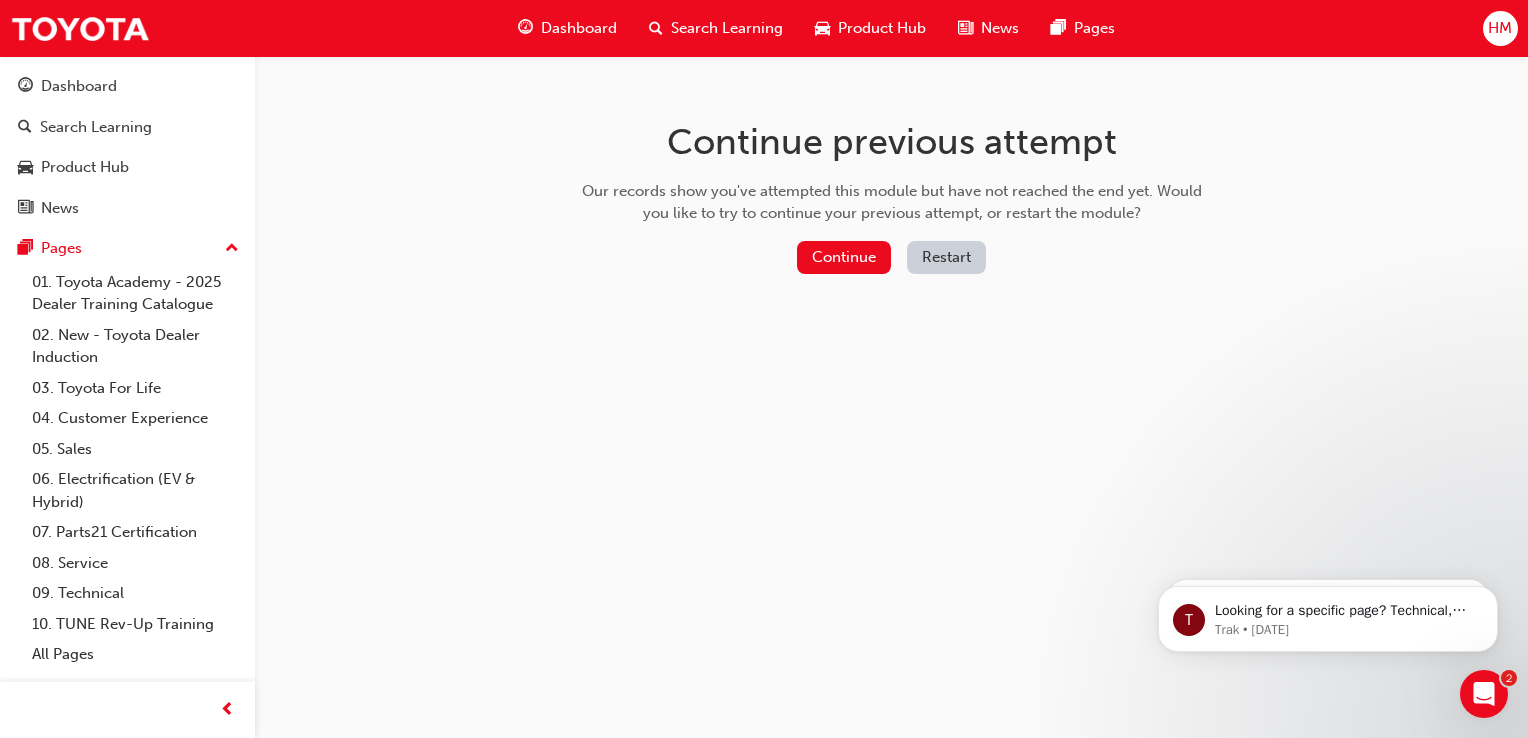 click on "Restart" at bounding box center [946, 257] 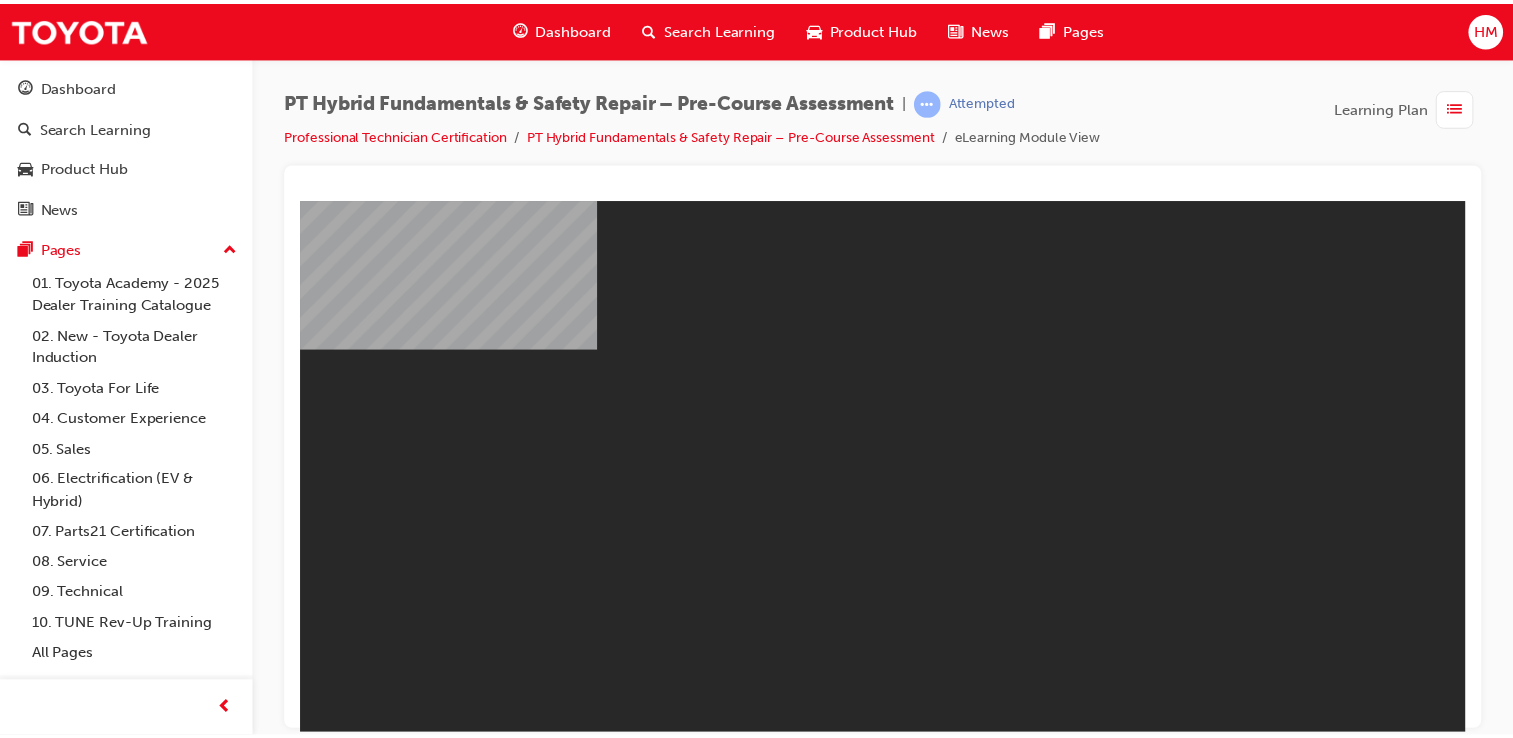 scroll, scrollTop: 0, scrollLeft: 0, axis: both 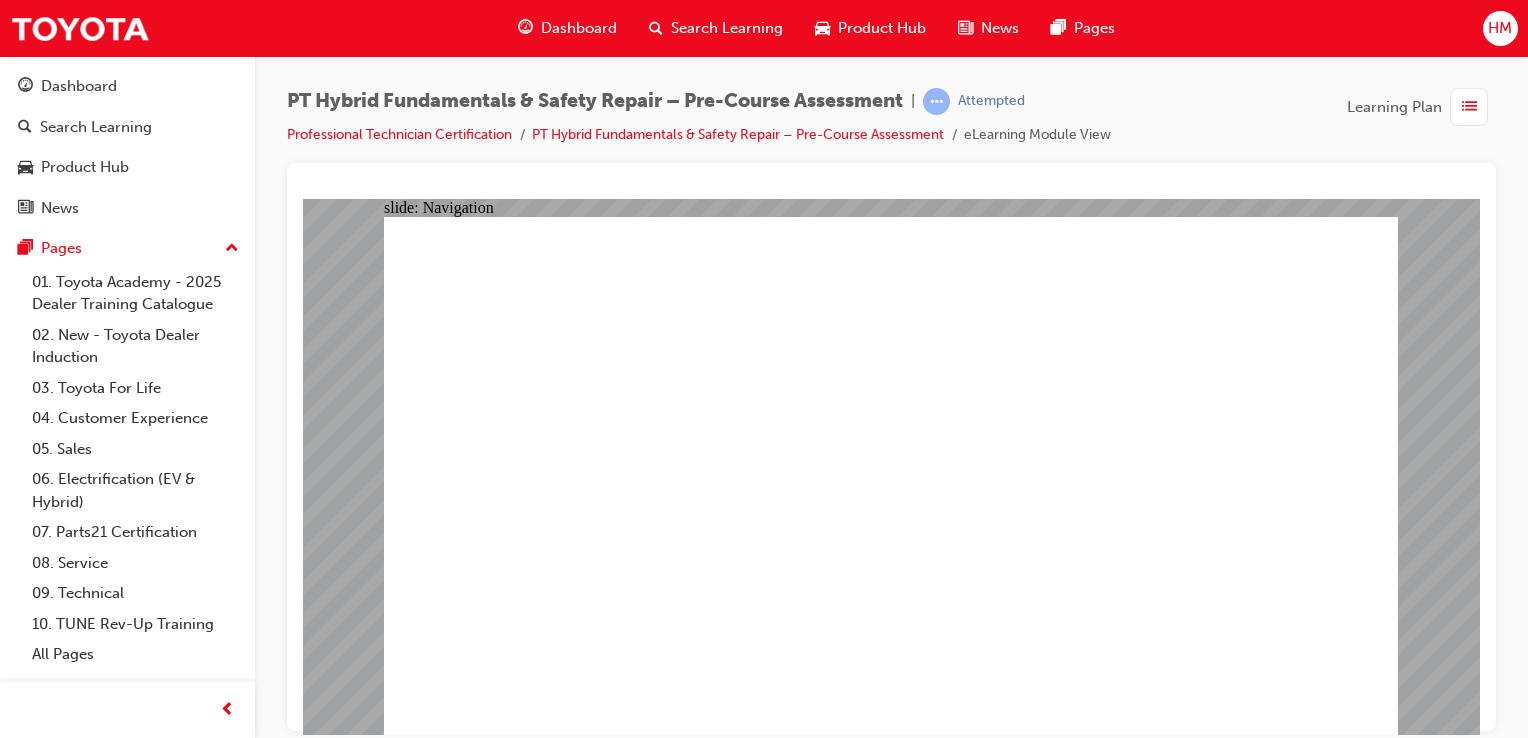 drag, startPoint x: 454, startPoint y: 24, endPoint x: 360, endPoint y: 16, distance: 94.33981 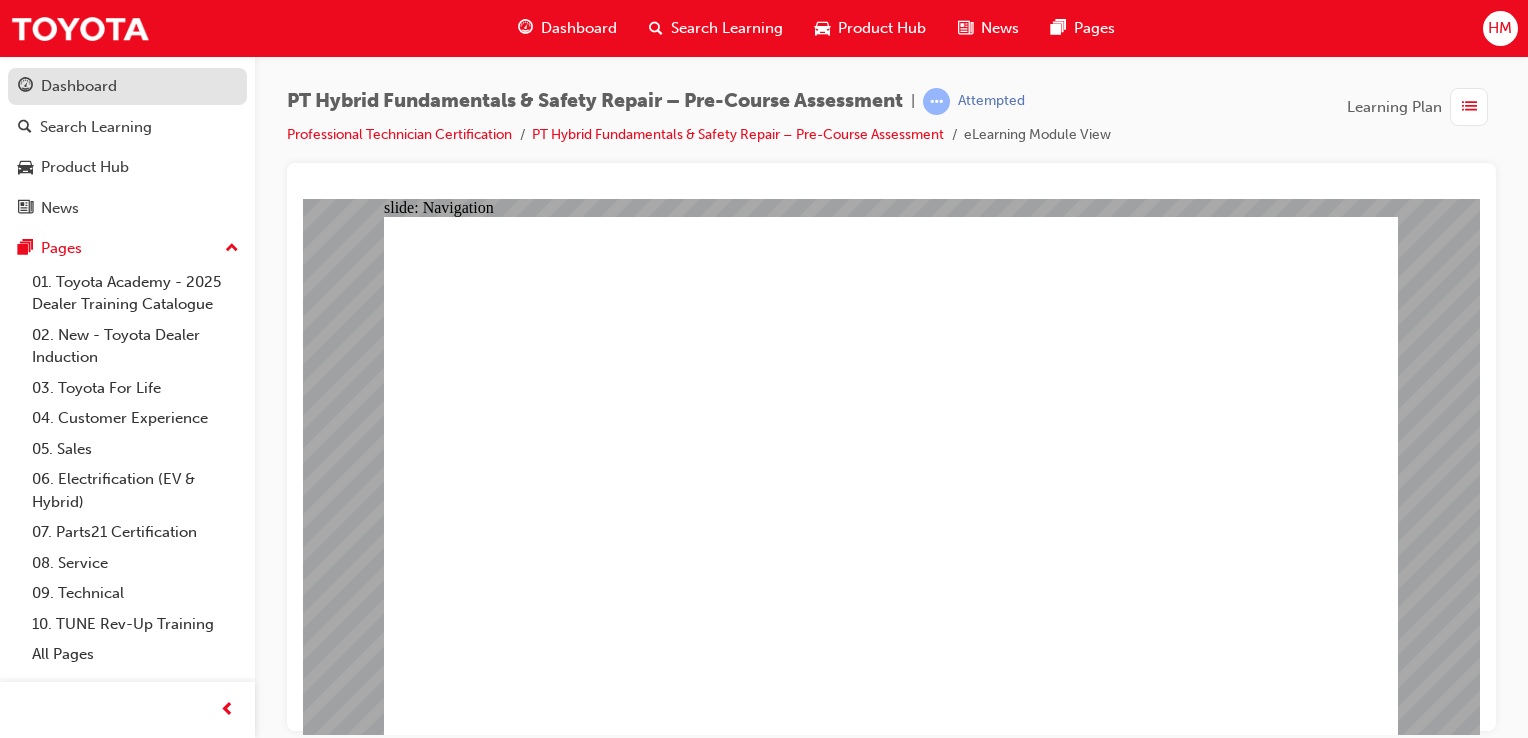 click on "Dashboard" at bounding box center (127, 86) 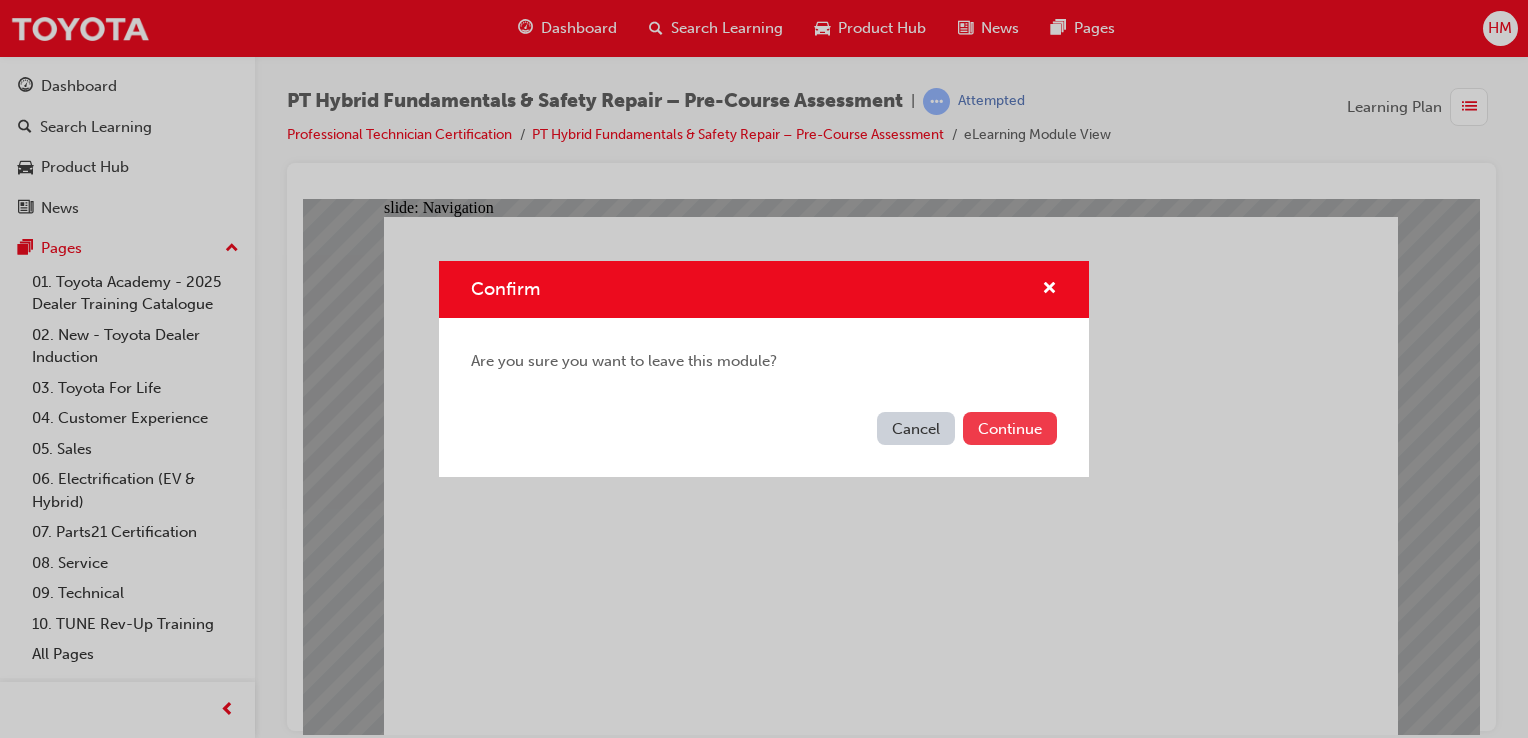 click on "Continue" at bounding box center (1010, 428) 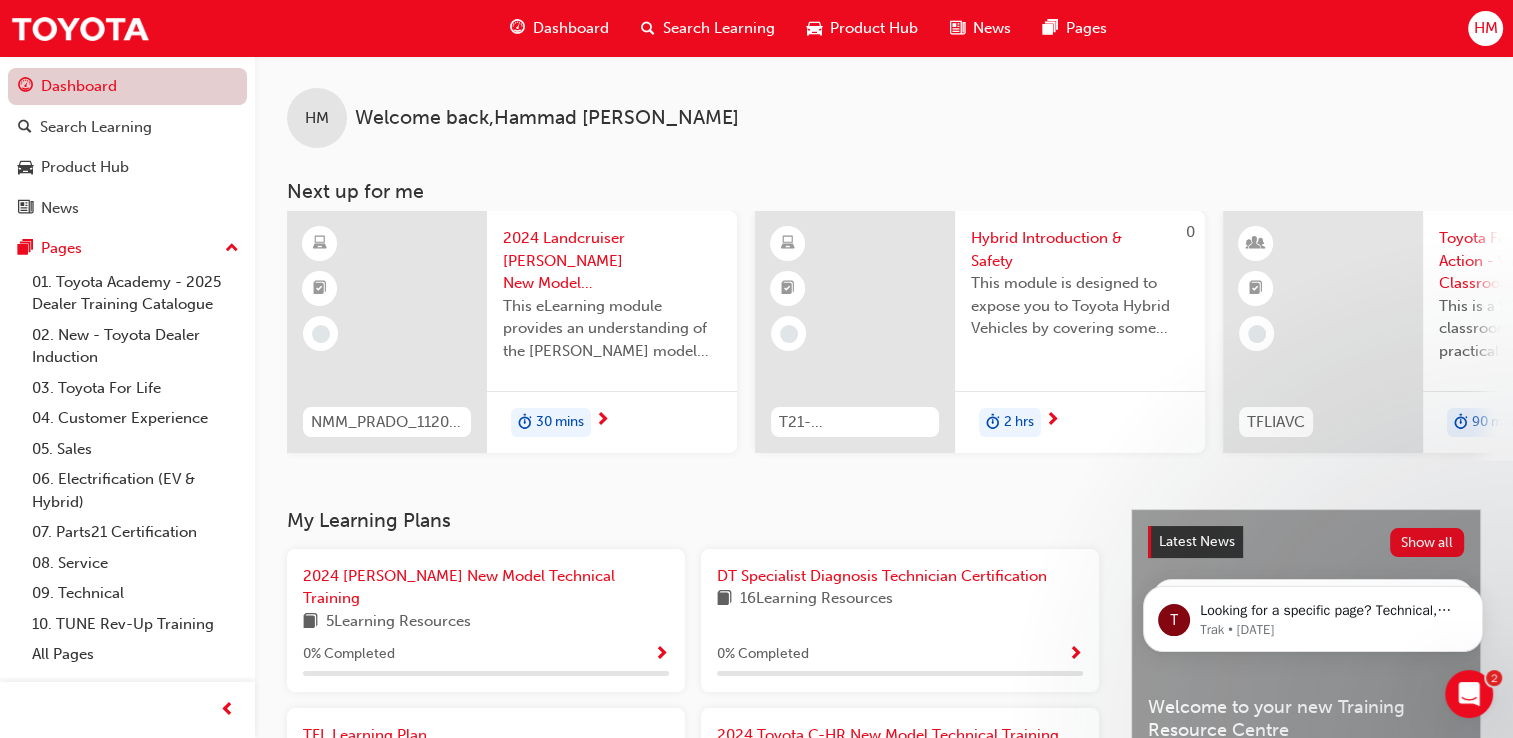 click on "Dashboard" at bounding box center [127, 86] 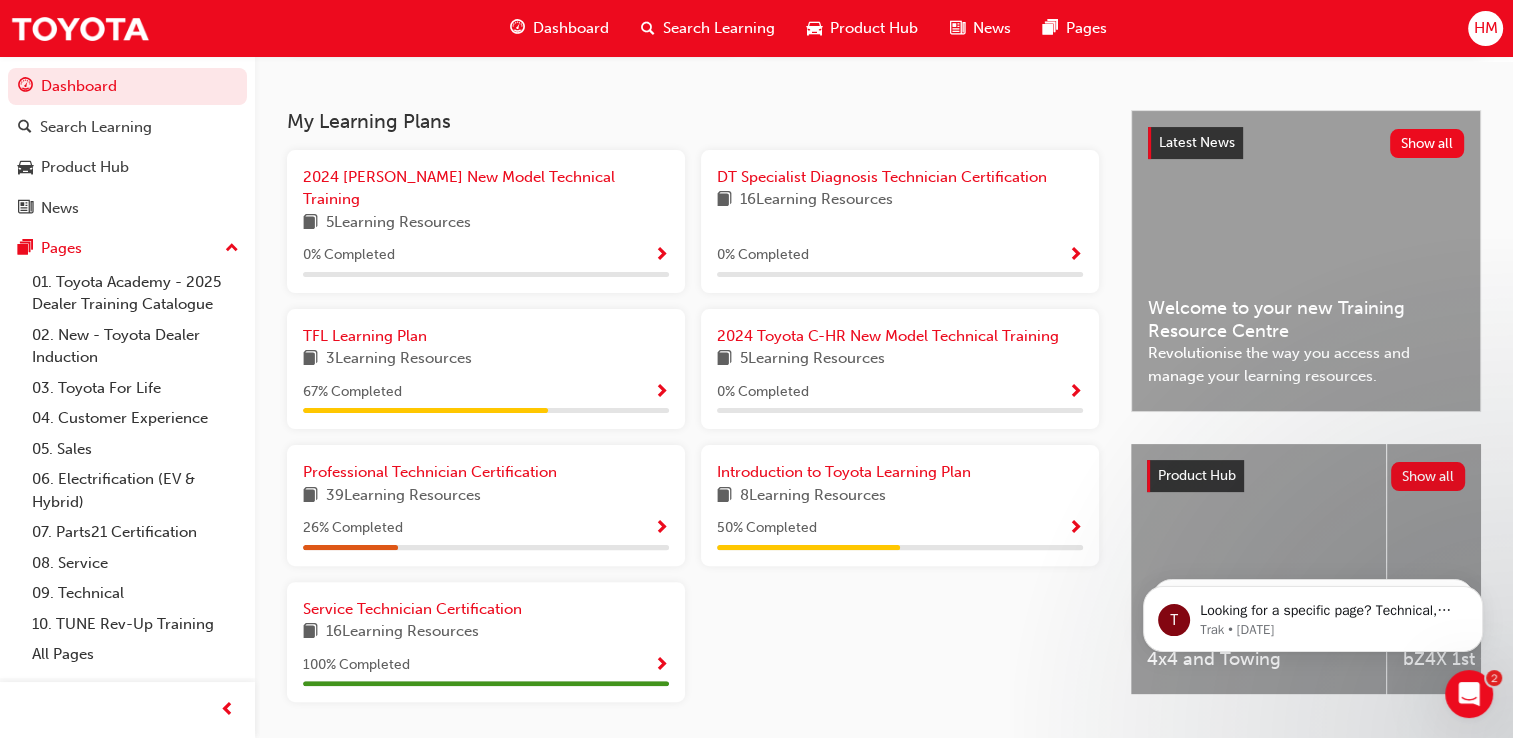 scroll, scrollTop: 402, scrollLeft: 0, axis: vertical 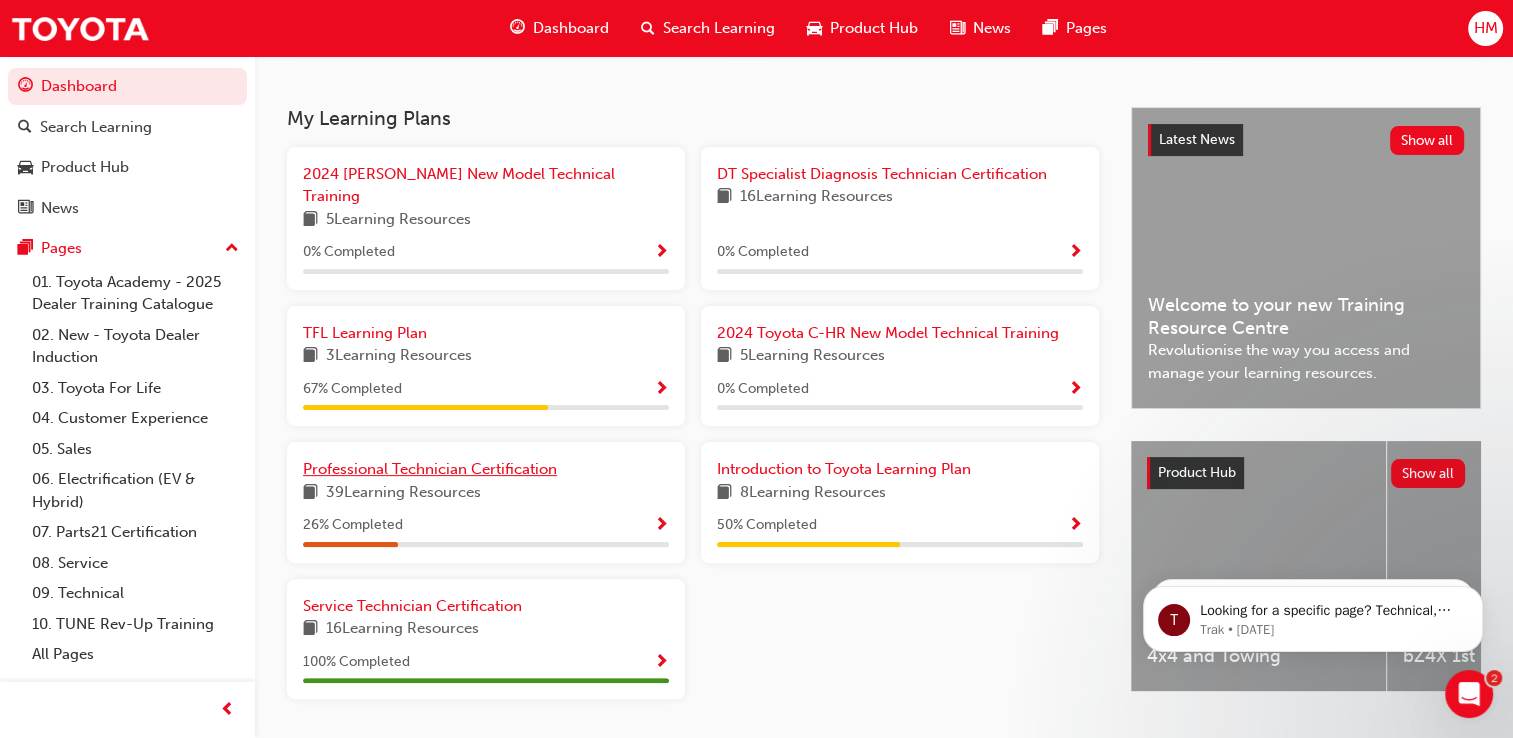 click on "Professional Technician Certification" at bounding box center (430, 469) 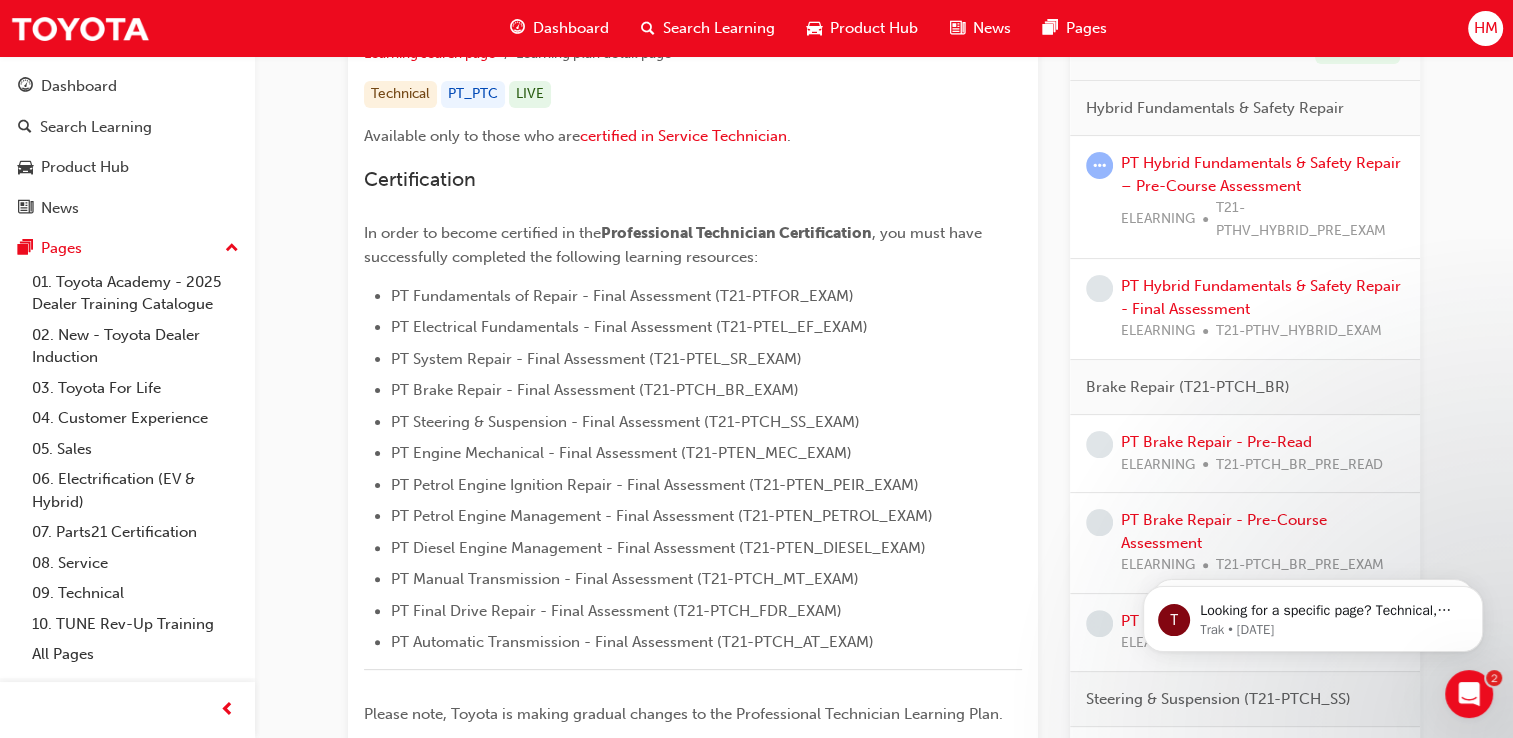 drag, startPoint x: 1517, startPoint y: 103, endPoint x: 1333, endPoint y: 76, distance: 185.97043 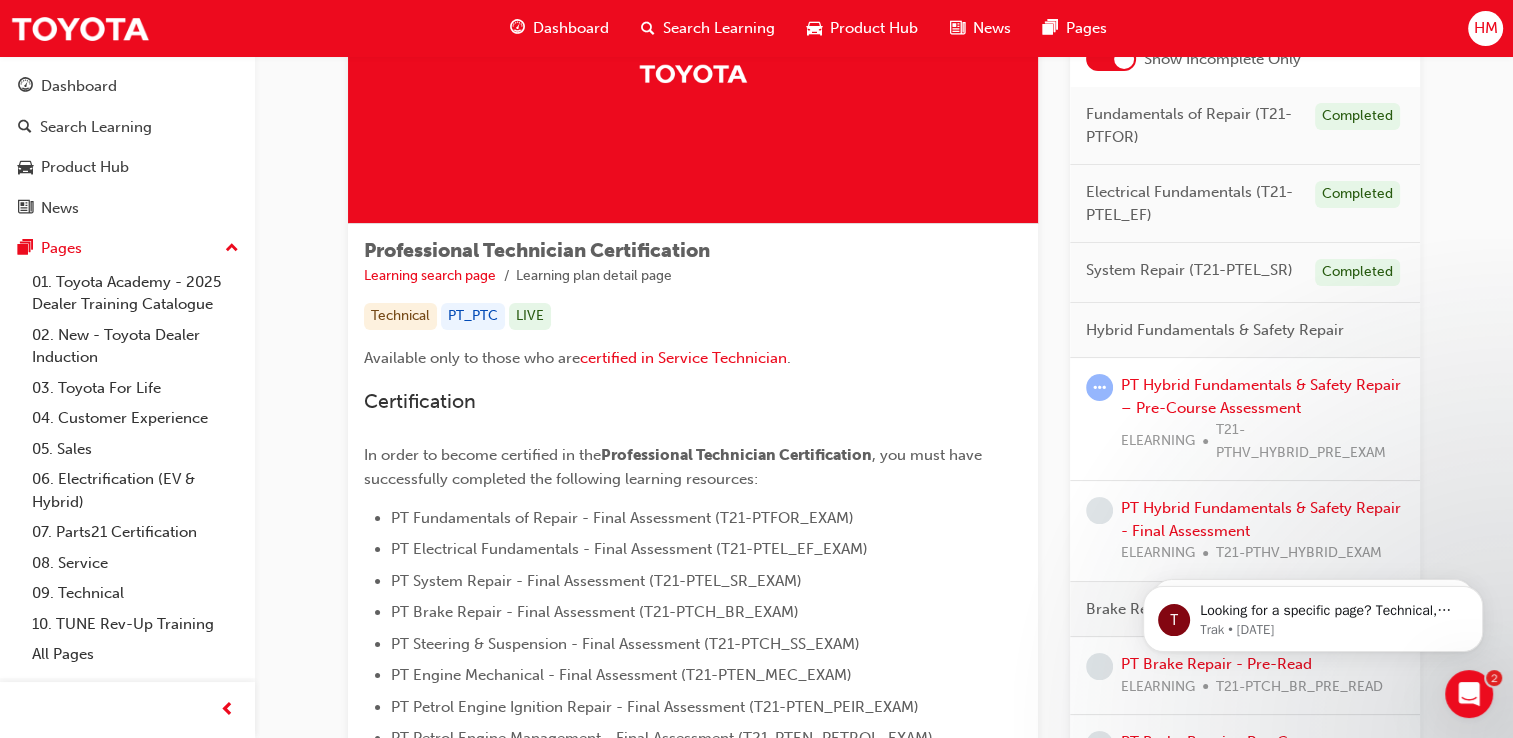 scroll, scrollTop: 184, scrollLeft: 0, axis: vertical 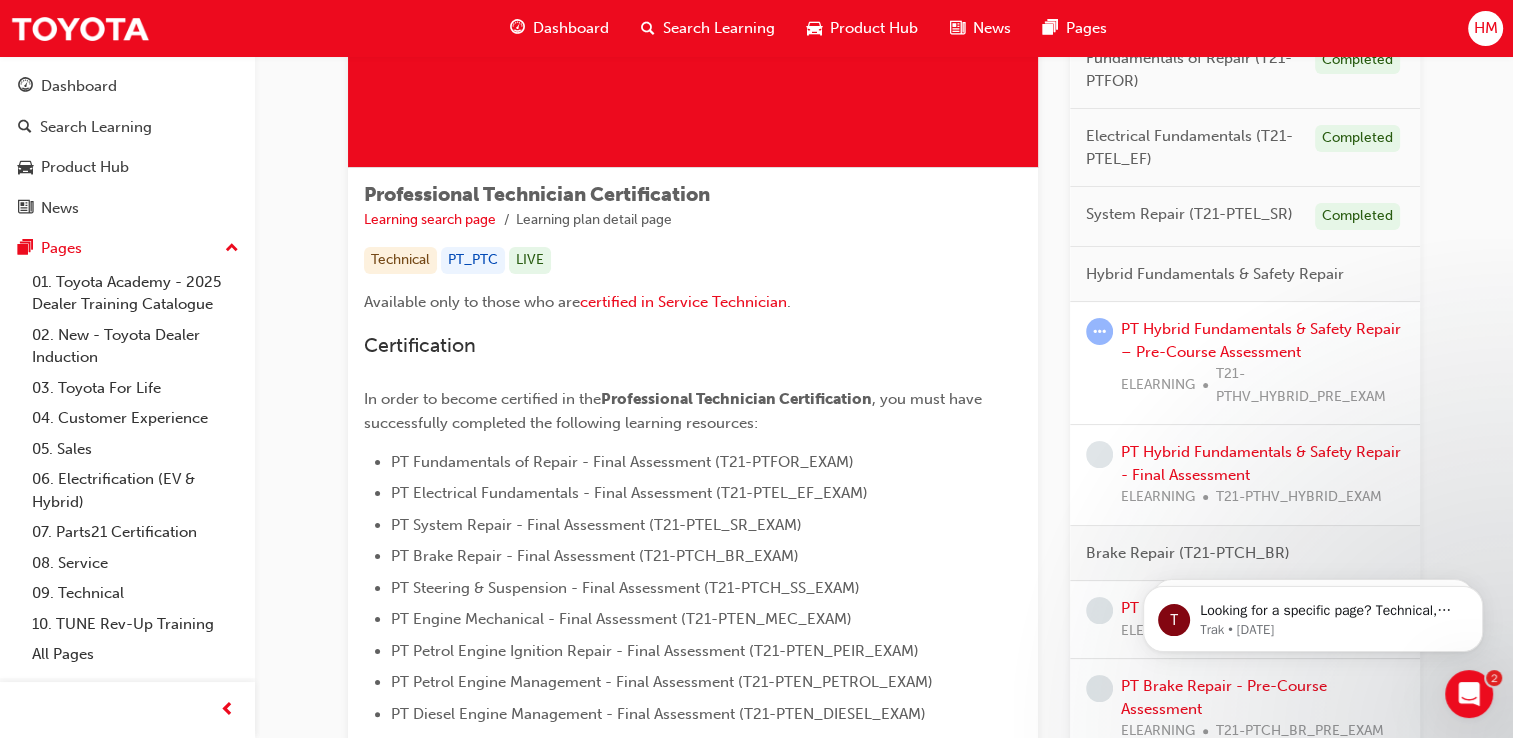 click on "Search Learning" at bounding box center [719, 28] 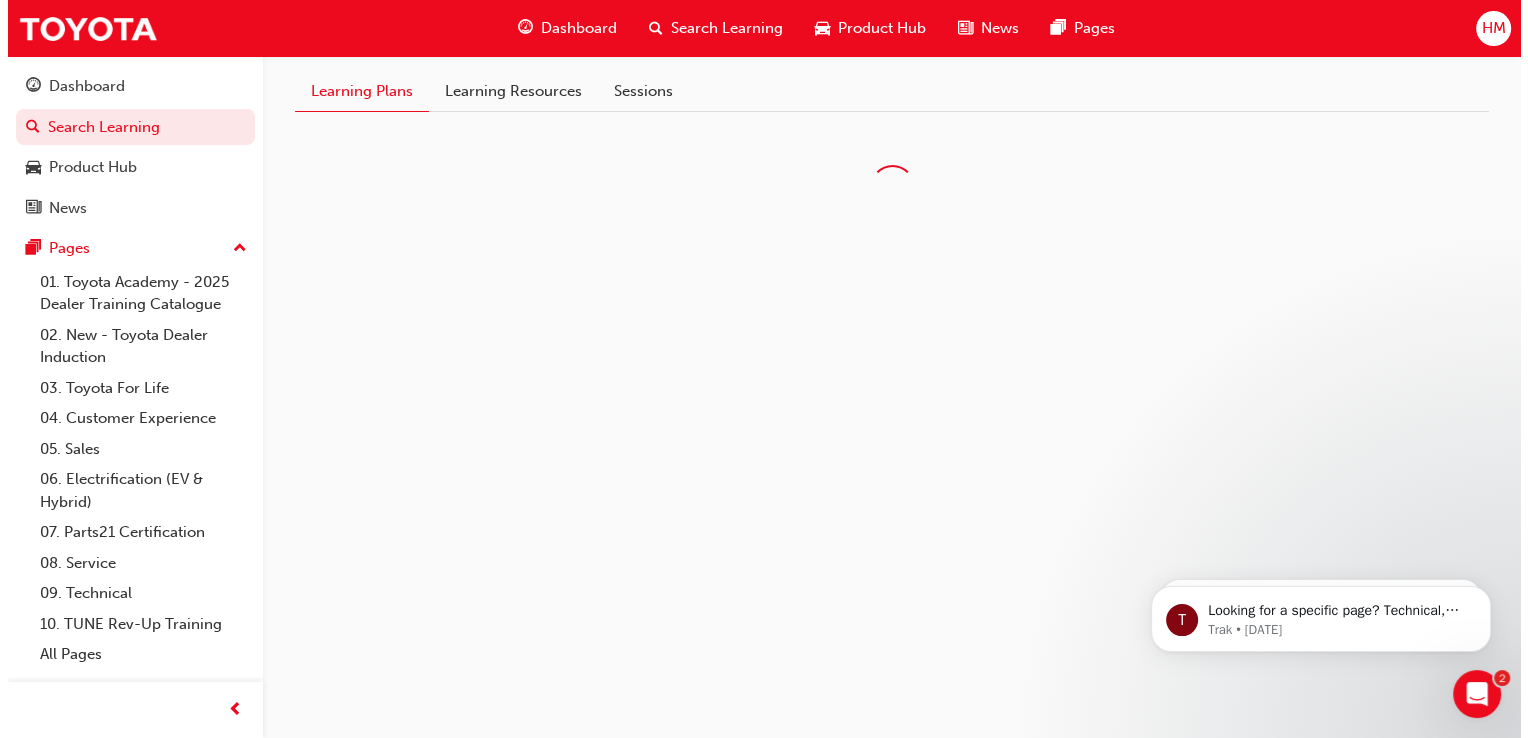 scroll, scrollTop: 0, scrollLeft: 0, axis: both 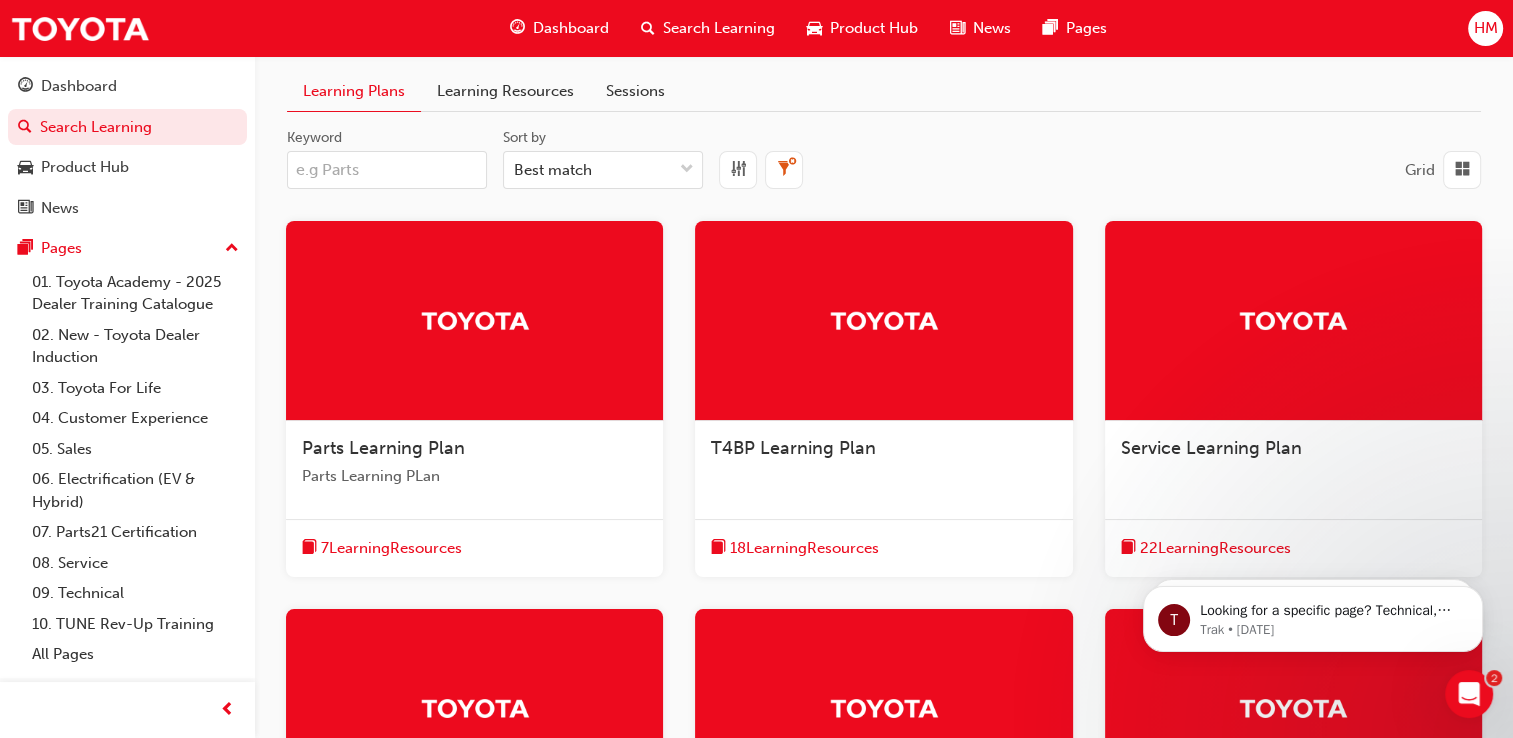 click on "Keyword" at bounding box center (387, 170) 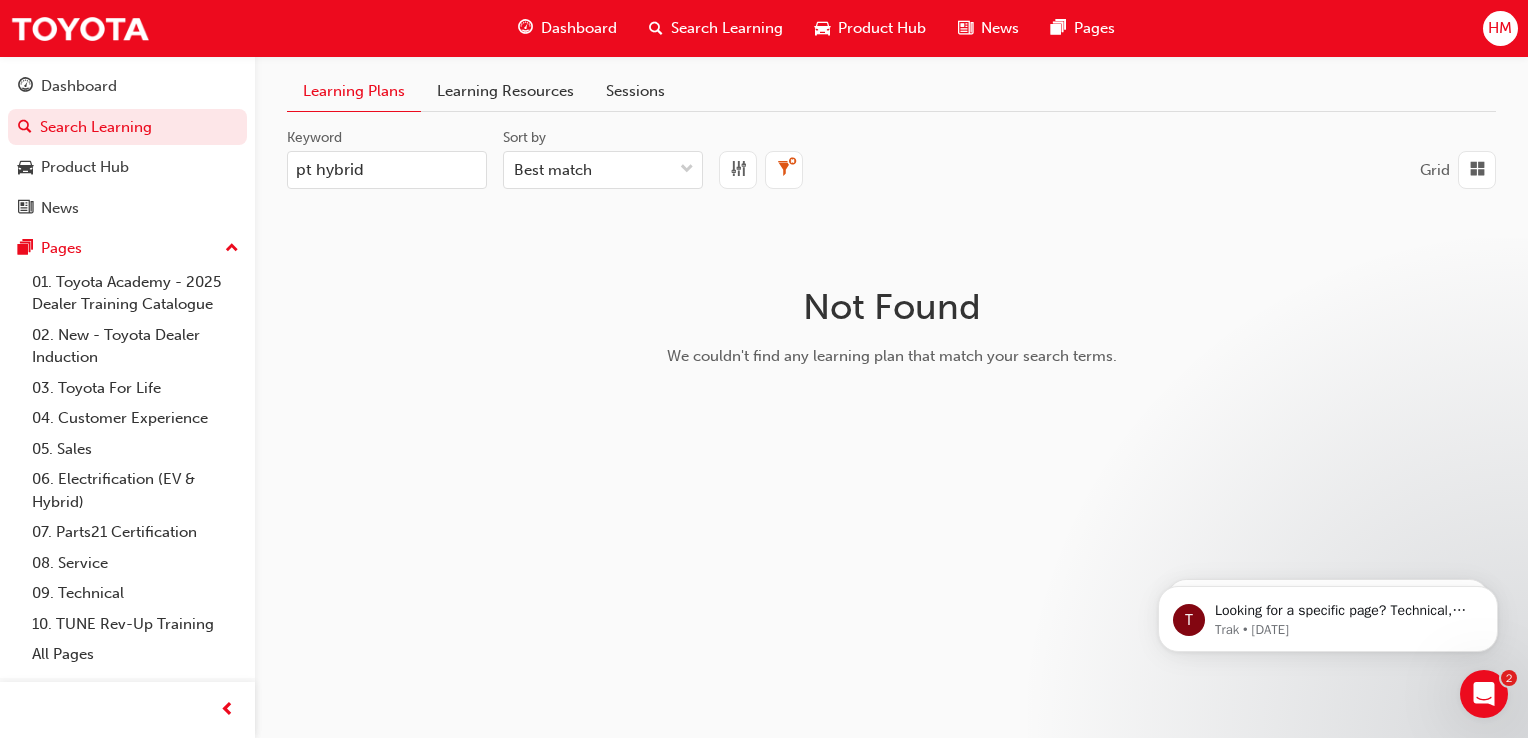 type on "pt hybrid" 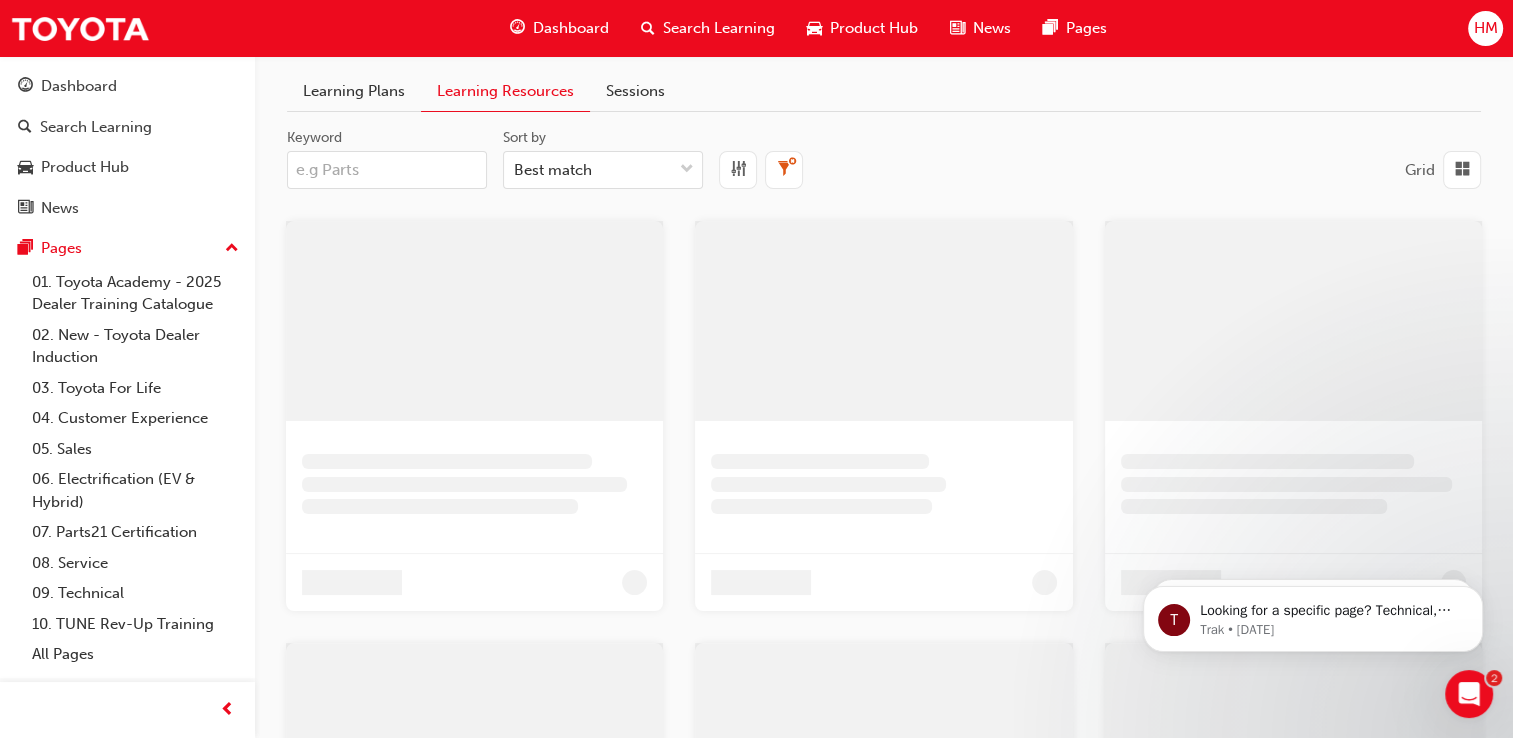 click on "Keyword" at bounding box center (387, 170) 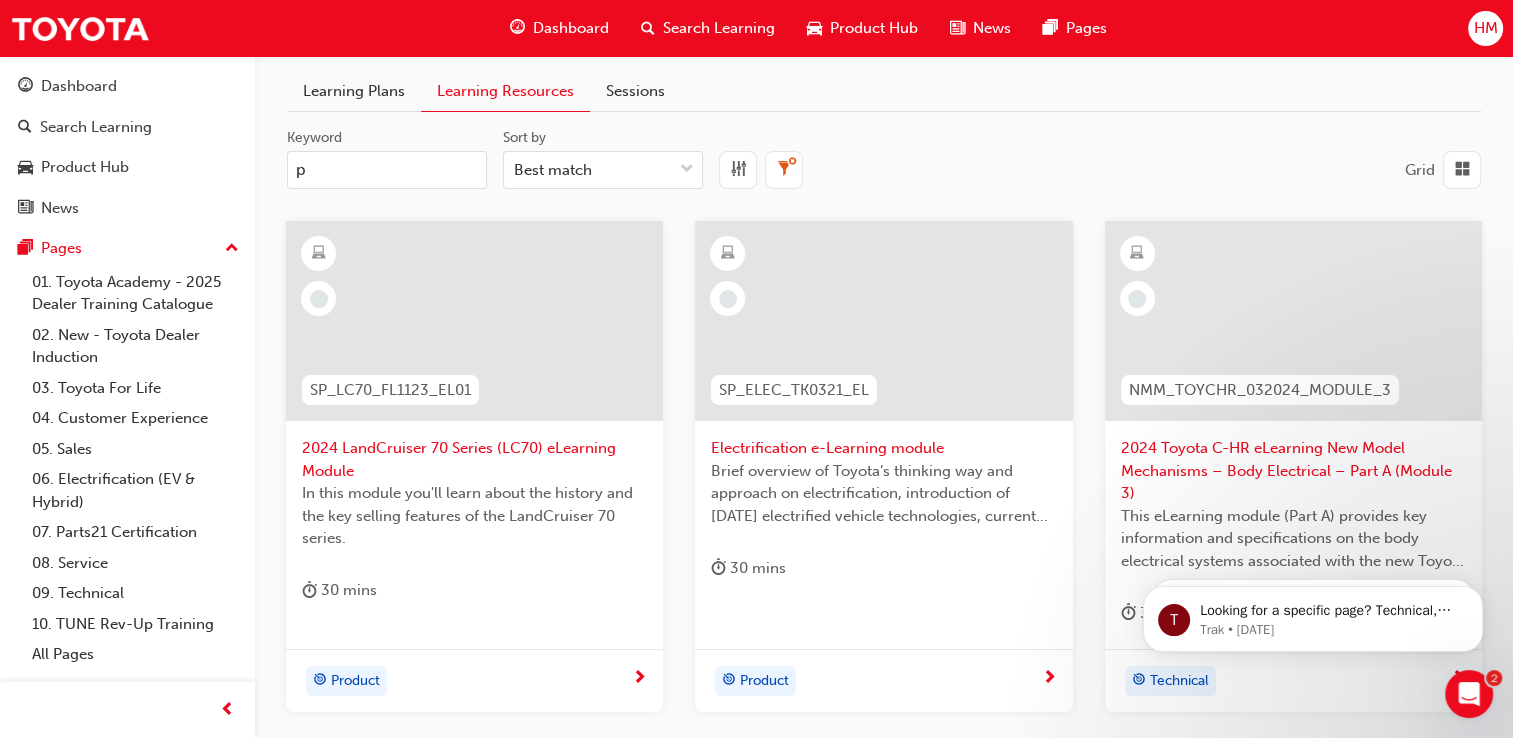 click on "p" at bounding box center (387, 170) 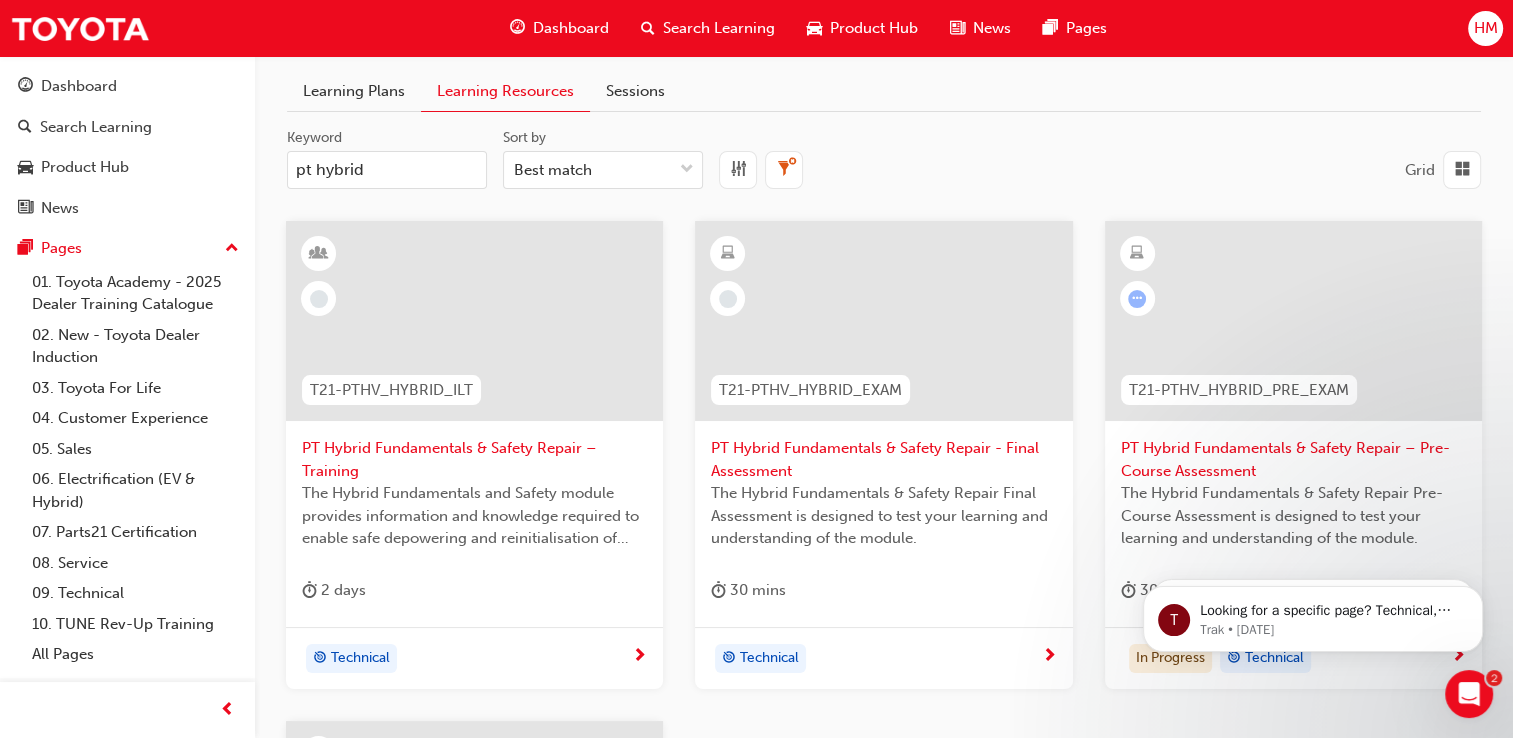 type on "pt hybrid" 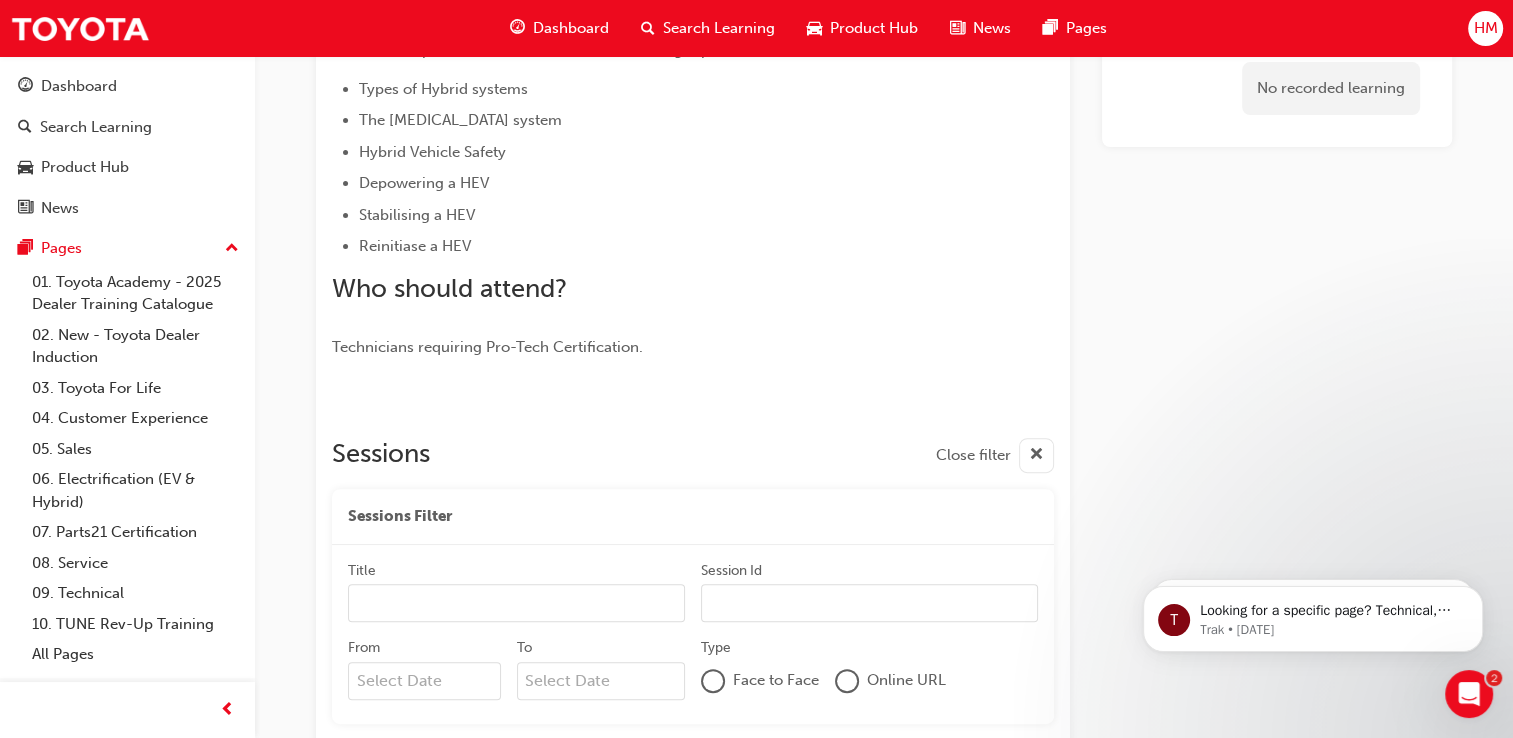 scroll, scrollTop: 594, scrollLeft: 0, axis: vertical 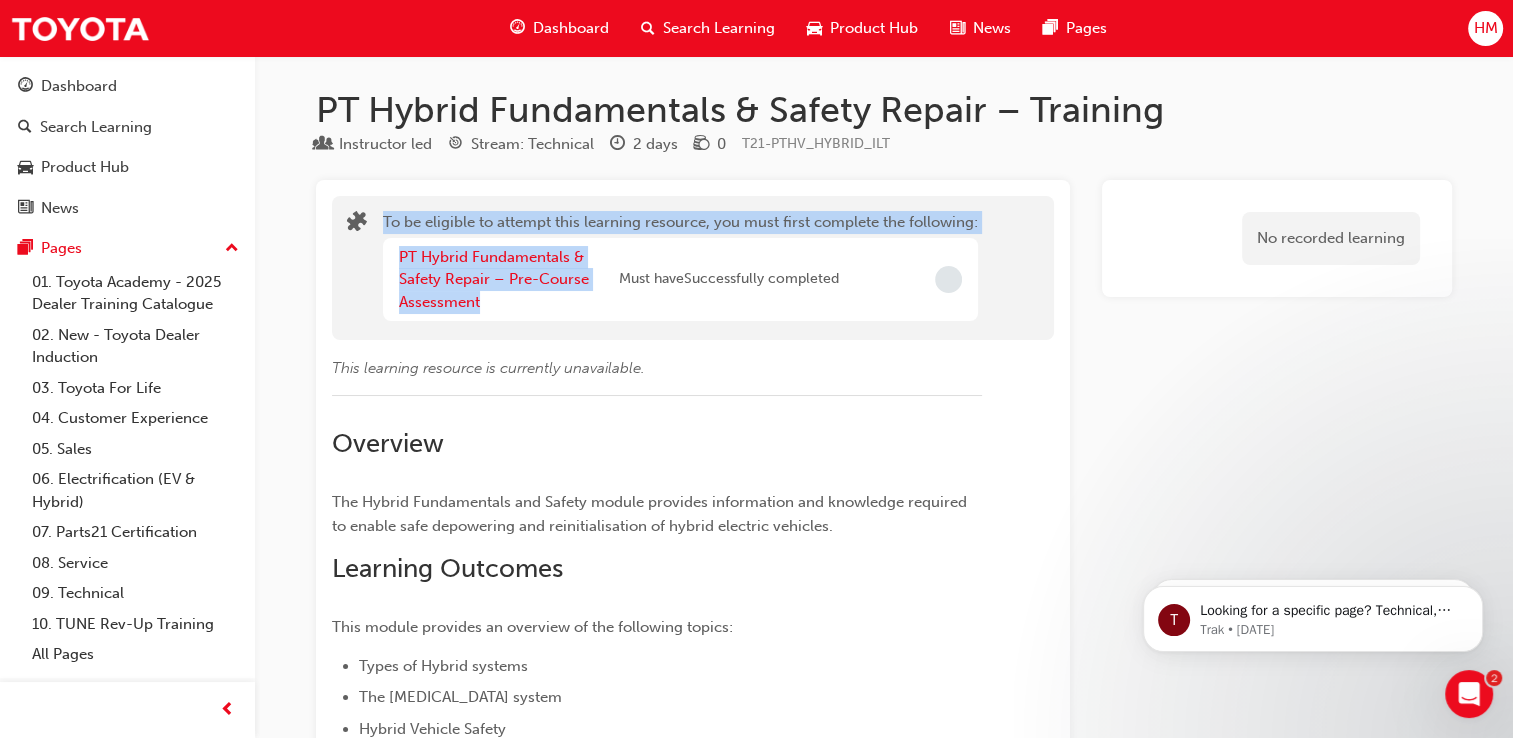 drag, startPoint x: 368, startPoint y: 250, endPoint x: 576, endPoint y: 302, distance: 214.40149 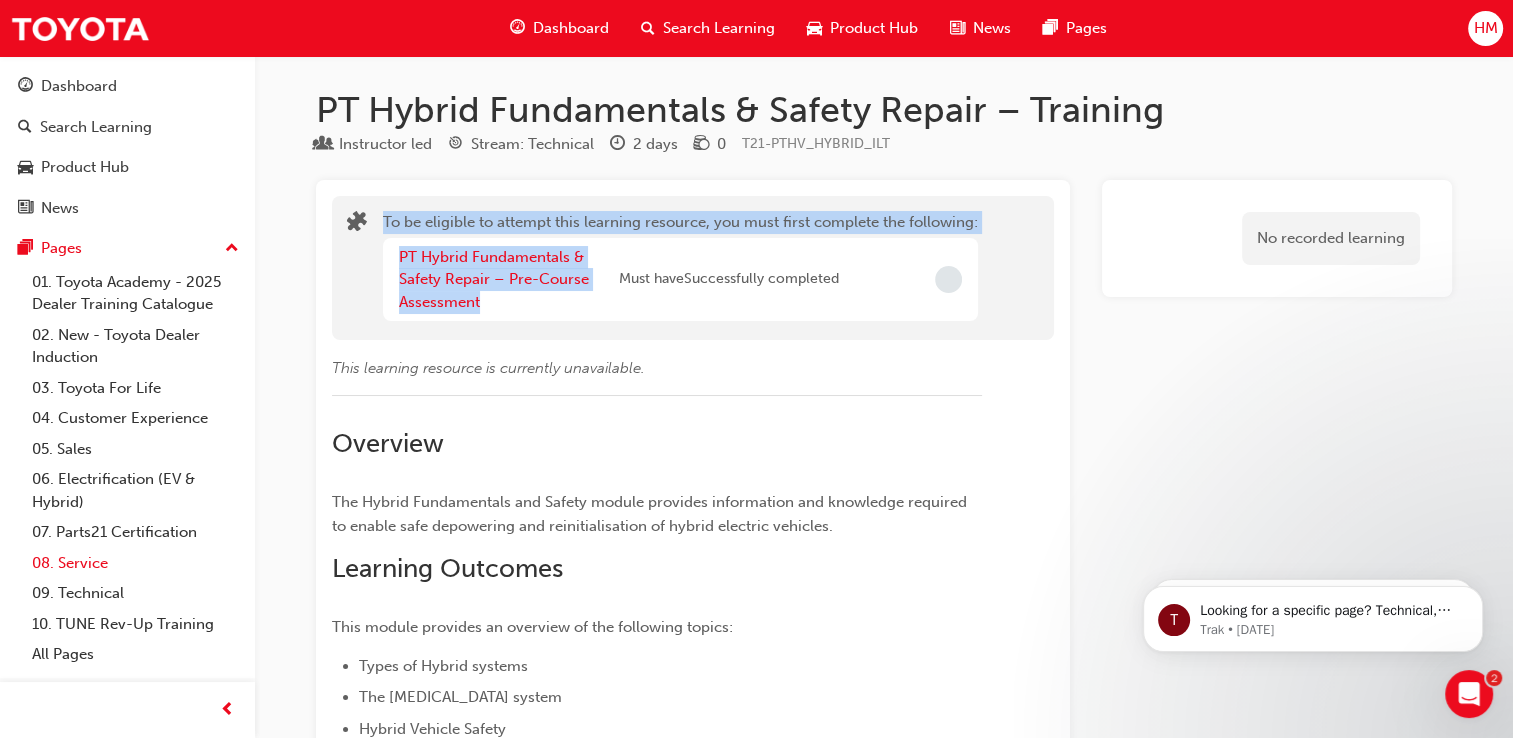 click on "08. Service" at bounding box center [135, 563] 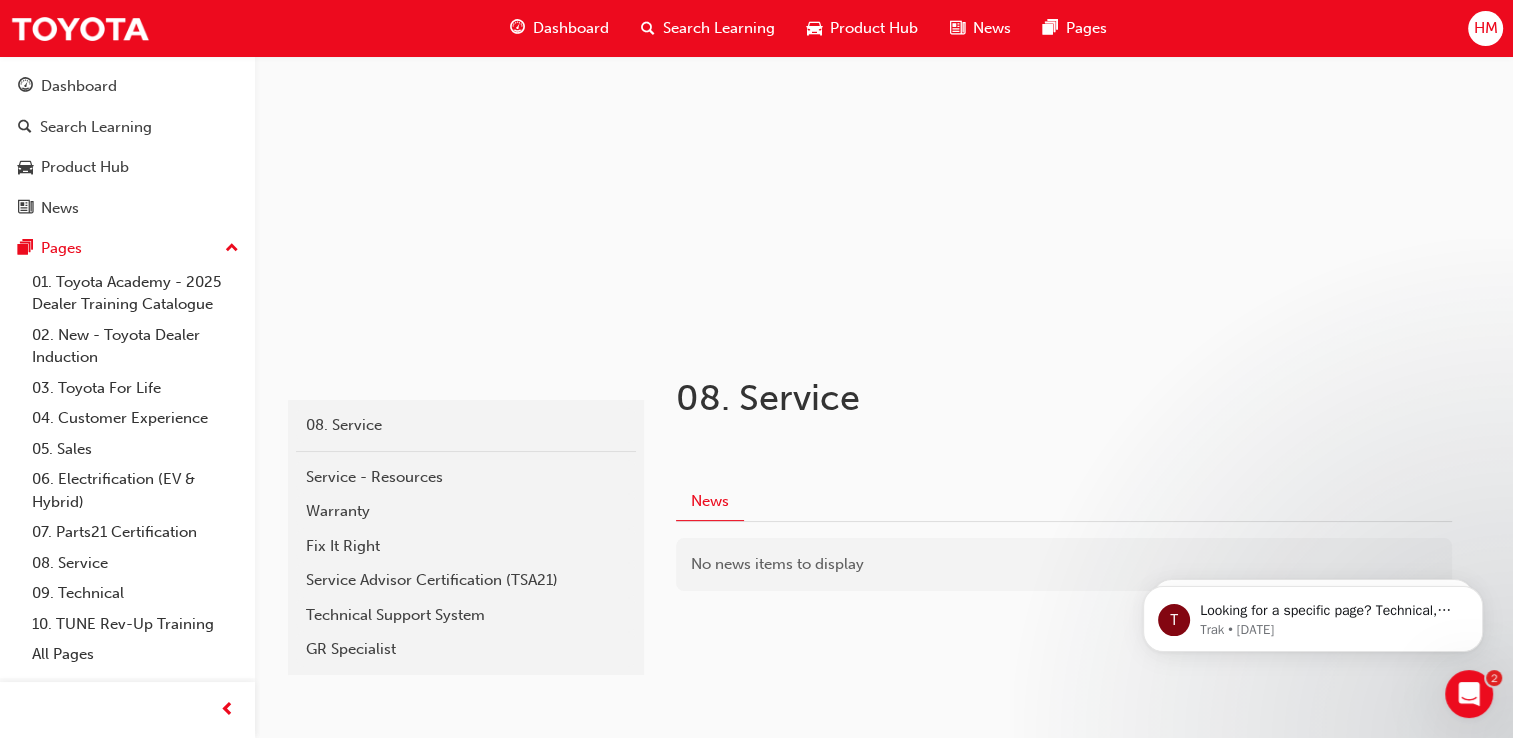 scroll, scrollTop: 185, scrollLeft: 0, axis: vertical 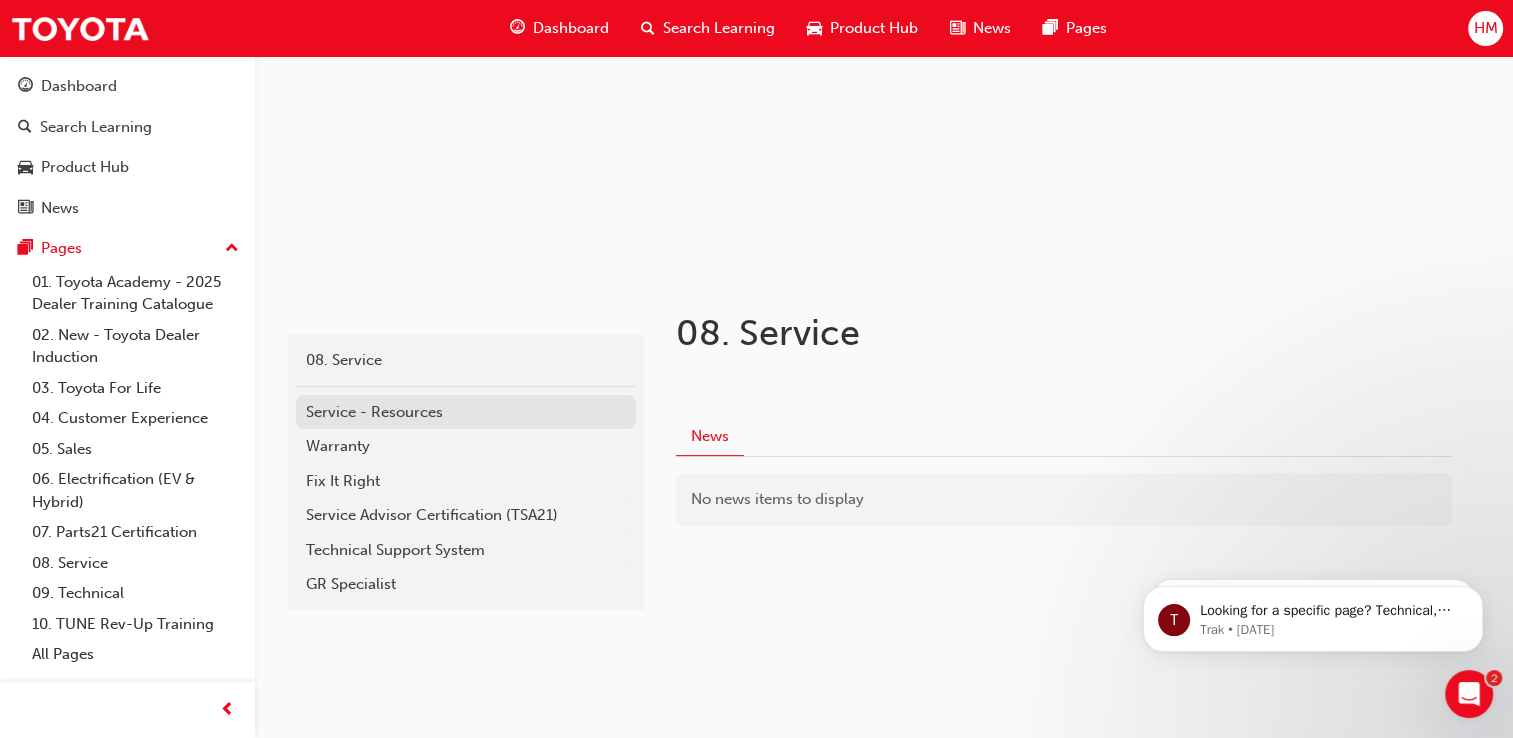 click on "Service - Resources" at bounding box center [466, 412] 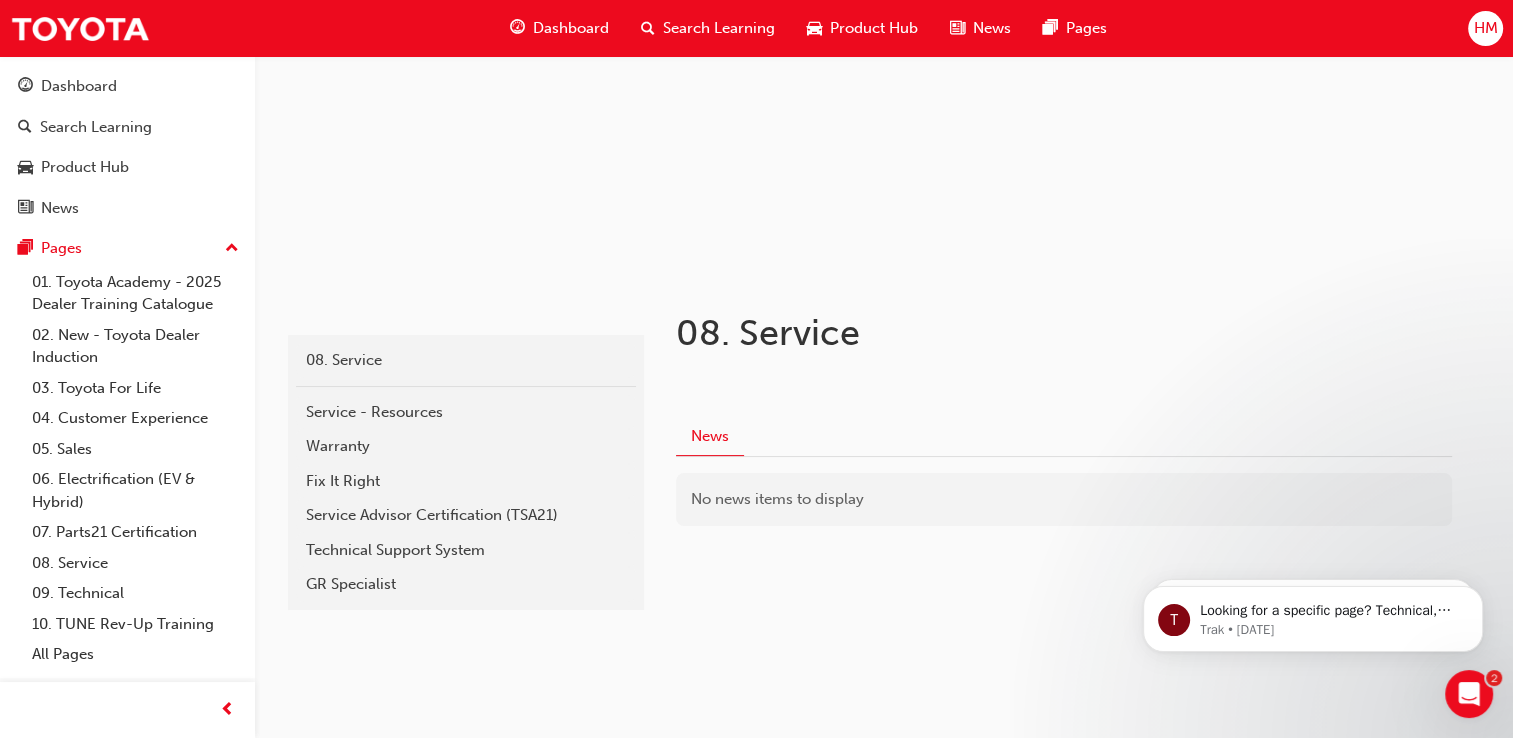scroll, scrollTop: 0, scrollLeft: 0, axis: both 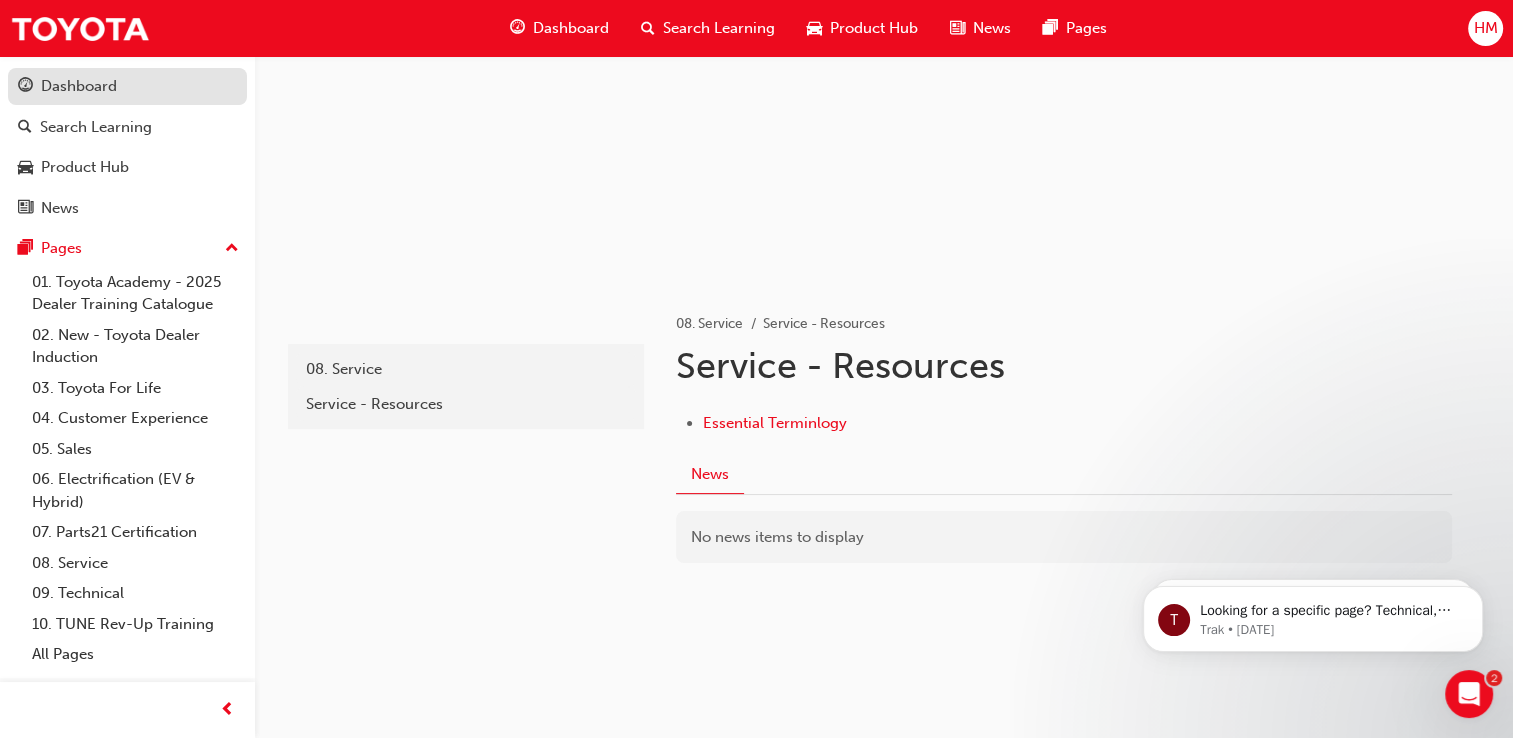 click on "Dashboard" at bounding box center (79, 86) 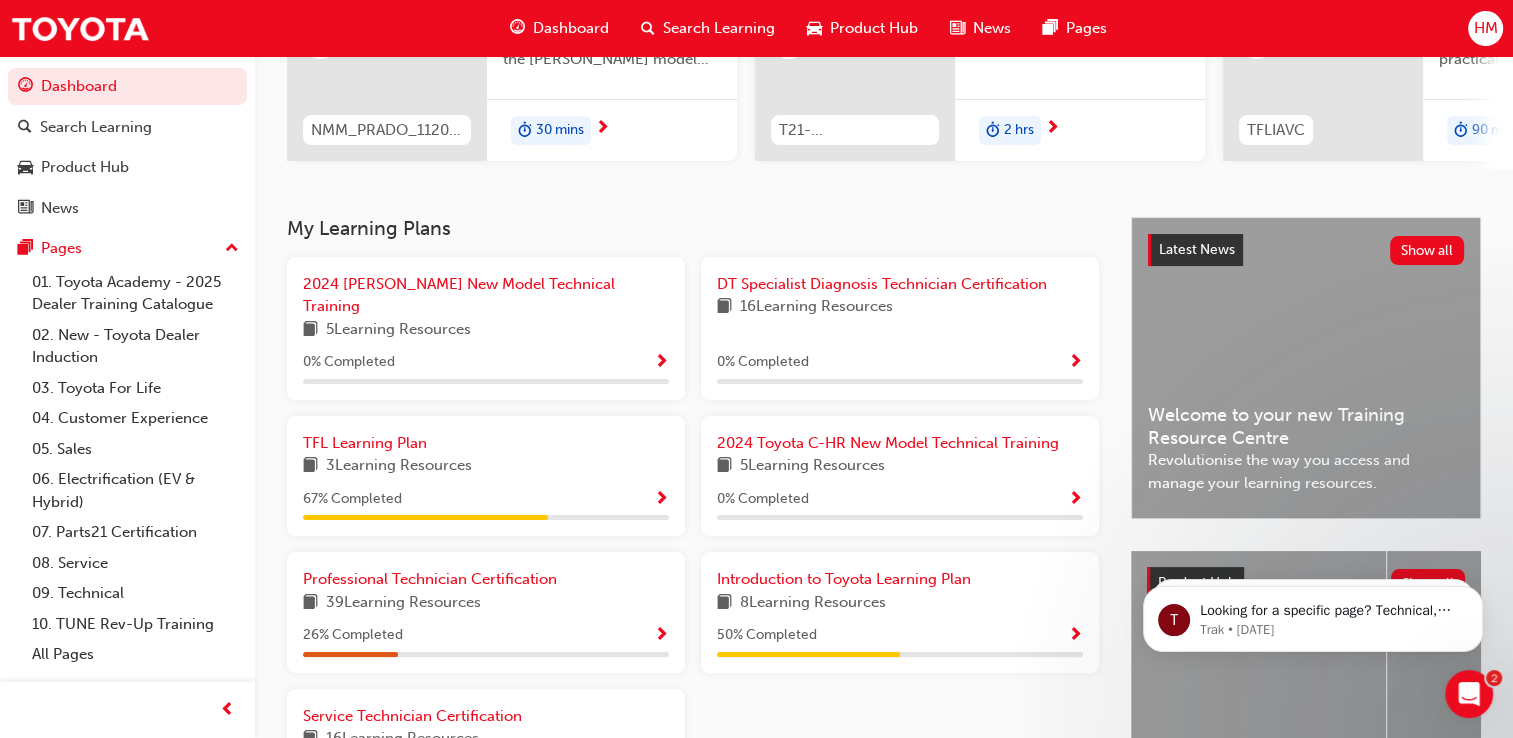 scroll, scrollTop: 455, scrollLeft: 0, axis: vertical 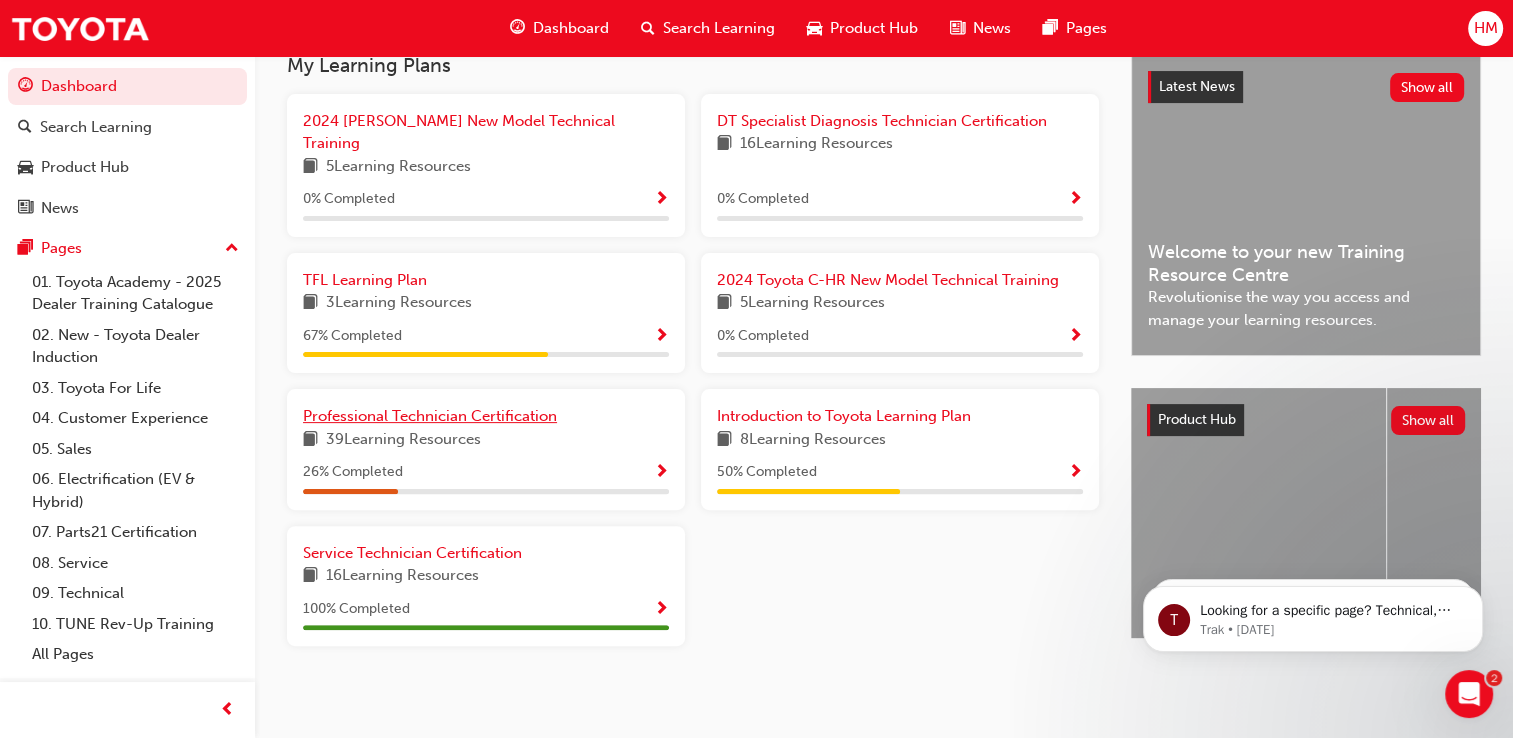 click on "Professional Technician Certification" at bounding box center (430, 416) 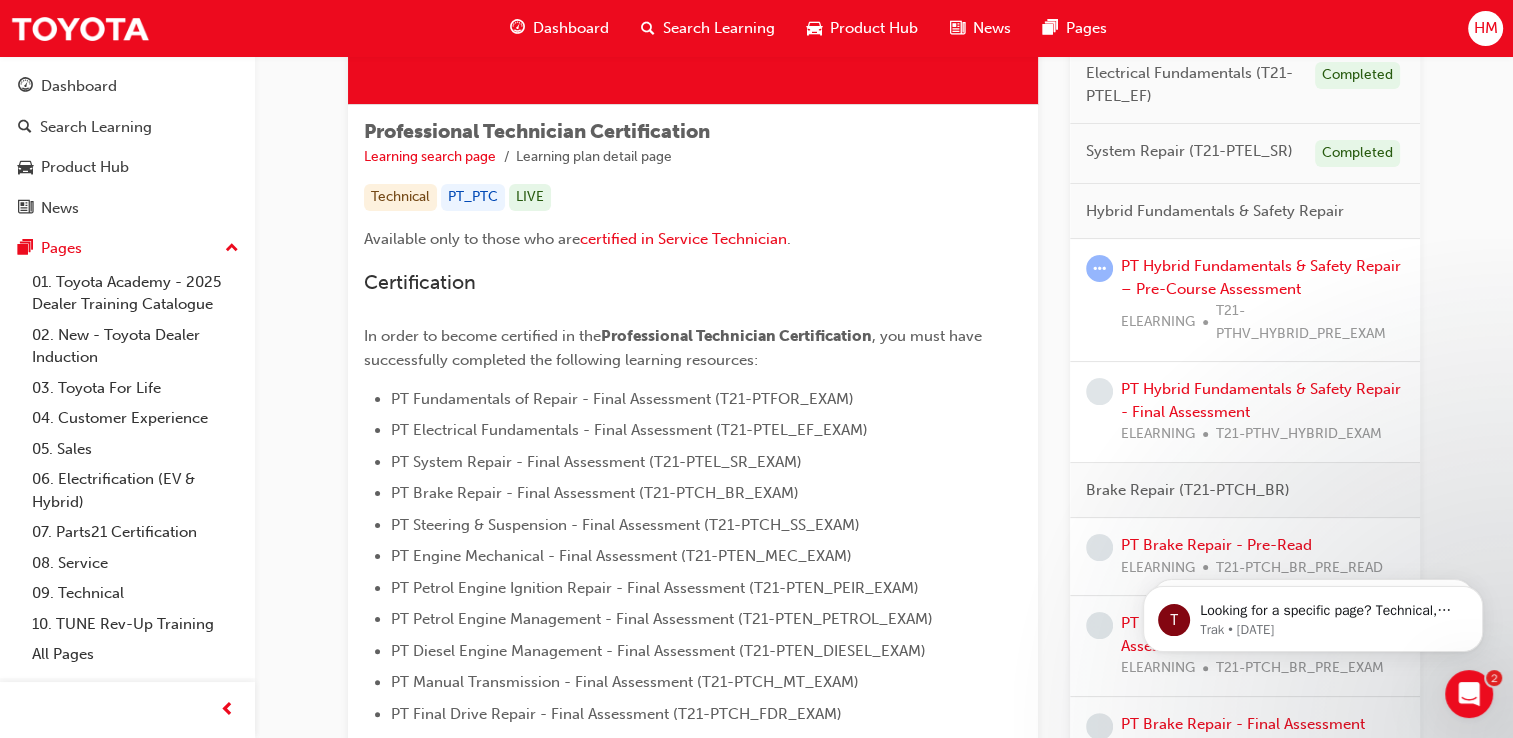 scroll, scrollTop: 255, scrollLeft: 0, axis: vertical 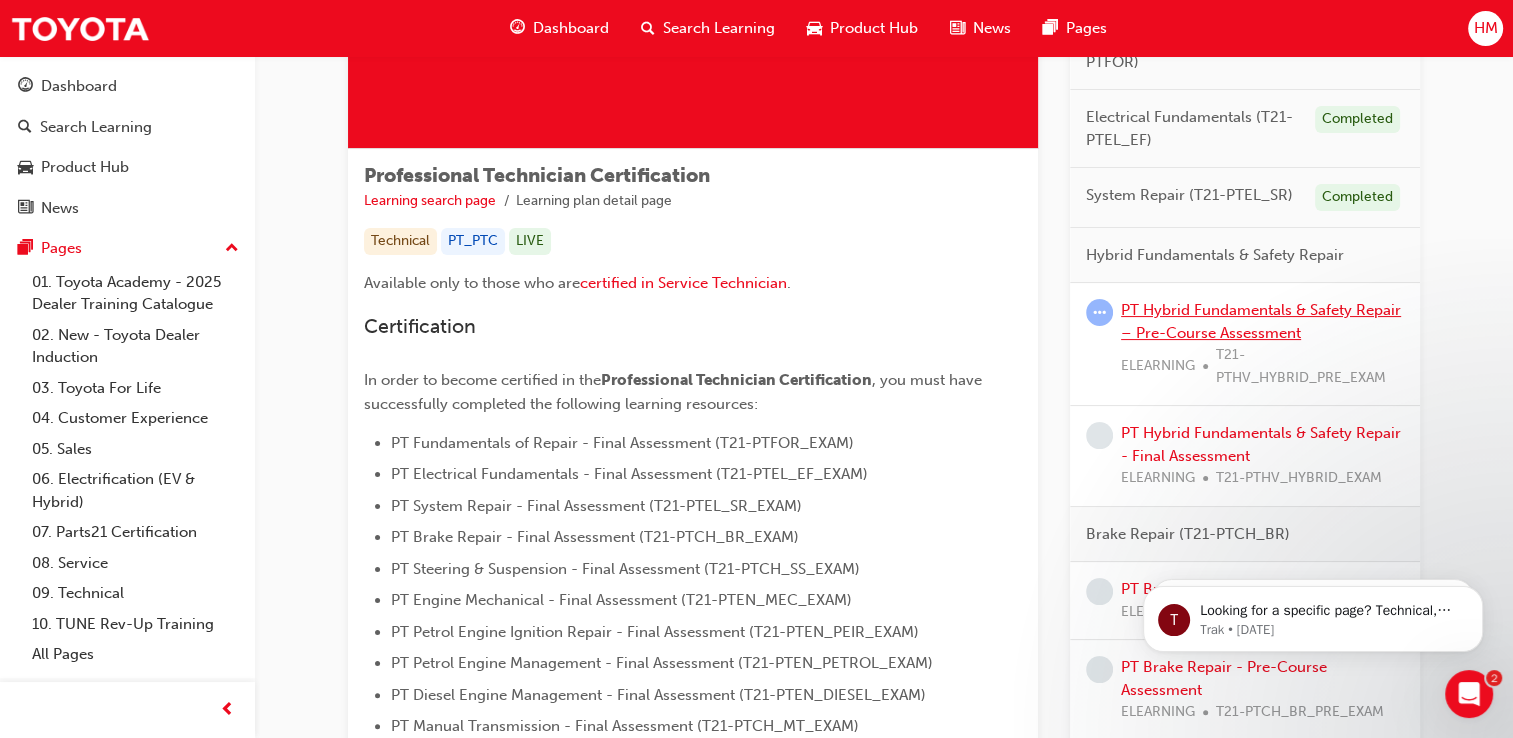 click on "PT Hybrid Fundamentals & Safety Repair – Pre-Course Assessment" at bounding box center (1261, 321) 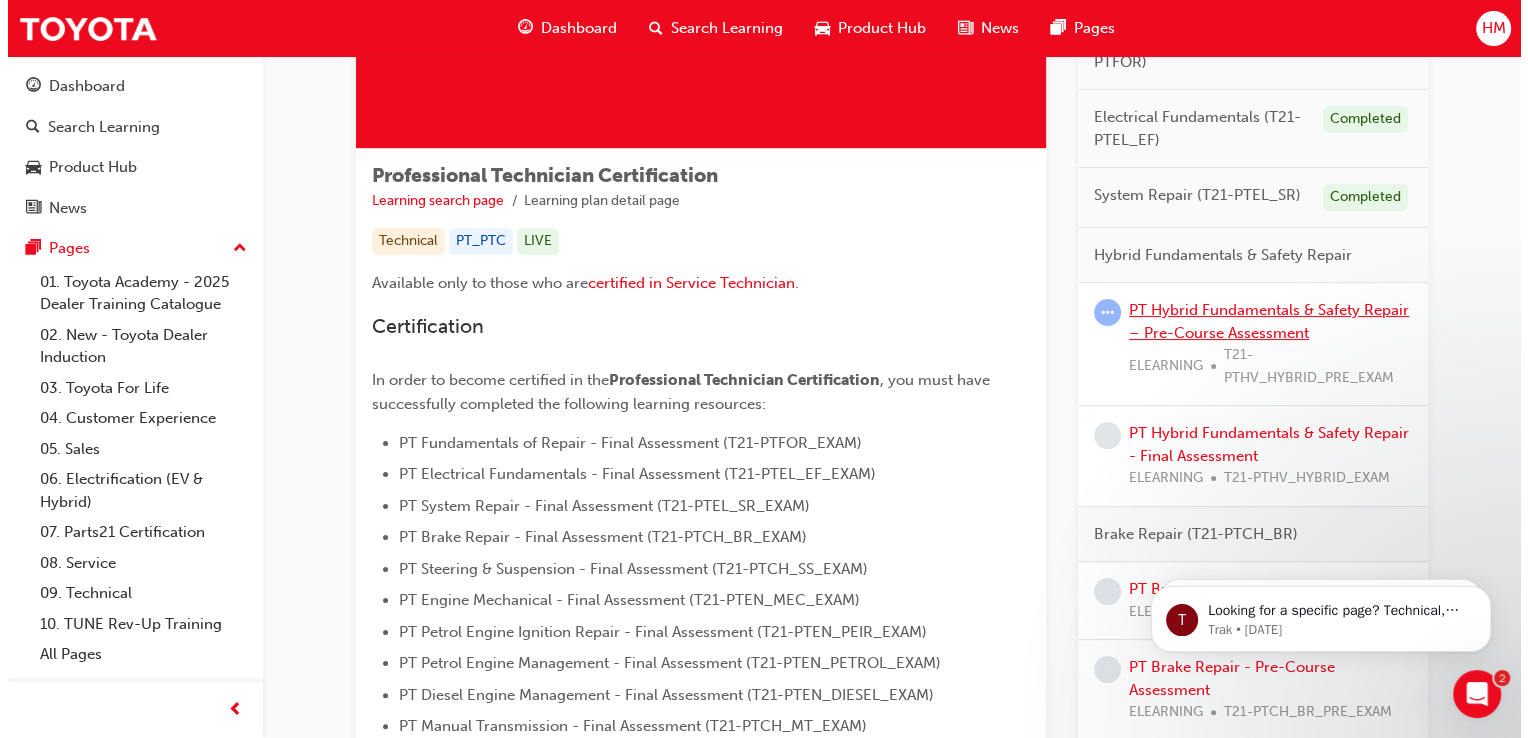 scroll, scrollTop: 0, scrollLeft: 0, axis: both 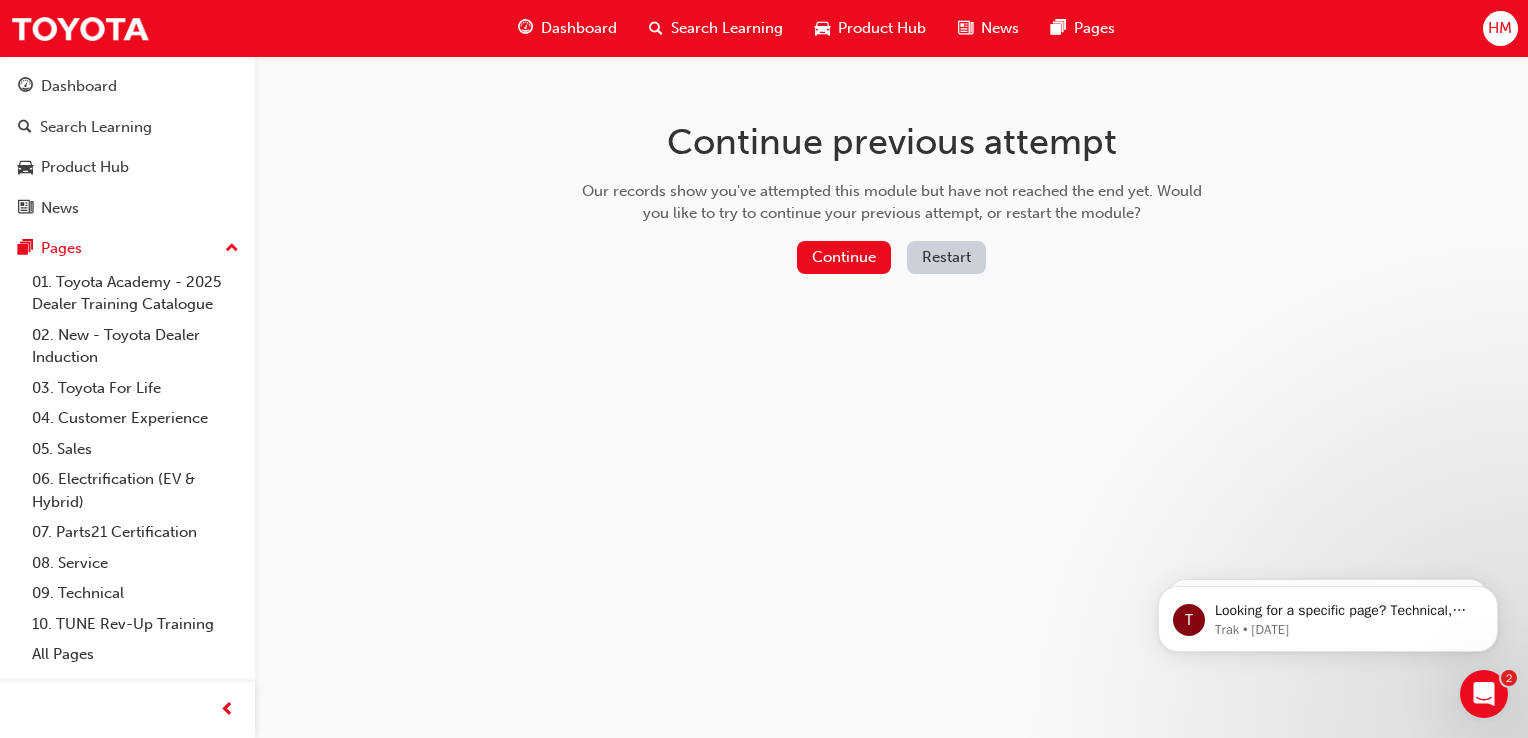 click on "Continue Restart" at bounding box center (892, 261) 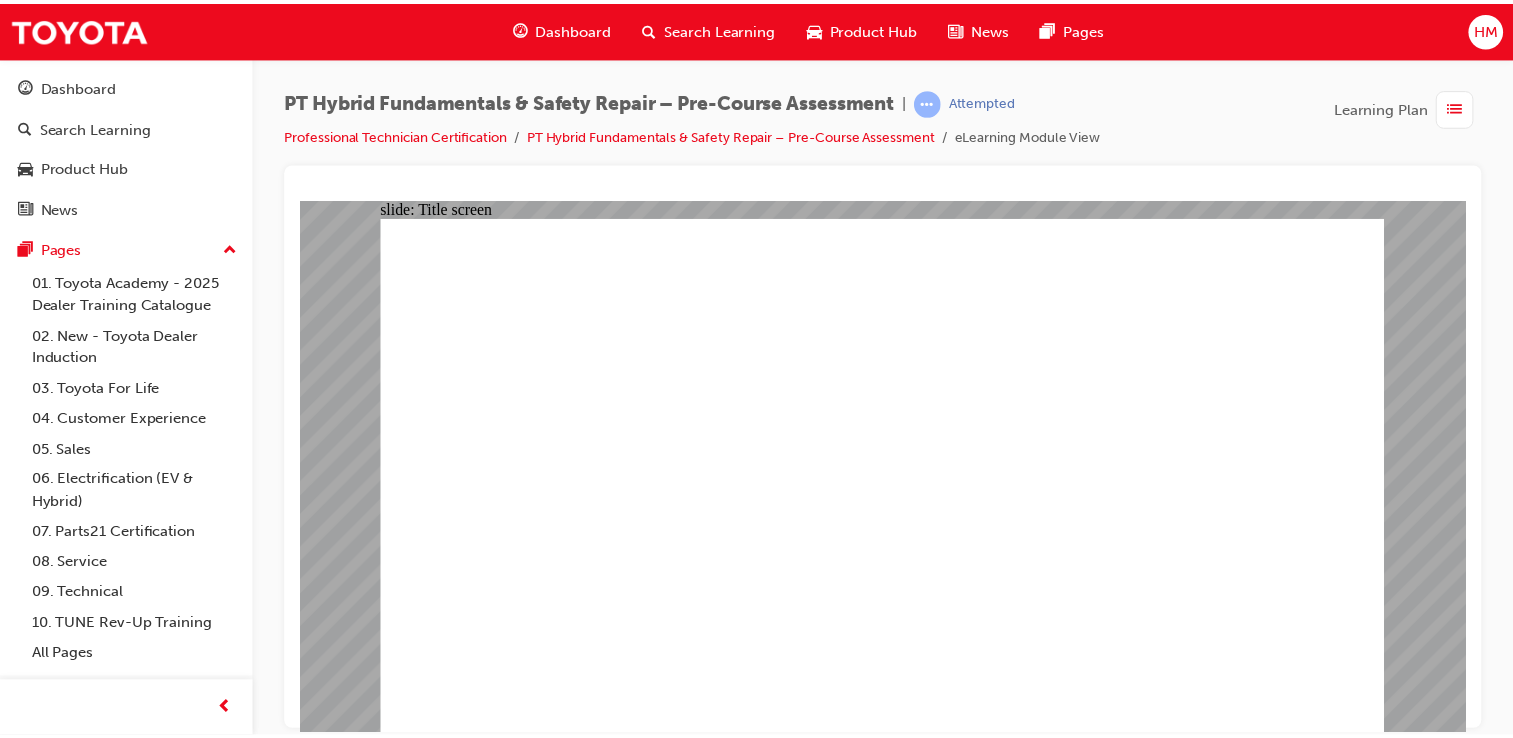 scroll, scrollTop: 0, scrollLeft: 0, axis: both 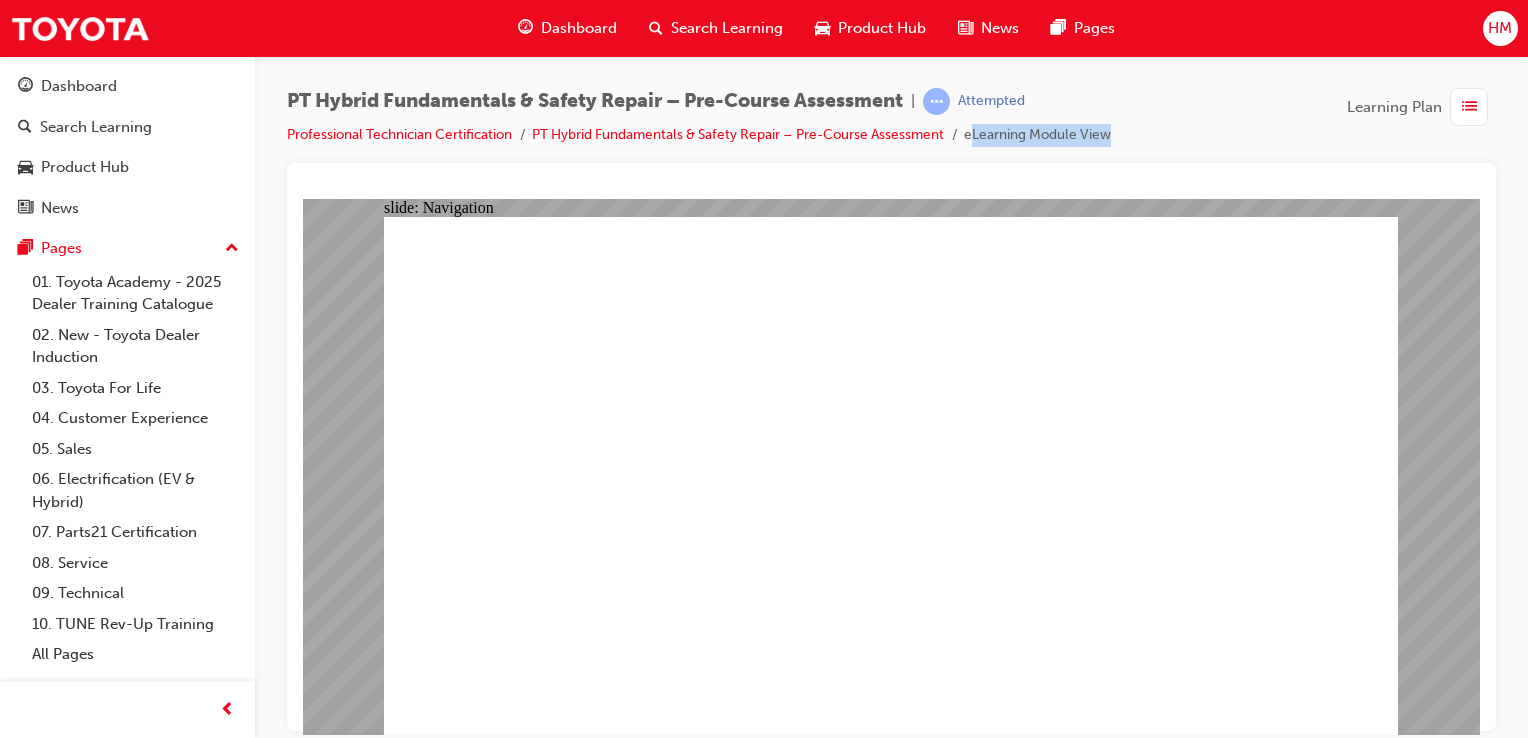 drag, startPoint x: 976, startPoint y: 140, endPoint x: 1136, endPoint y: 150, distance: 160.3122 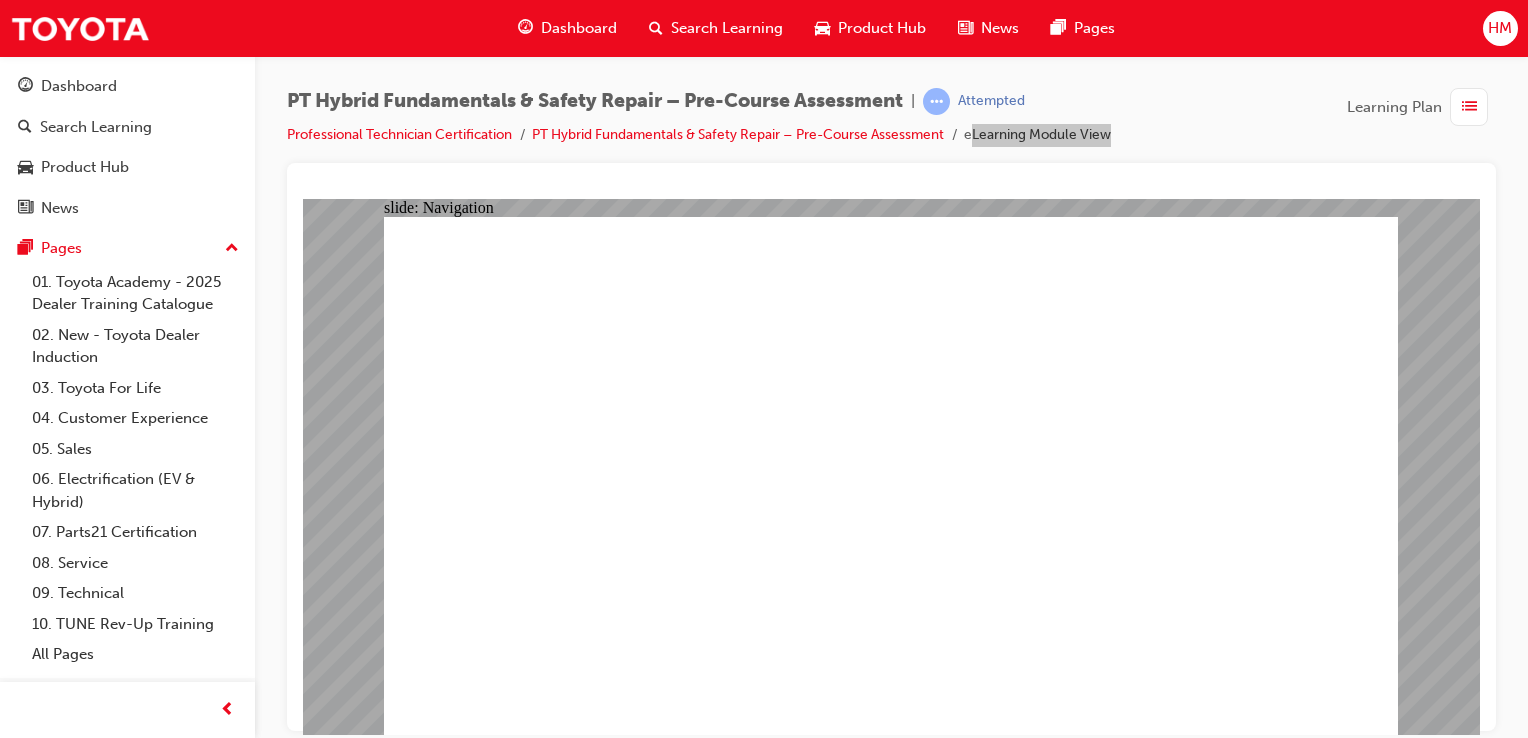 click 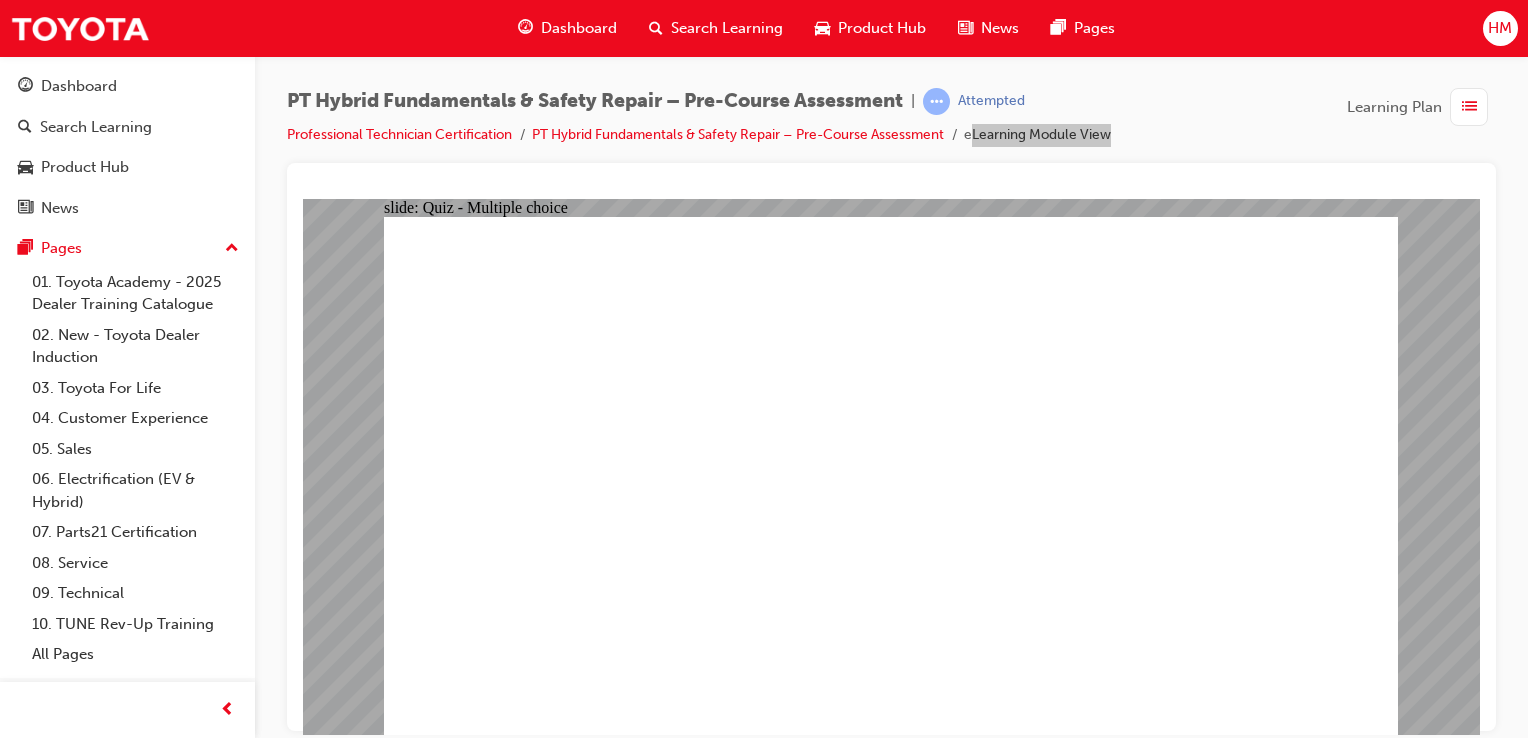 click 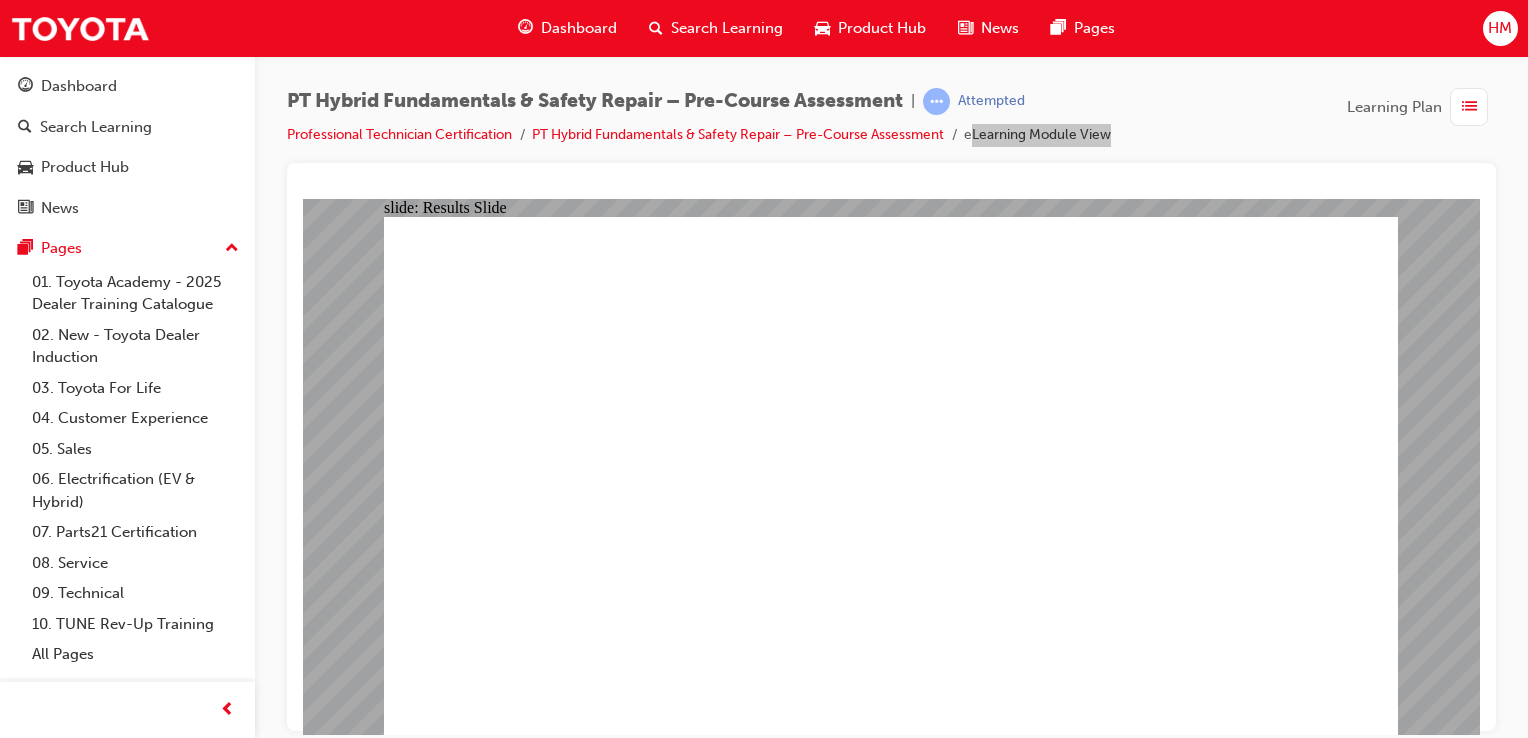 click 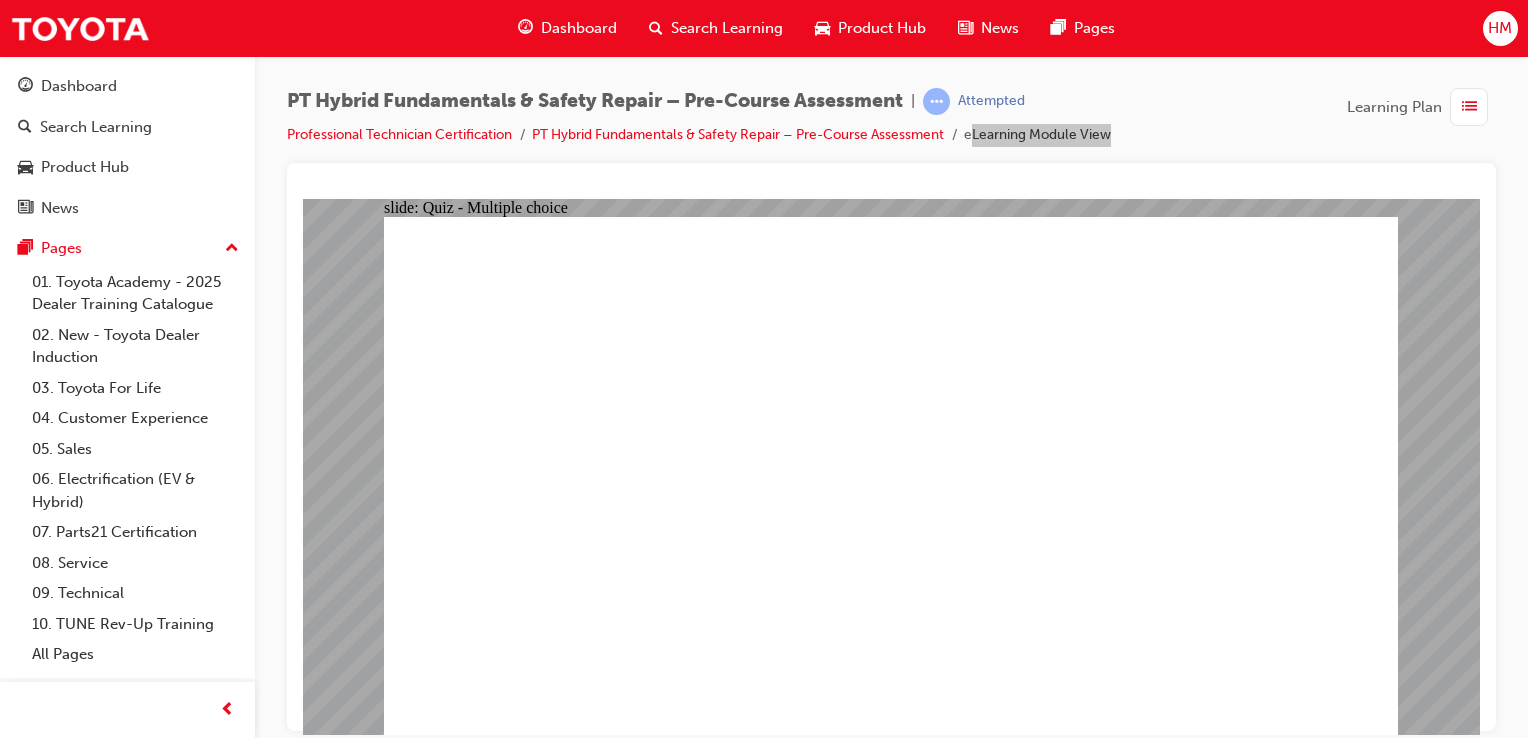 click 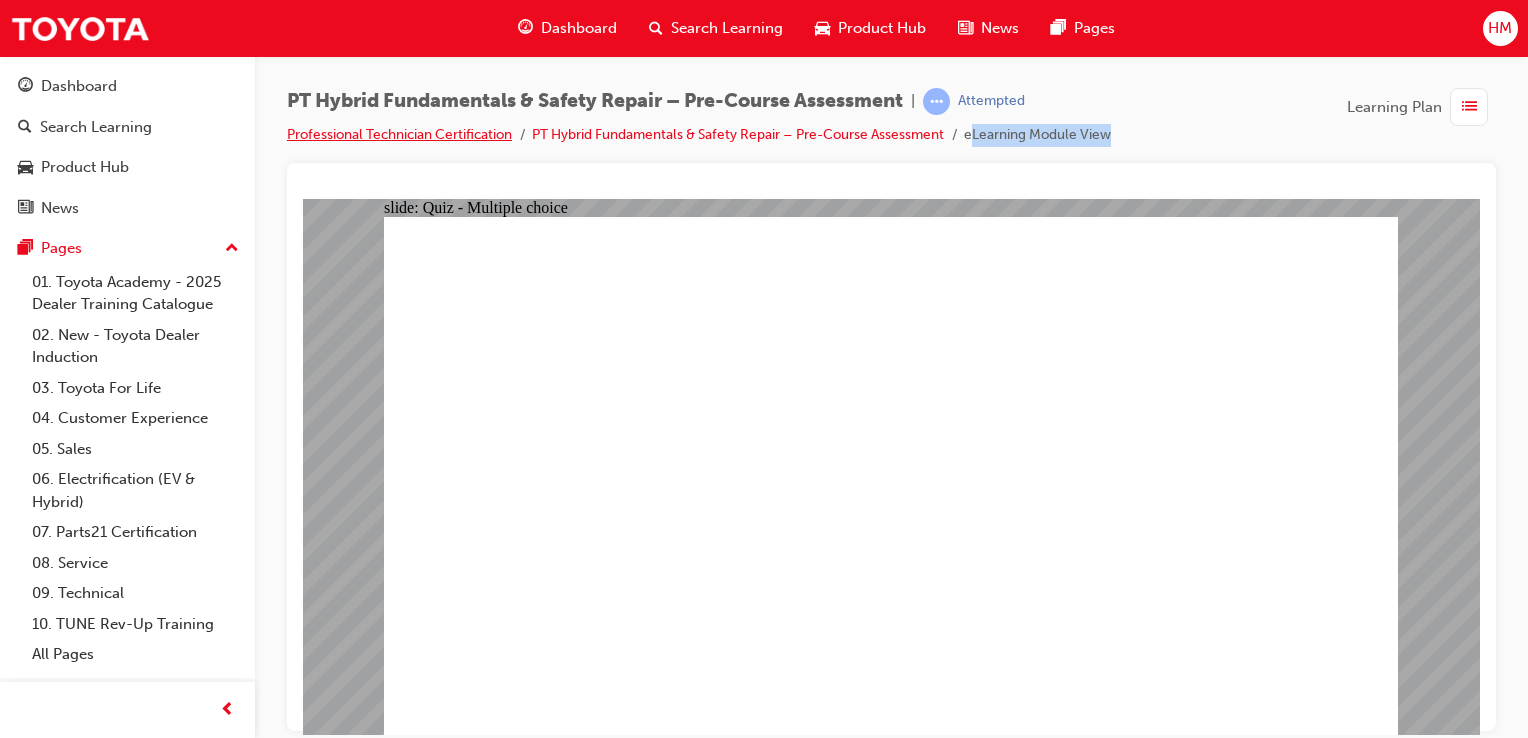 click on "Professional Technician Certification" at bounding box center (399, 134) 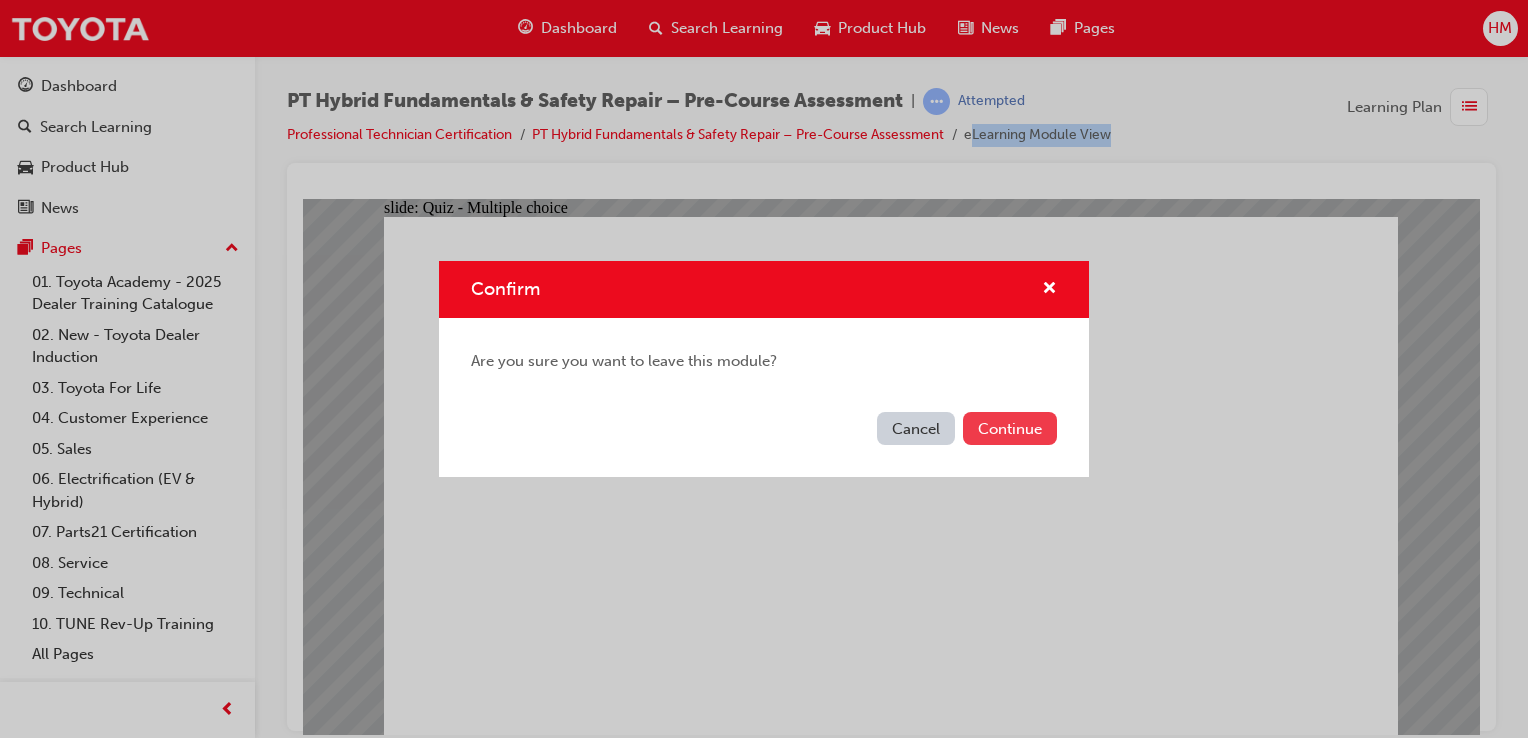 click on "Continue" at bounding box center (1010, 428) 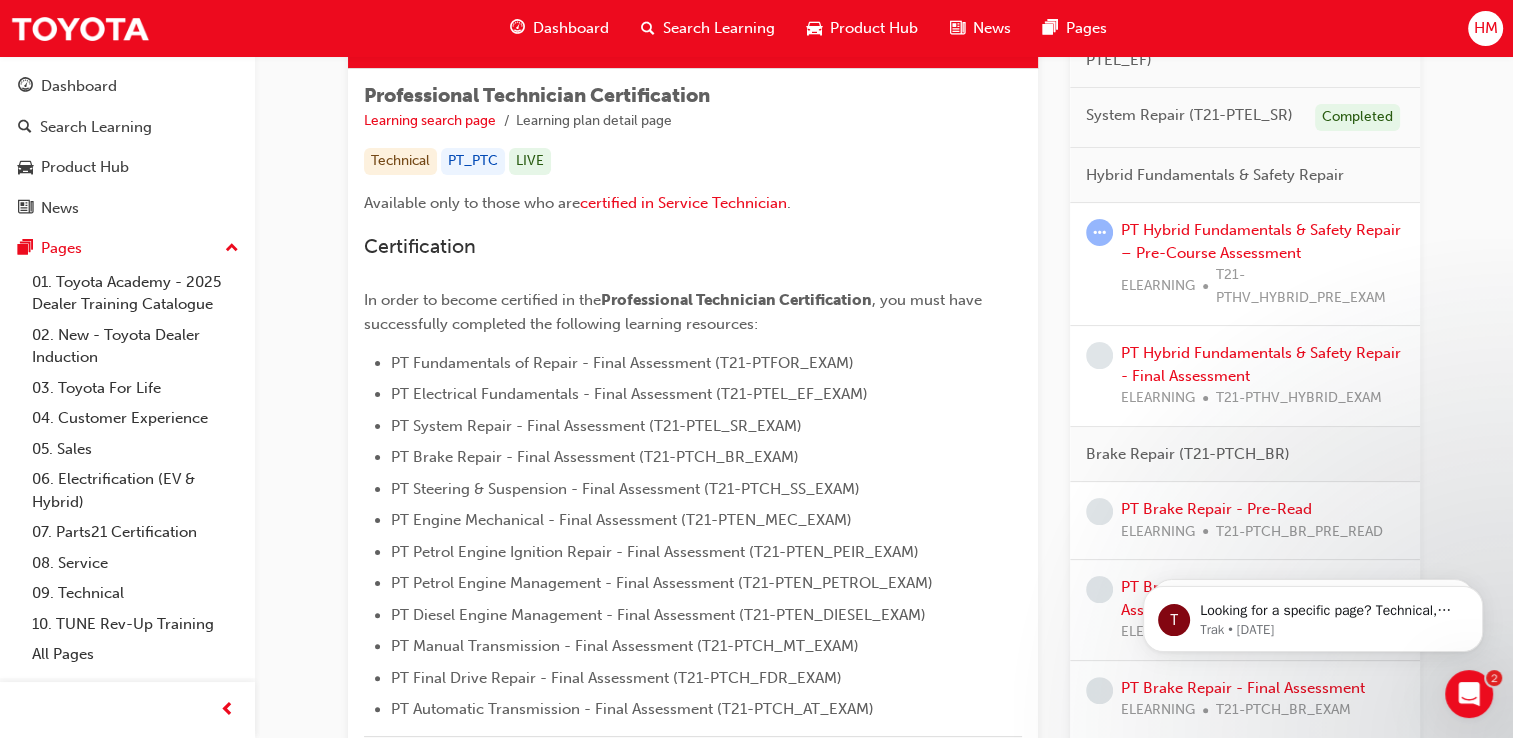 scroll, scrollTop: 300, scrollLeft: 0, axis: vertical 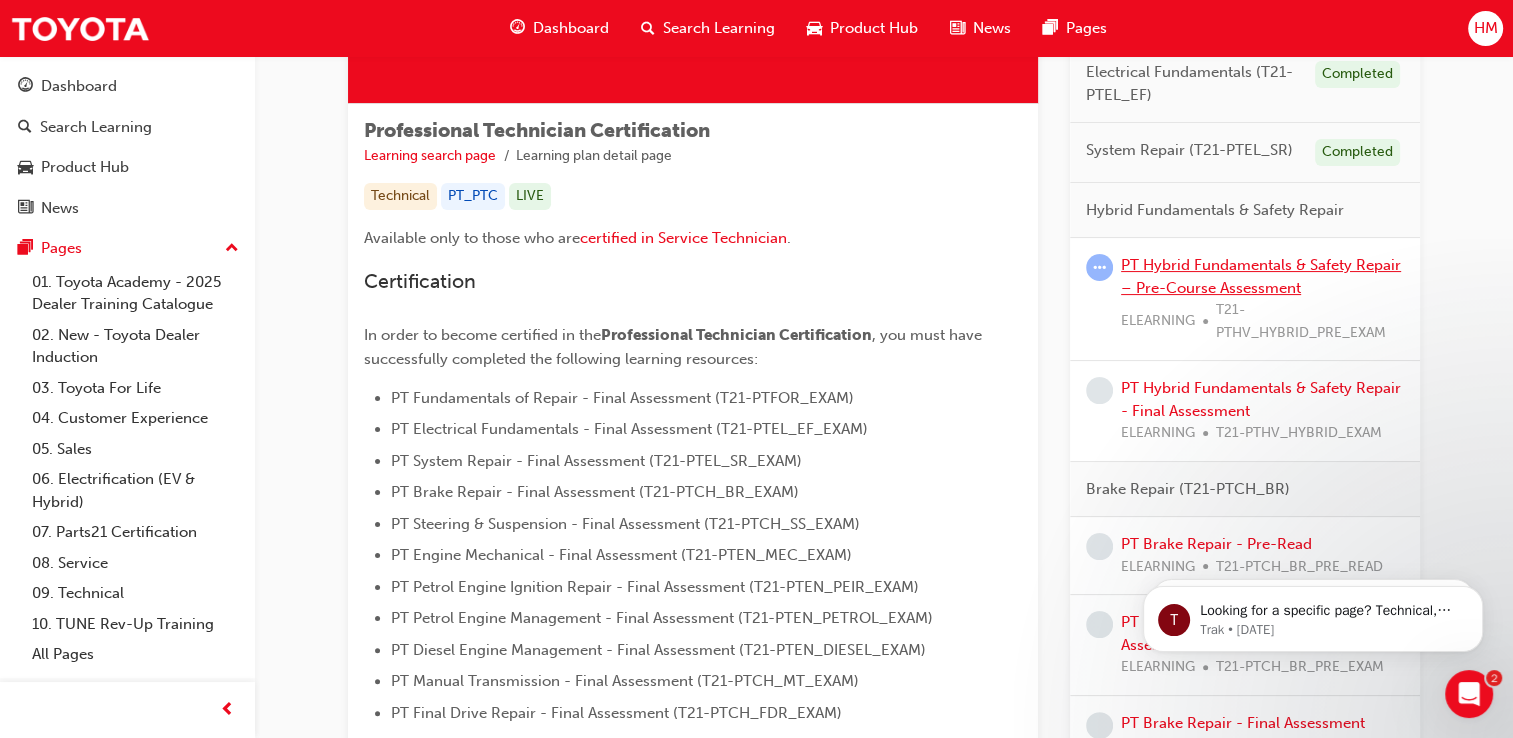 click on "PT Hybrid Fundamentals & Safety Repair – Pre-Course Assessment" at bounding box center [1261, 276] 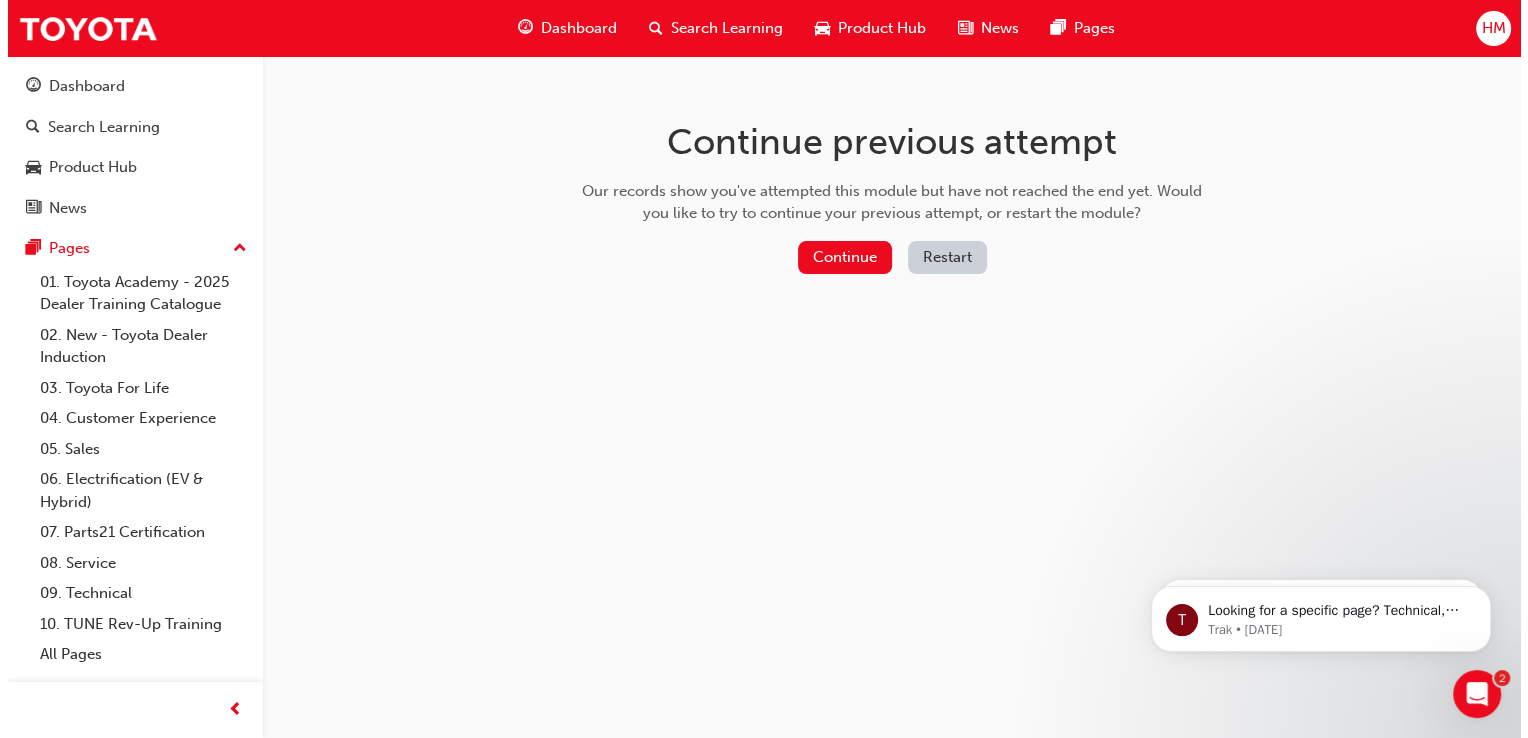 scroll, scrollTop: 0, scrollLeft: 0, axis: both 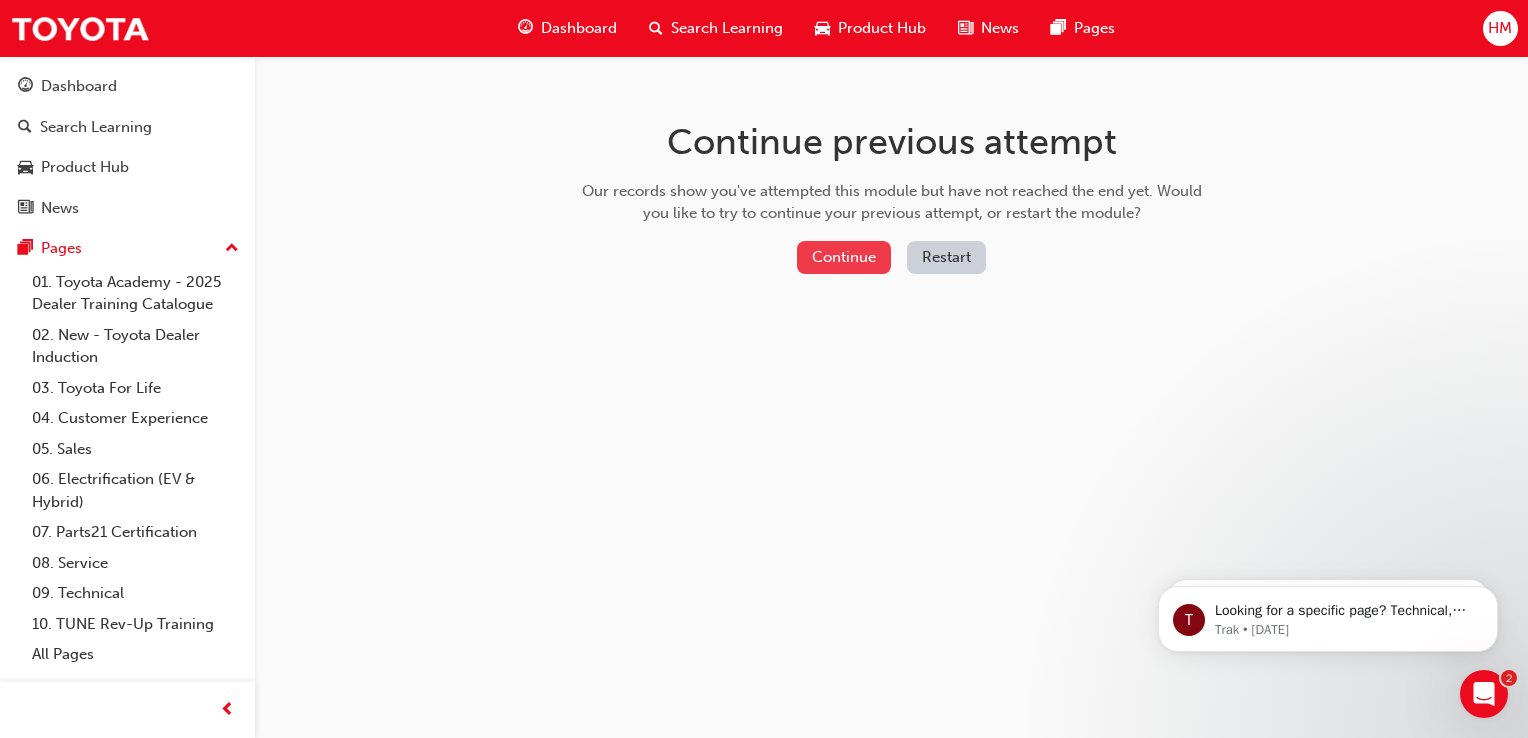click on "Continue" at bounding box center [844, 257] 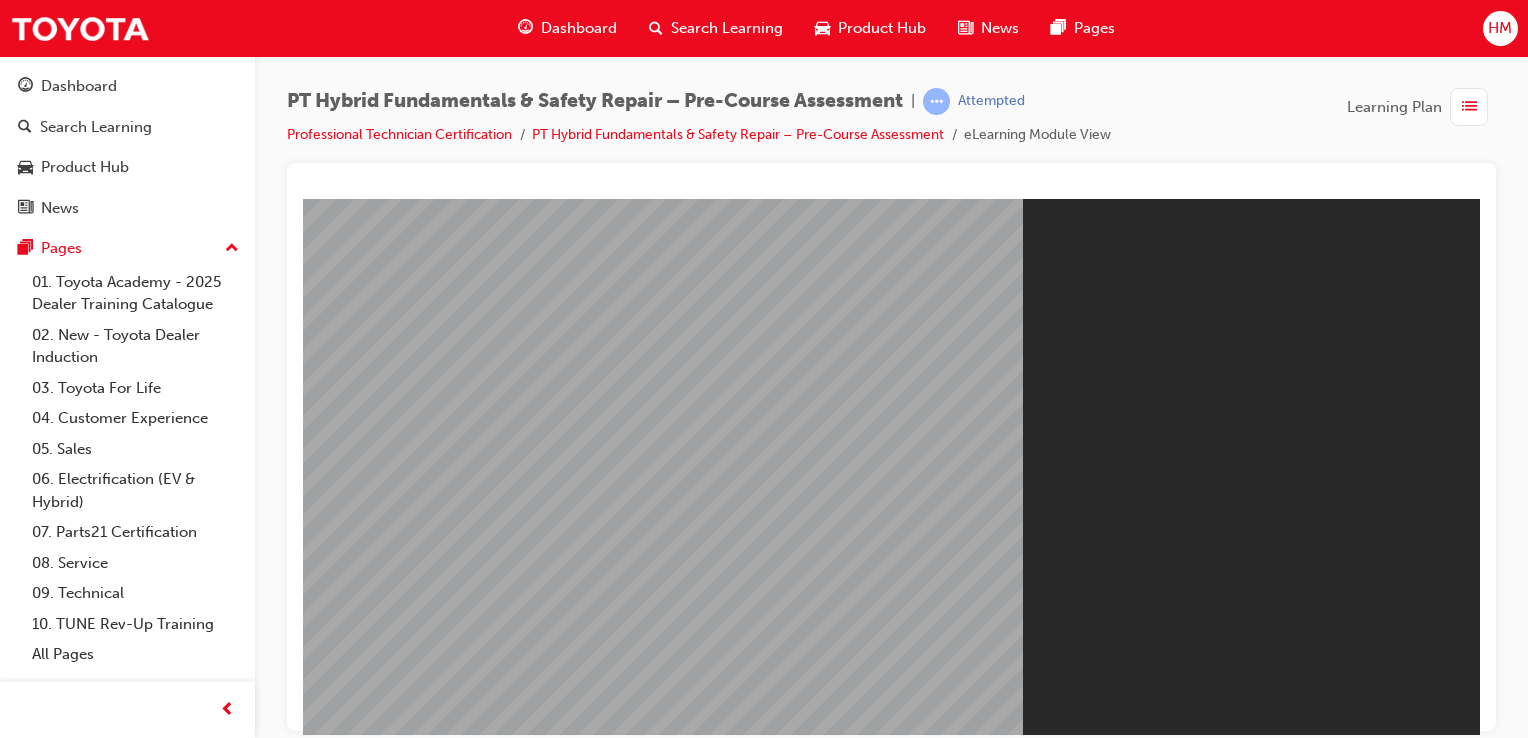 scroll, scrollTop: 0, scrollLeft: 0, axis: both 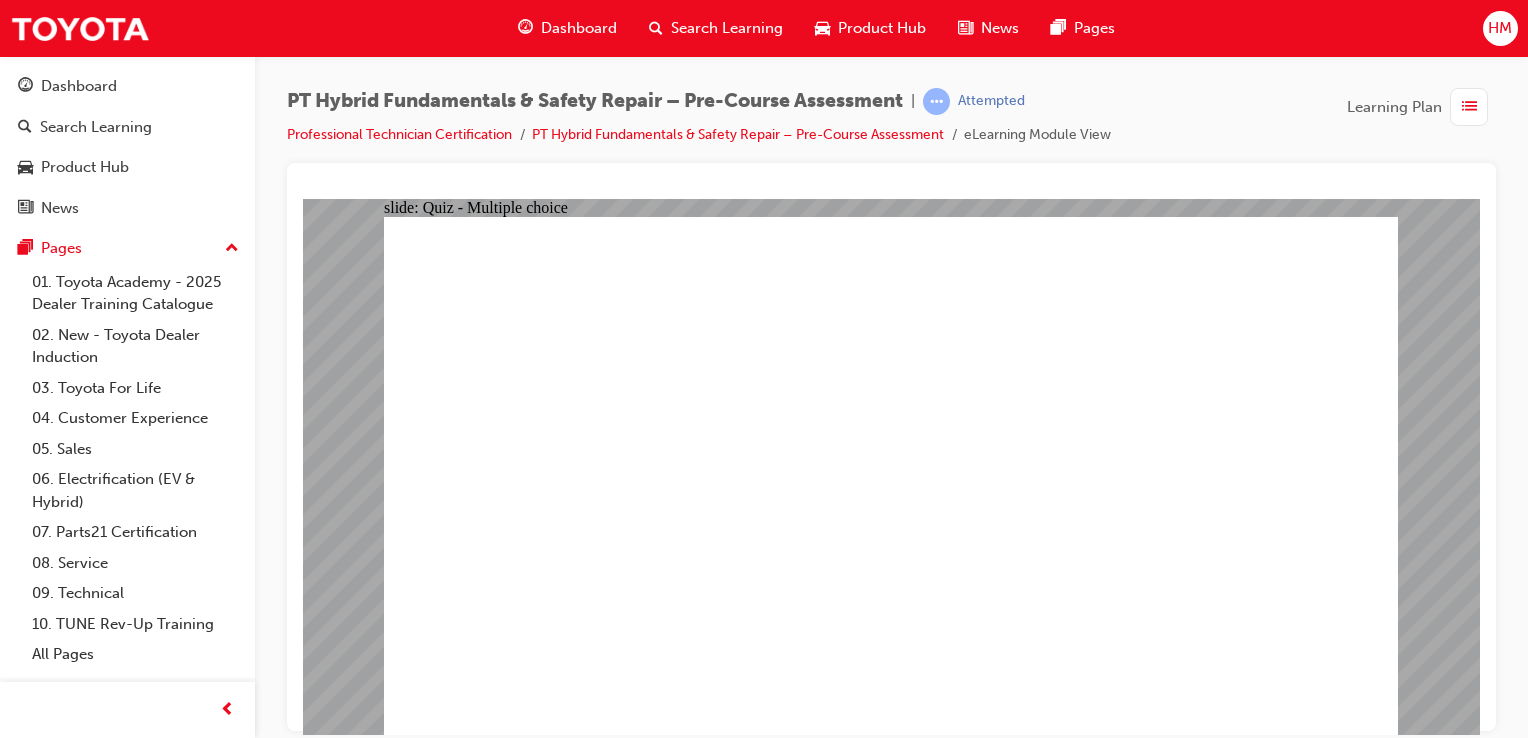click 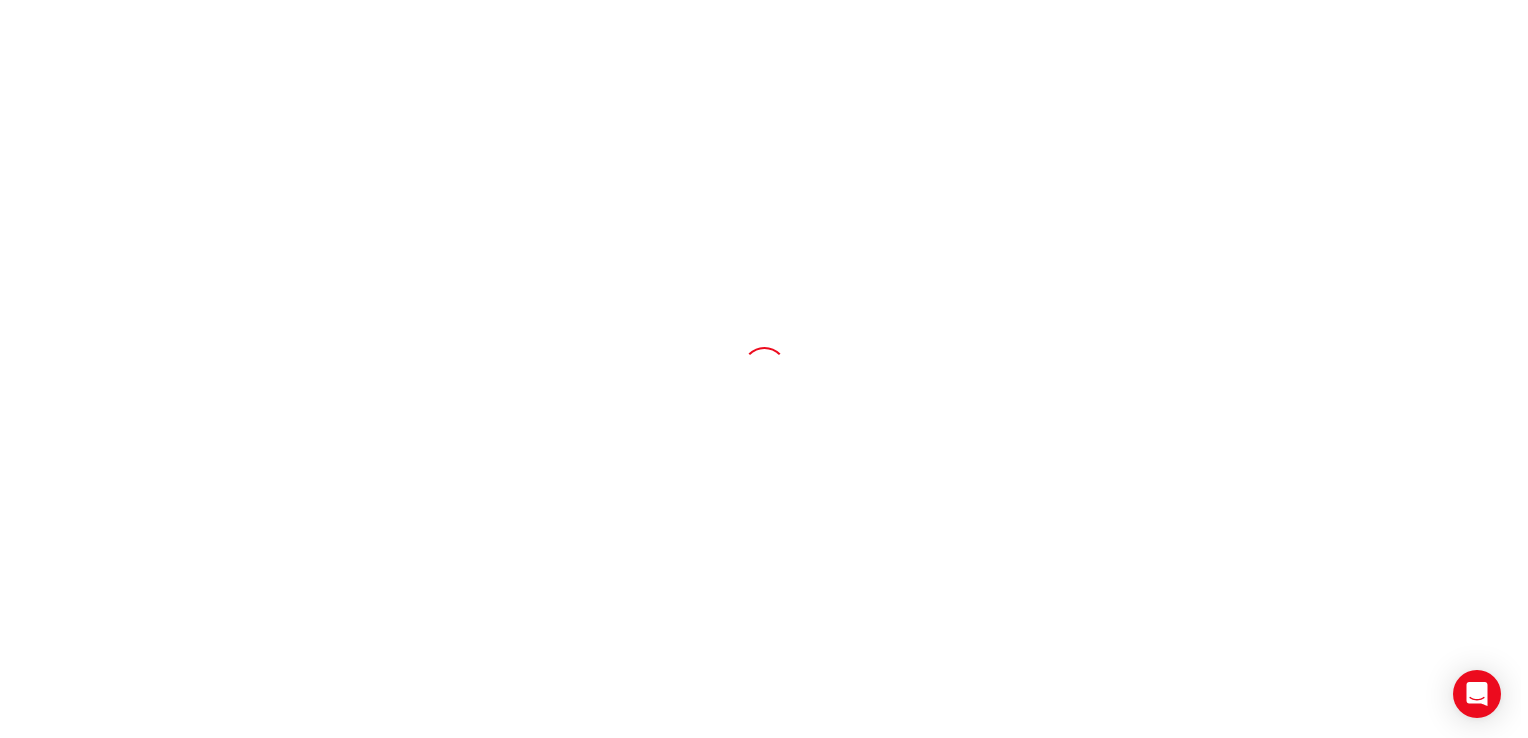 scroll, scrollTop: 0, scrollLeft: 0, axis: both 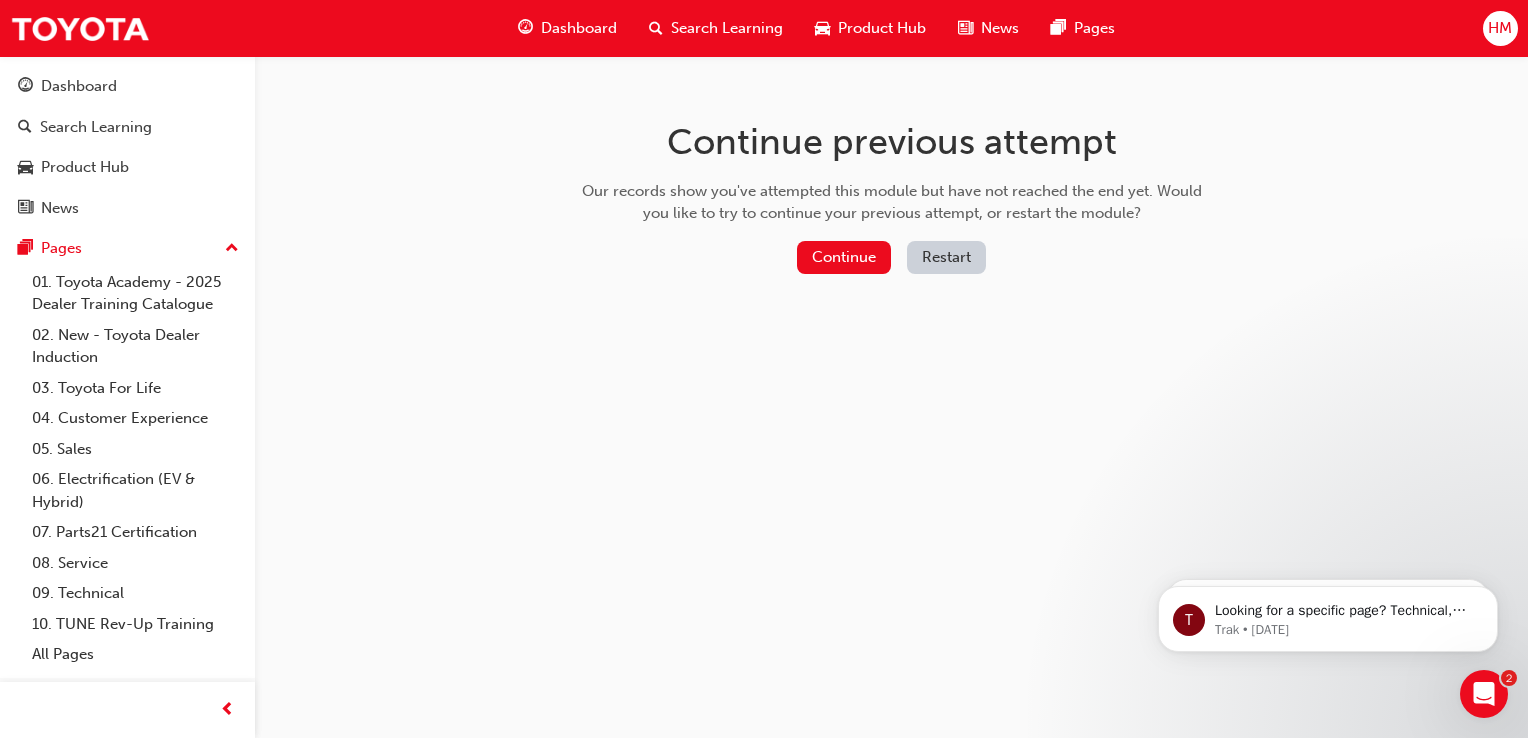 click on "Continue previous attempt Our records show you've attempted this module but have not reached the end yet. Would you like to try to continue your previous attempt, or restart the module? Continue Restart" at bounding box center [892, 201] 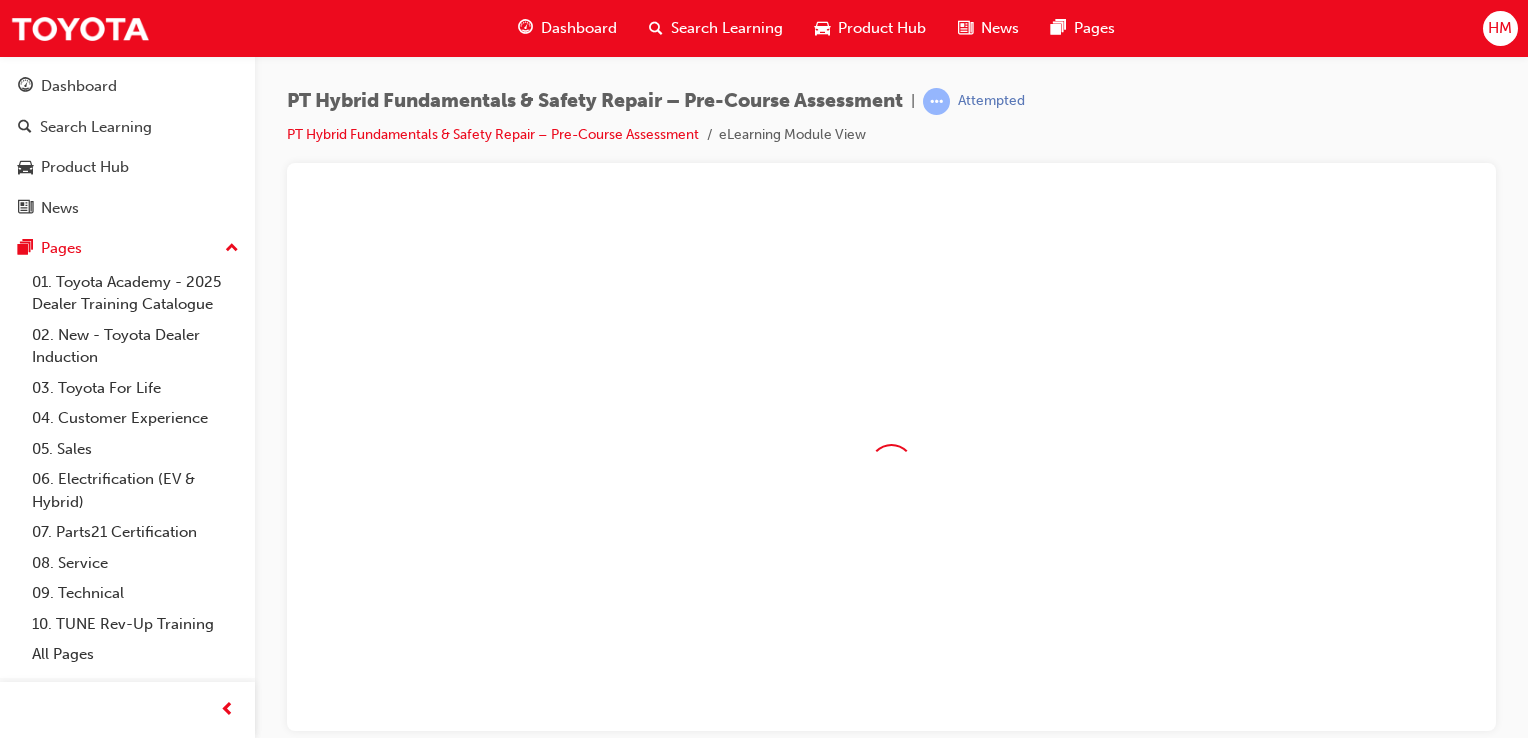 click at bounding box center [891, 467] 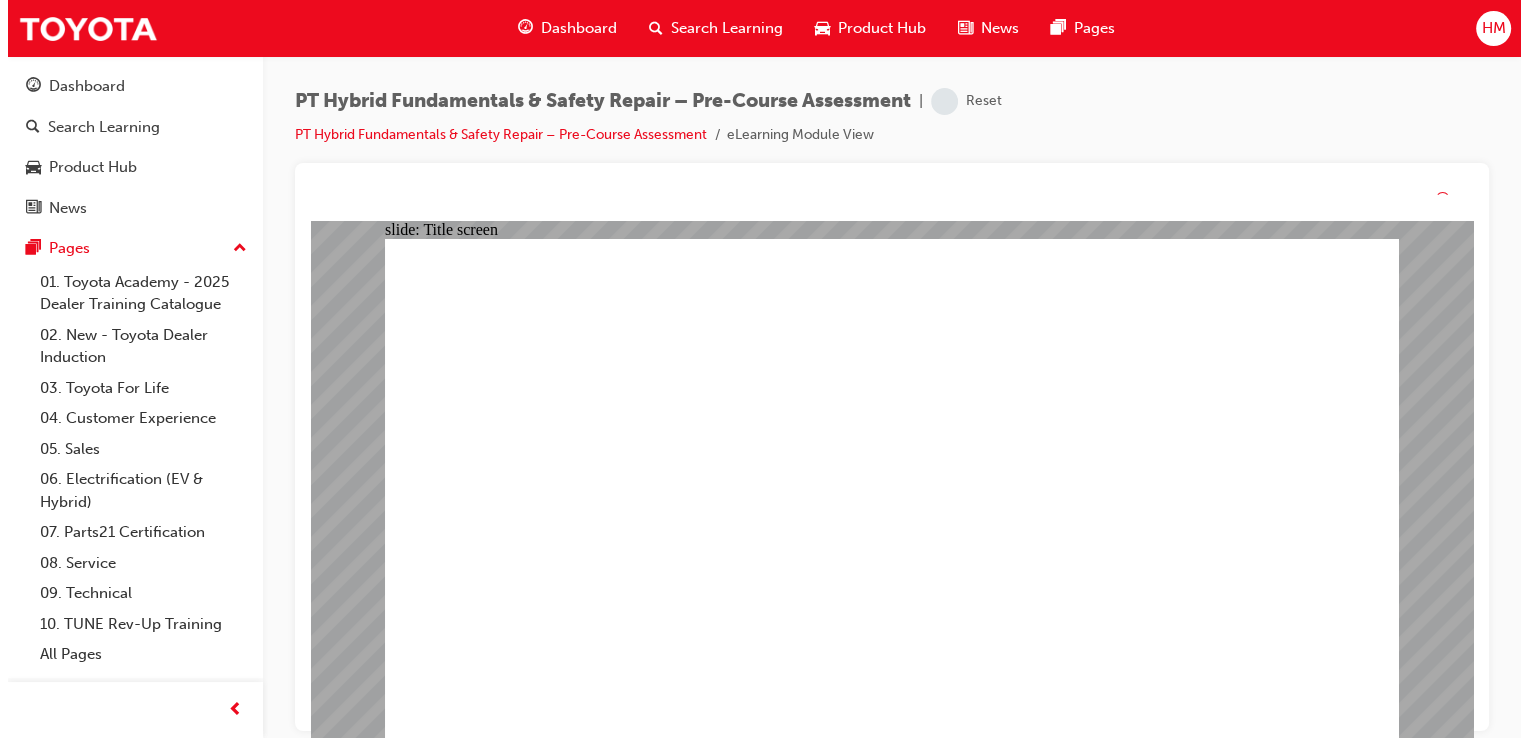 scroll, scrollTop: 0, scrollLeft: 0, axis: both 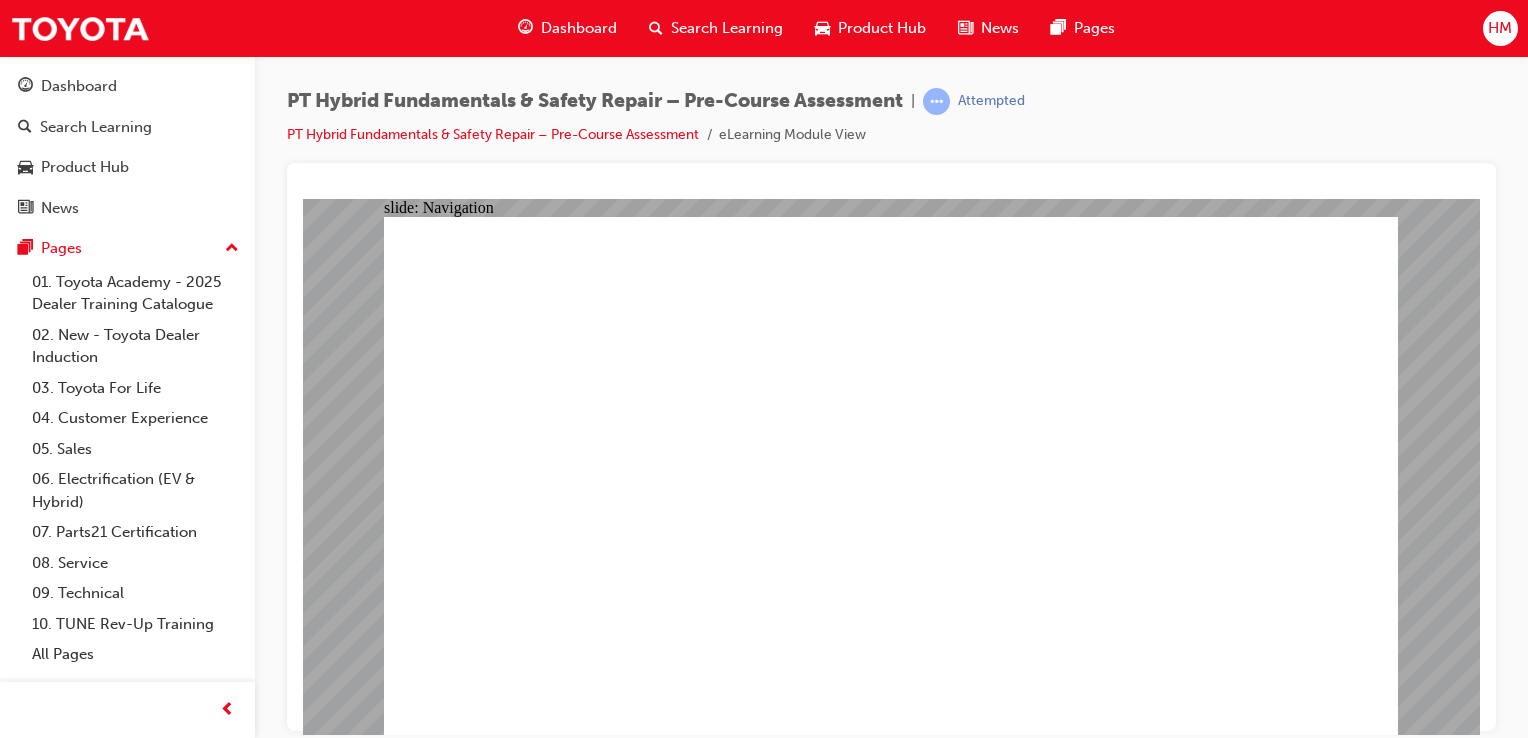 click 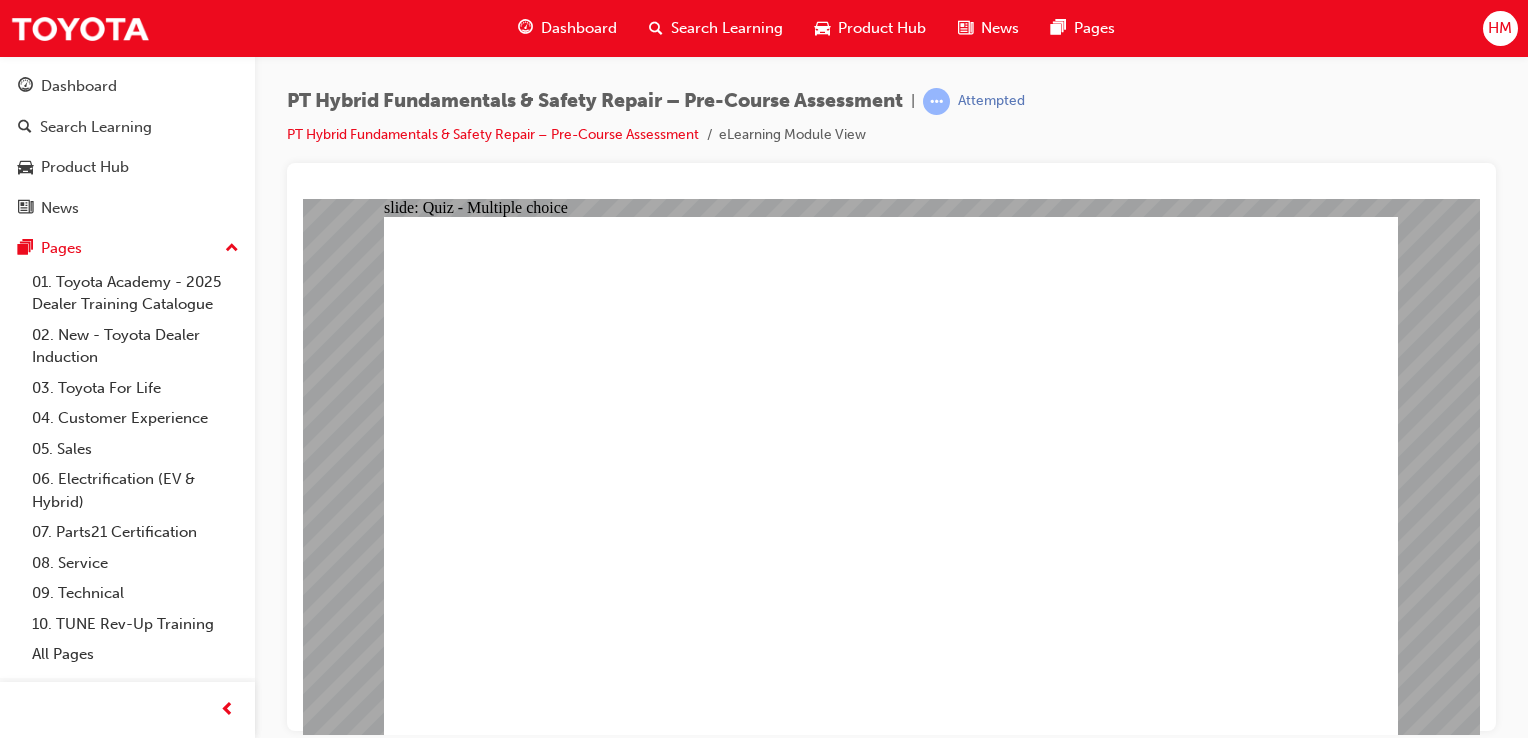 click 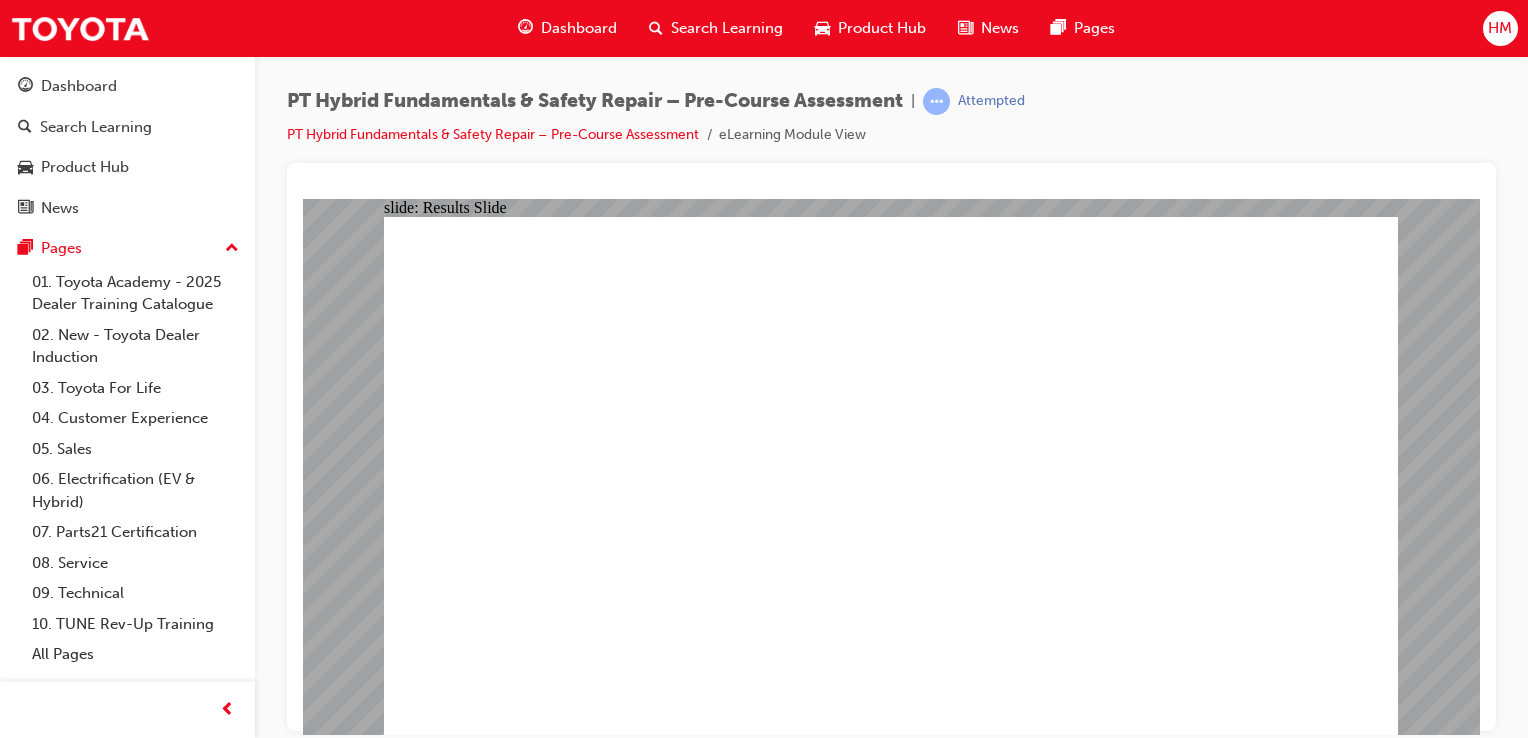 click 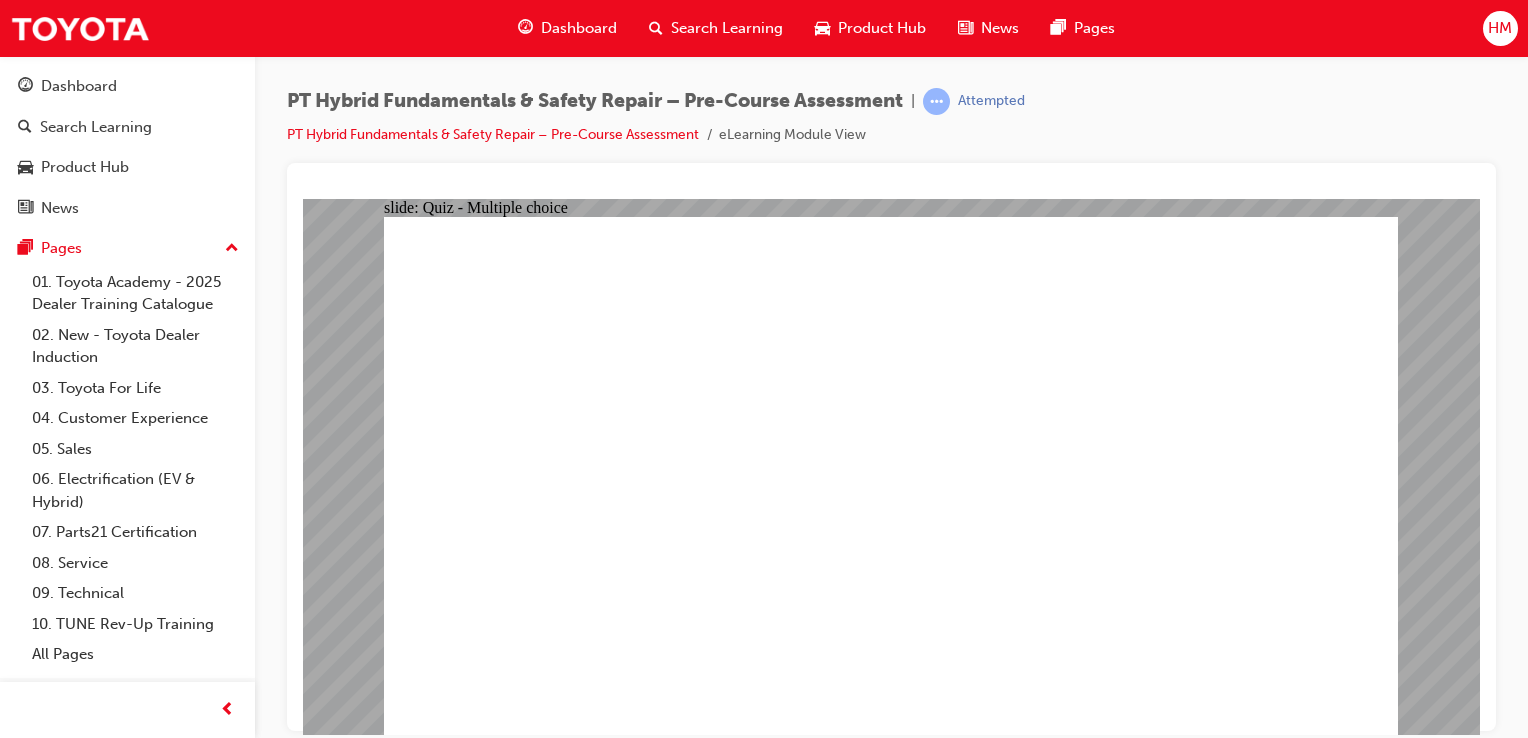 click 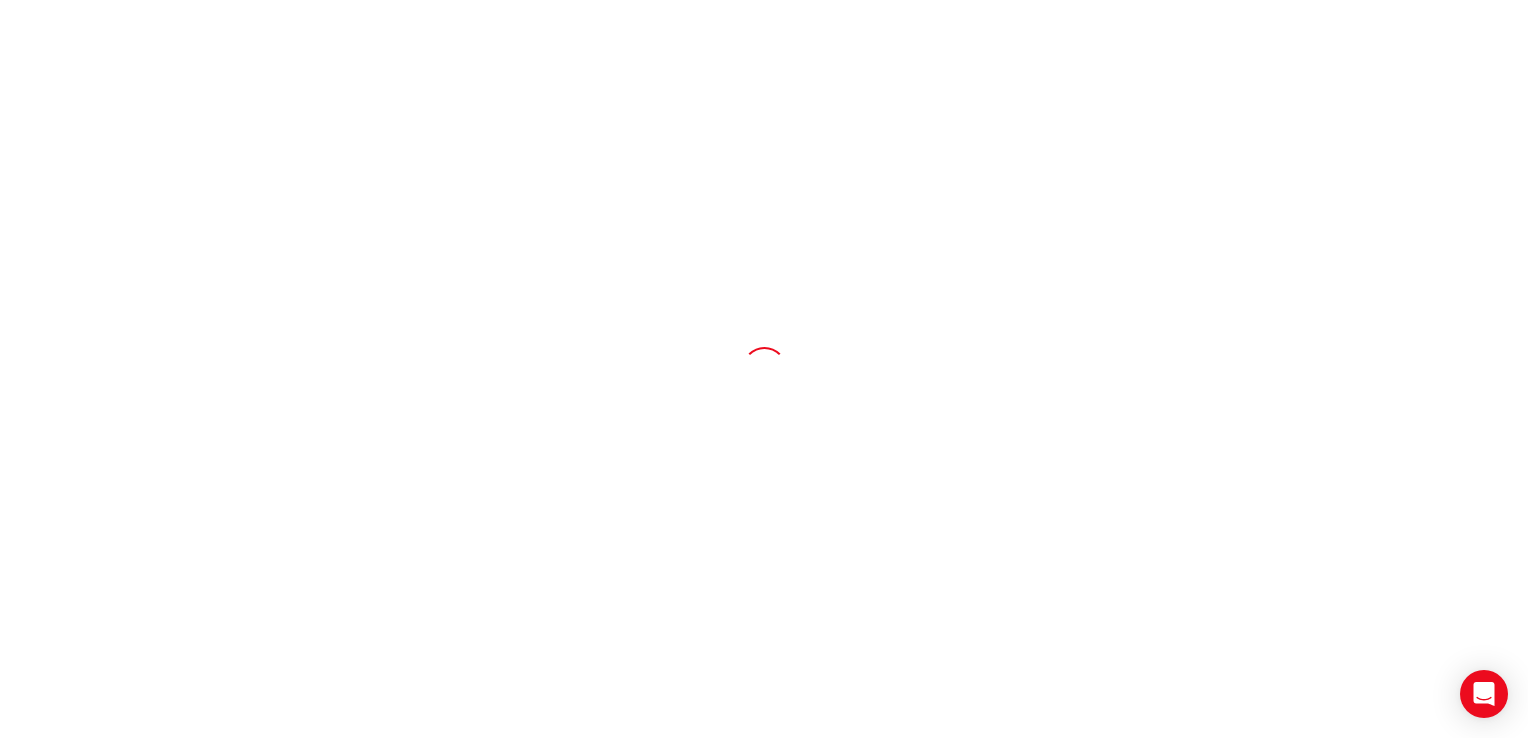 scroll, scrollTop: 0, scrollLeft: 0, axis: both 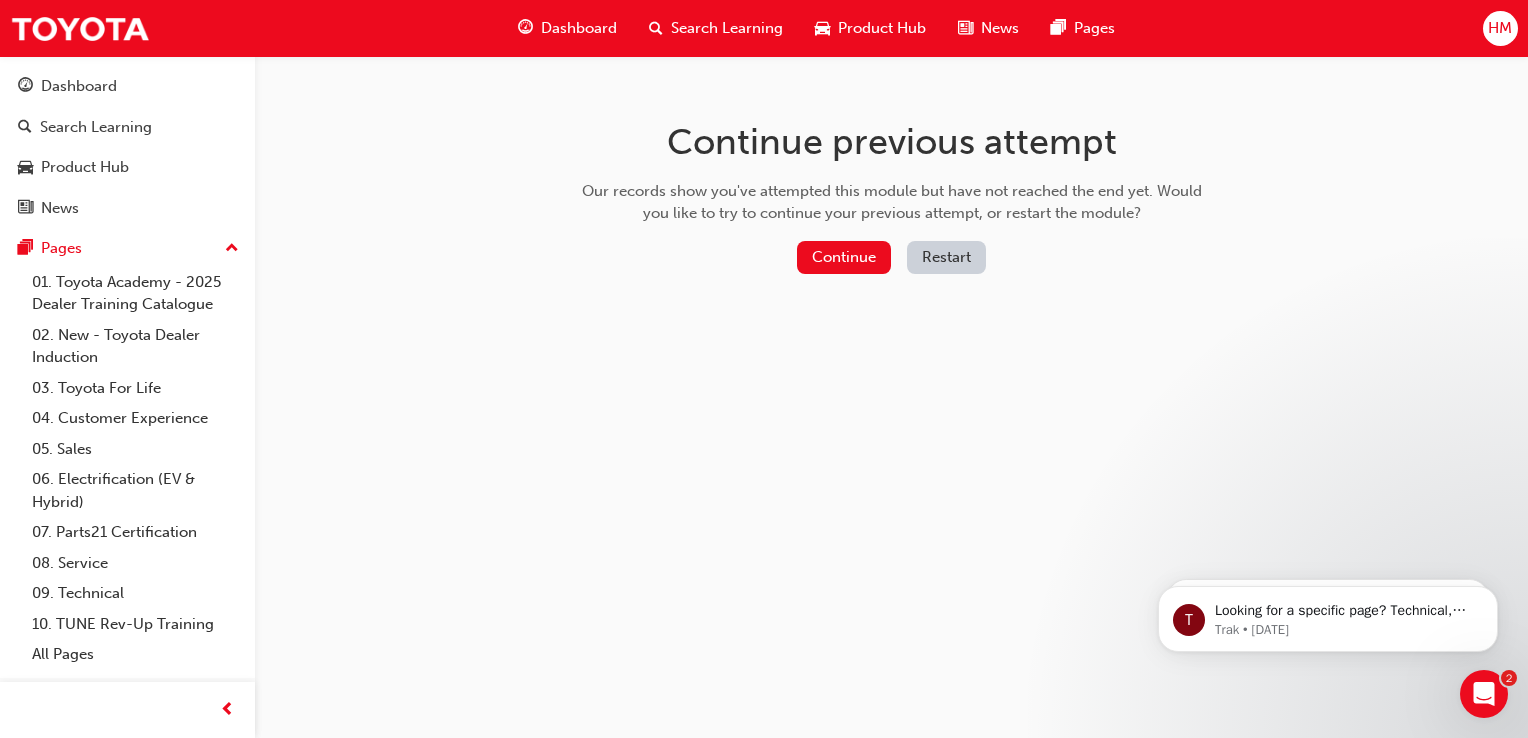 click on "Restart" at bounding box center (946, 257) 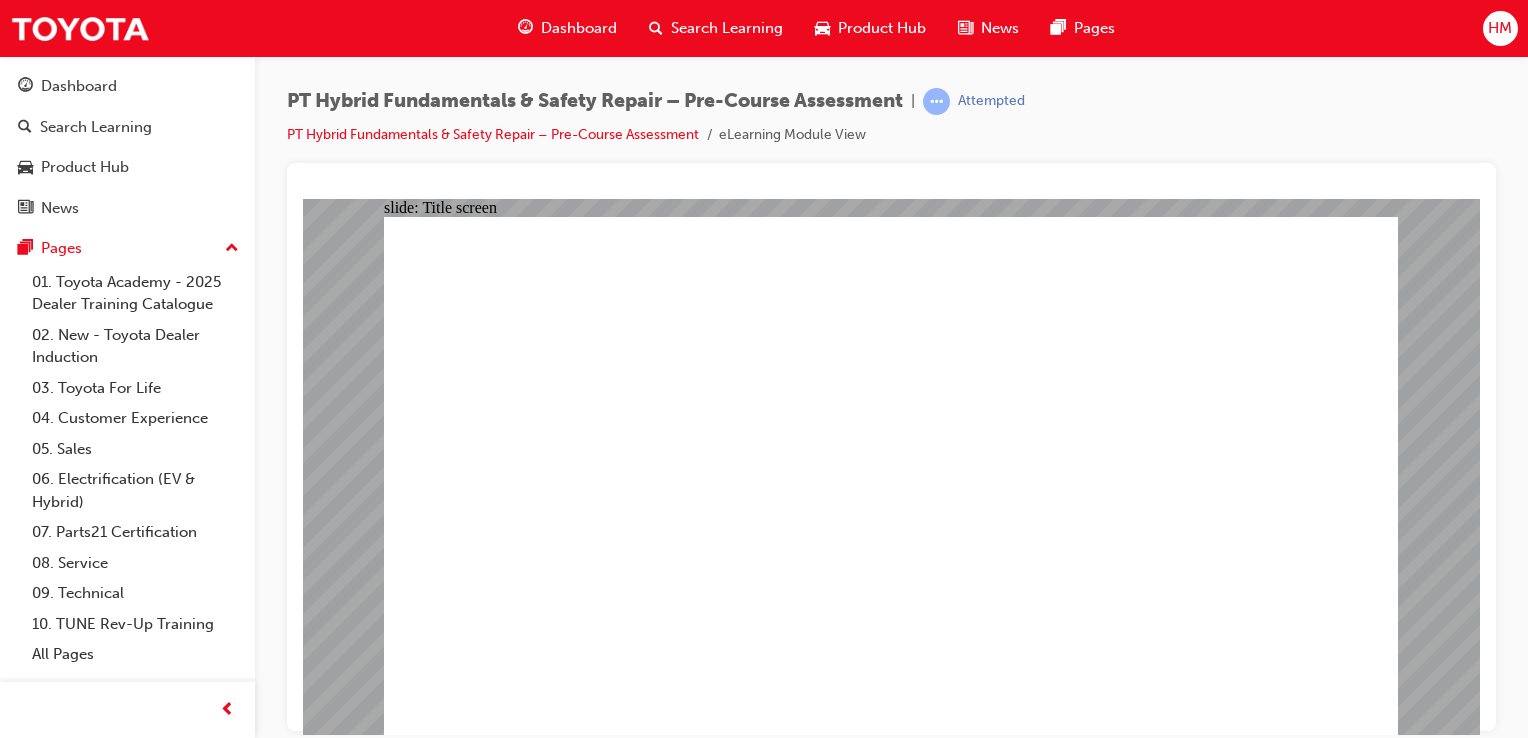 scroll, scrollTop: 0, scrollLeft: 0, axis: both 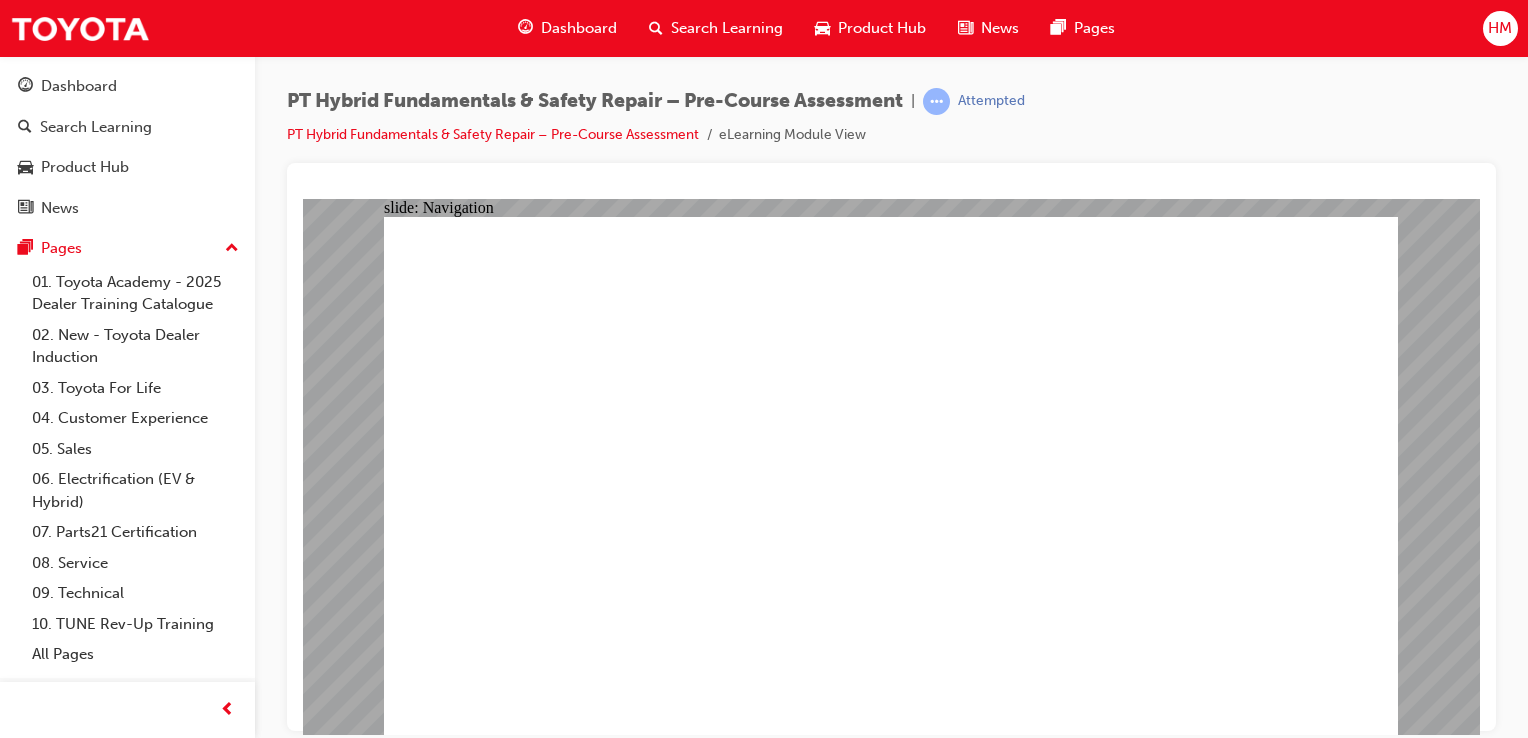 drag, startPoint x: 956, startPoint y: 513, endPoint x: 913, endPoint y: 523, distance: 44.14748 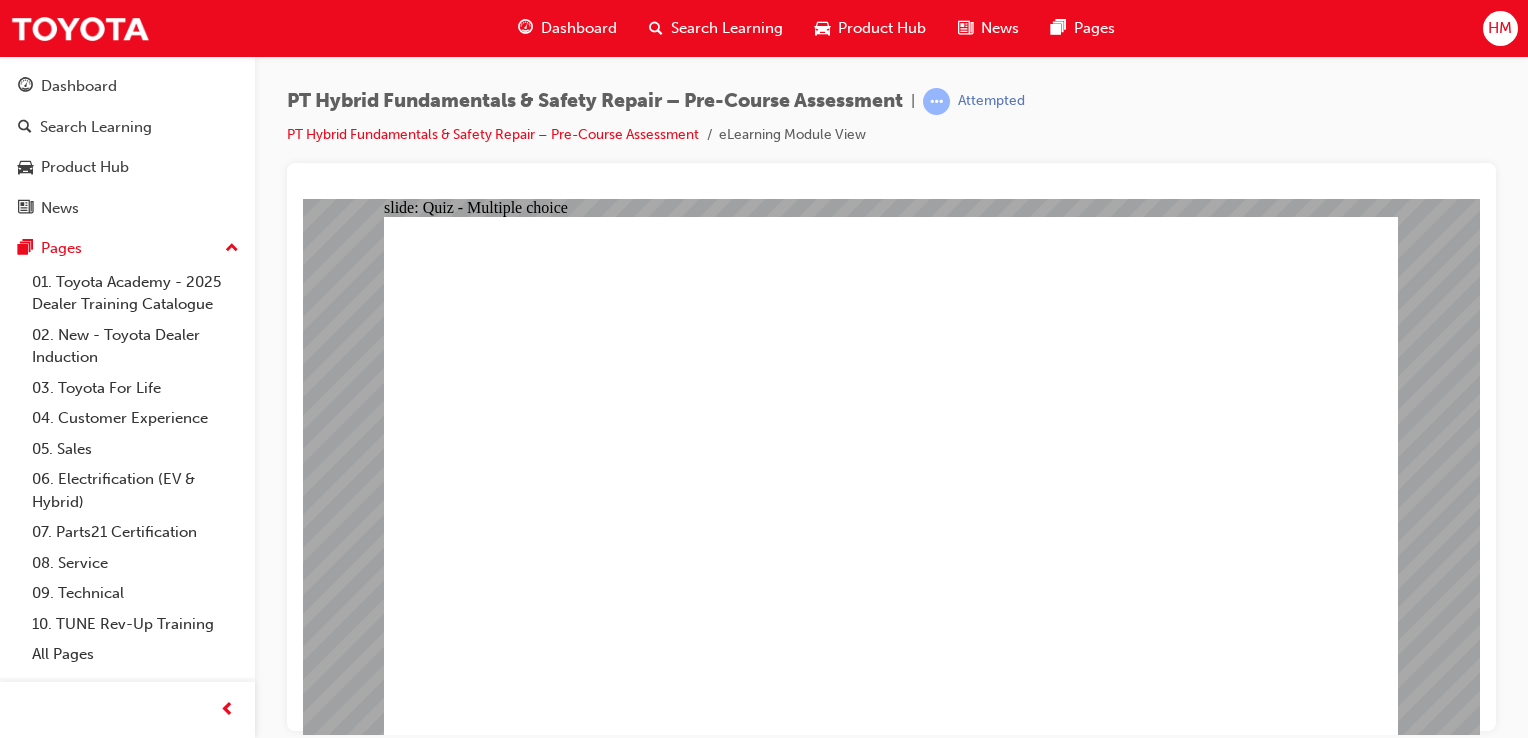 click 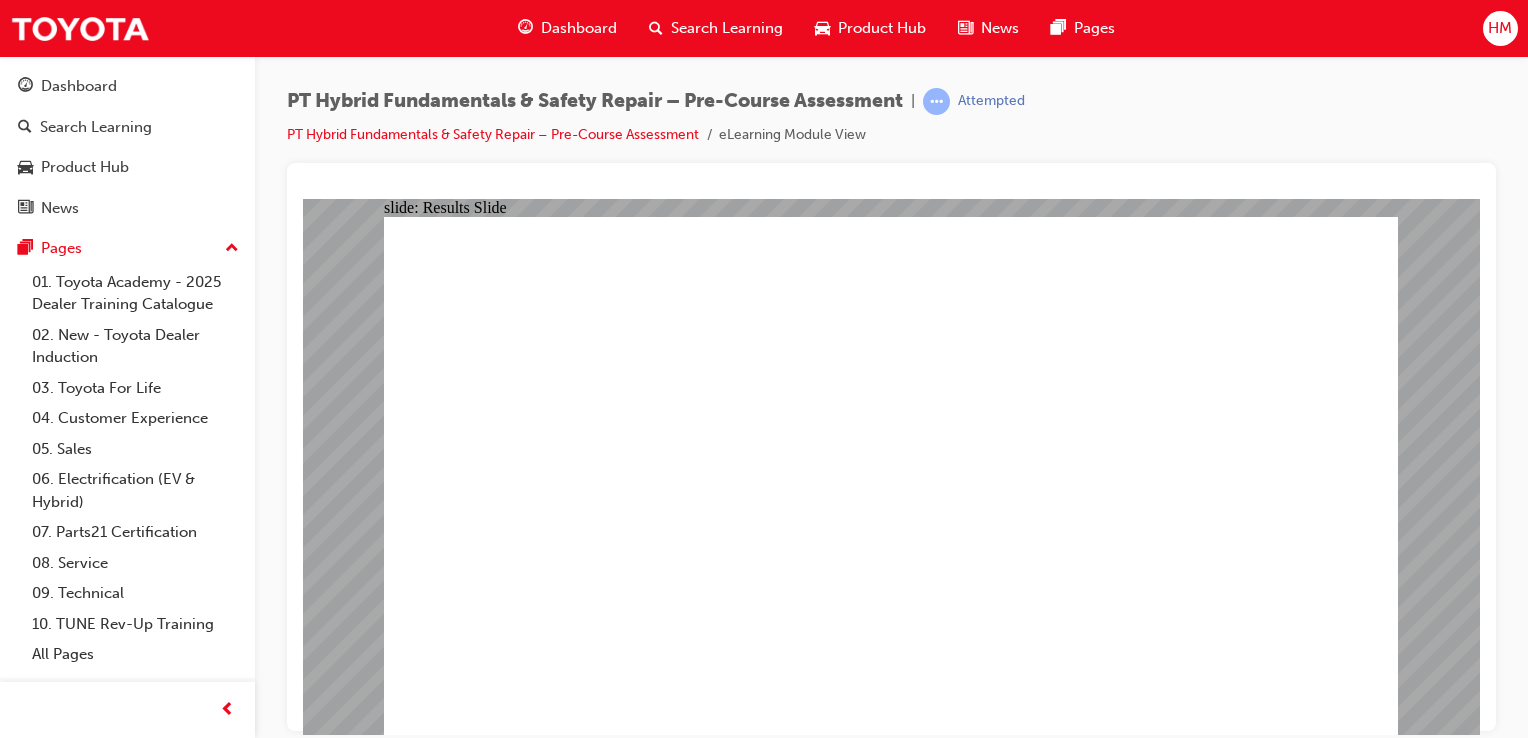 click 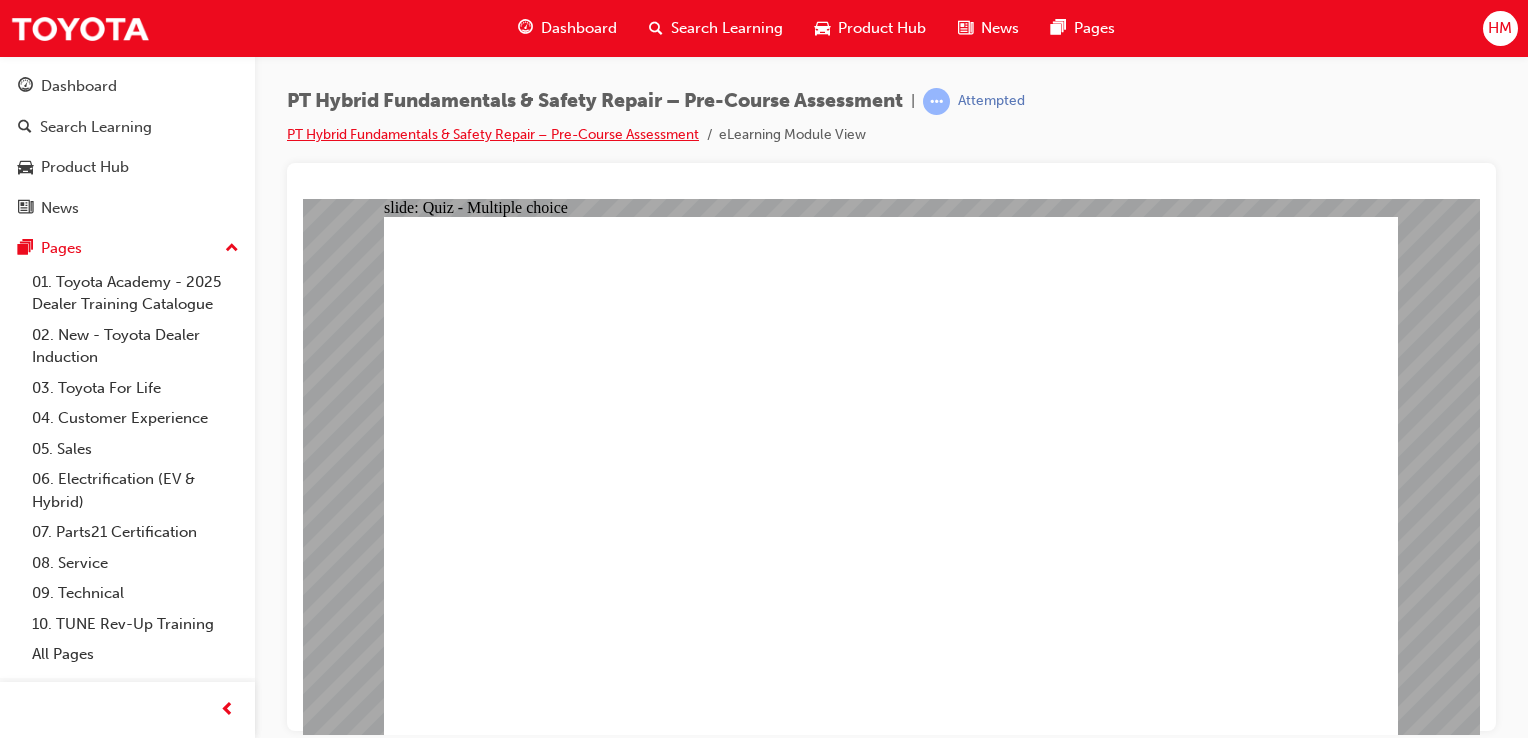 click on "PT Hybrid Fundamentals & Safety Repair – Pre-Course Assessment" at bounding box center (493, 134) 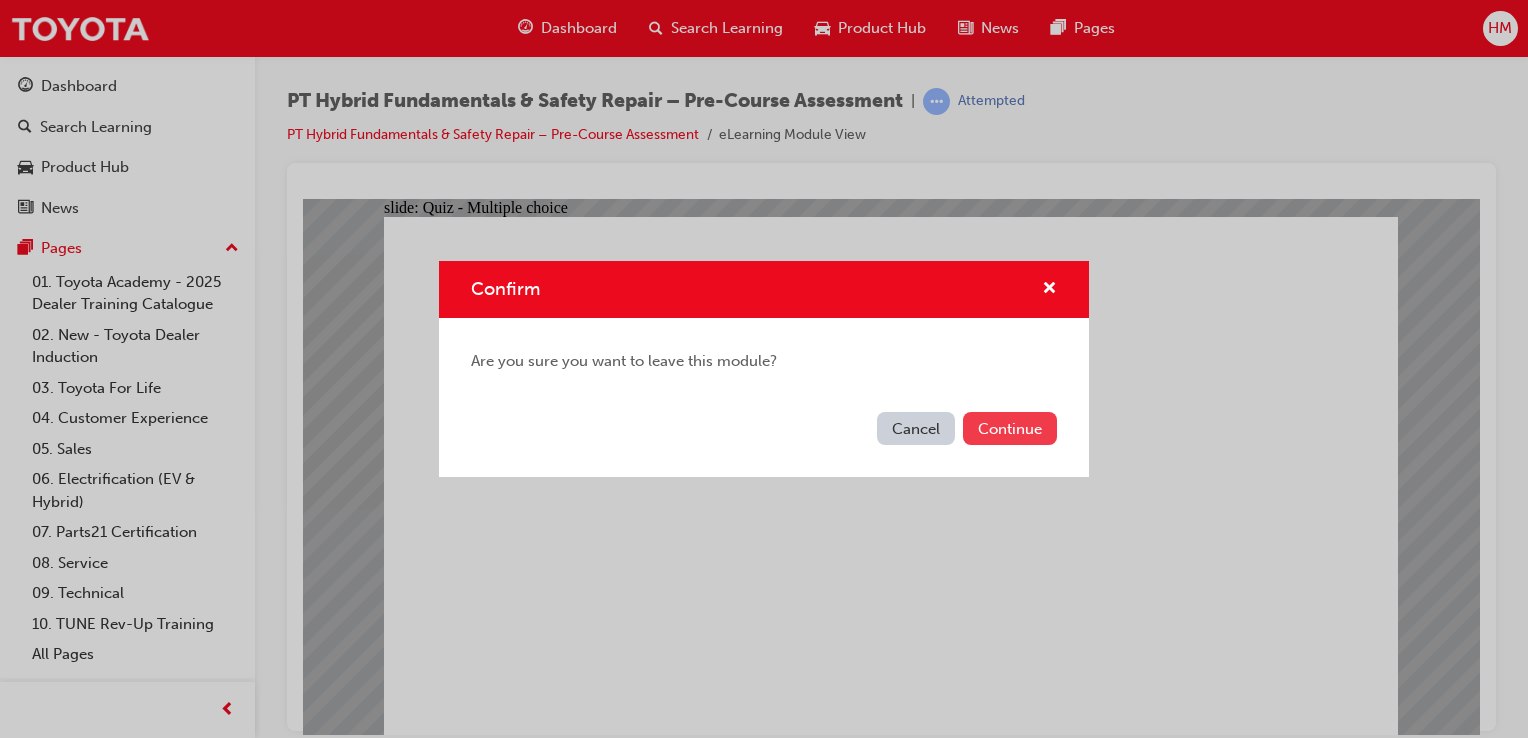 click on "Continue" at bounding box center [1010, 428] 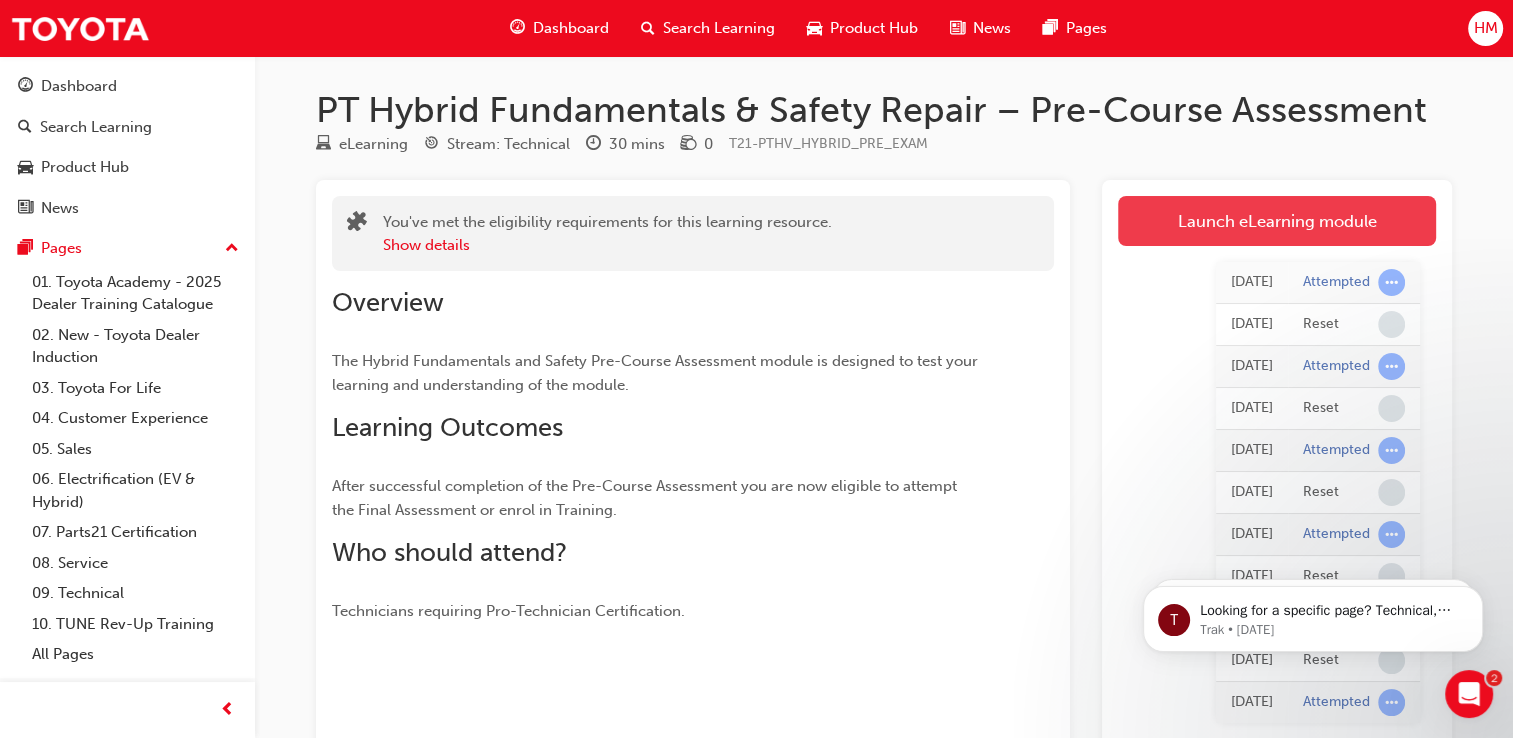 click on "Launch eLearning module" at bounding box center (1277, 221) 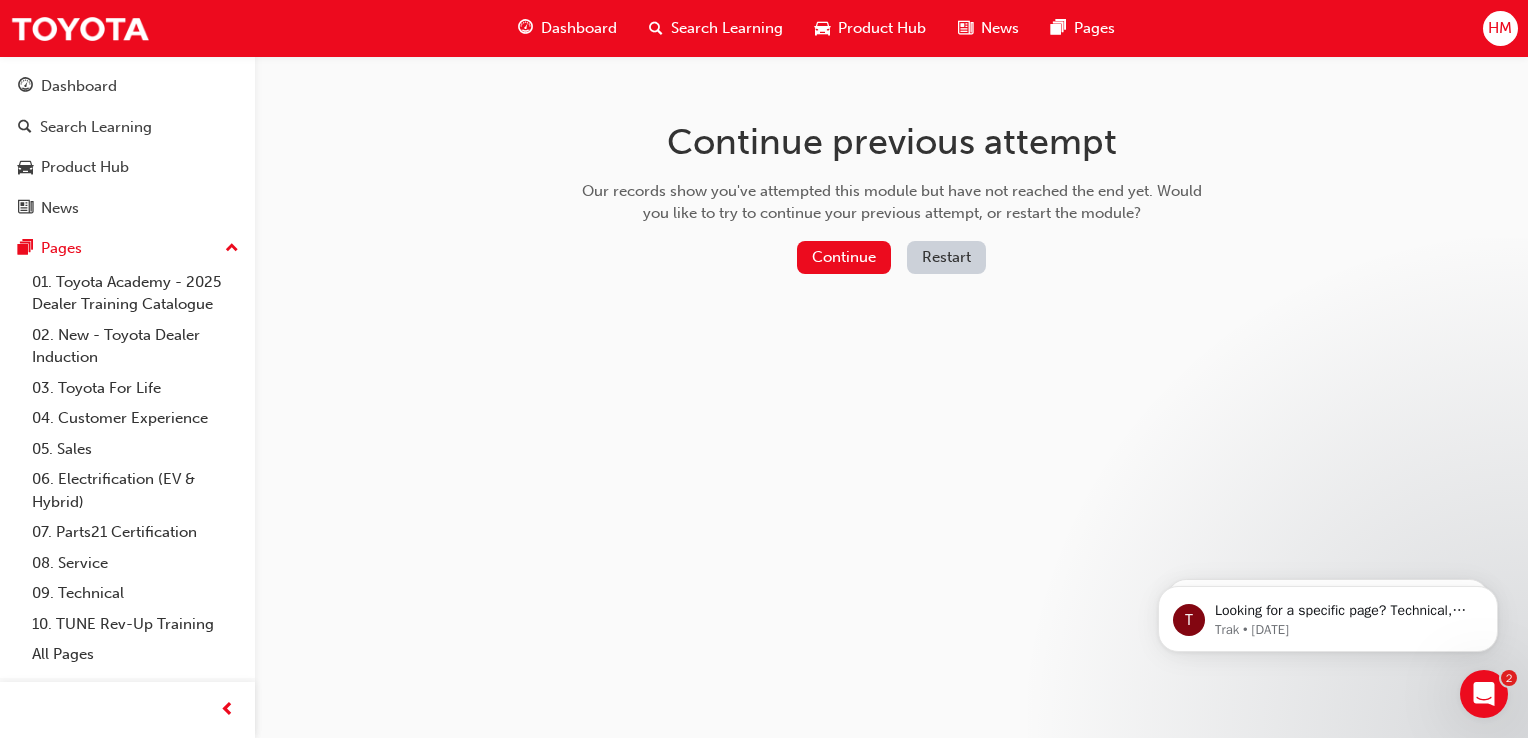 click on "Restart" at bounding box center (946, 257) 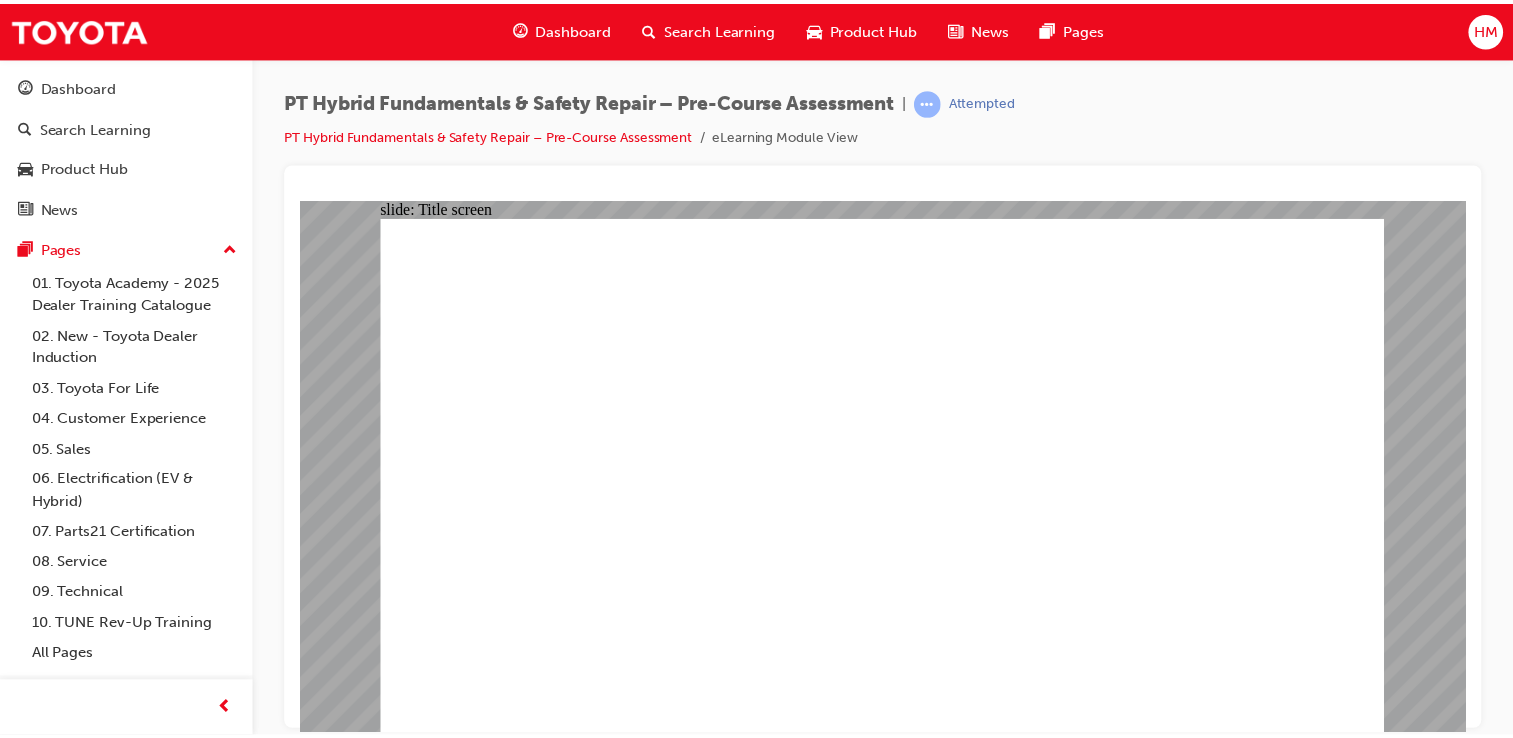 scroll, scrollTop: 0, scrollLeft: 0, axis: both 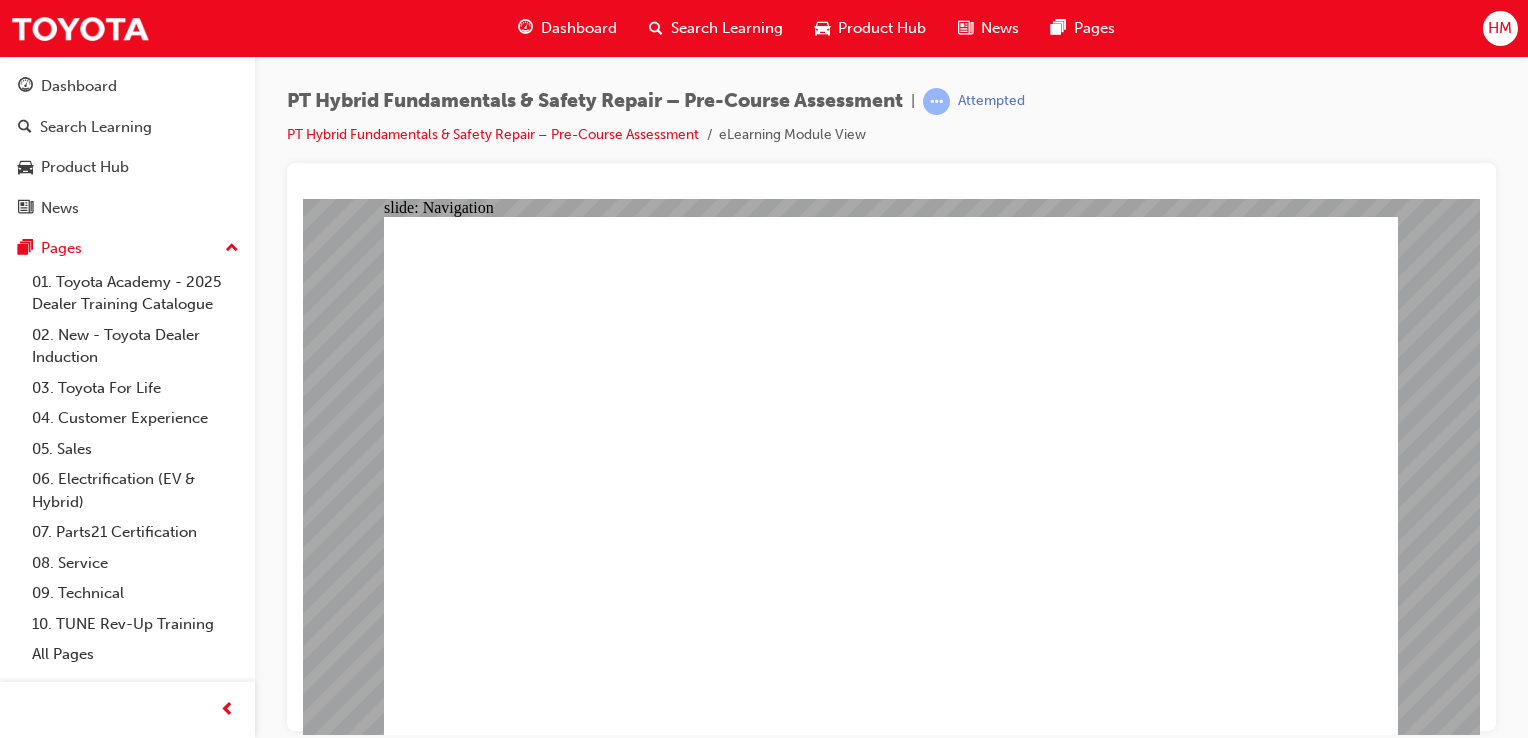 click 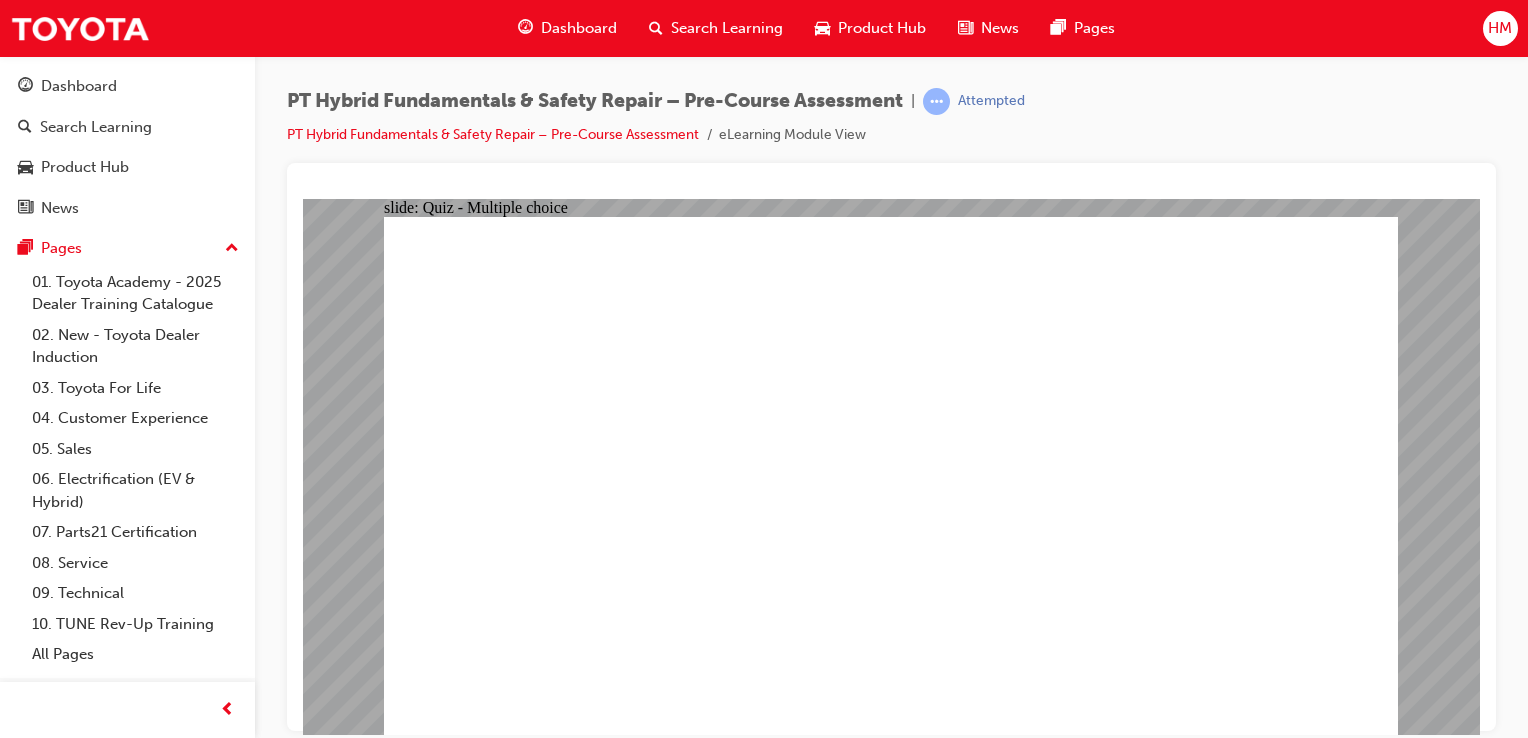 click 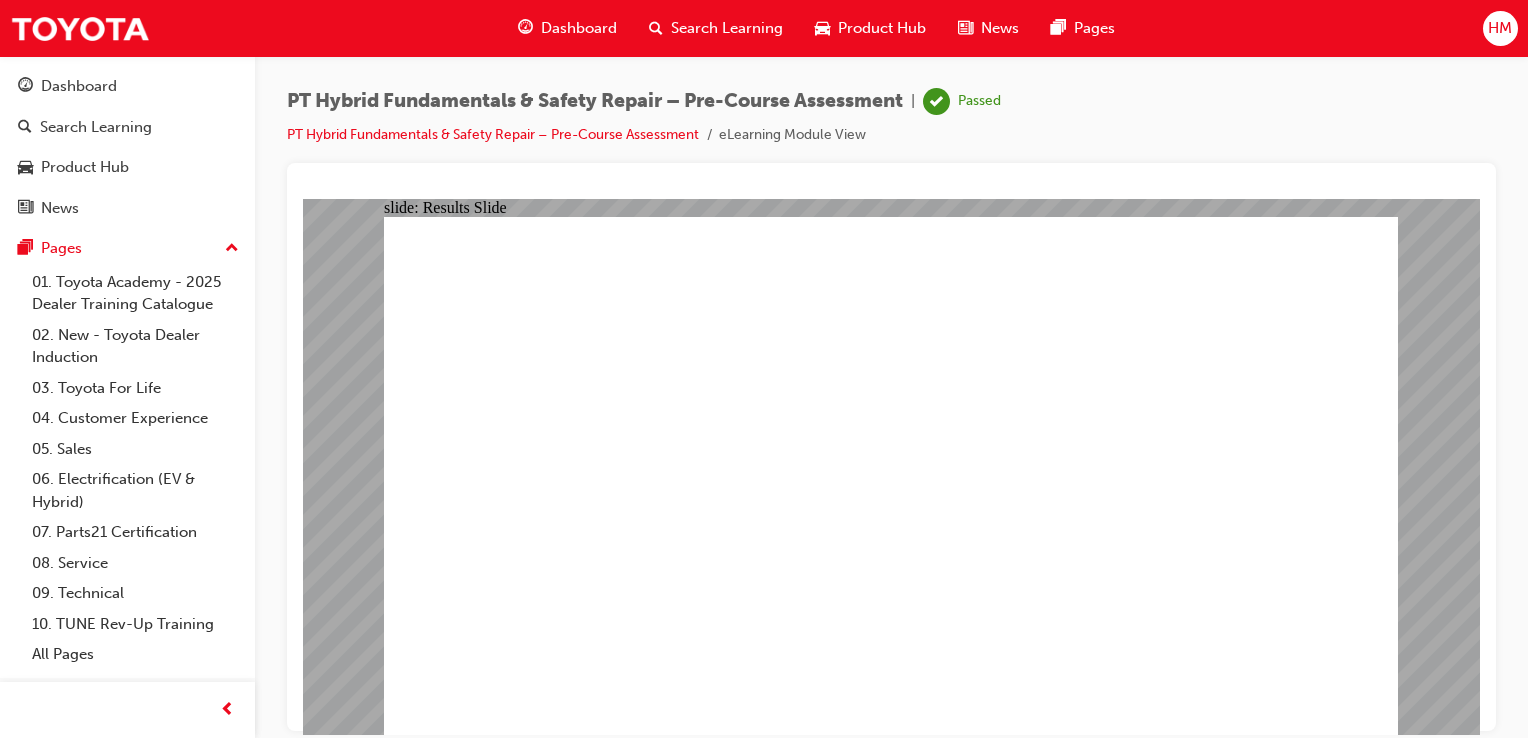 click 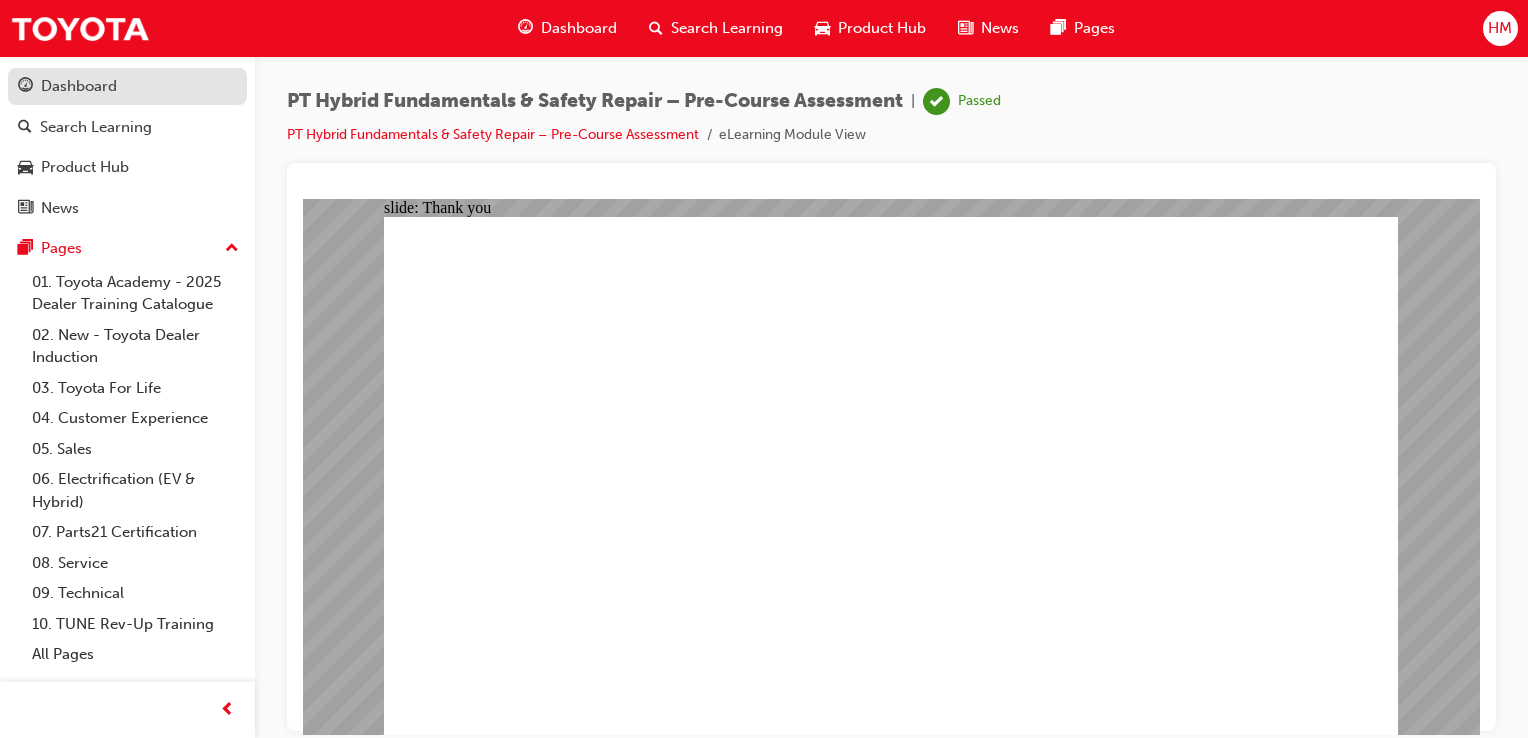 click on "Dashboard" at bounding box center [79, 86] 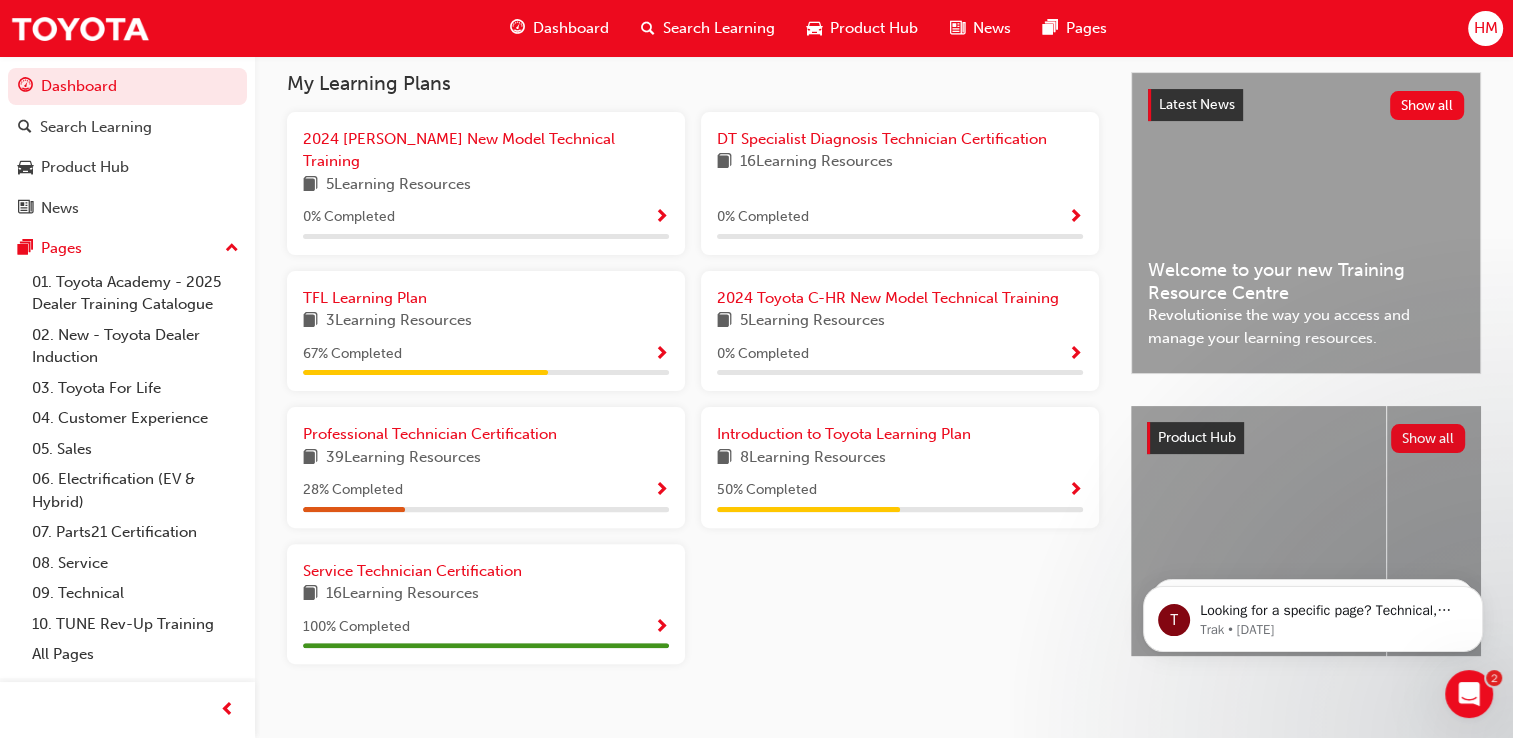 scroll, scrollTop: 455, scrollLeft: 0, axis: vertical 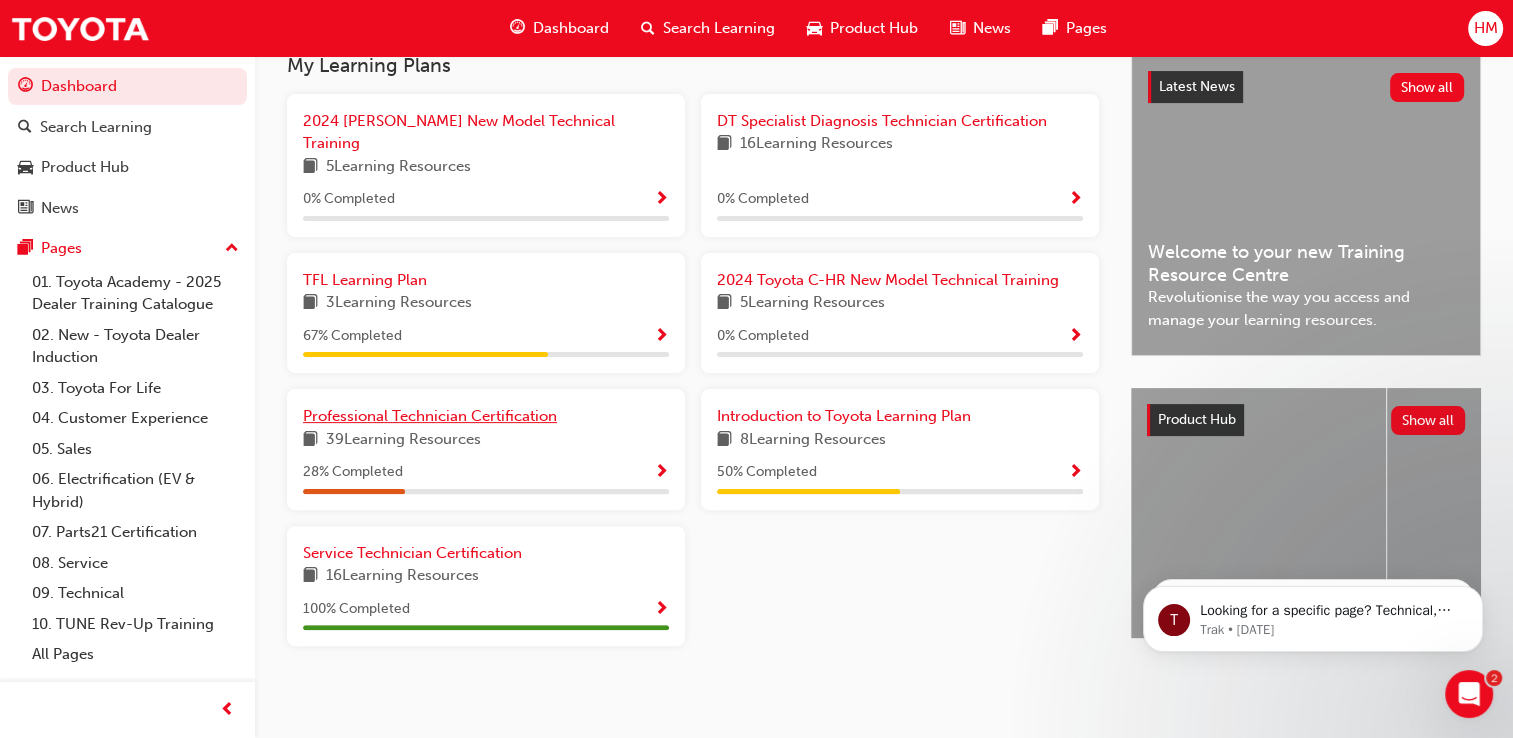 click on "Professional Technician Certification" at bounding box center [430, 416] 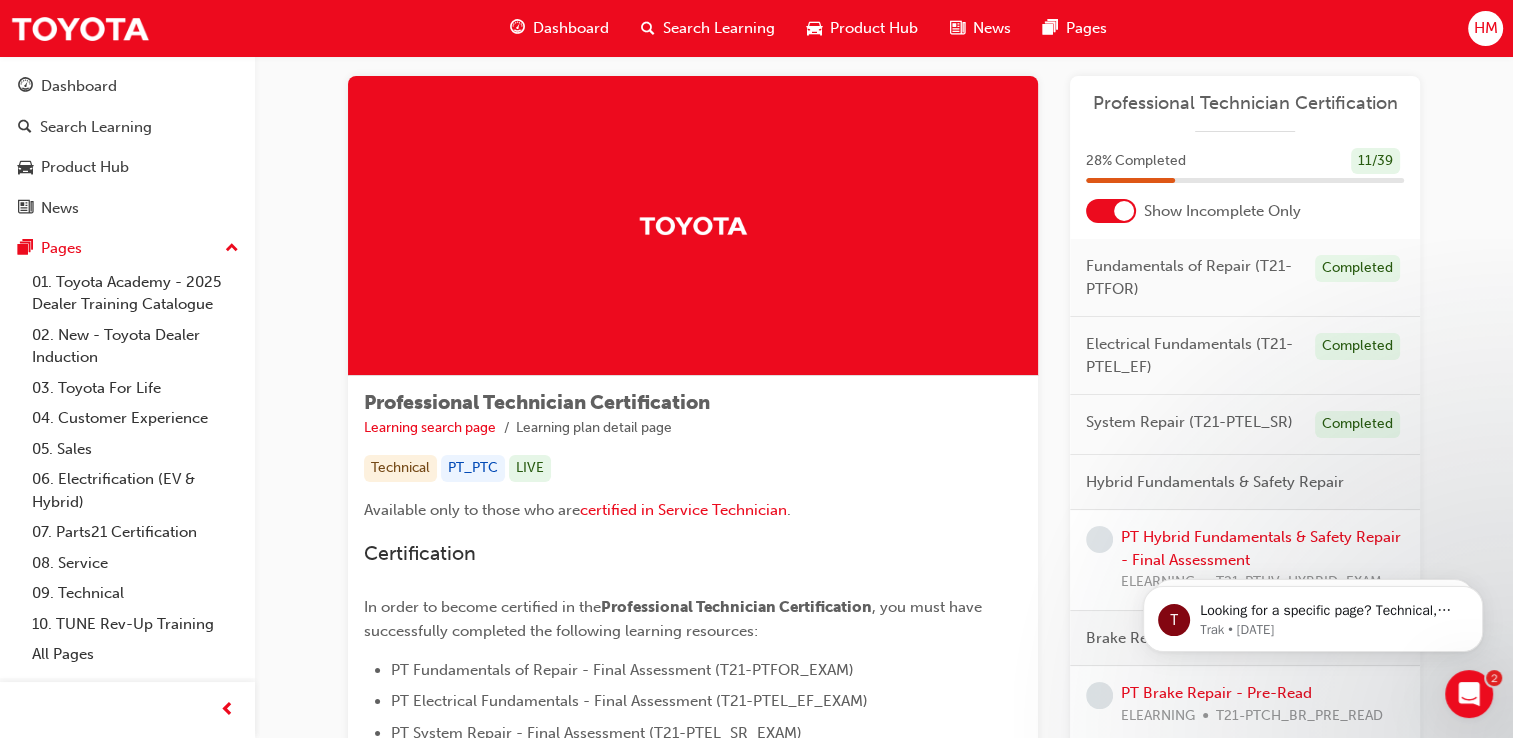 scroll, scrollTop: 200, scrollLeft: 0, axis: vertical 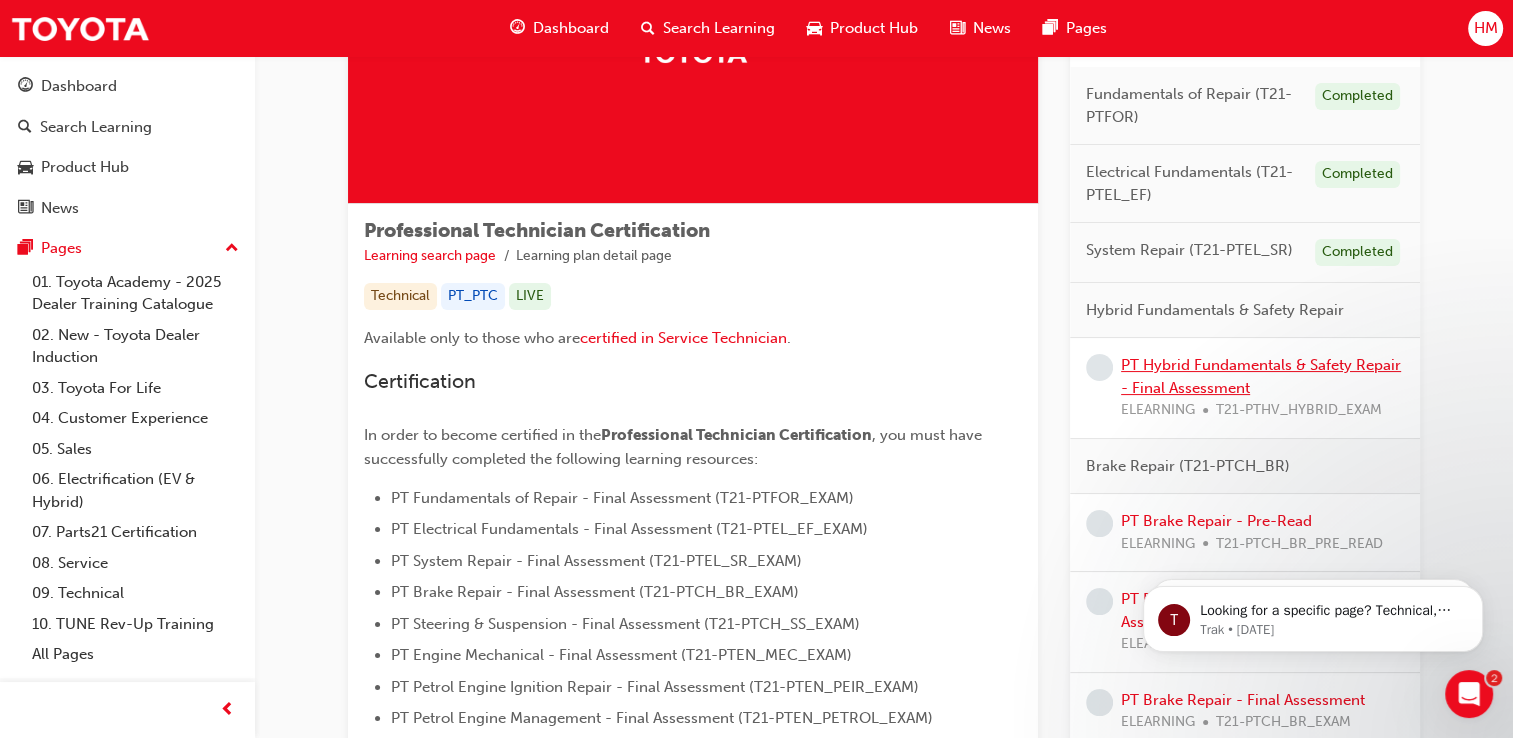 click on "PT Hybrid Fundamentals & Safety Repair - Final Assessment" at bounding box center (1261, 376) 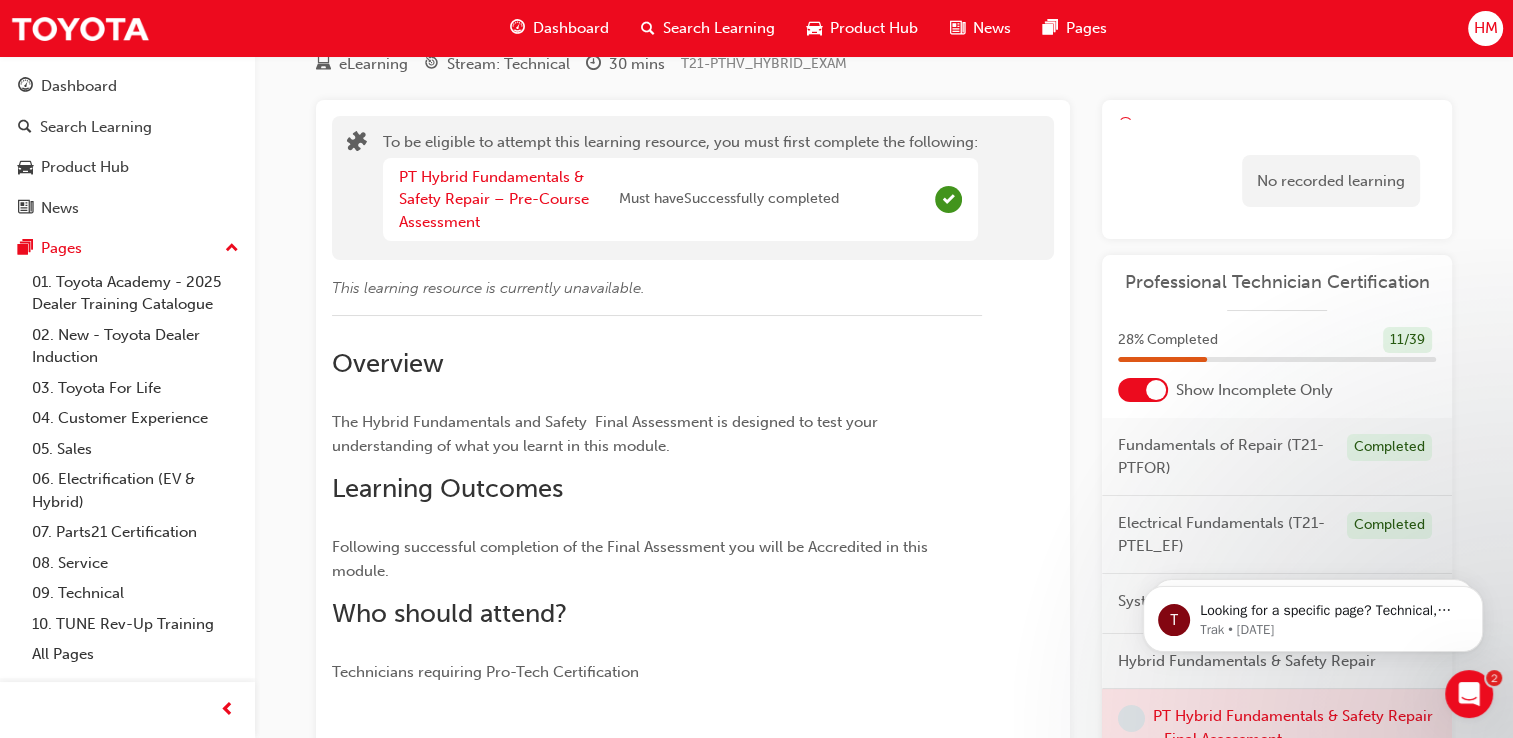 scroll, scrollTop: 0, scrollLeft: 0, axis: both 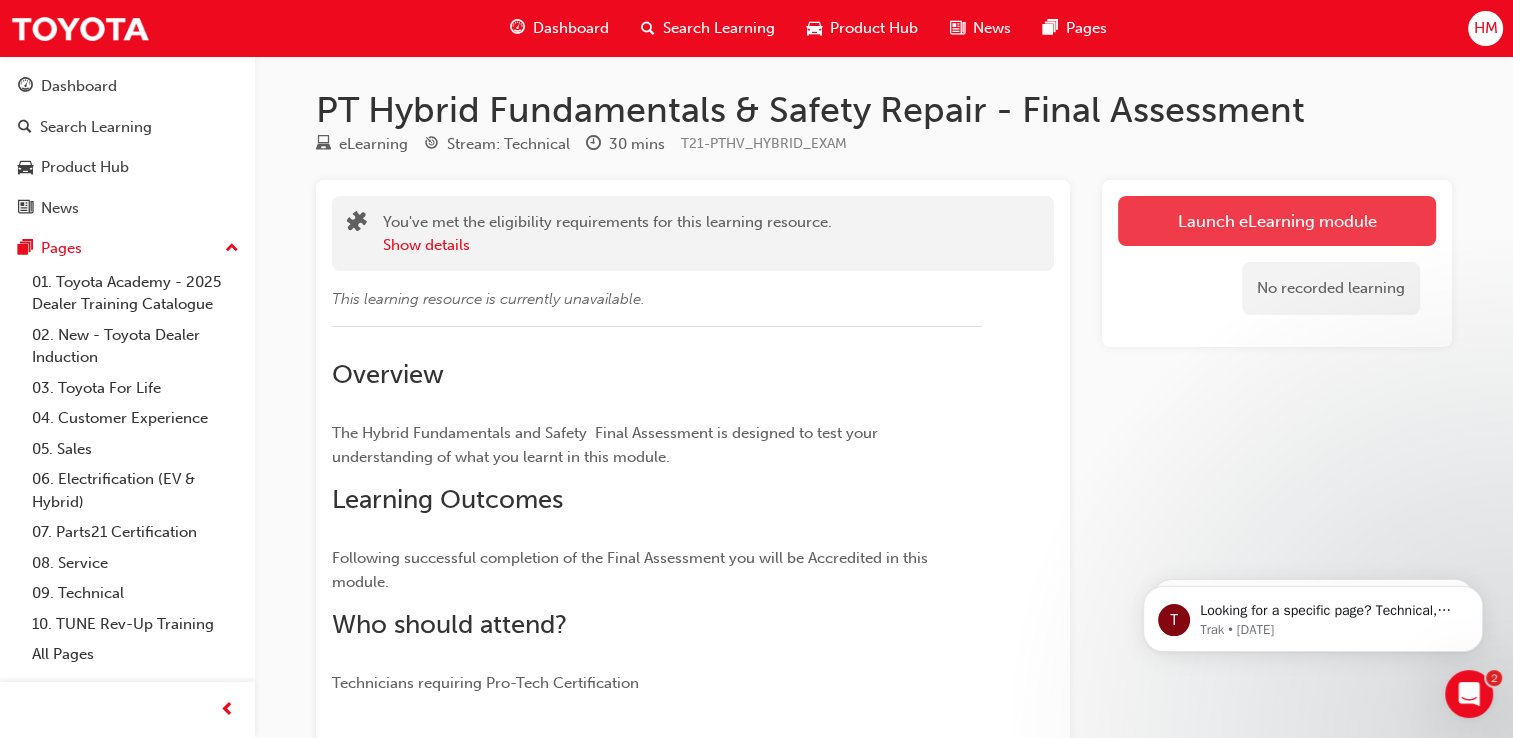 click on "Launch eLearning module" at bounding box center [1277, 221] 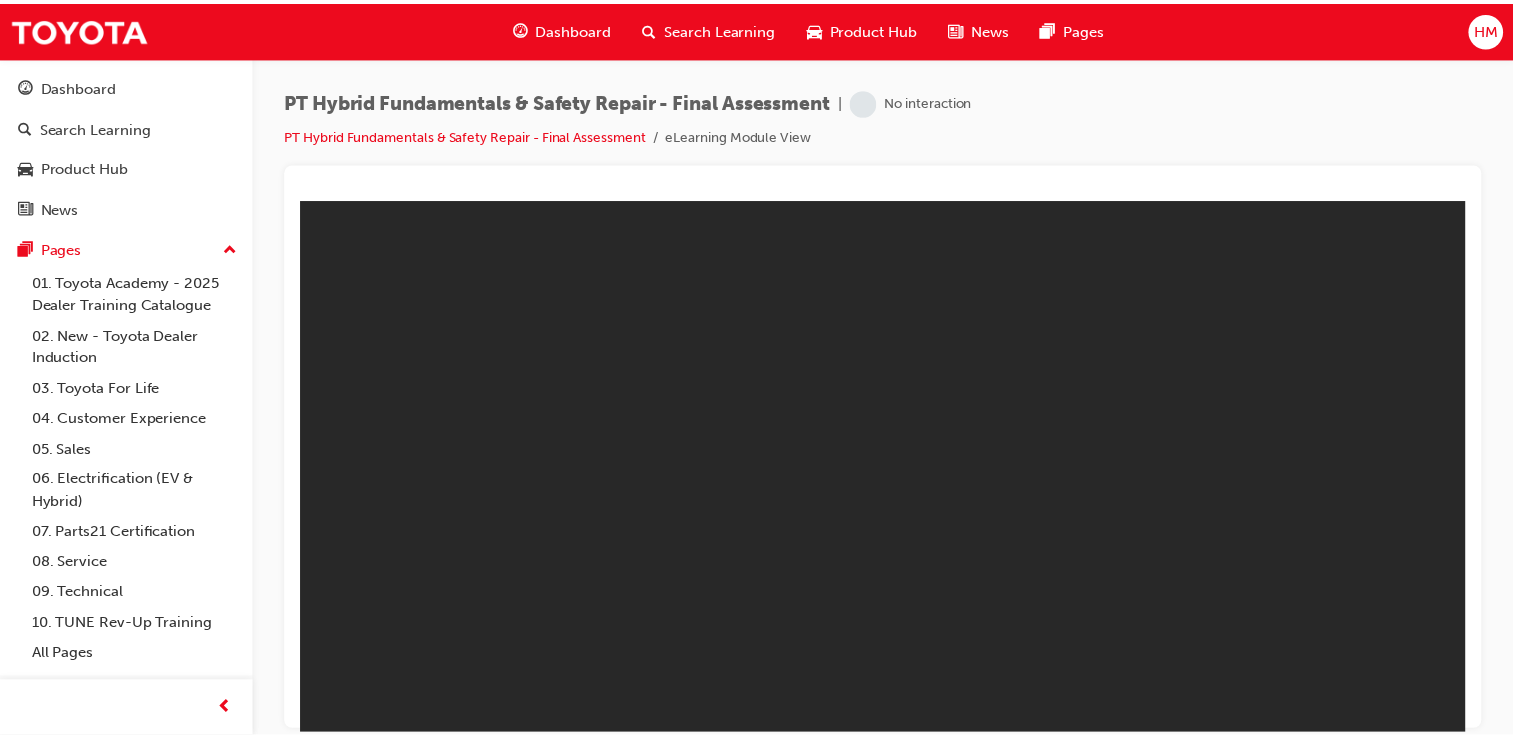 scroll, scrollTop: 0, scrollLeft: 0, axis: both 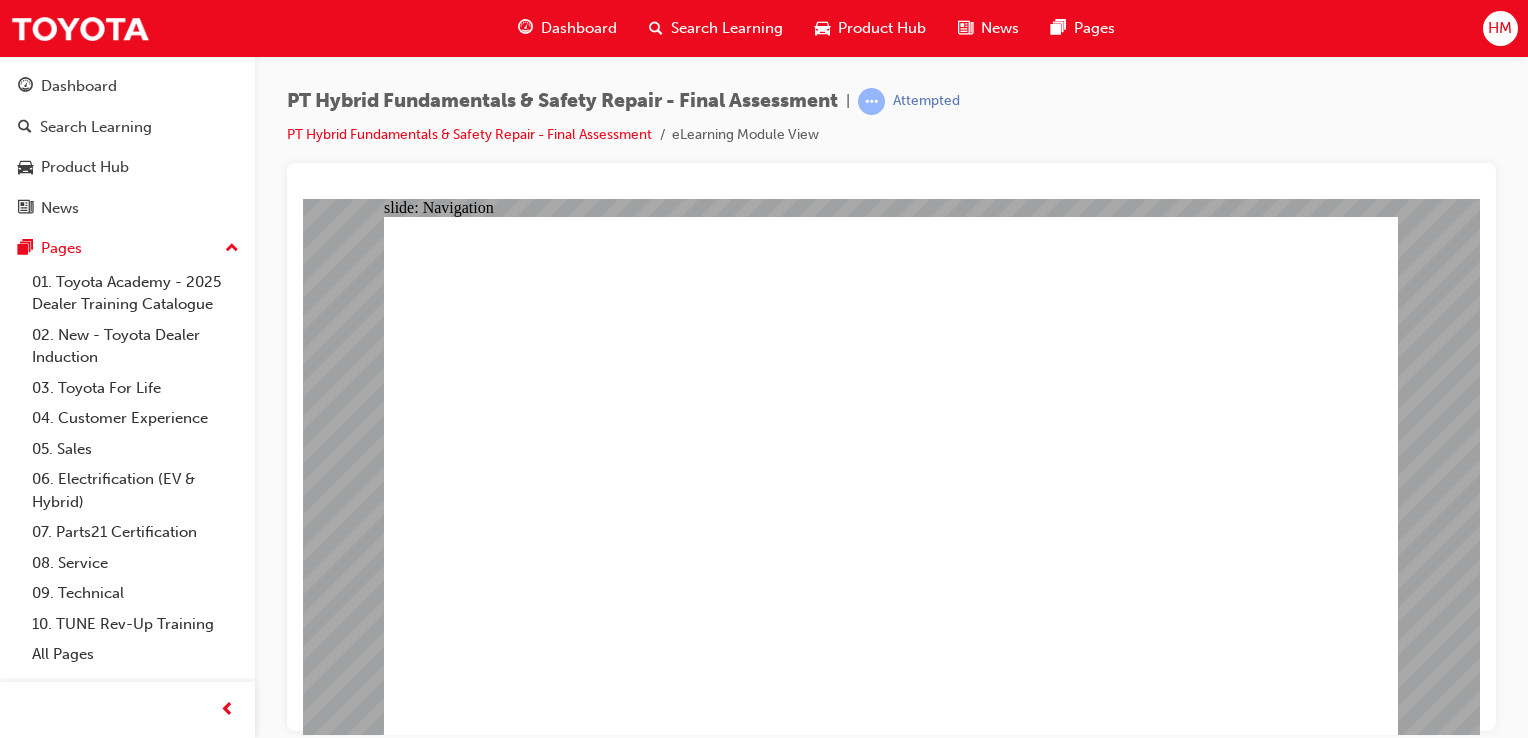 click 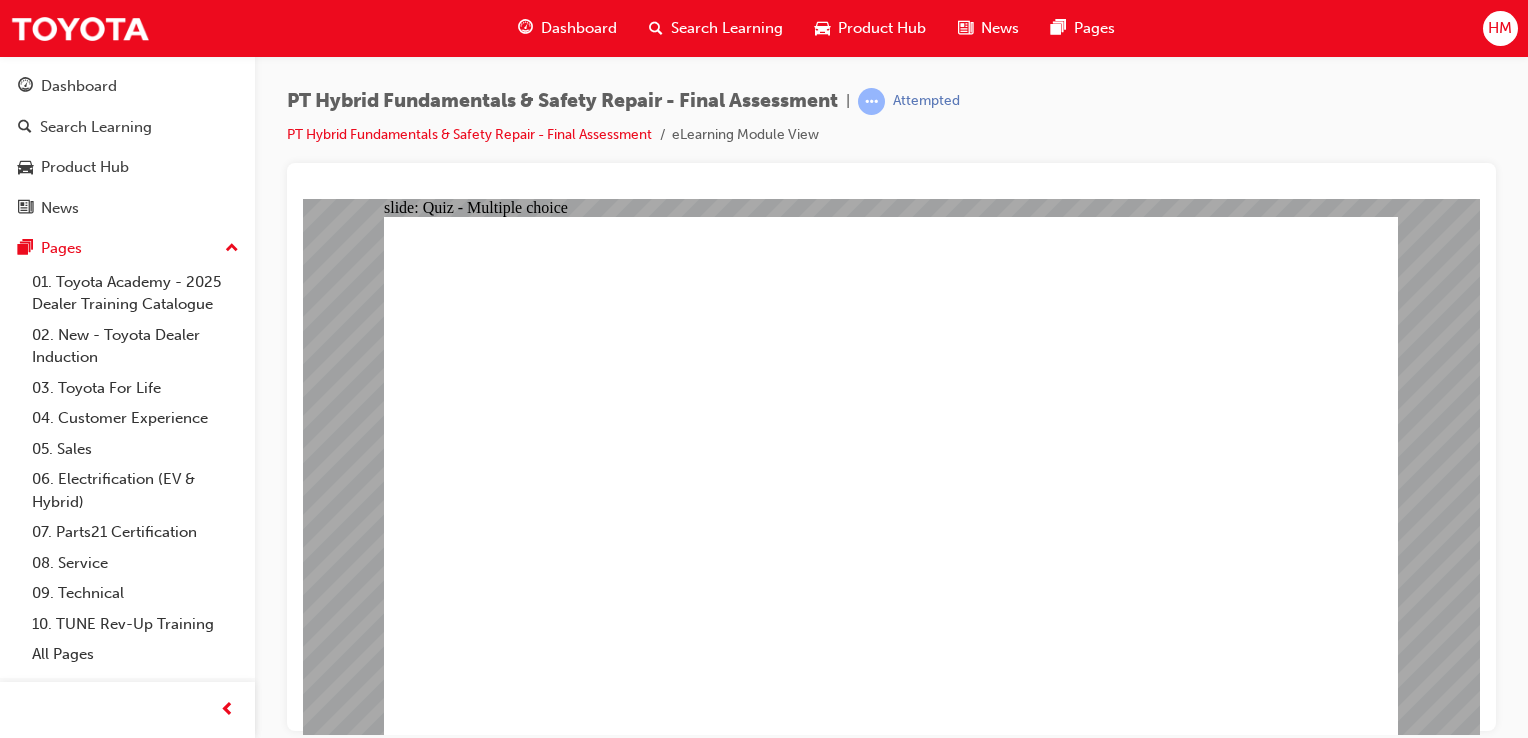 click 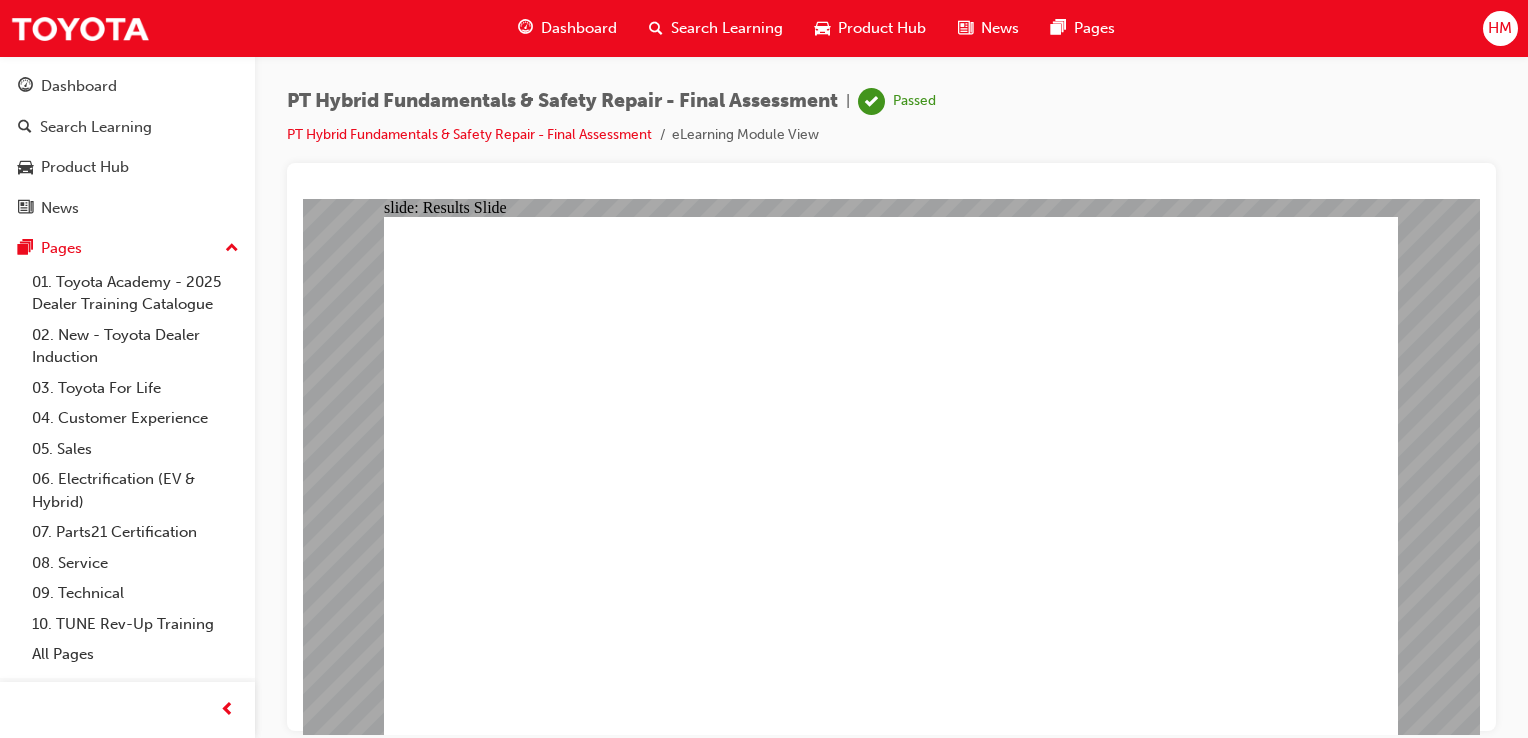 click 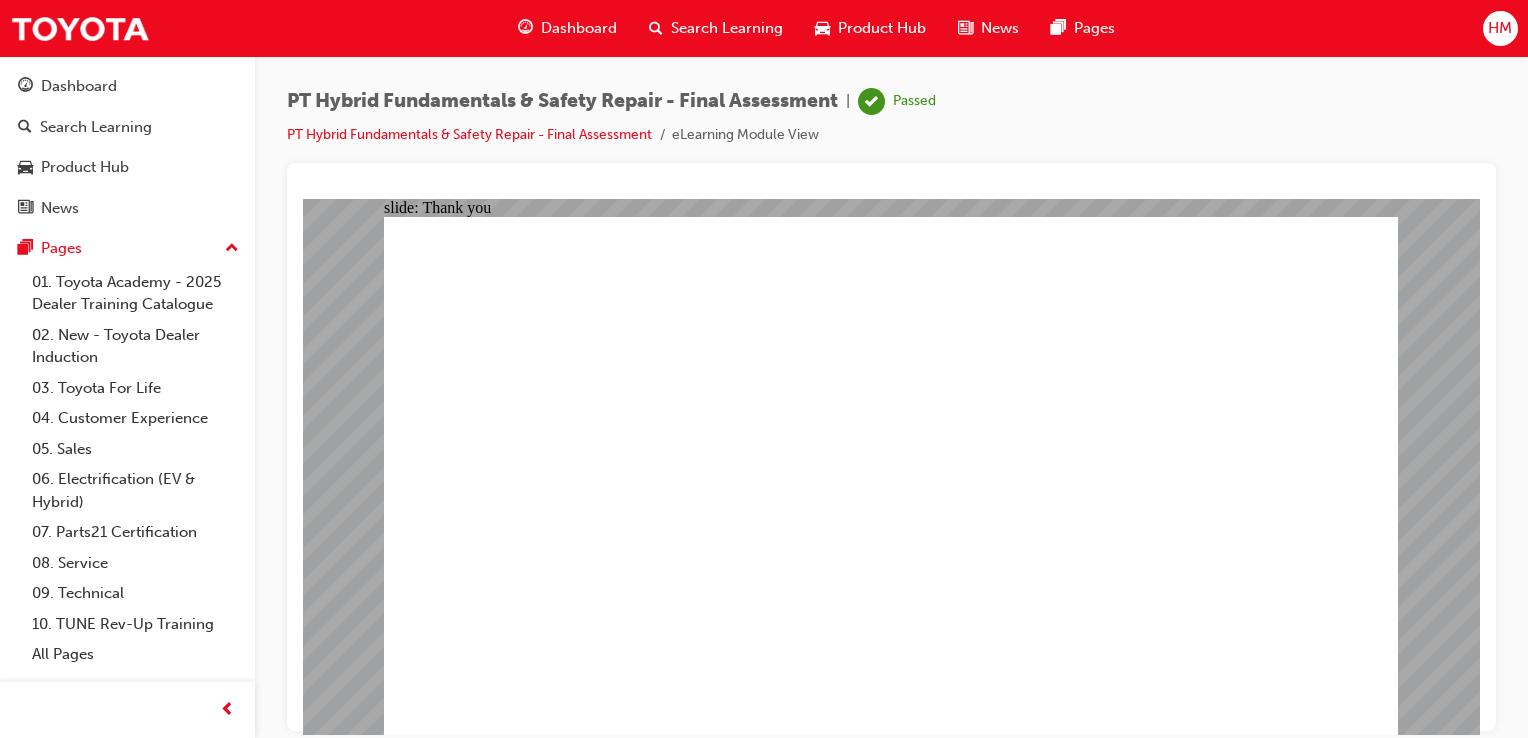 click 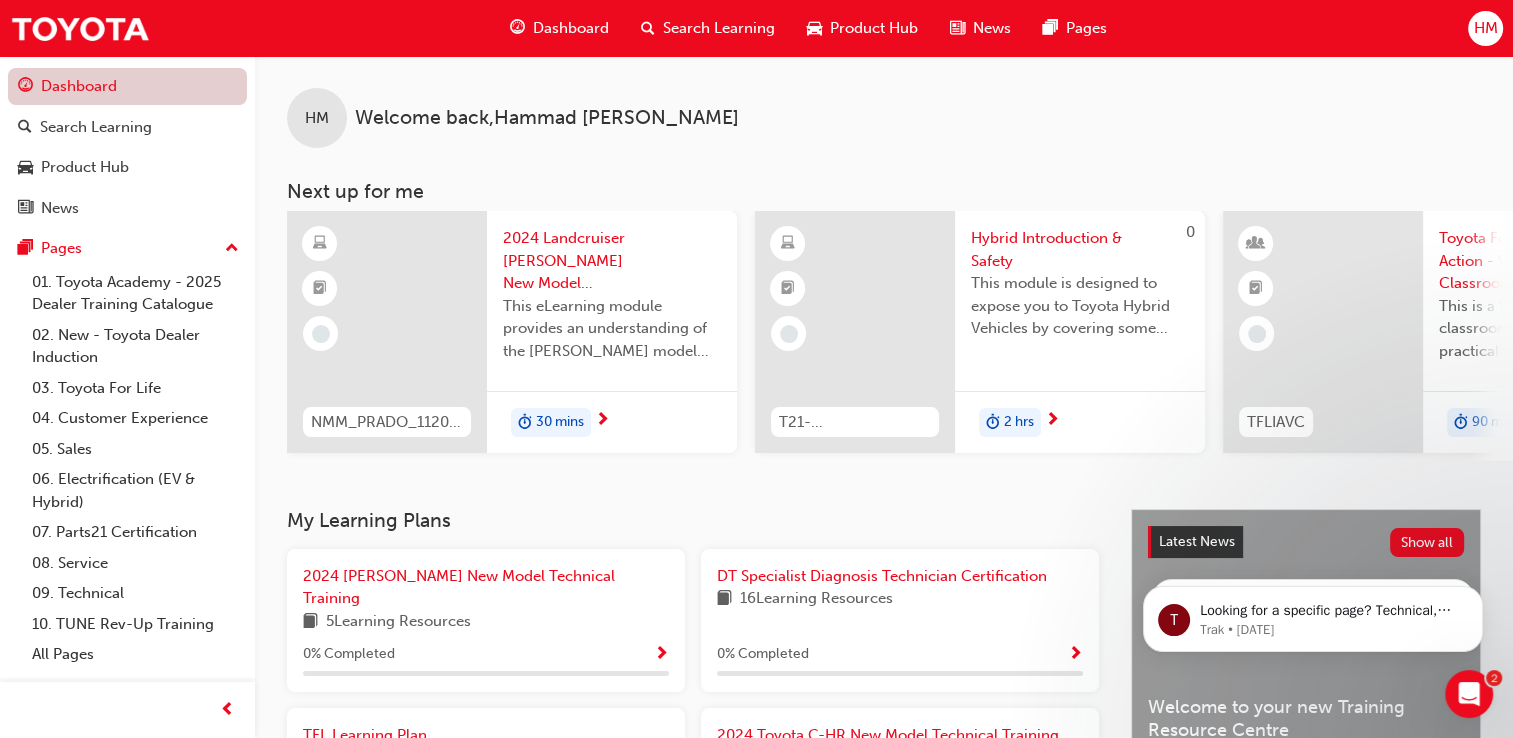 click on "Dashboard" at bounding box center [127, 86] 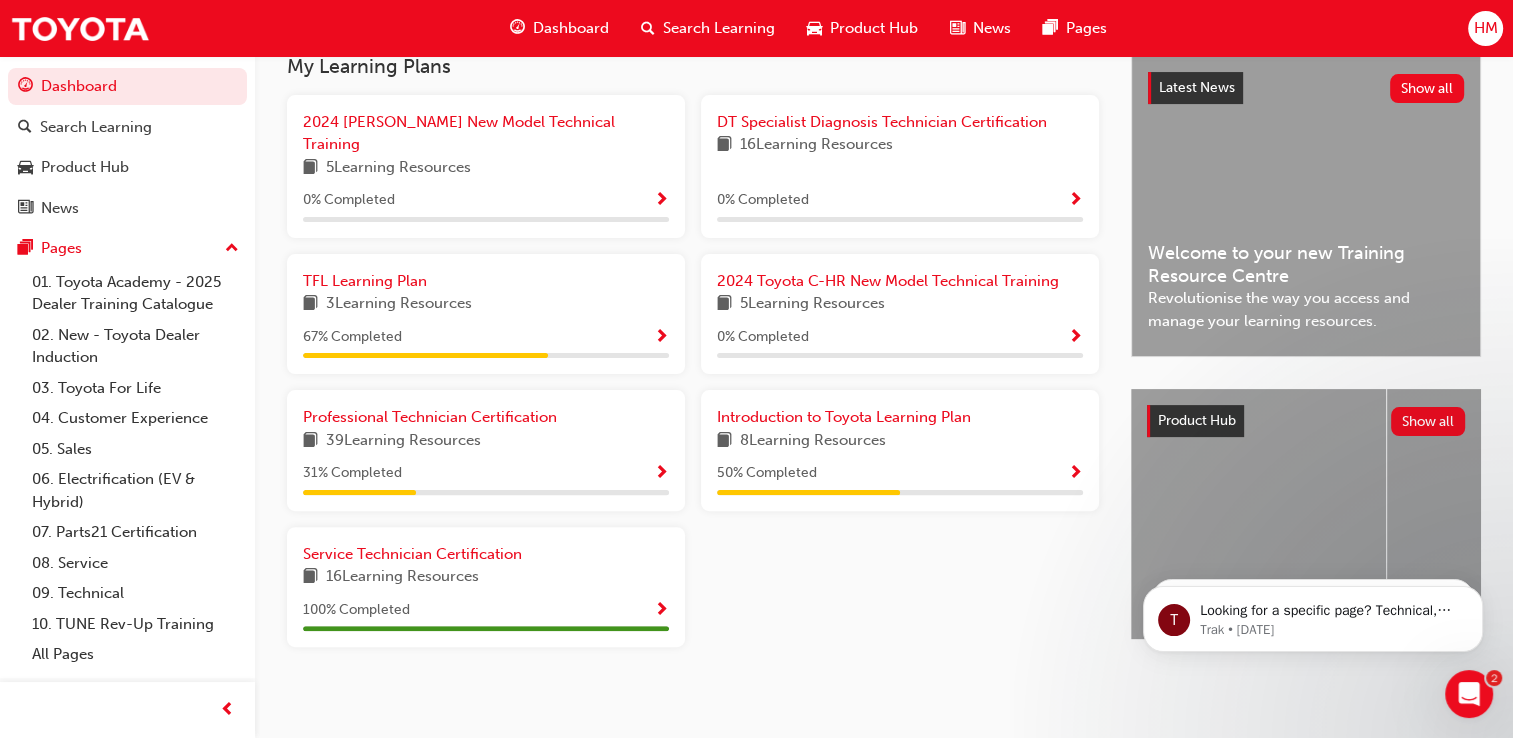 scroll, scrollTop: 455, scrollLeft: 0, axis: vertical 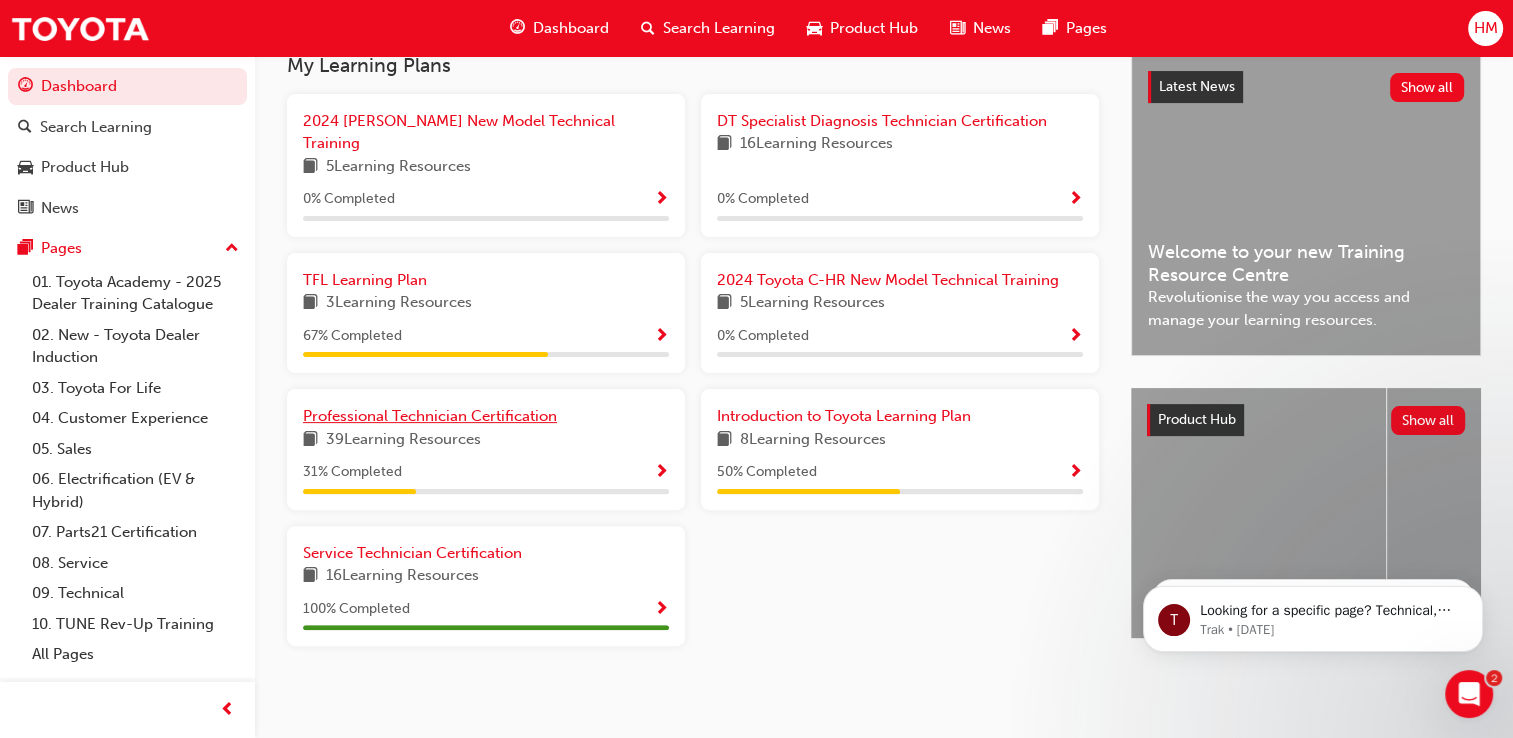 click on "Professional Technician Certification" at bounding box center [430, 416] 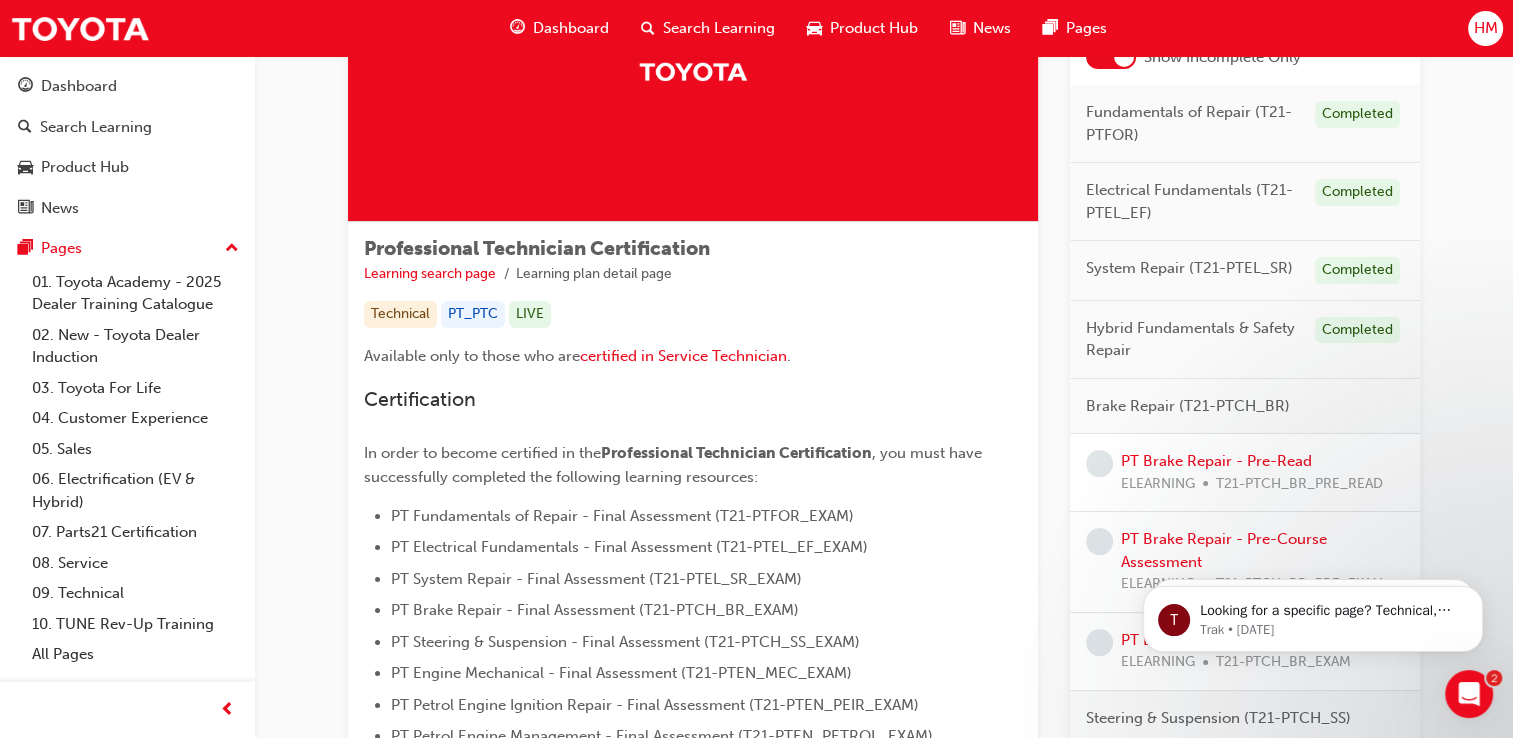 scroll, scrollTop: 200, scrollLeft: 0, axis: vertical 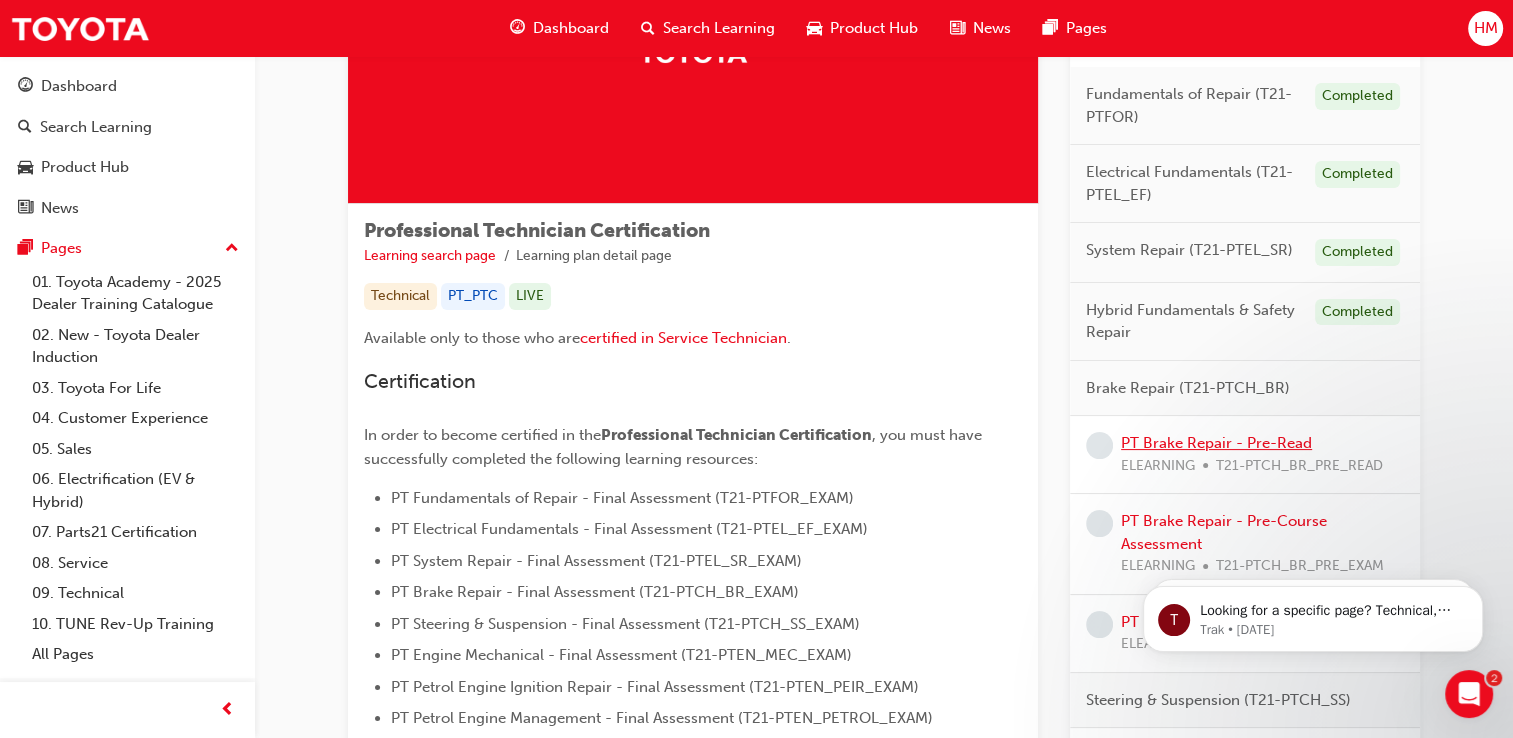 click on "PT Brake Repair - Pre-Read" at bounding box center (1216, 443) 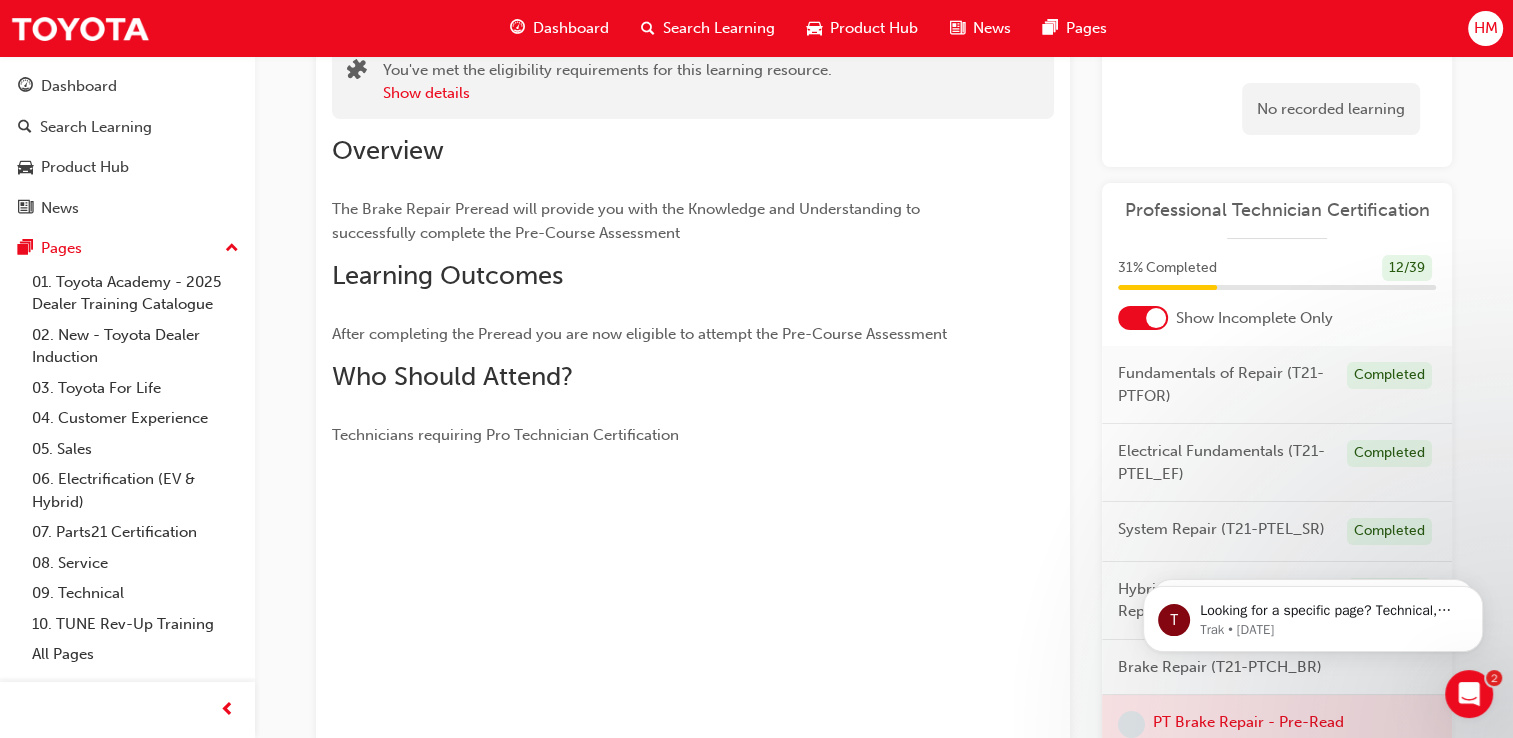 scroll, scrollTop: 0, scrollLeft: 0, axis: both 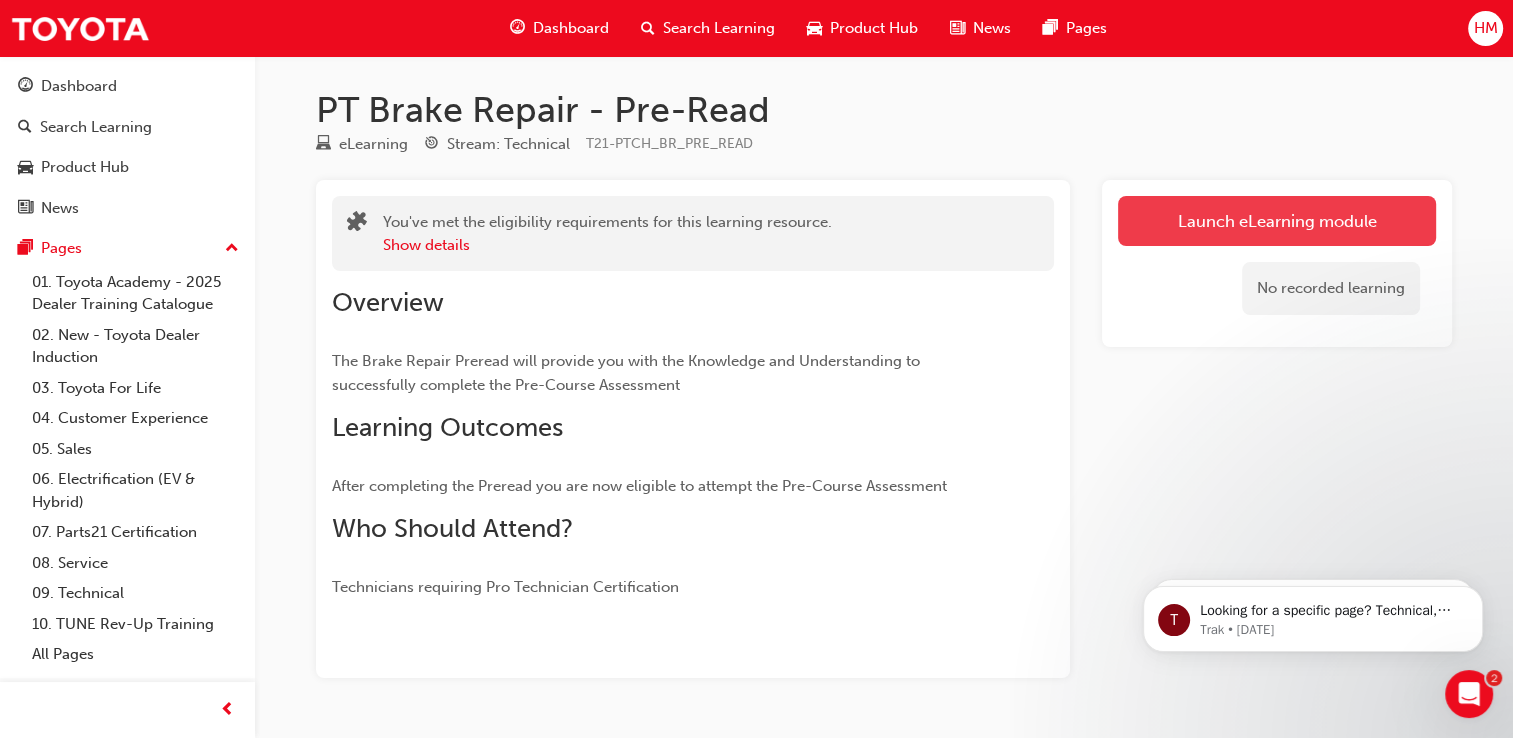 click on "Launch eLearning module" at bounding box center [1277, 221] 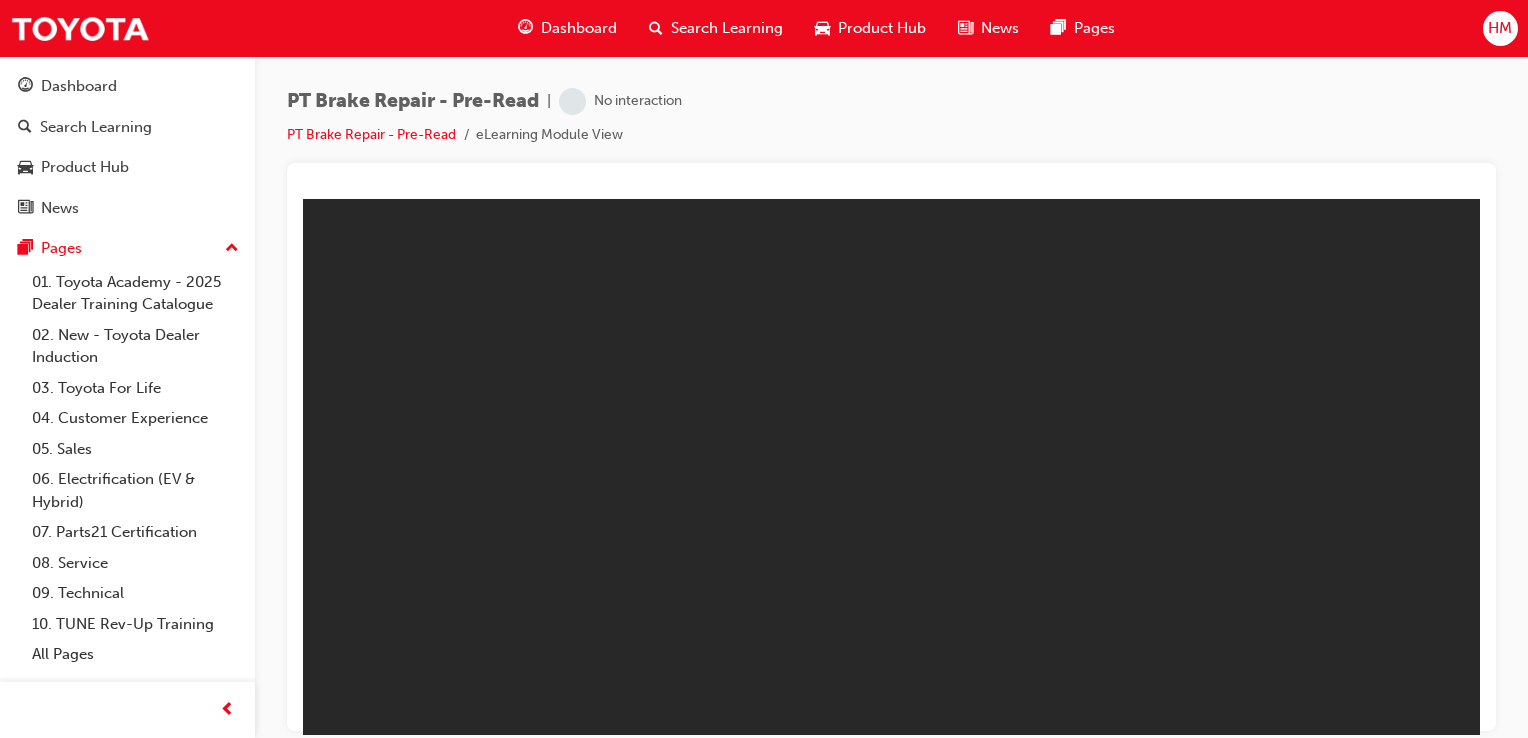 scroll, scrollTop: 0, scrollLeft: 0, axis: both 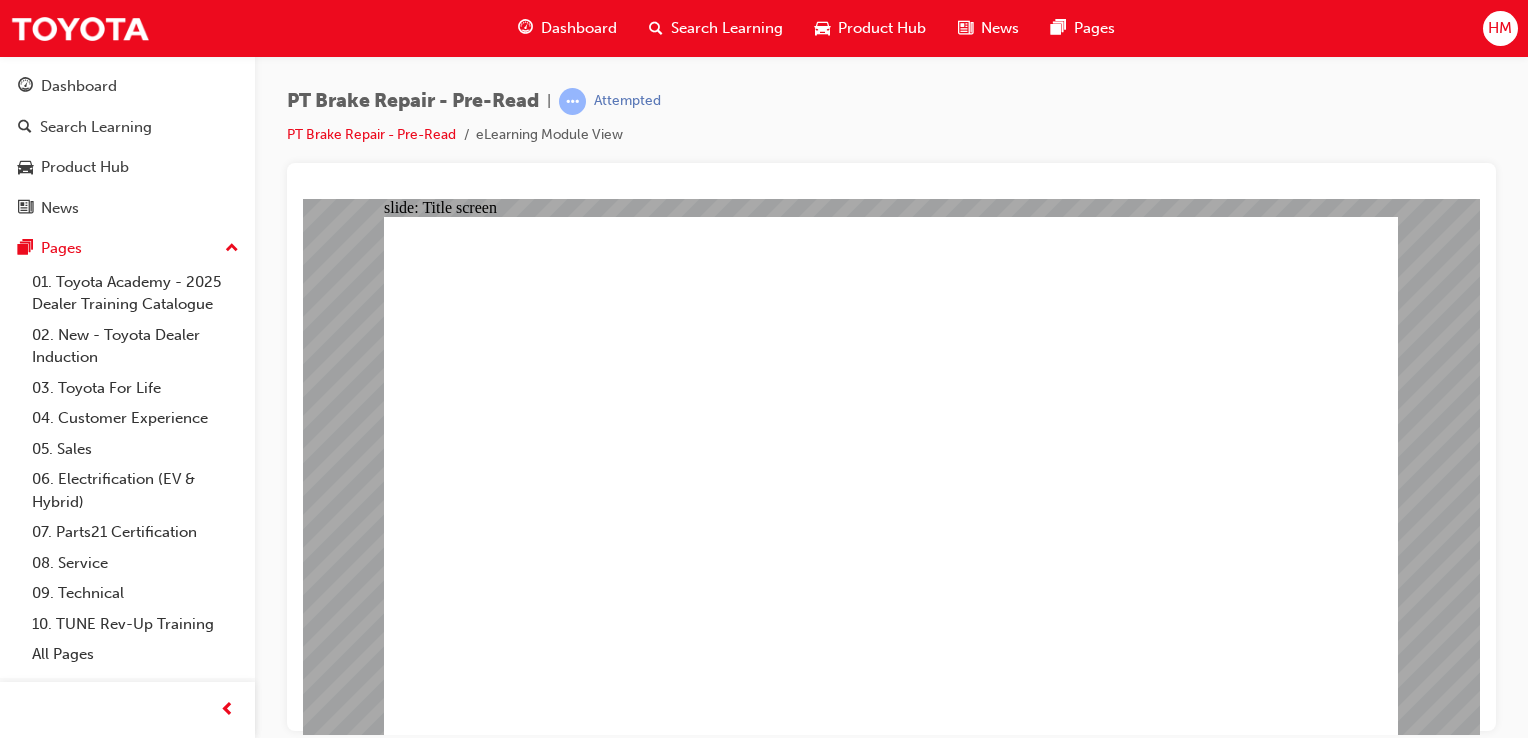 click 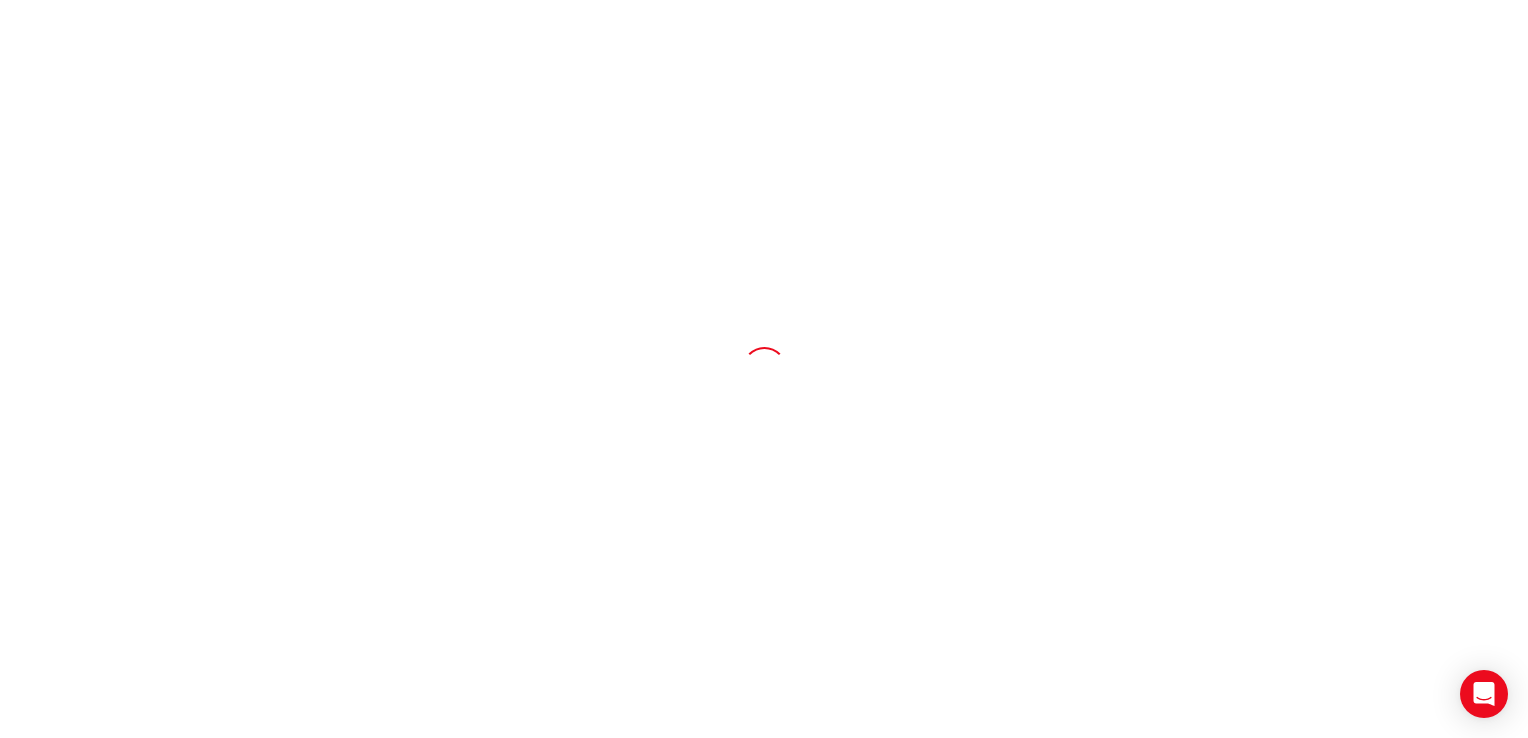scroll, scrollTop: 0, scrollLeft: 0, axis: both 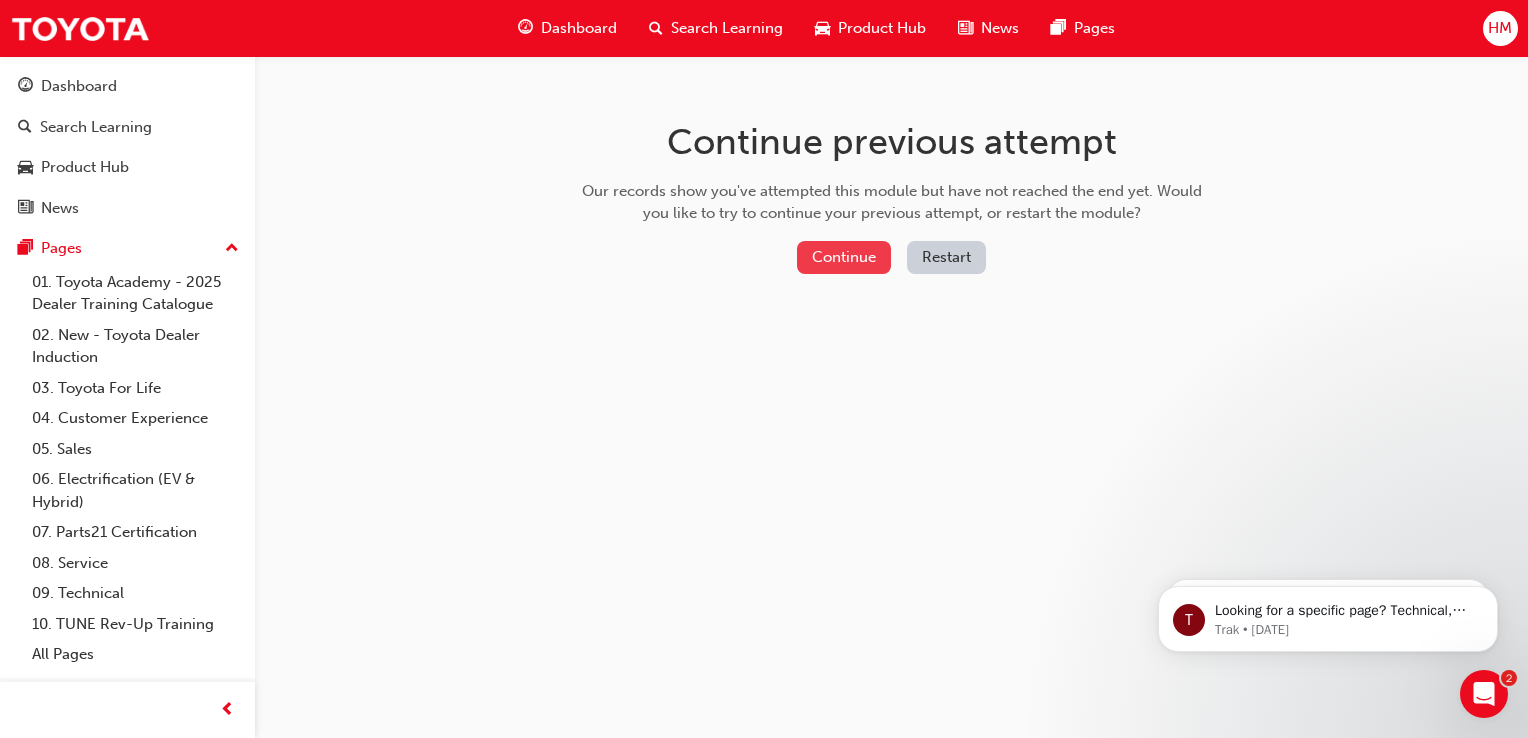 click on "Continue" at bounding box center (844, 257) 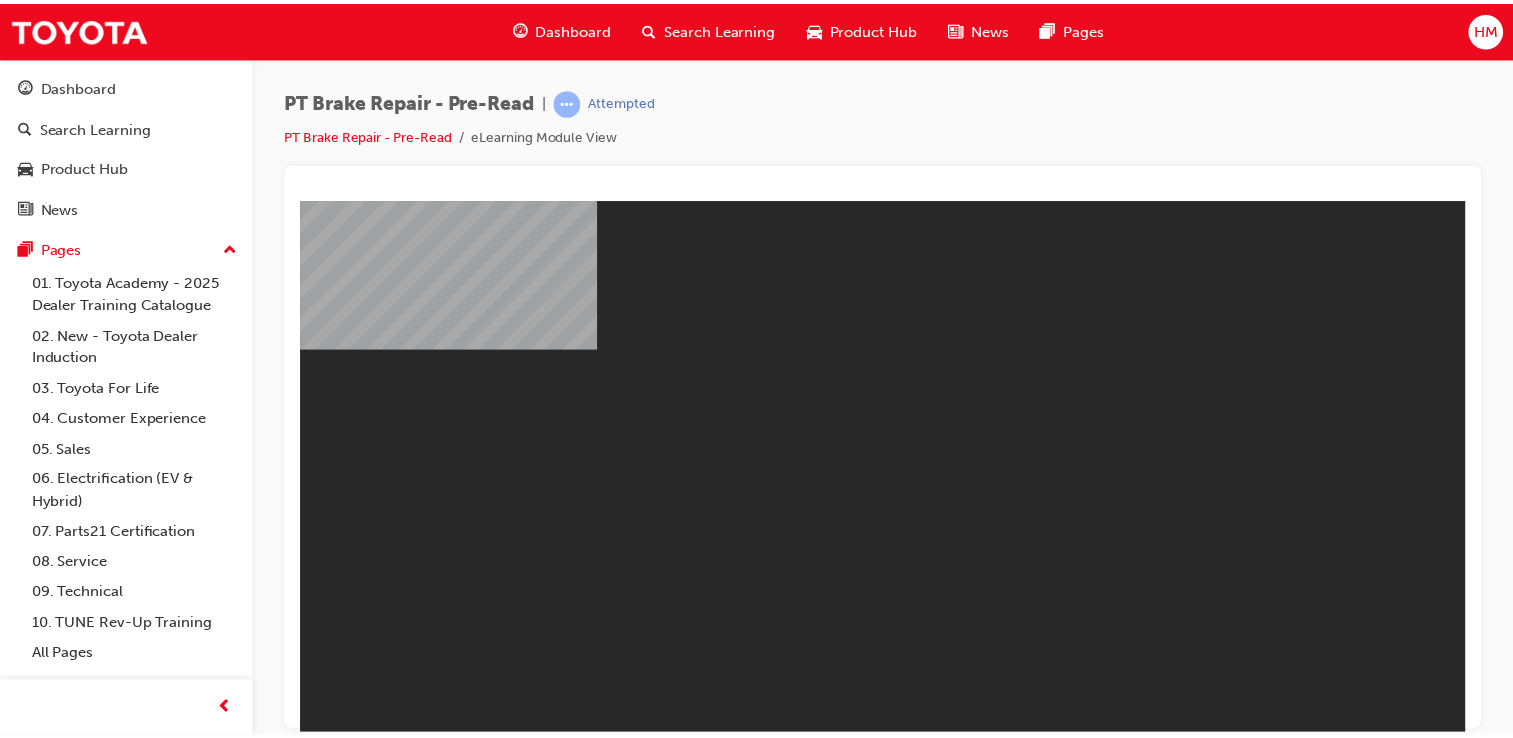 scroll, scrollTop: 0, scrollLeft: 0, axis: both 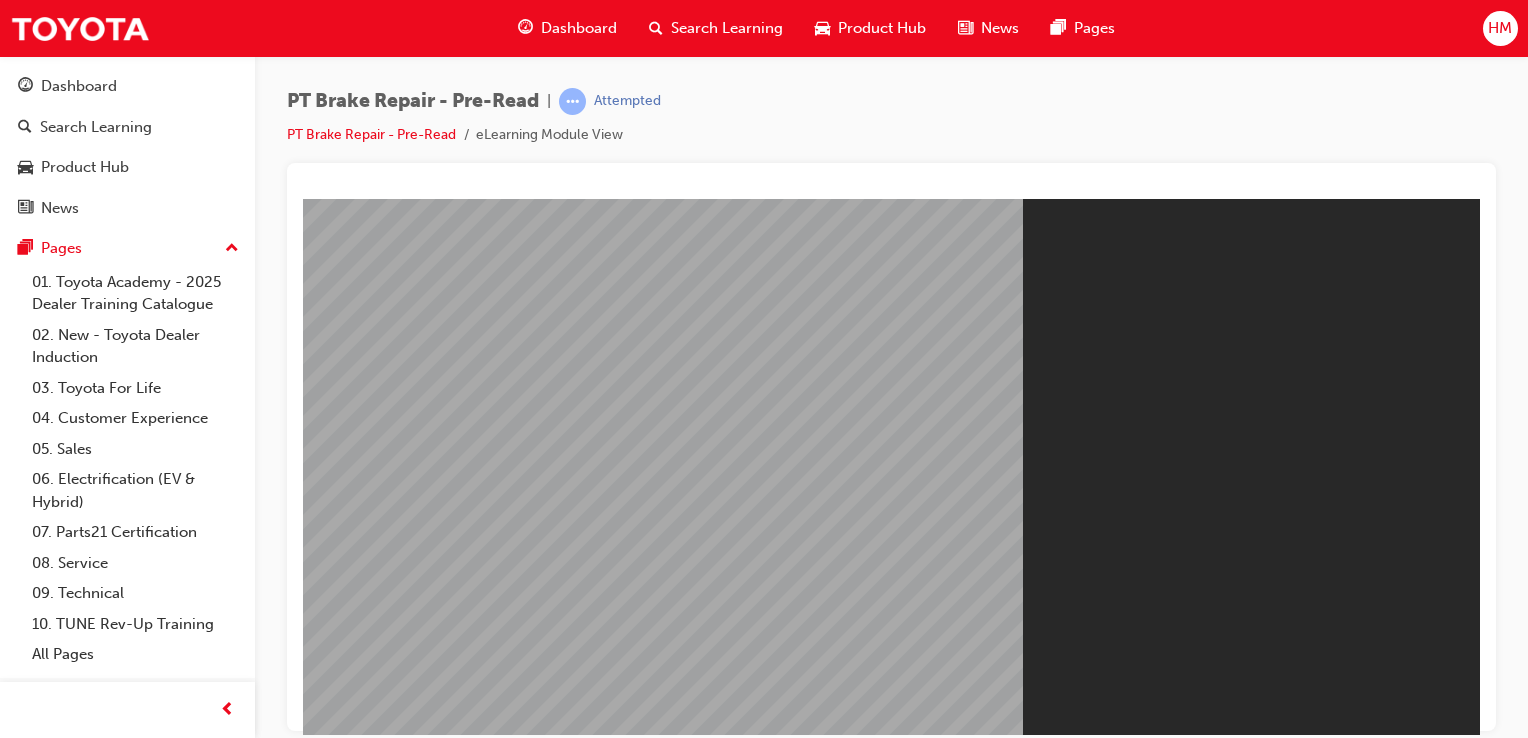 click on "Resume" at bounding box center (341, 790) 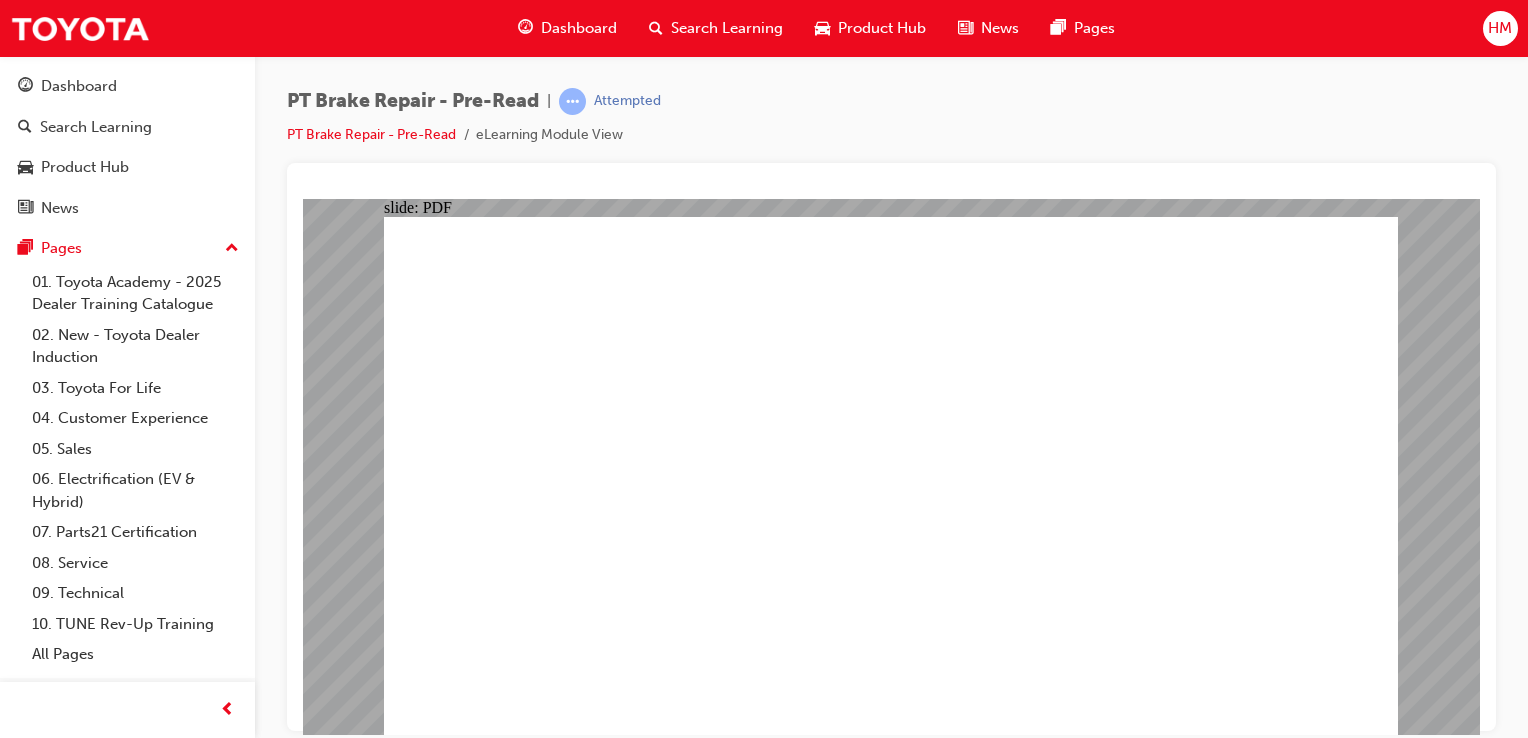 click 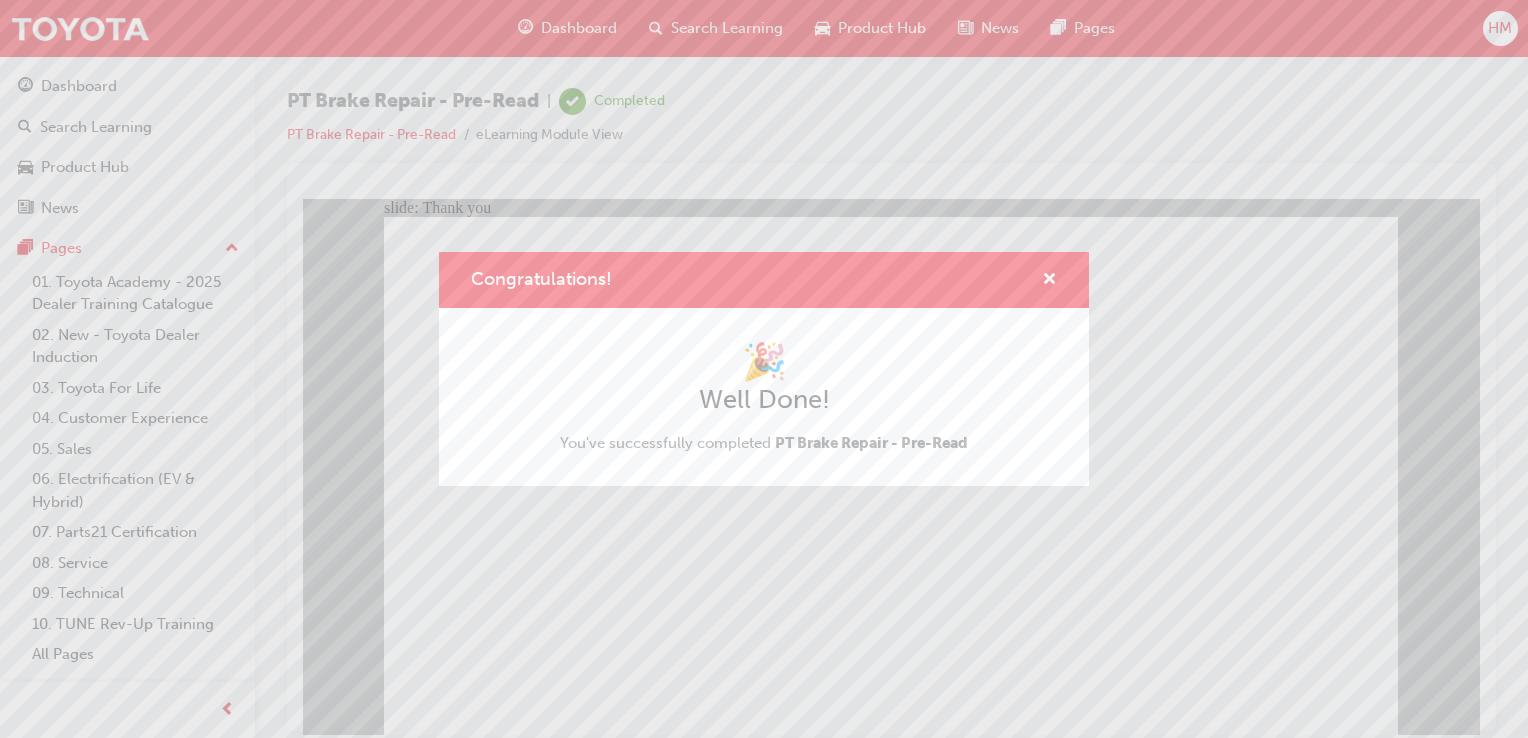 click on "Congratulations! 🎉 Well Done! You've successfully completed   PT Brake Repair - Pre-Read" at bounding box center (764, 369) 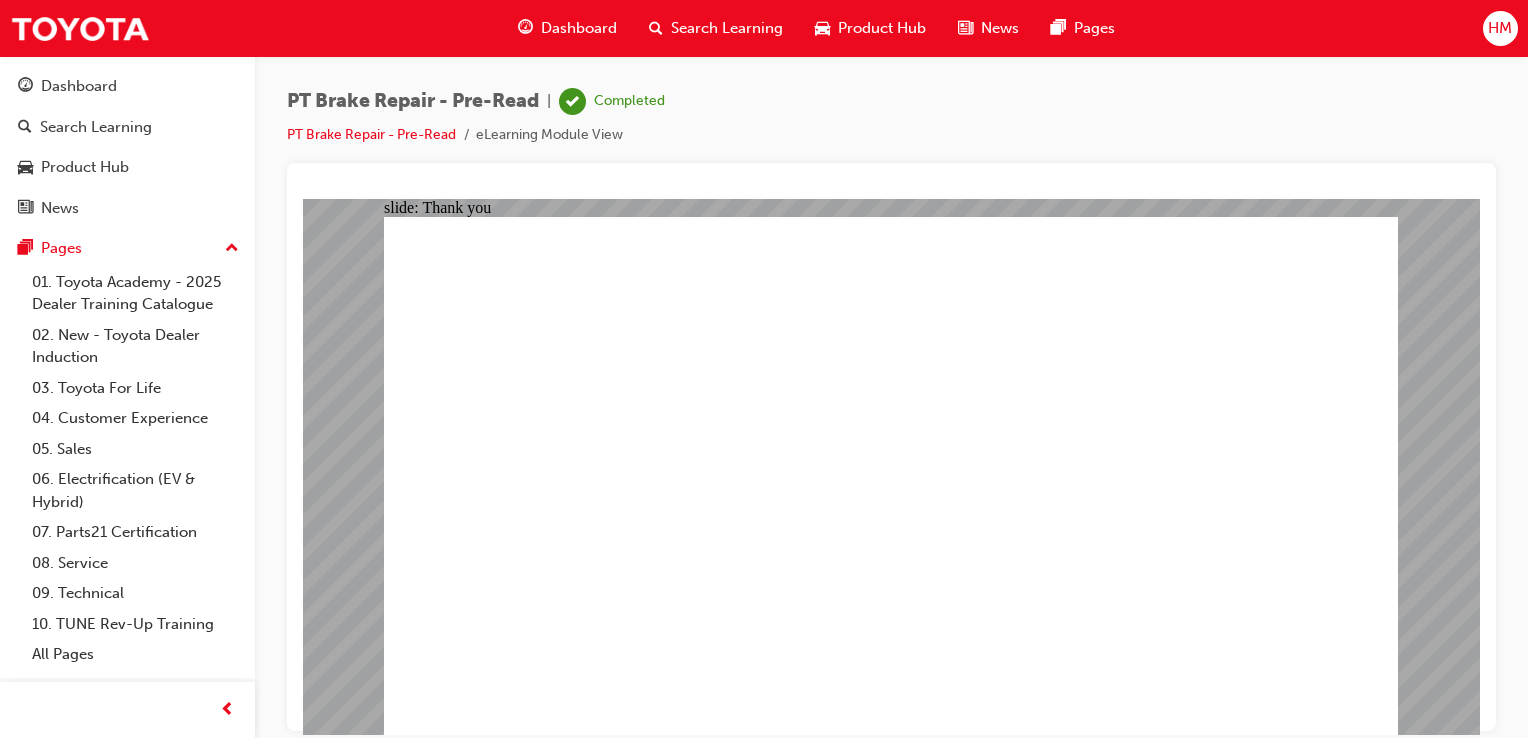 click on "Dashboard" at bounding box center [579, 28] 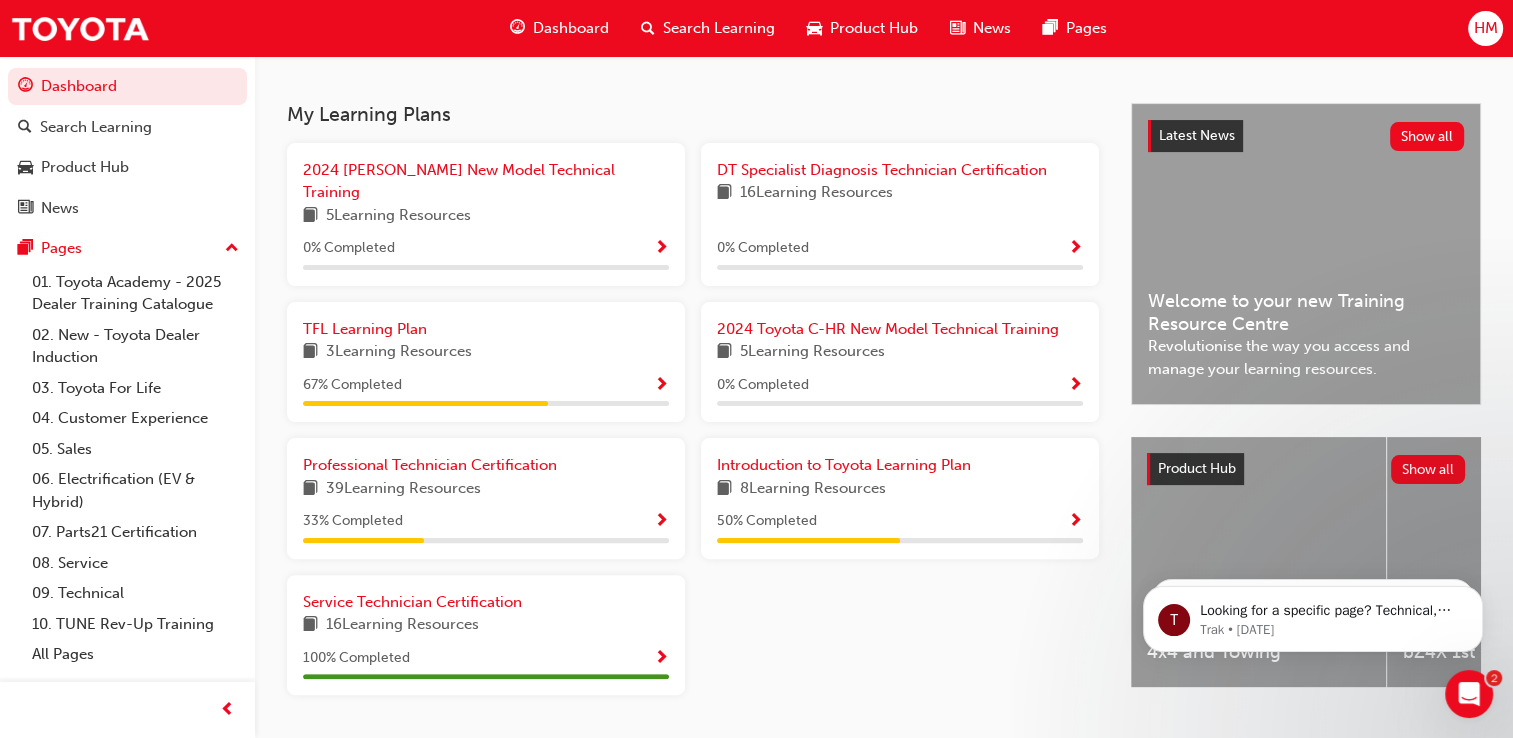 scroll, scrollTop: 455, scrollLeft: 0, axis: vertical 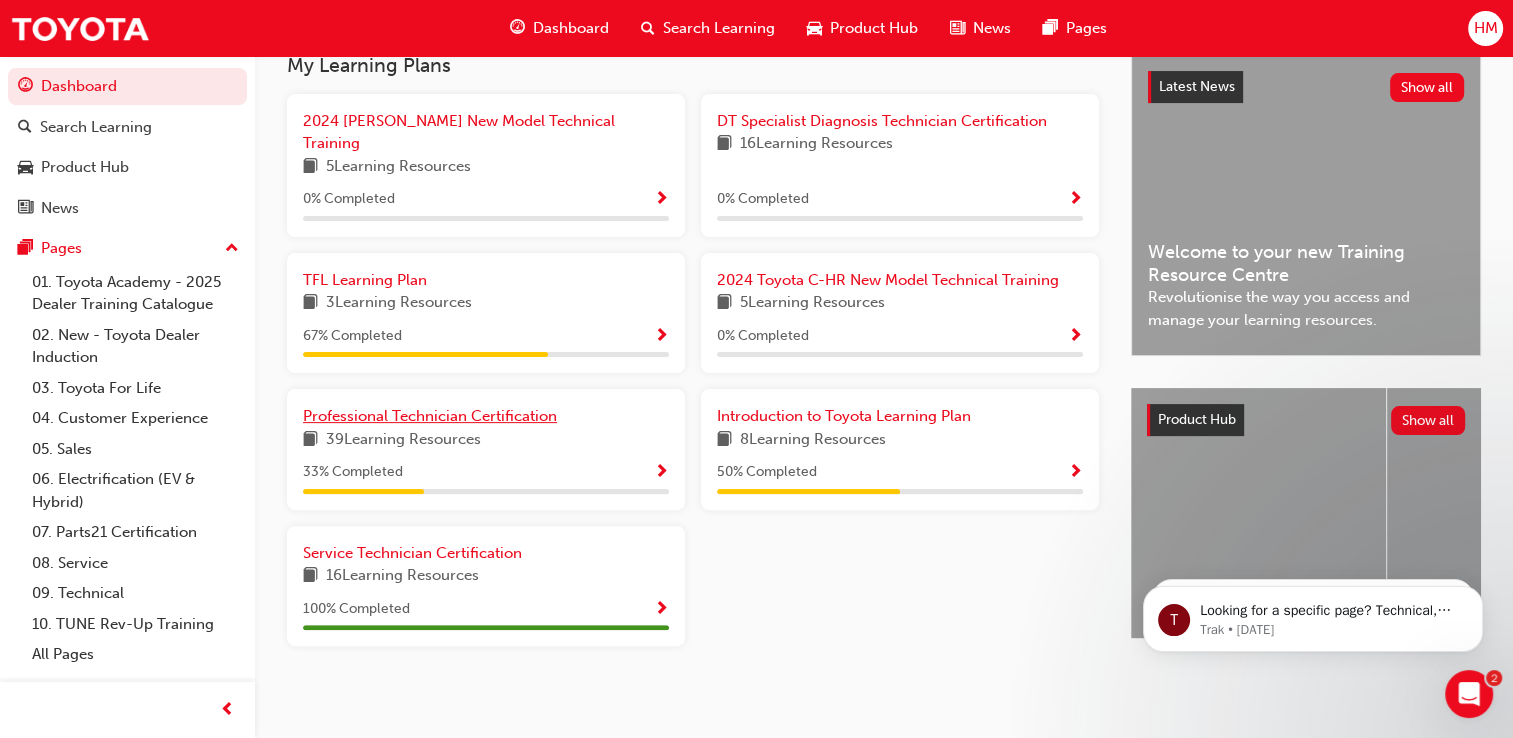 click on "Professional Technician Certification" at bounding box center (430, 416) 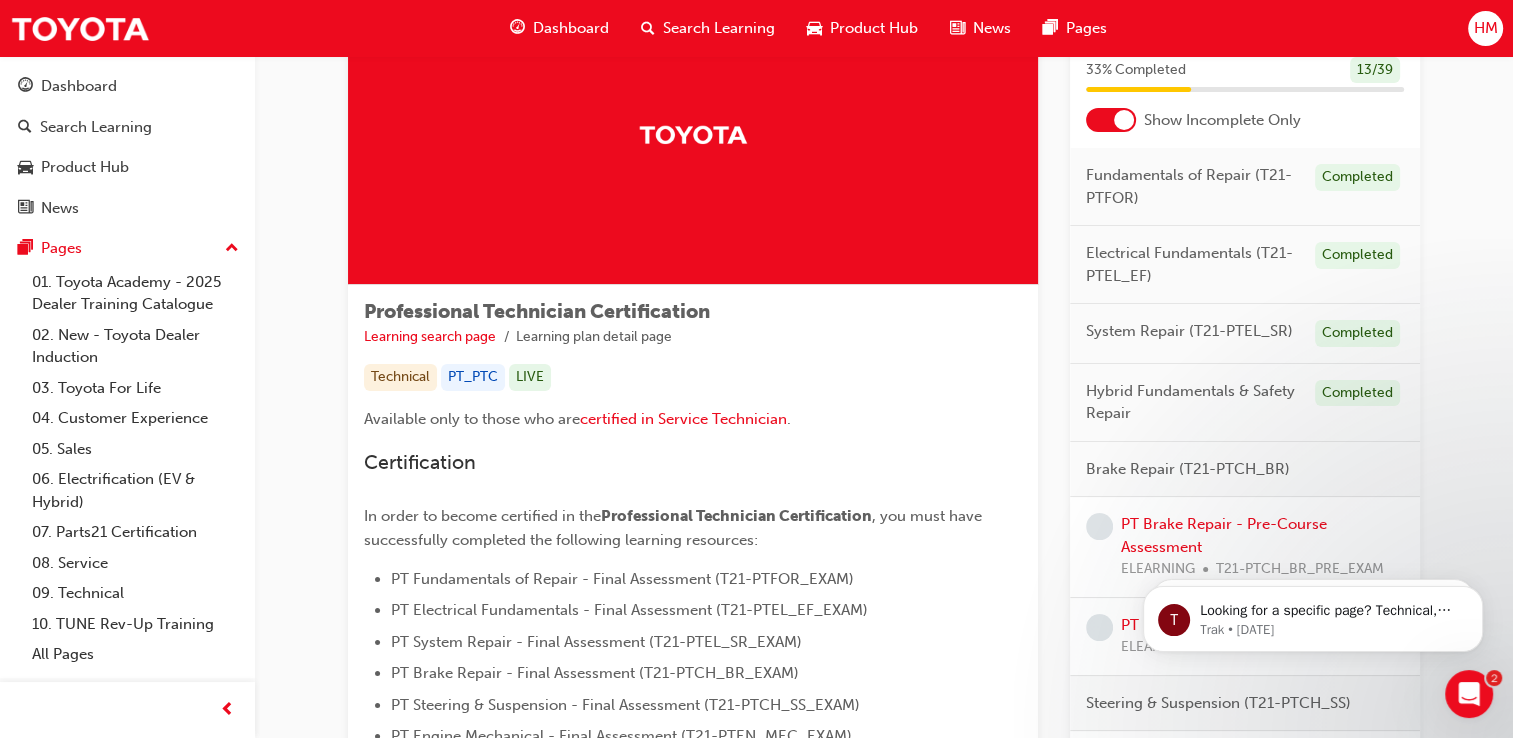 scroll, scrollTop: 200, scrollLeft: 0, axis: vertical 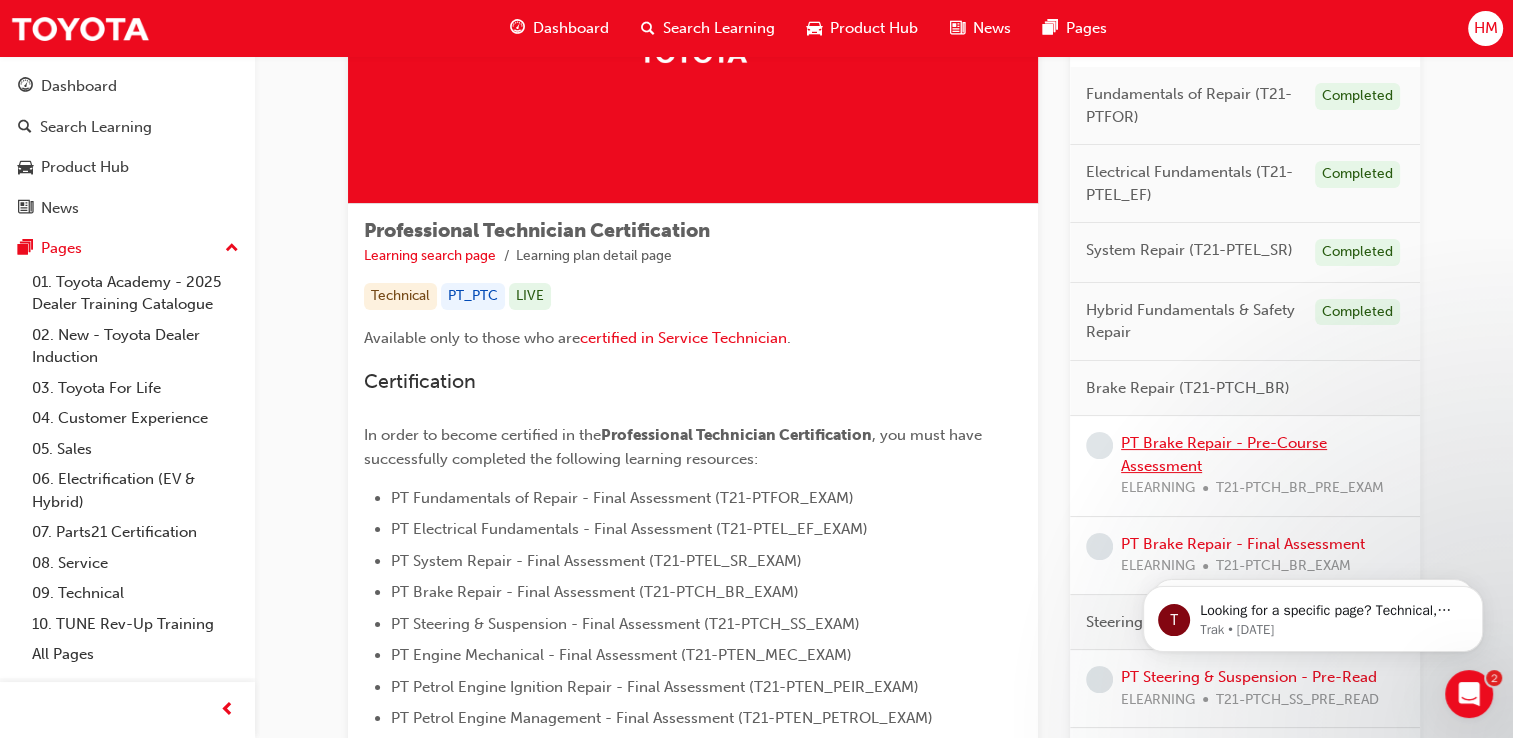 click on "PT Brake Repair - Pre-Course Assessment" at bounding box center [1224, 454] 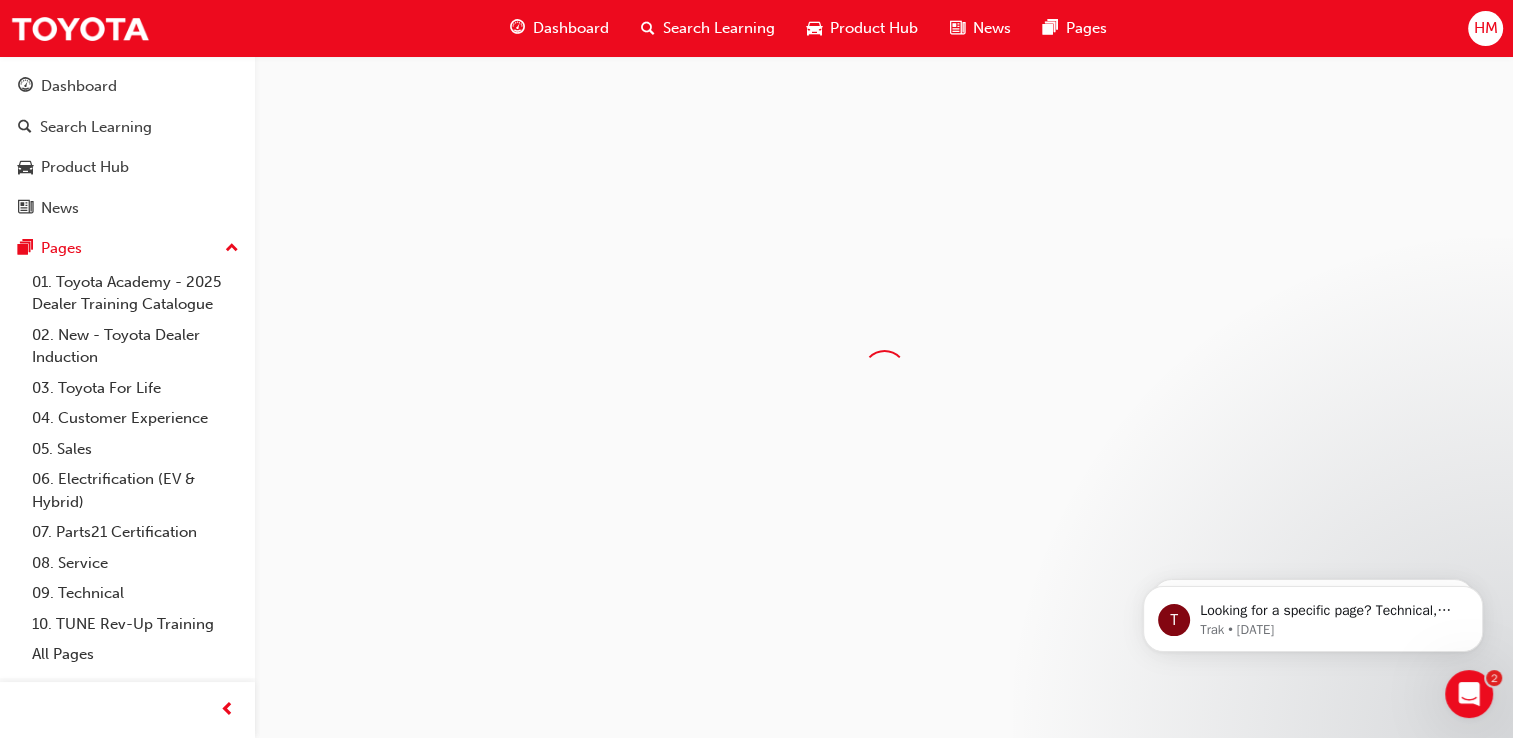 scroll, scrollTop: 0, scrollLeft: 0, axis: both 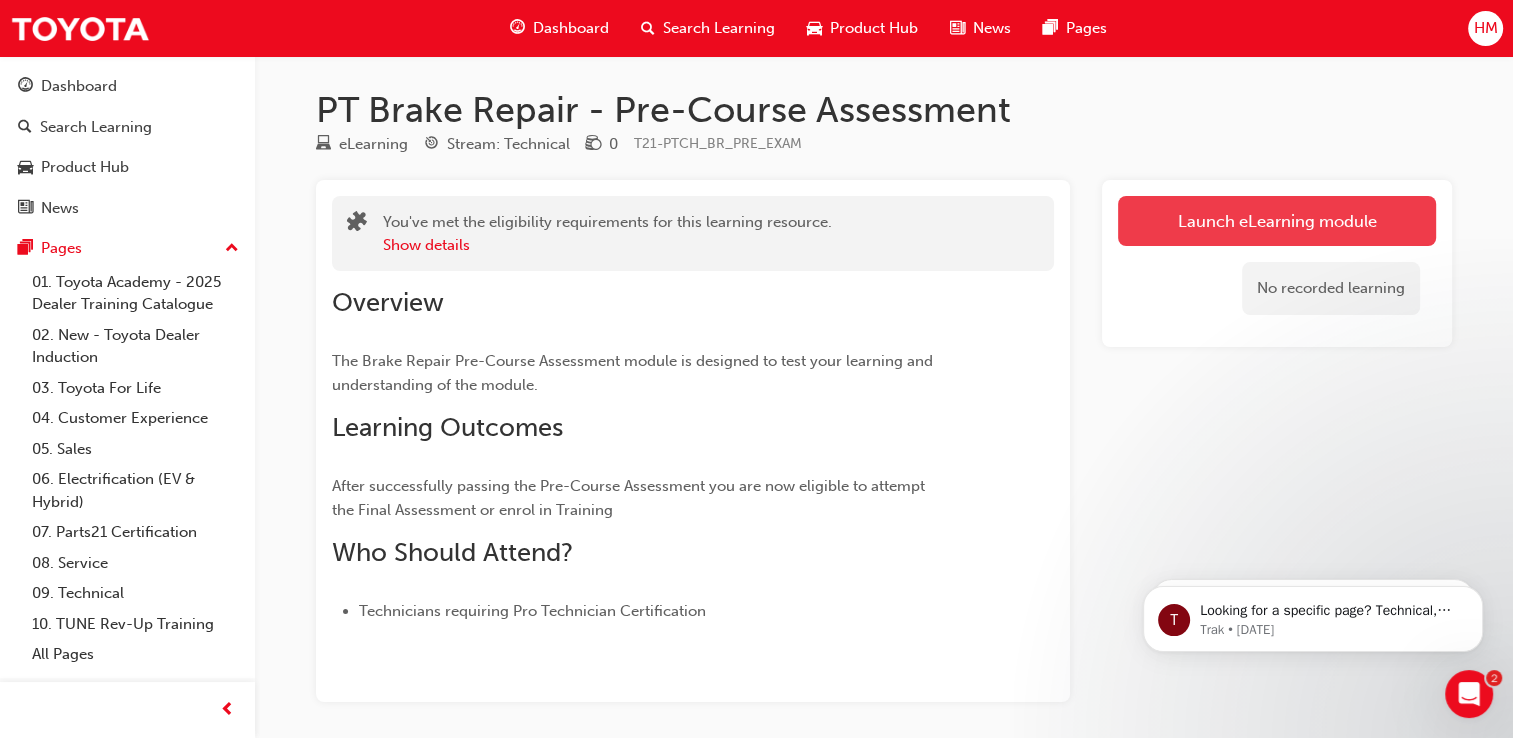 click on "Launch eLearning module" at bounding box center [1277, 221] 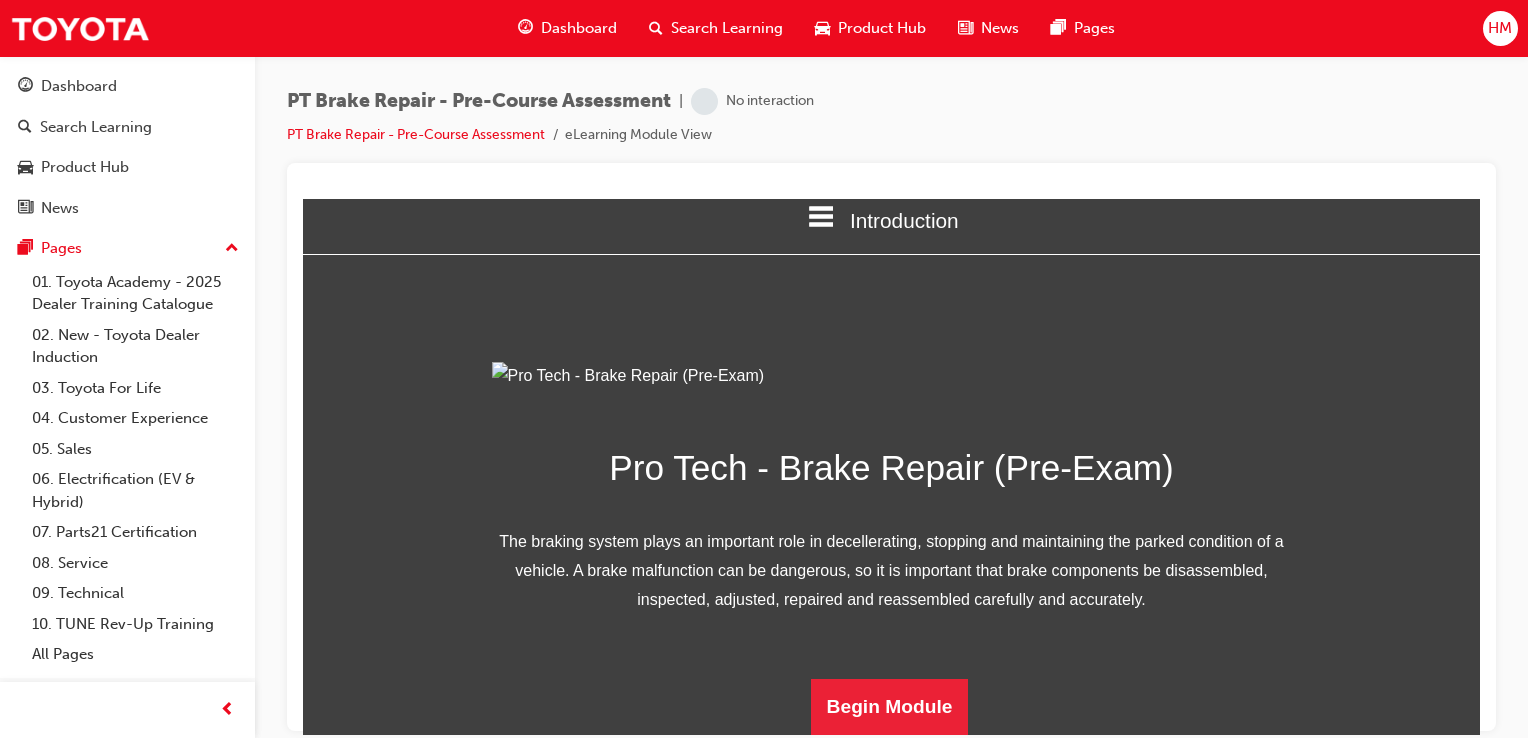 scroll, scrollTop: 243, scrollLeft: 0, axis: vertical 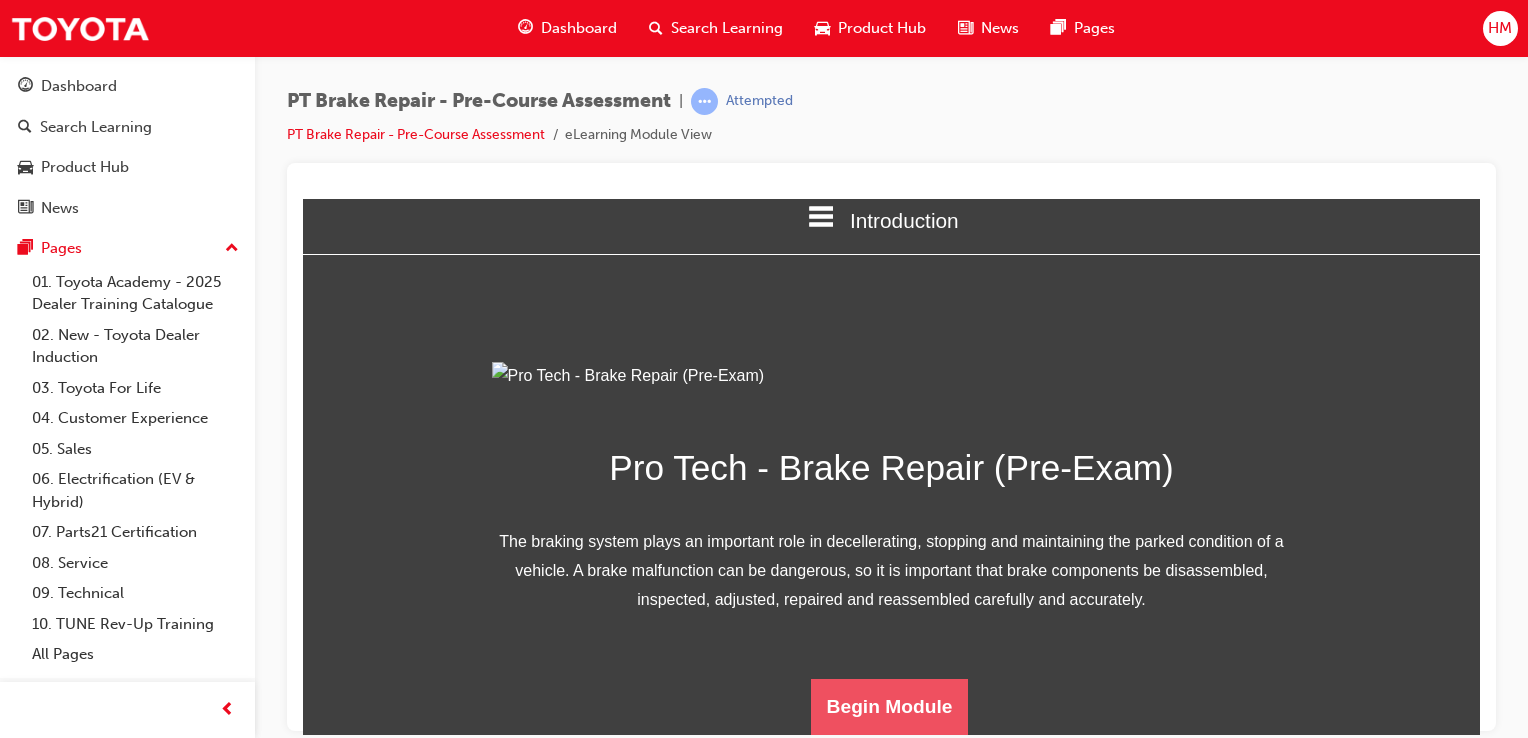 click on "Begin Module" at bounding box center (890, 706) 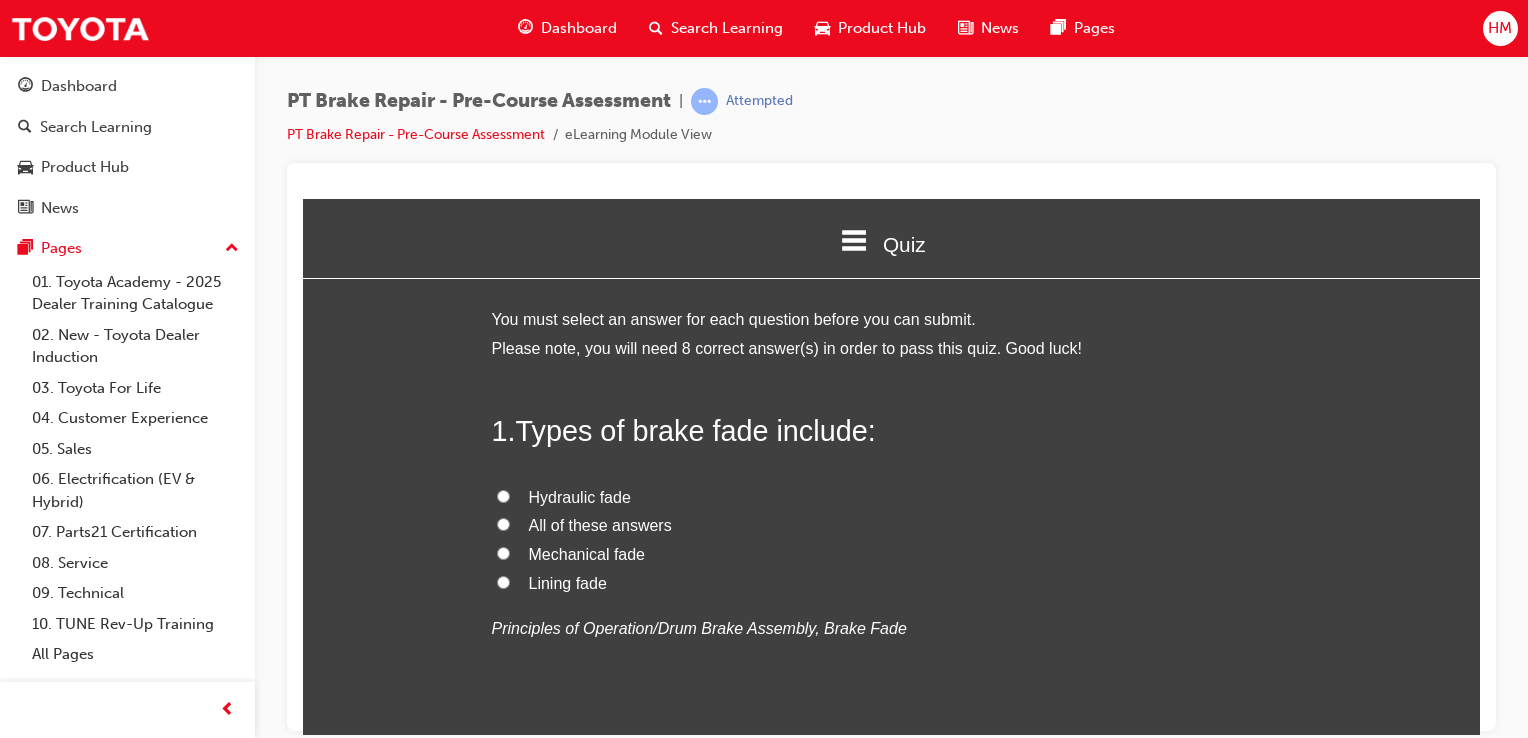 click on "All of these answers" at bounding box center [600, 524] 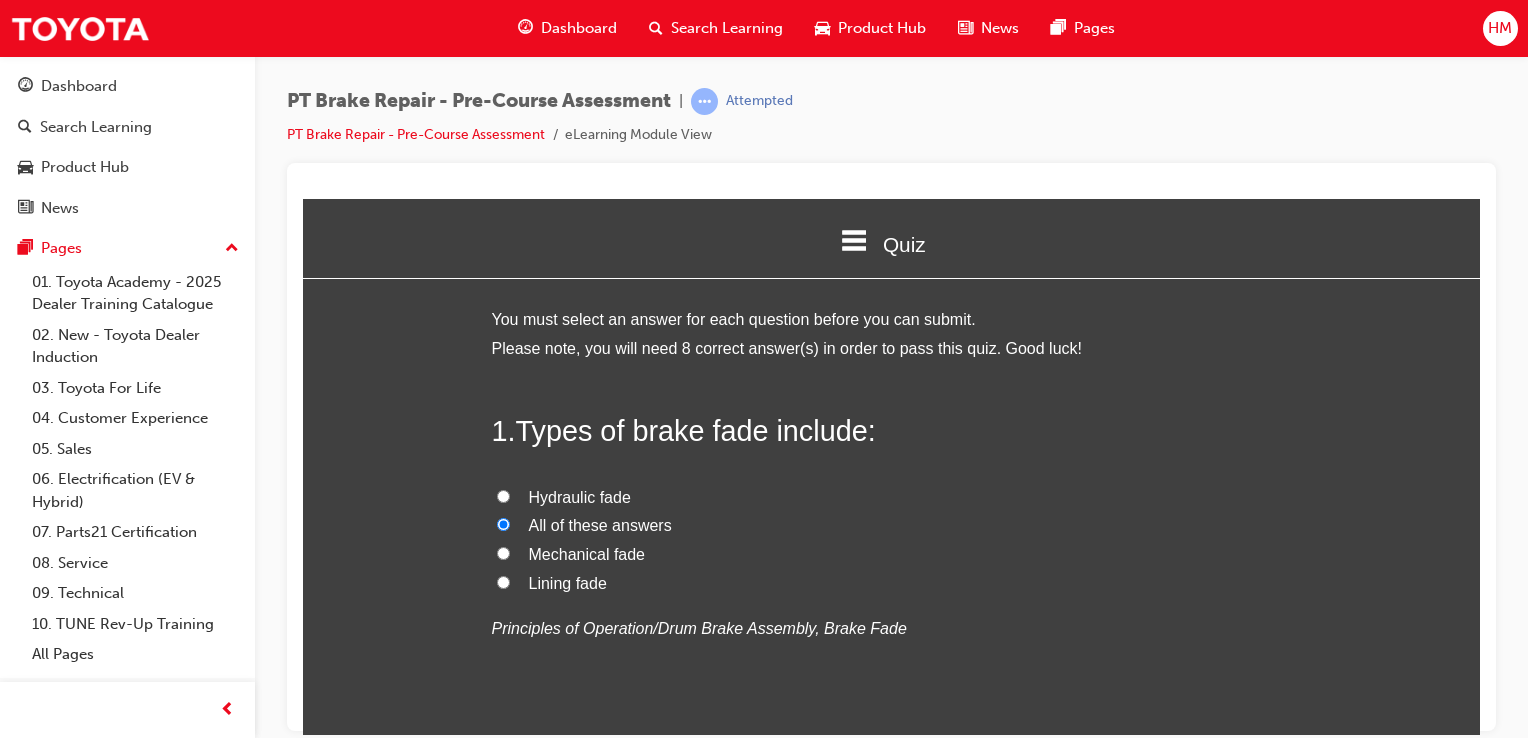radio on "true" 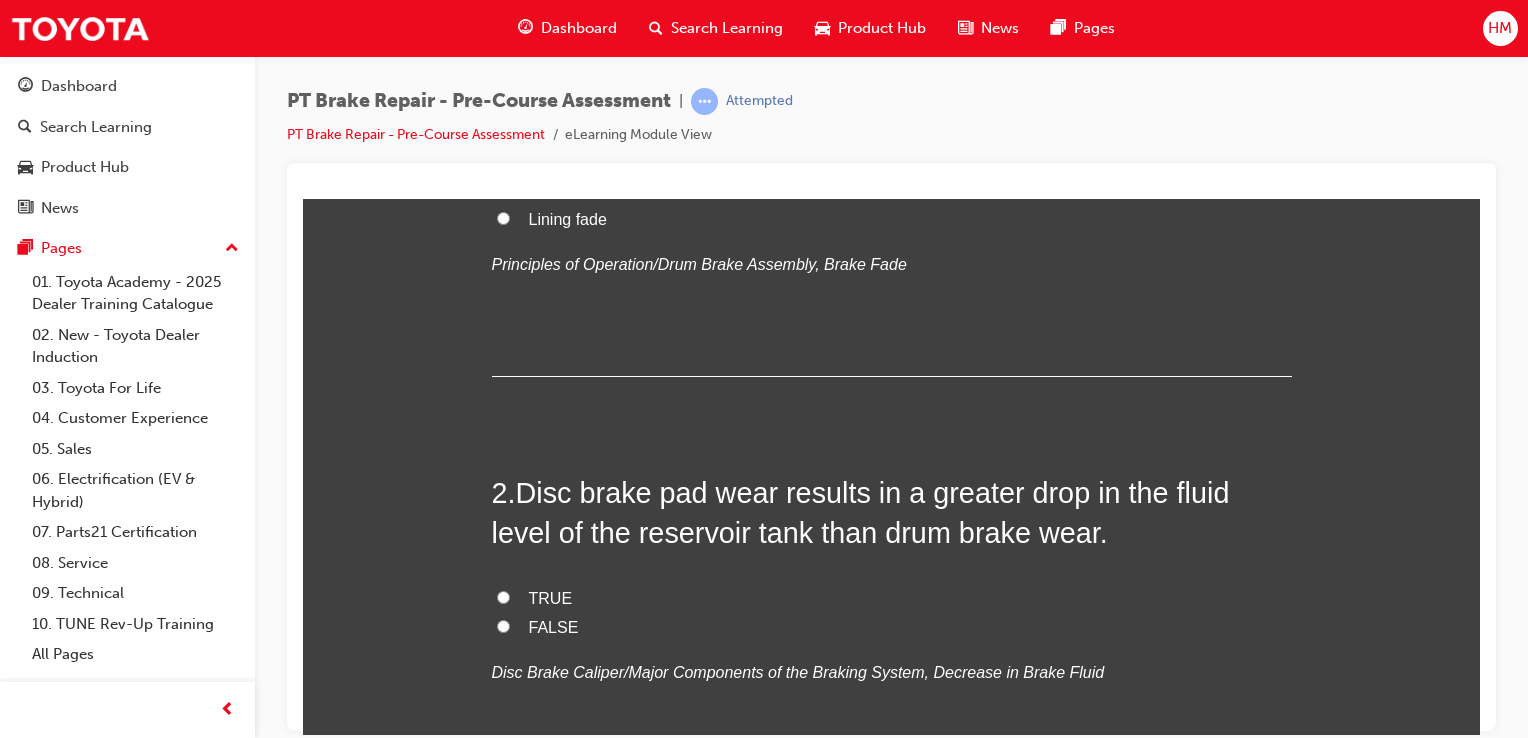 scroll, scrollTop: 400, scrollLeft: 0, axis: vertical 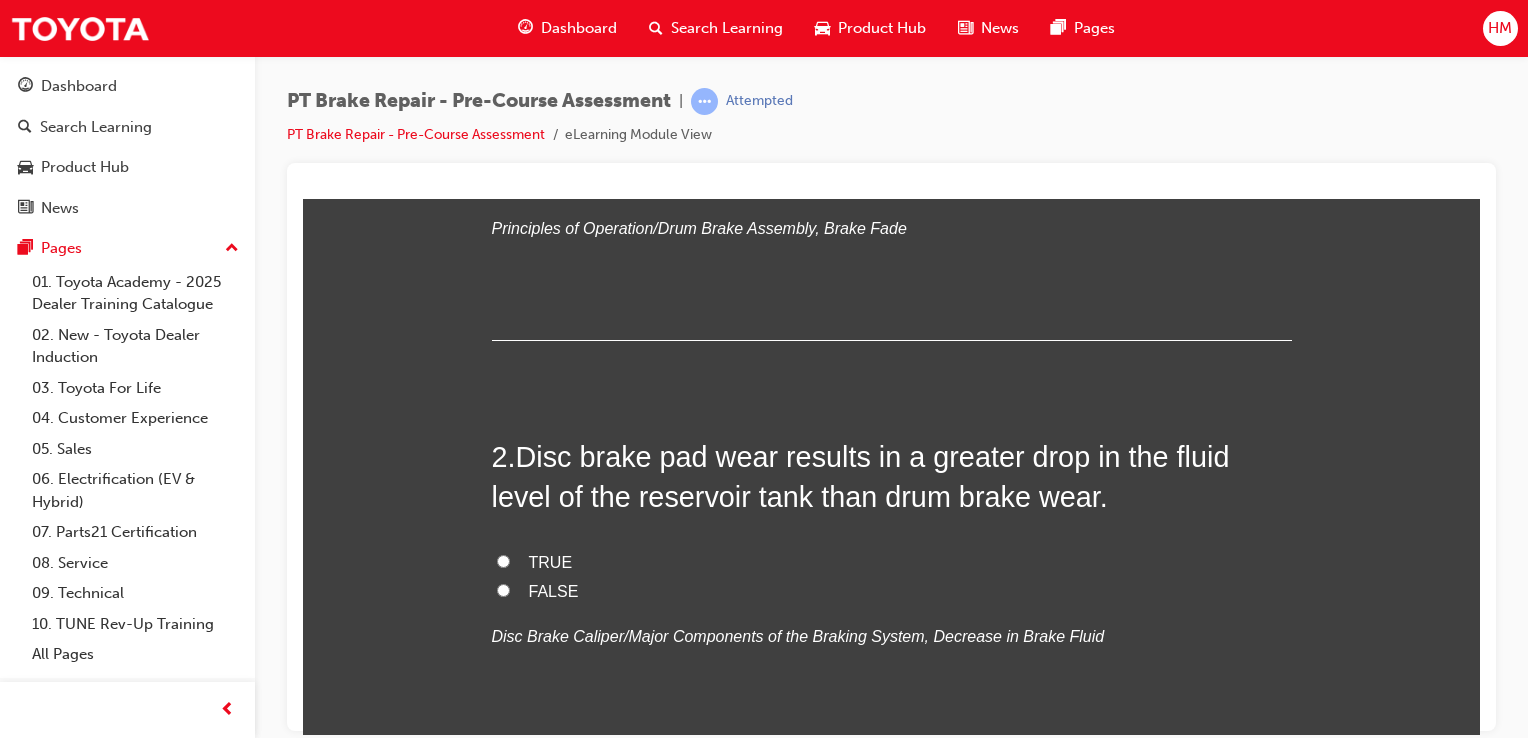 click on "TRUE" at bounding box center (551, 561) 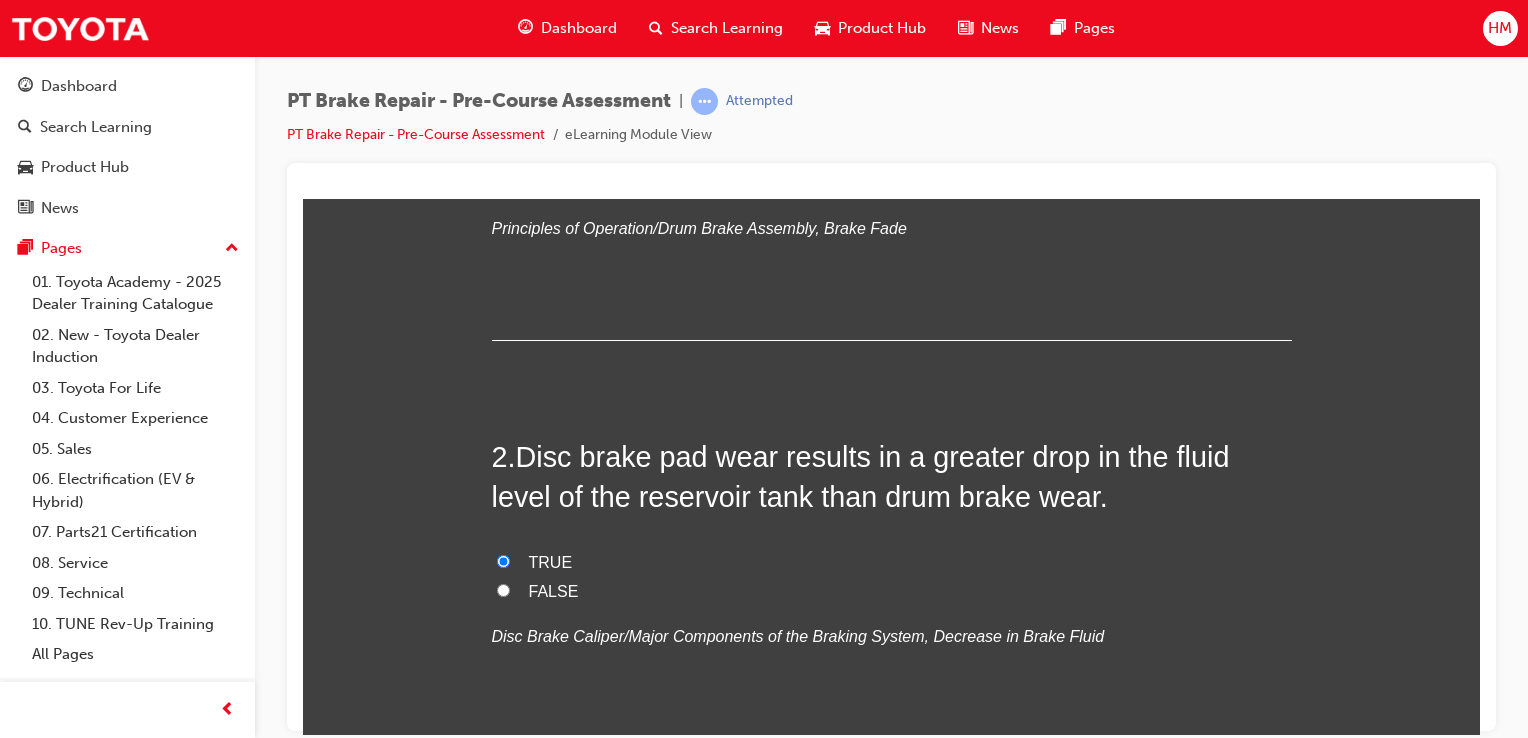 radio on "true" 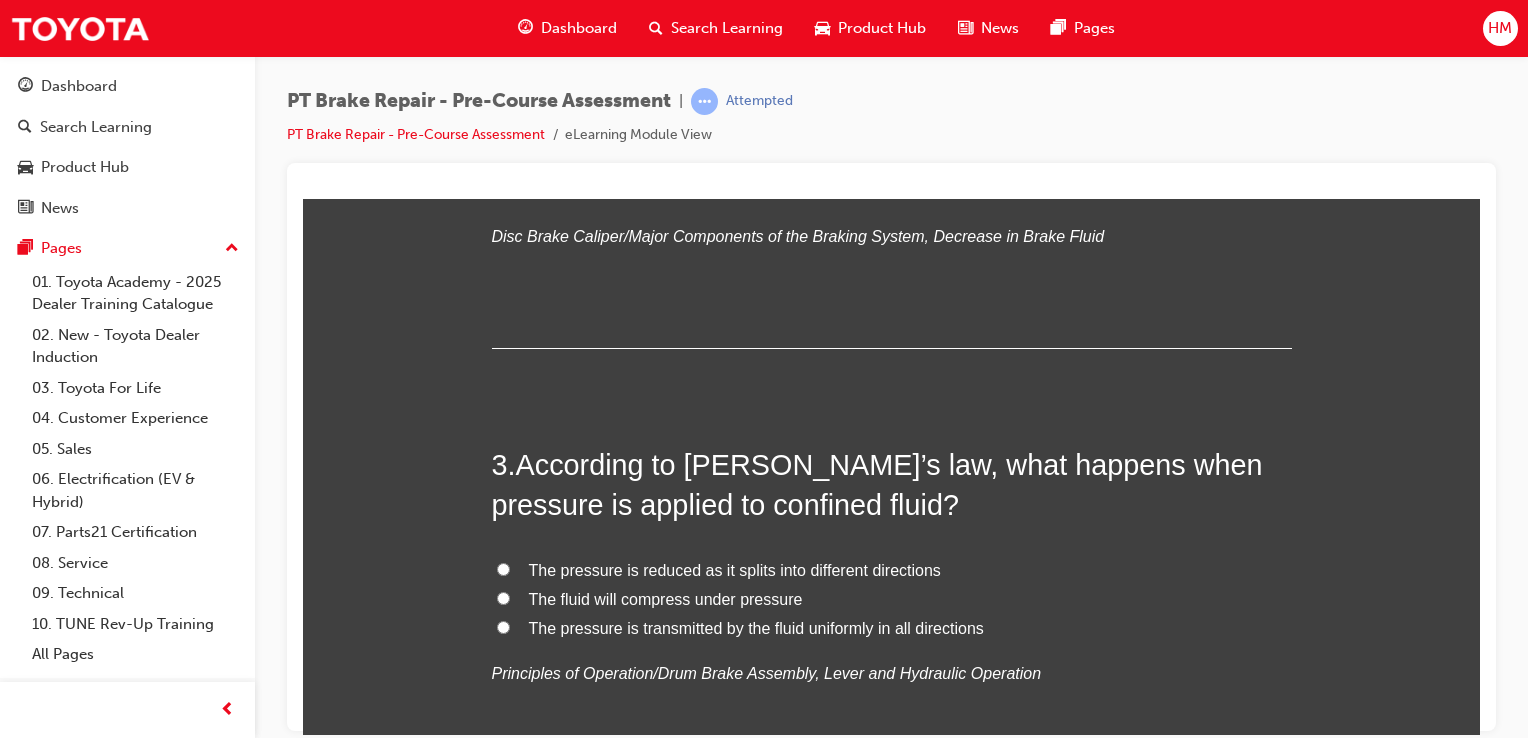 scroll, scrollTop: 900, scrollLeft: 0, axis: vertical 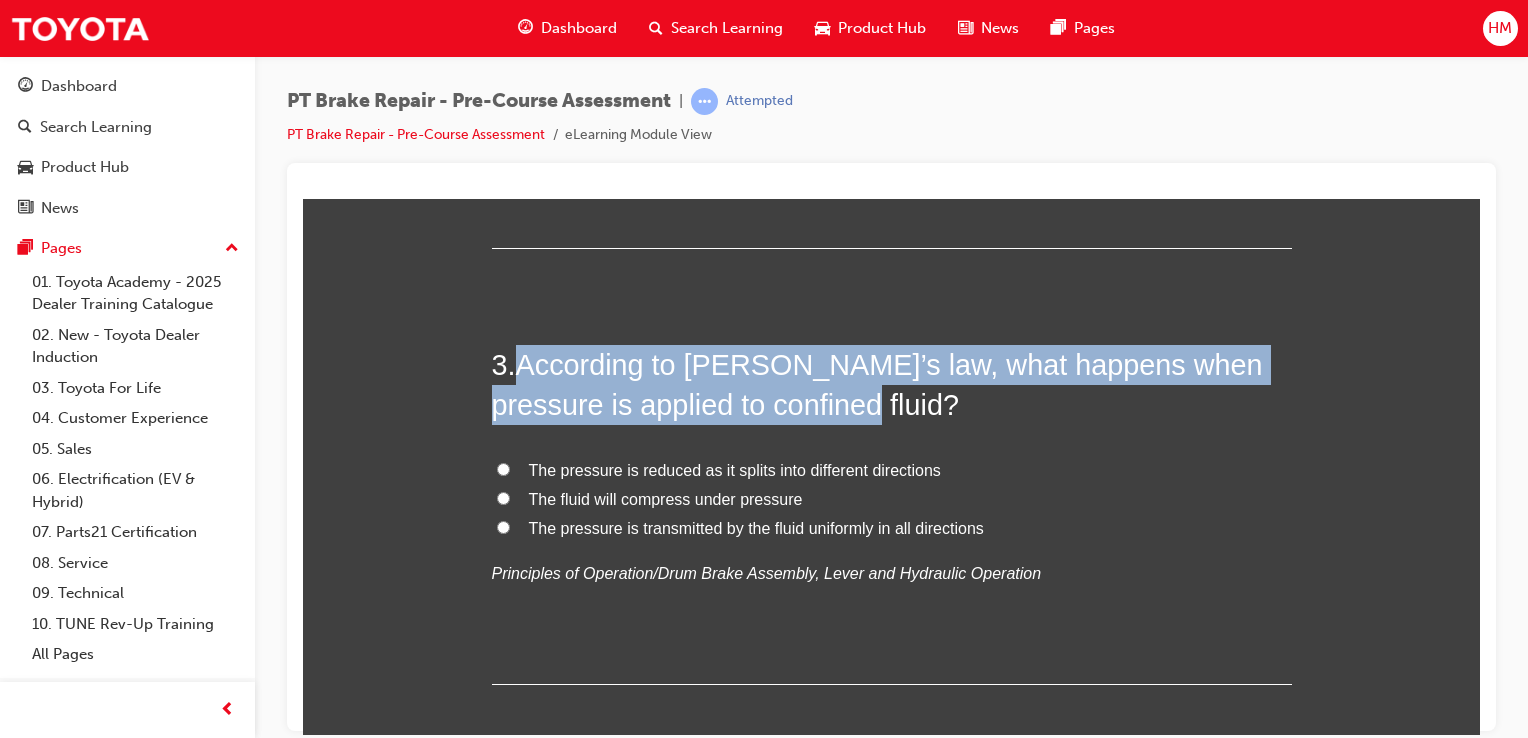 drag, startPoint x: 522, startPoint y: 362, endPoint x: 825, endPoint y: 414, distance: 307.42966 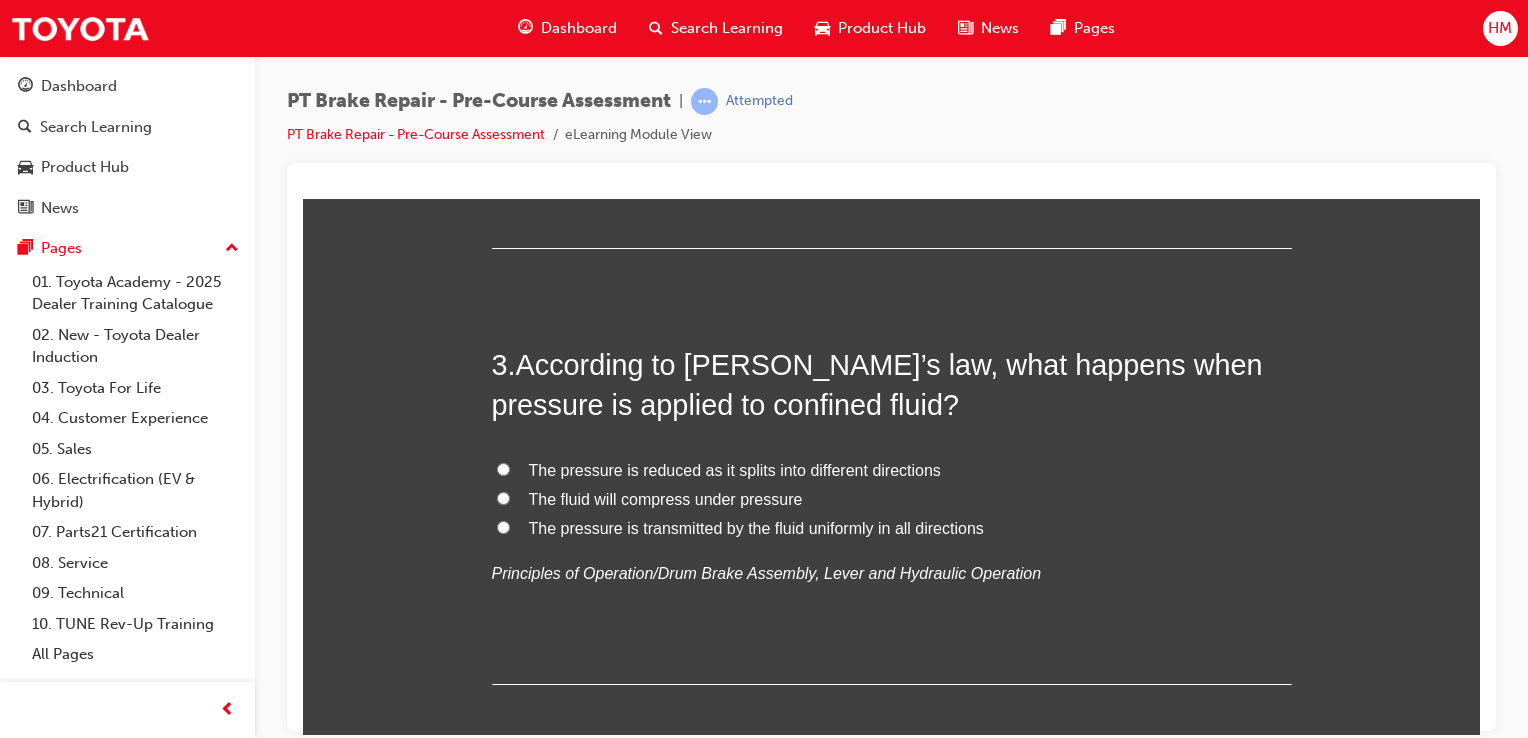 click on "The pressure is transmitted by the fluid uniformly in all directions" at bounding box center [756, 527] 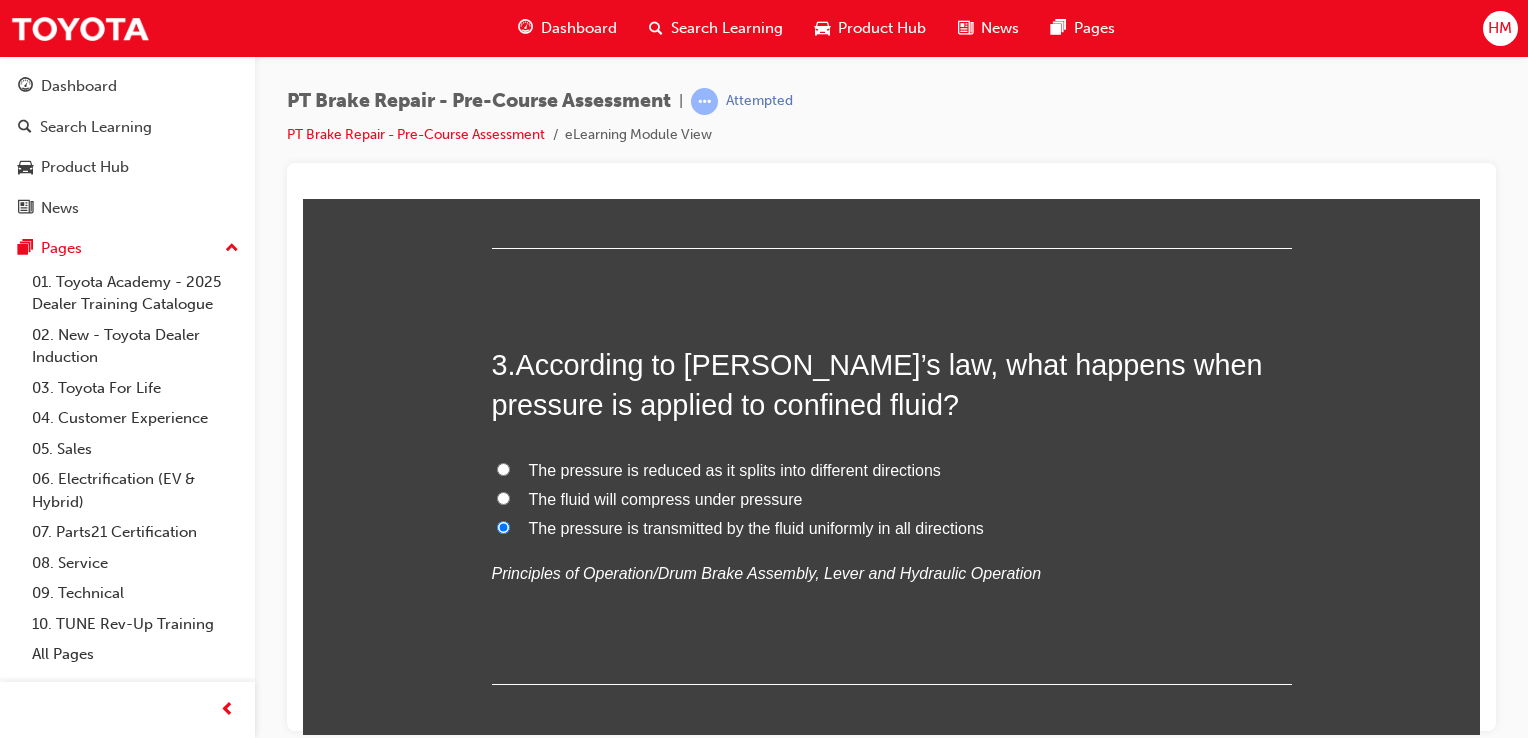radio on "true" 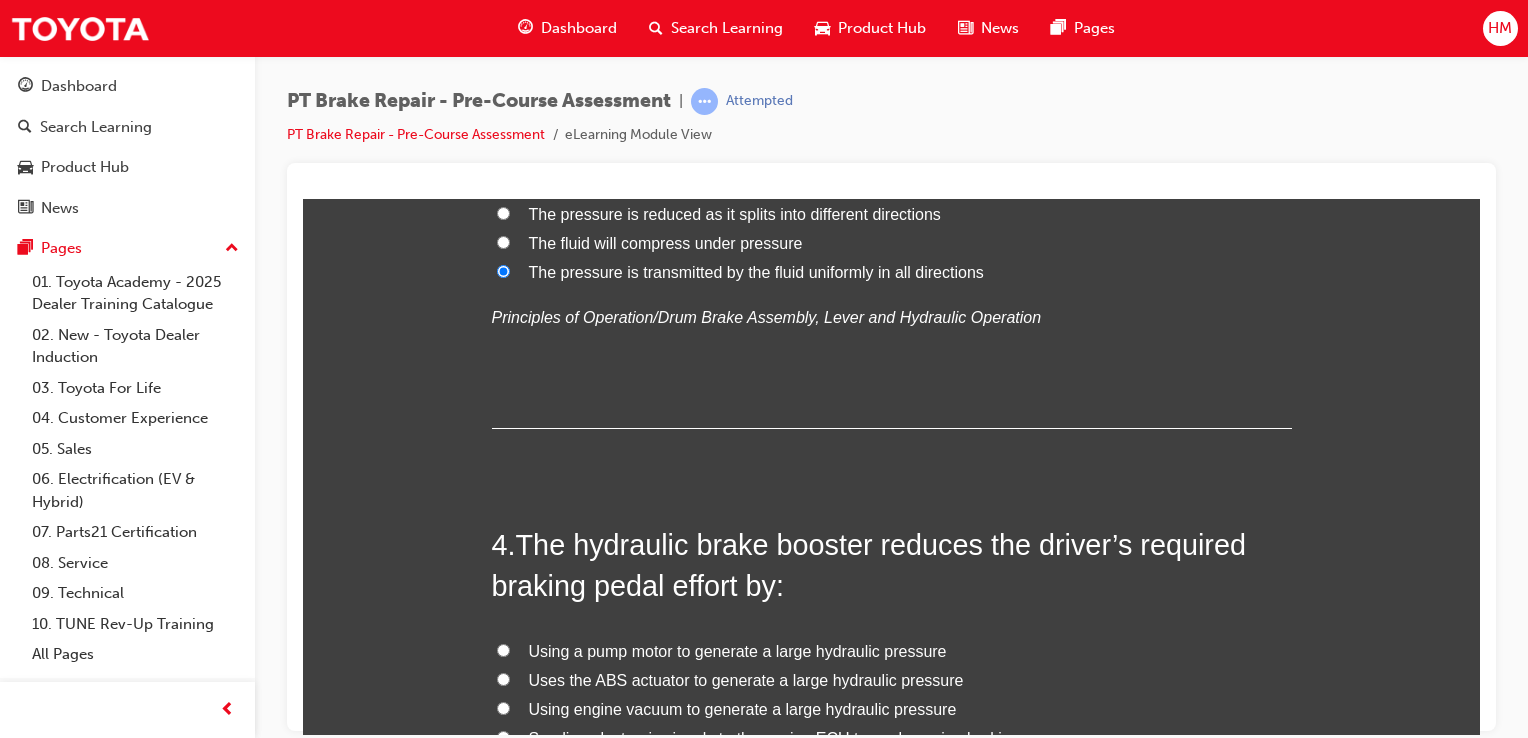 scroll, scrollTop: 1300, scrollLeft: 0, axis: vertical 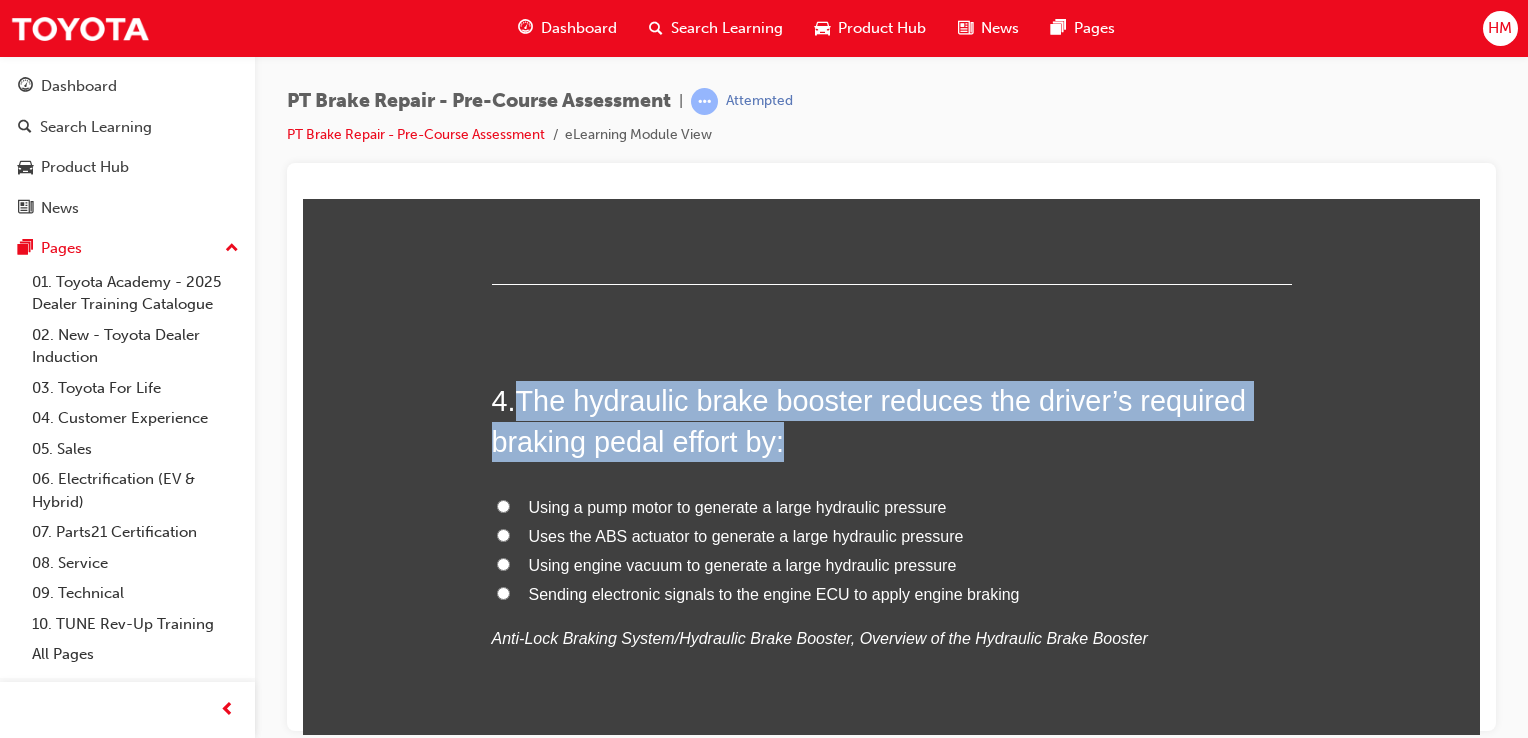 drag, startPoint x: 508, startPoint y: 391, endPoint x: 791, endPoint y: 438, distance: 286.87628 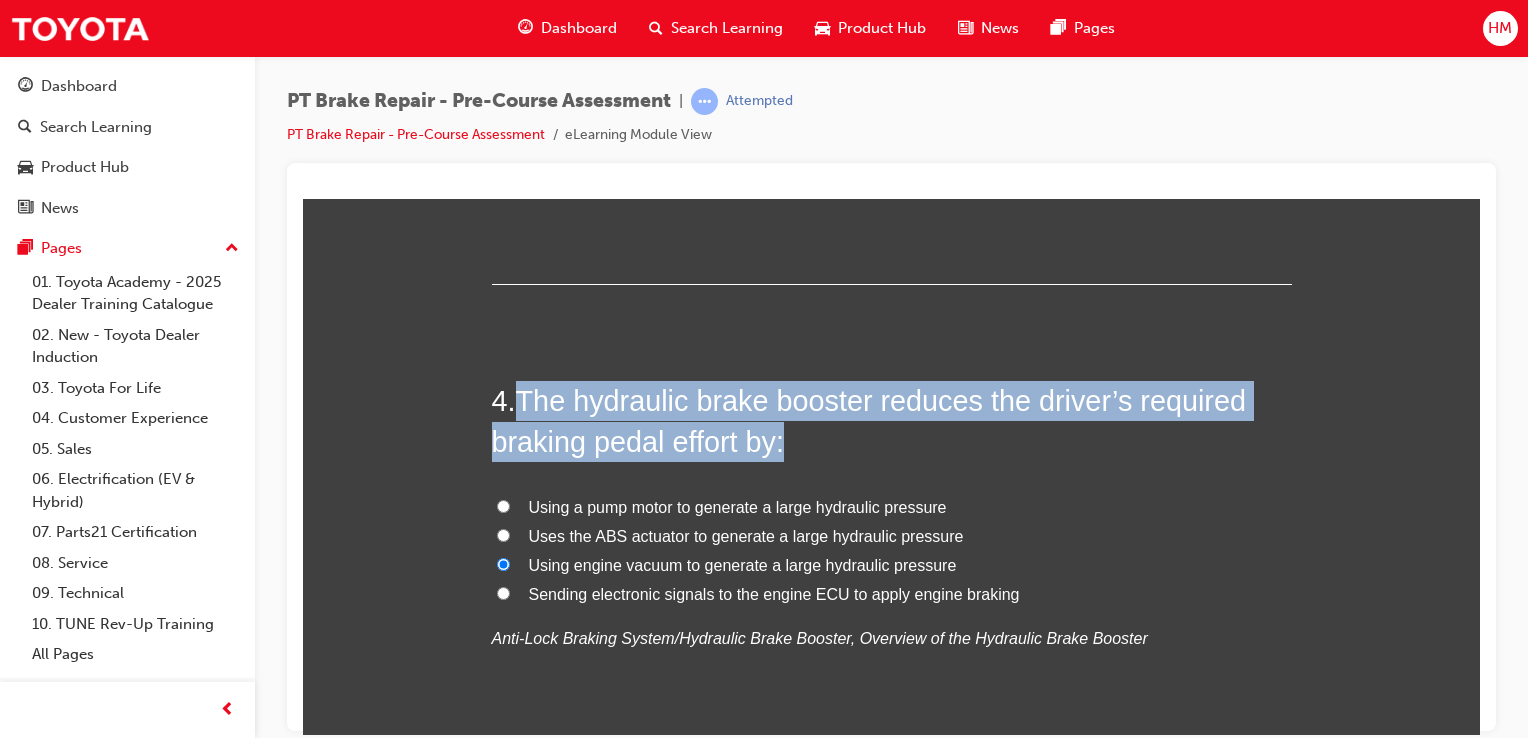 radio on "true" 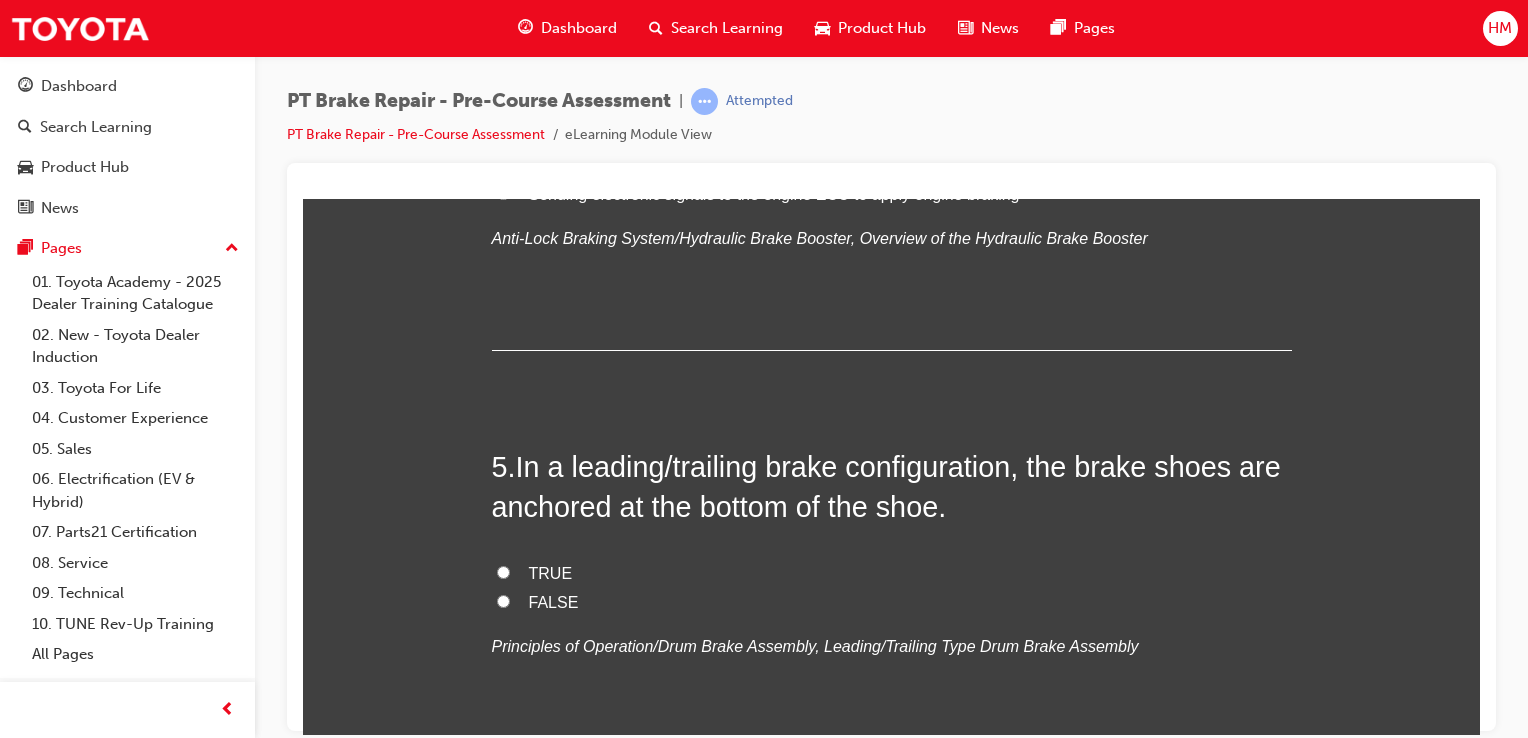 scroll, scrollTop: 1800, scrollLeft: 0, axis: vertical 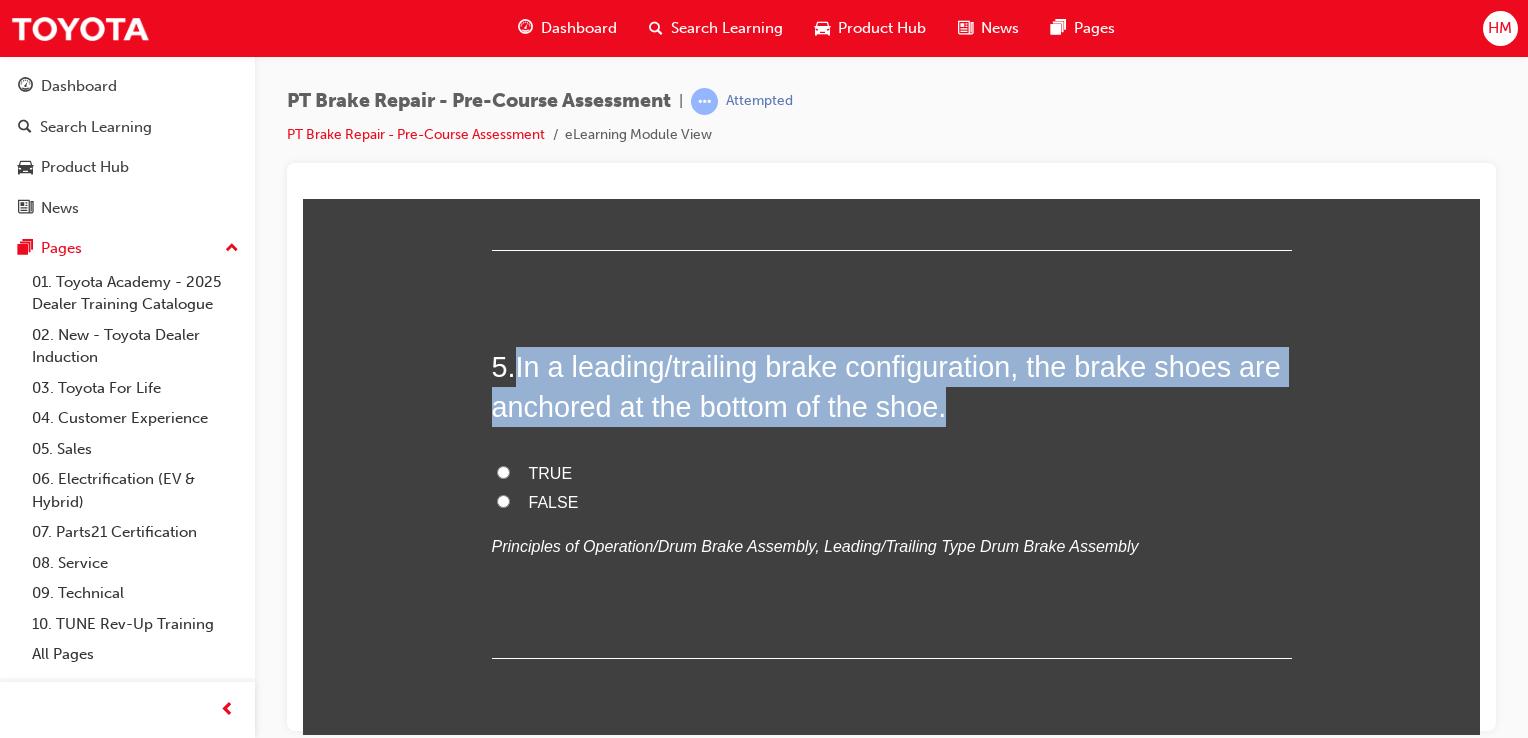 drag, startPoint x: 515, startPoint y: 360, endPoint x: 995, endPoint y: 393, distance: 481.13303 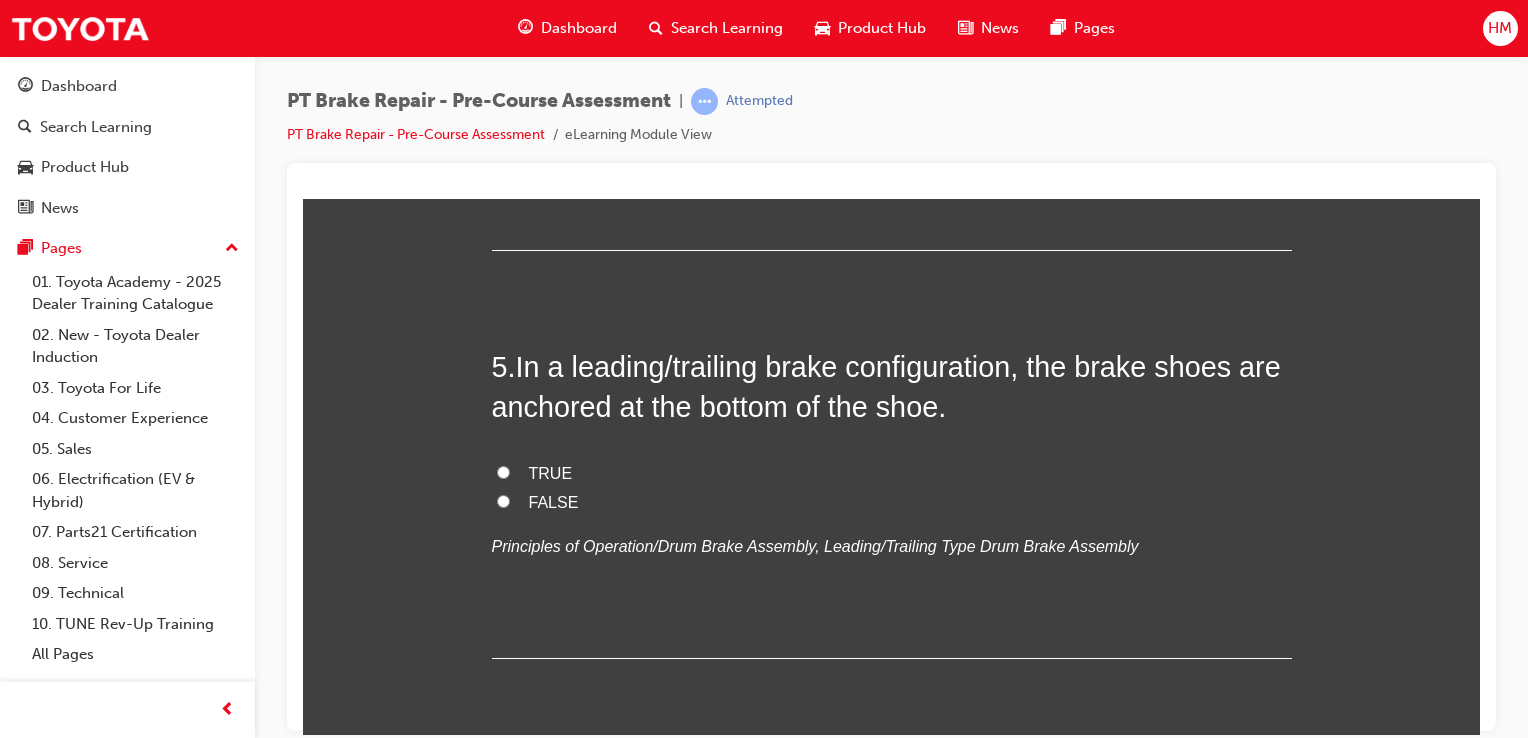 click on "FALSE" at bounding box center [554, 501] 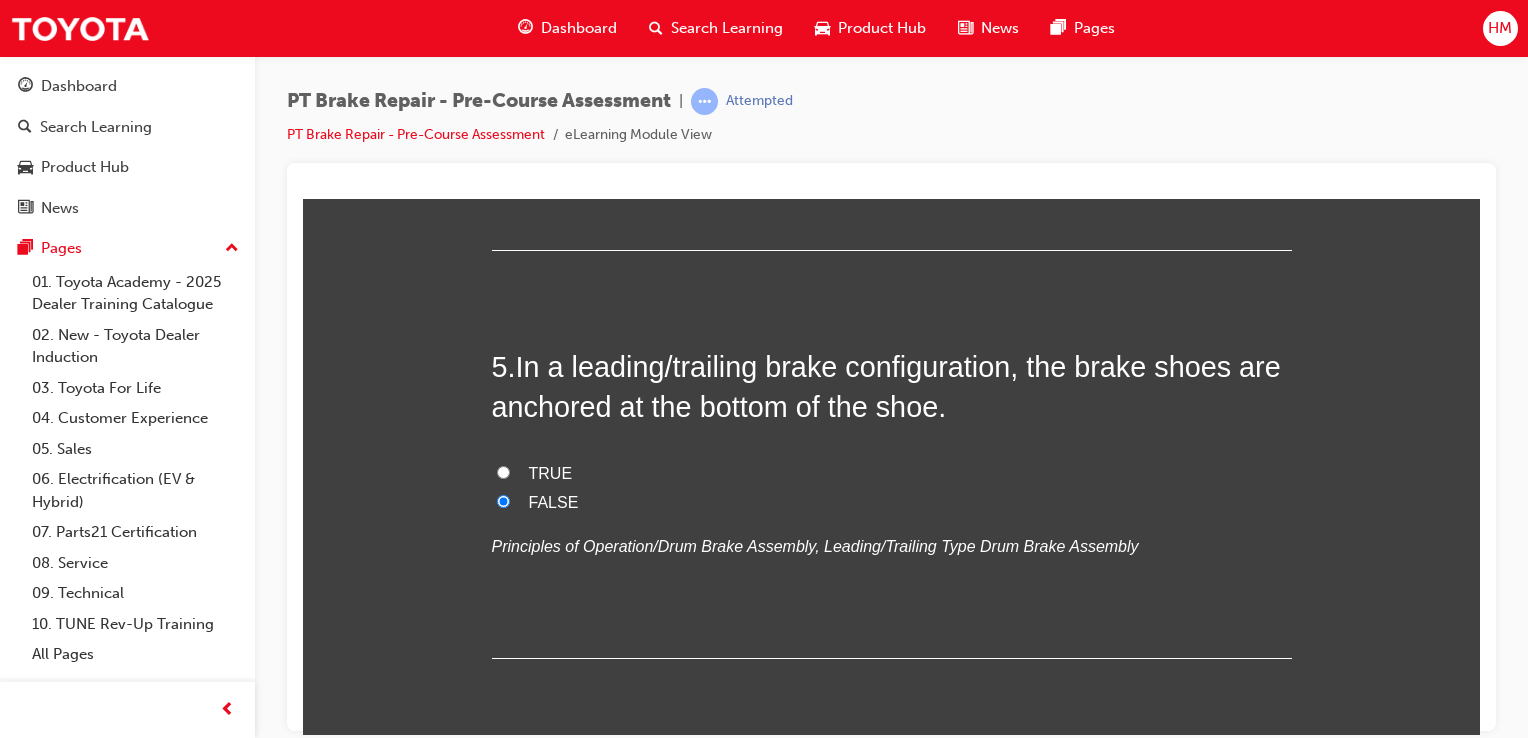 radio on "true" 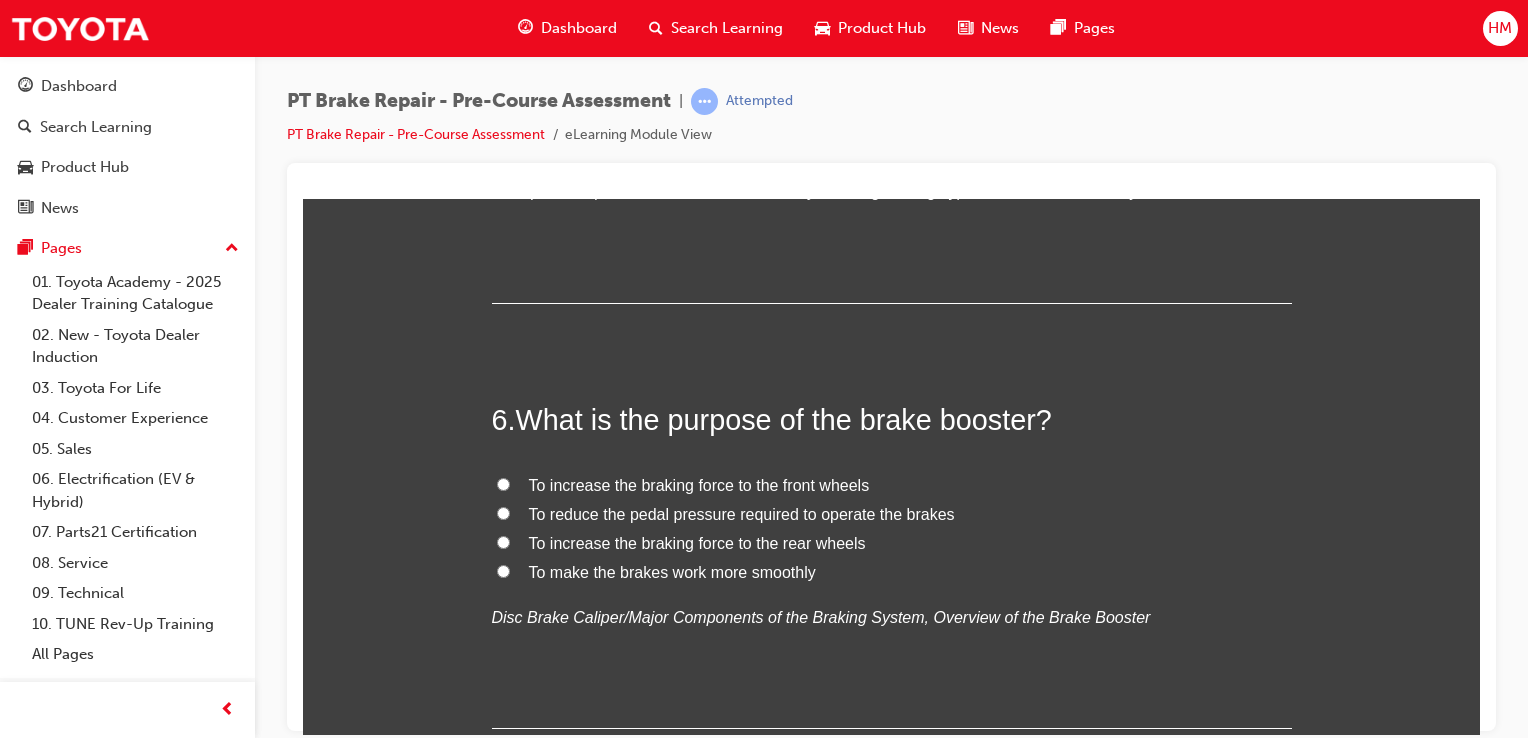 scroll, scrollTop: 2200, scrollLeft: 0, axis: vertical 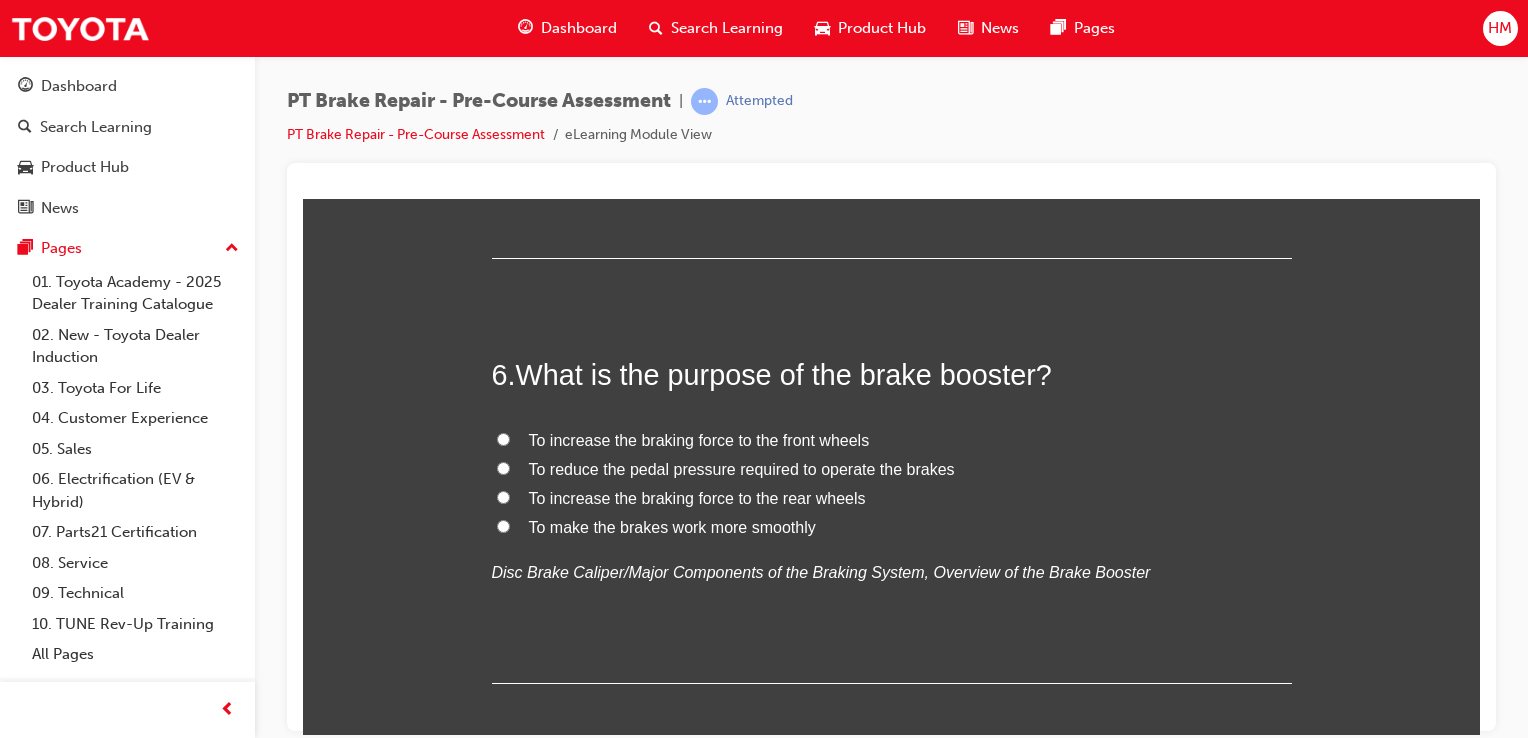 click on "To reduce the pedal pressure required to operate the brakes" at bounding box center (742, 468) 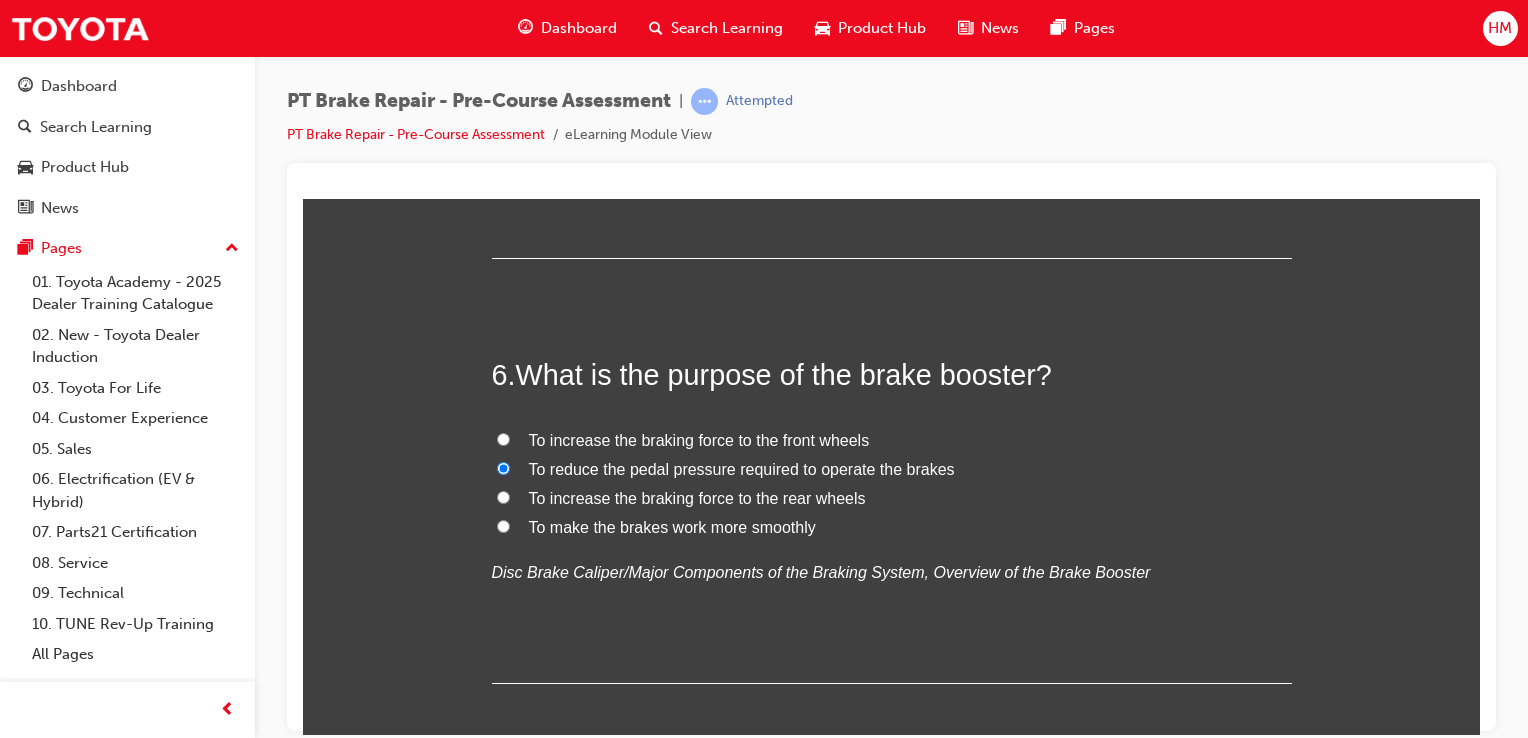 radio on "true" 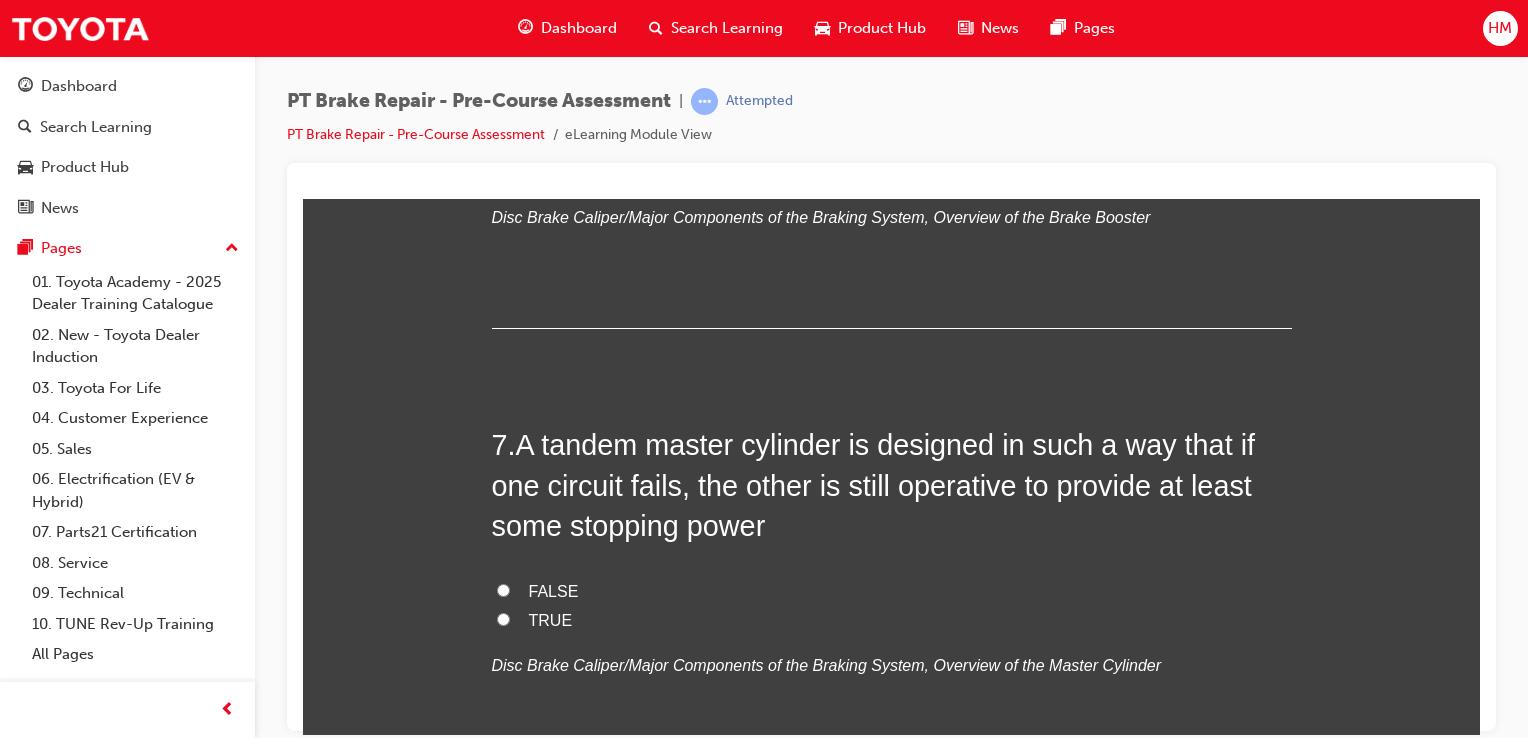 scroll, scrollTop: 2700, scrollLeft: 0, axis: vertical 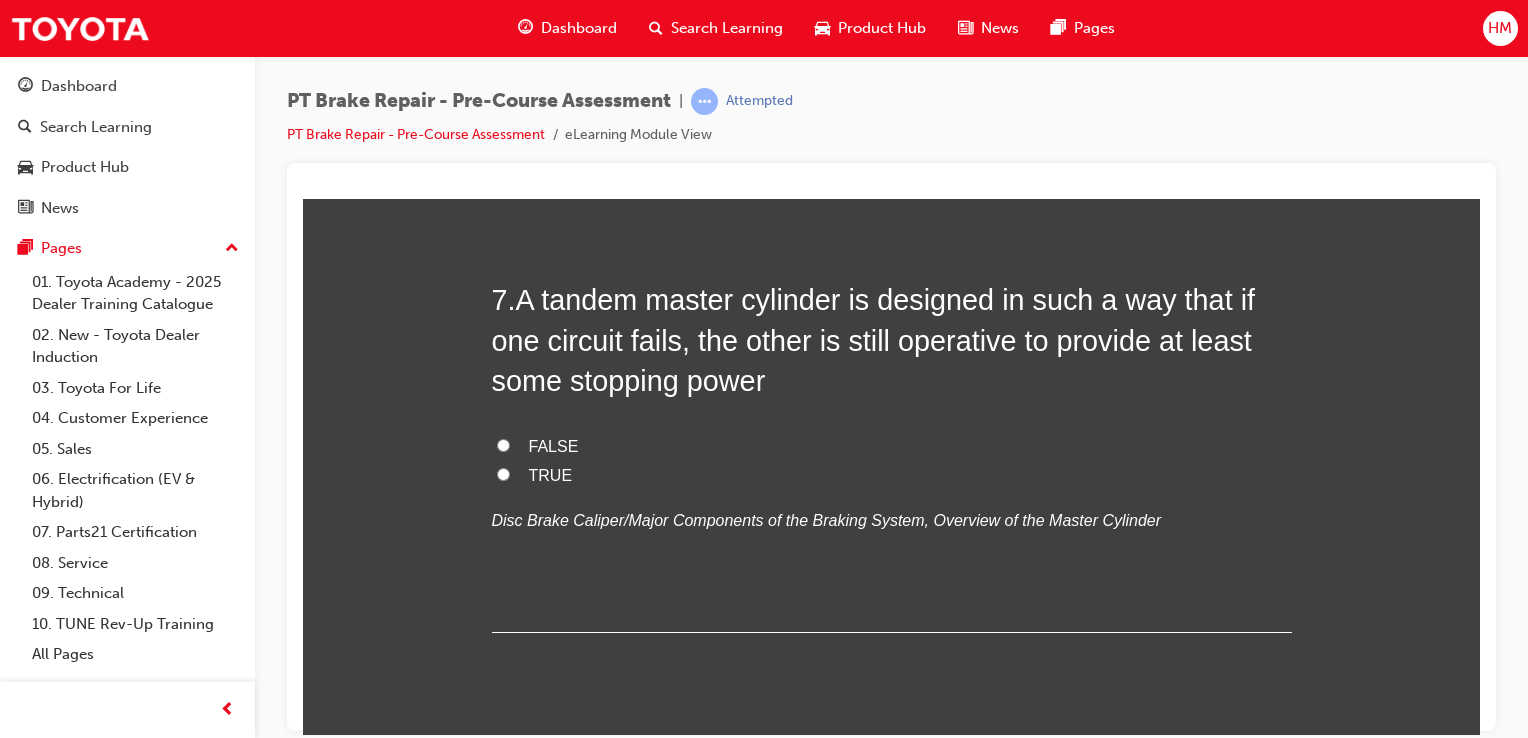 click on "FALSE" at bounding box center [892, 446] 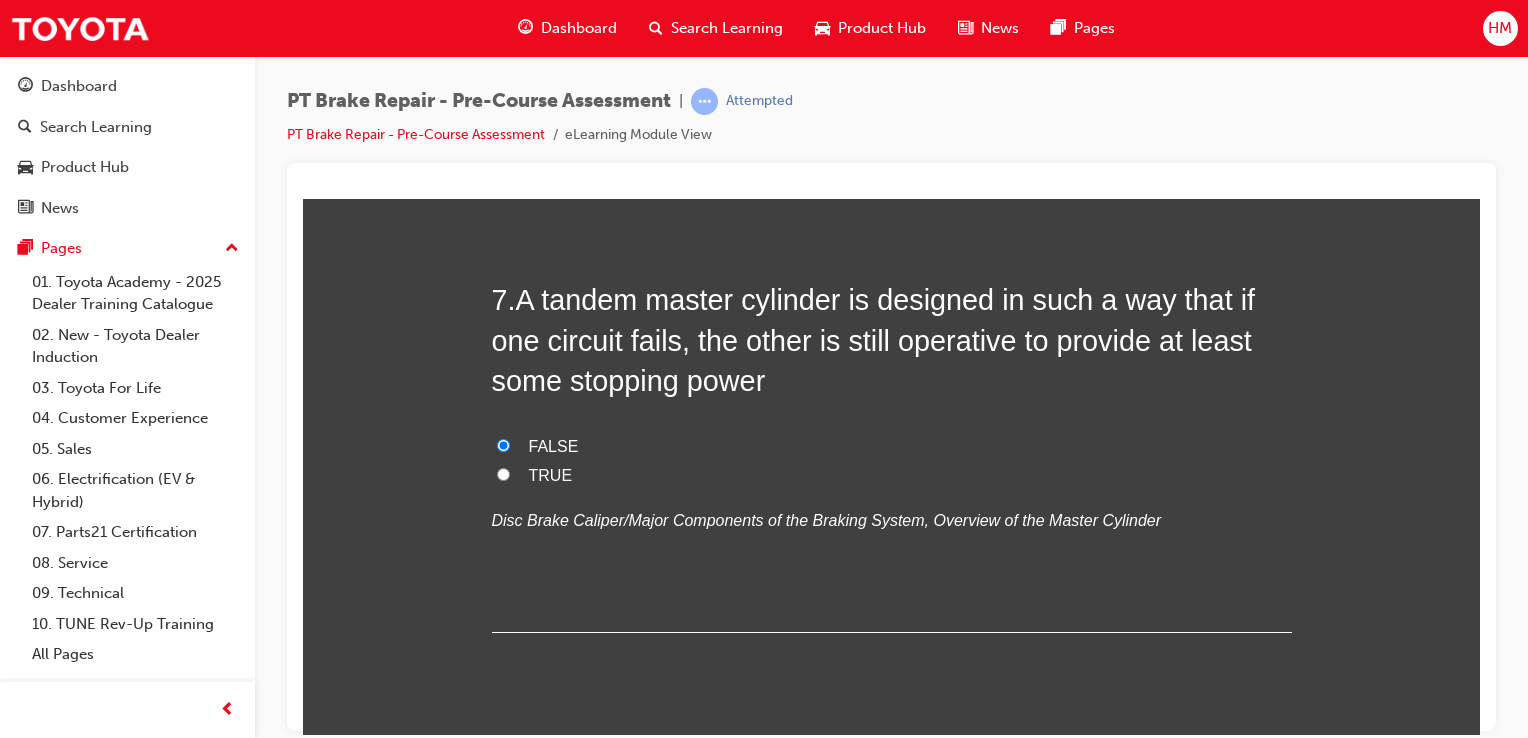 radio on "true" 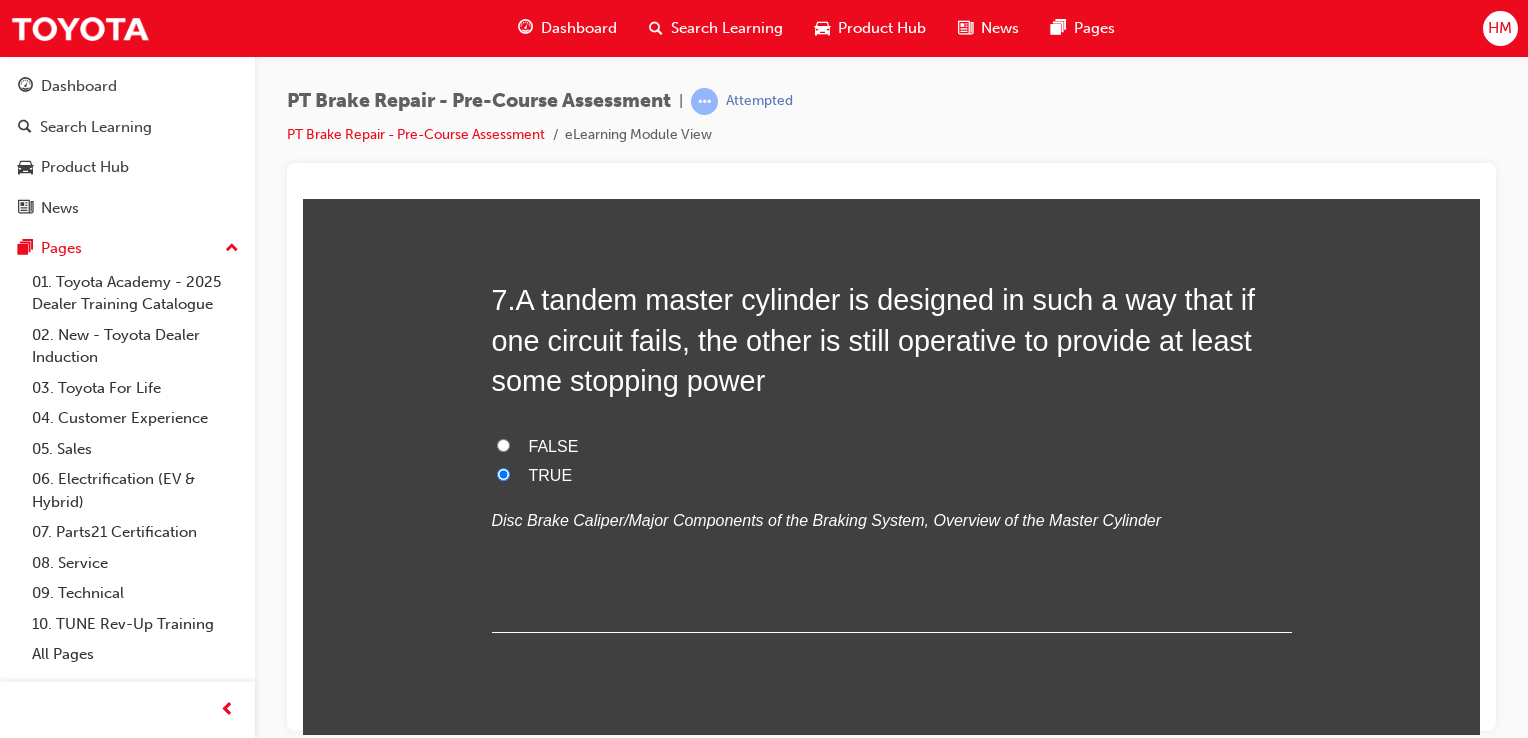 scroll, scrollTop: 3000, scrollLeft: 0, axis: vertical 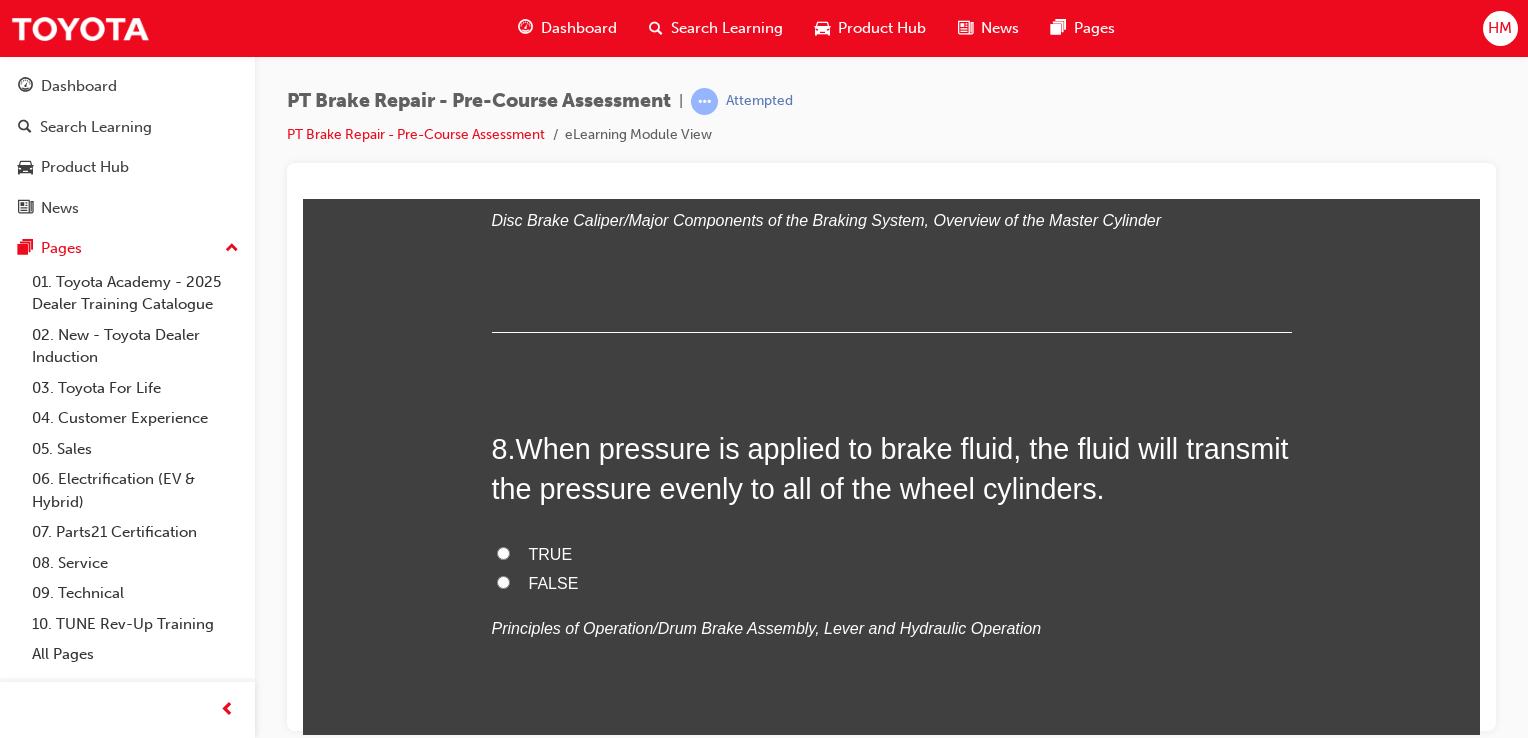 click on "TRUE" at bounding box center [551, 553] 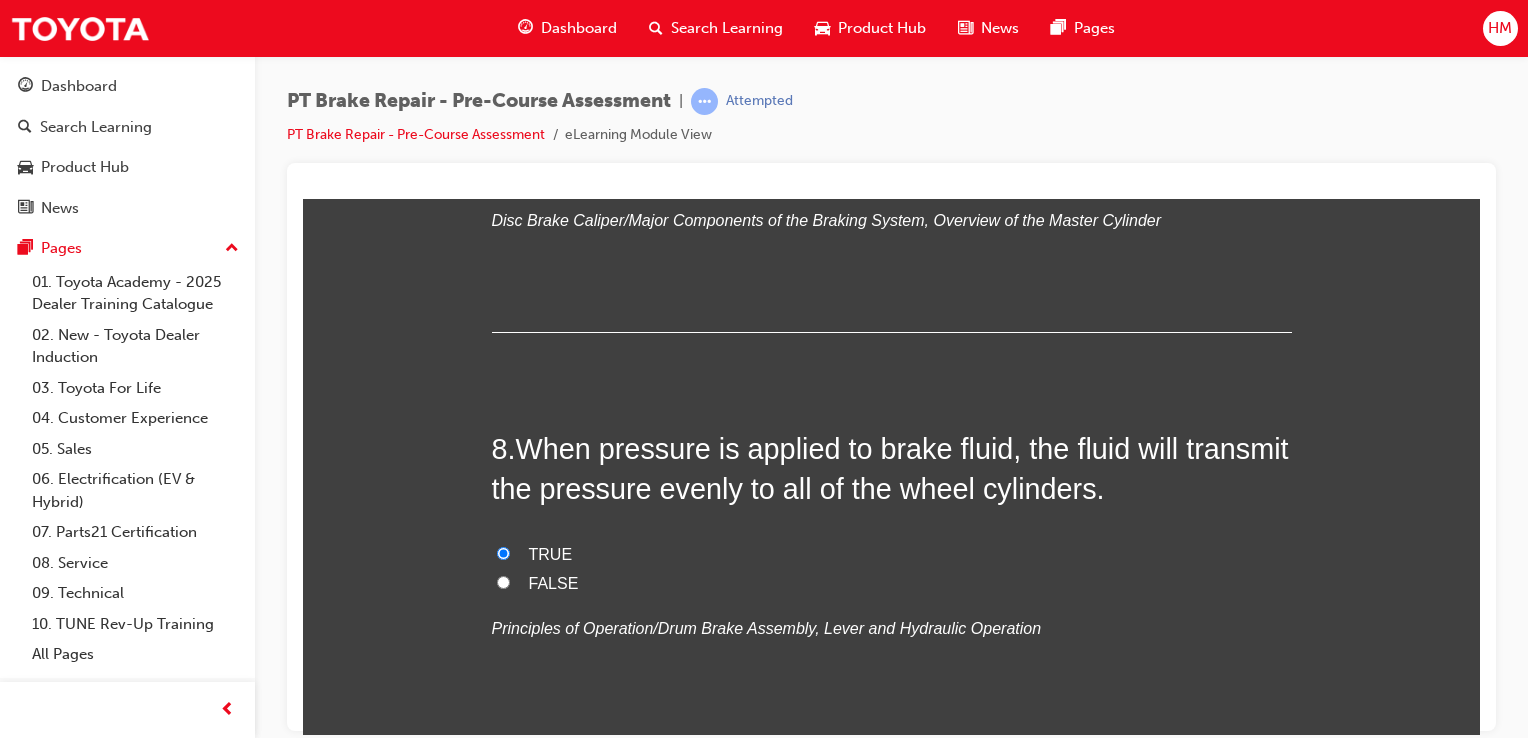 radio on "true" 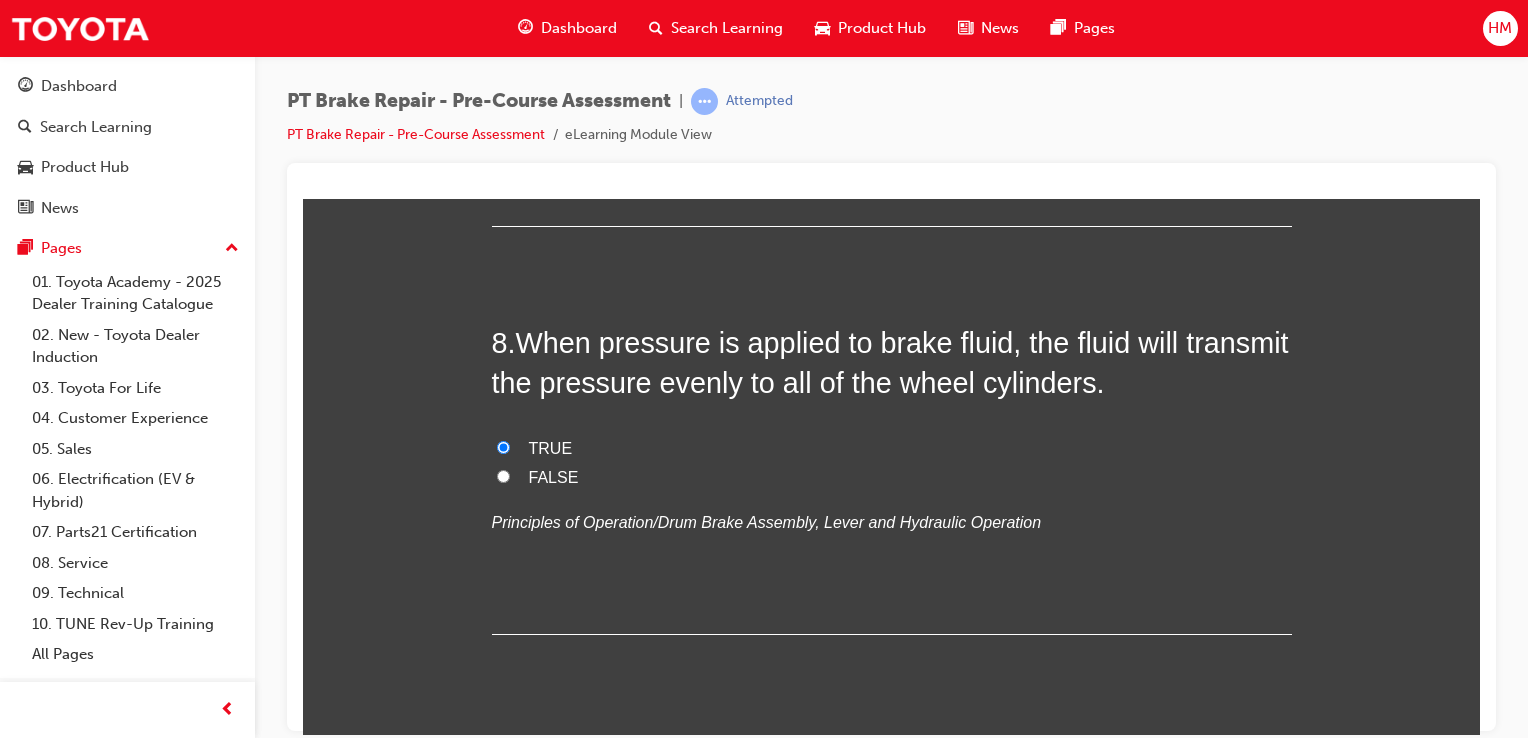 scroll, scrollTop: 3100, scrollLeft: 0, axis: vertical 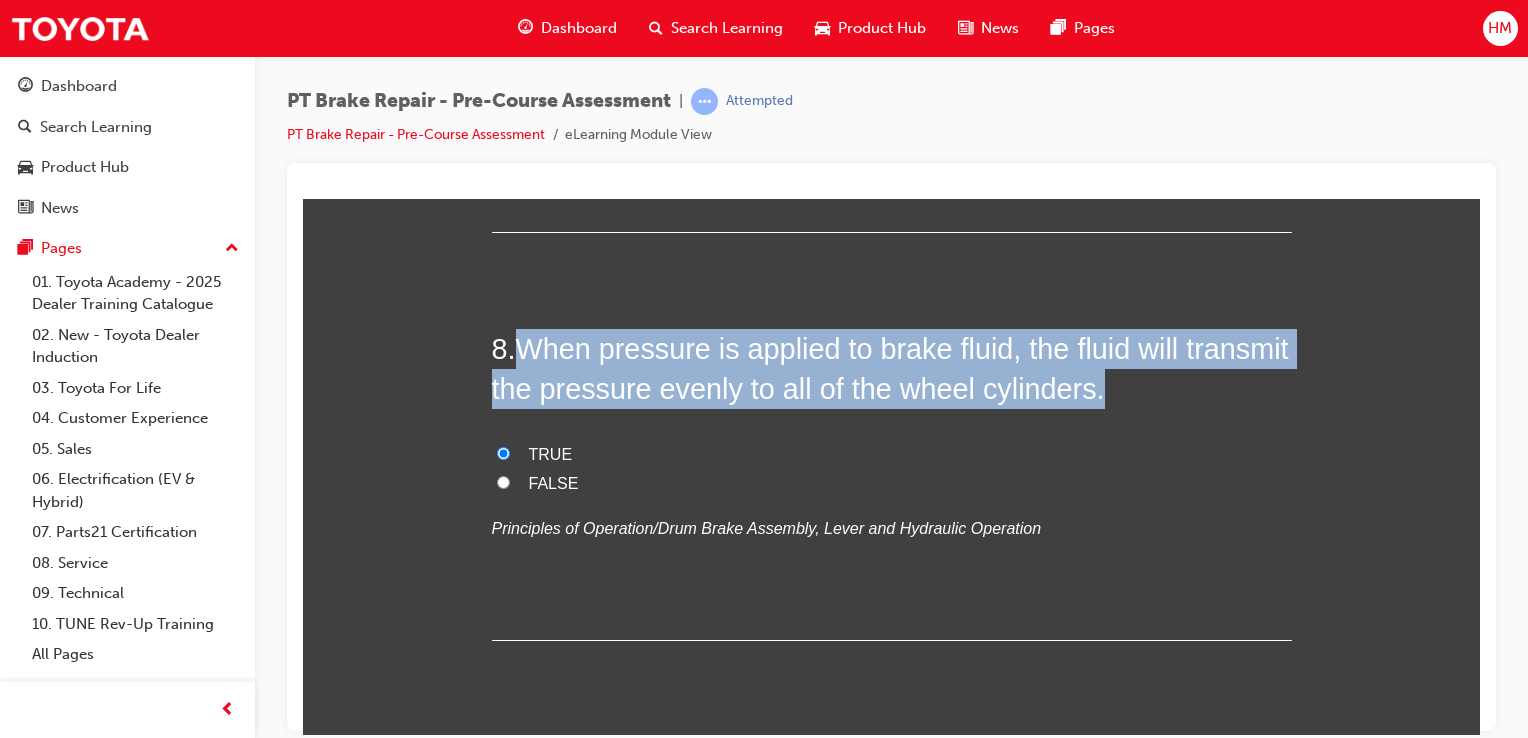 drag, startPoint x: 512, startPoint y: 342, endPoint x: 1224, endPoint y: 382, distance: 713.1227 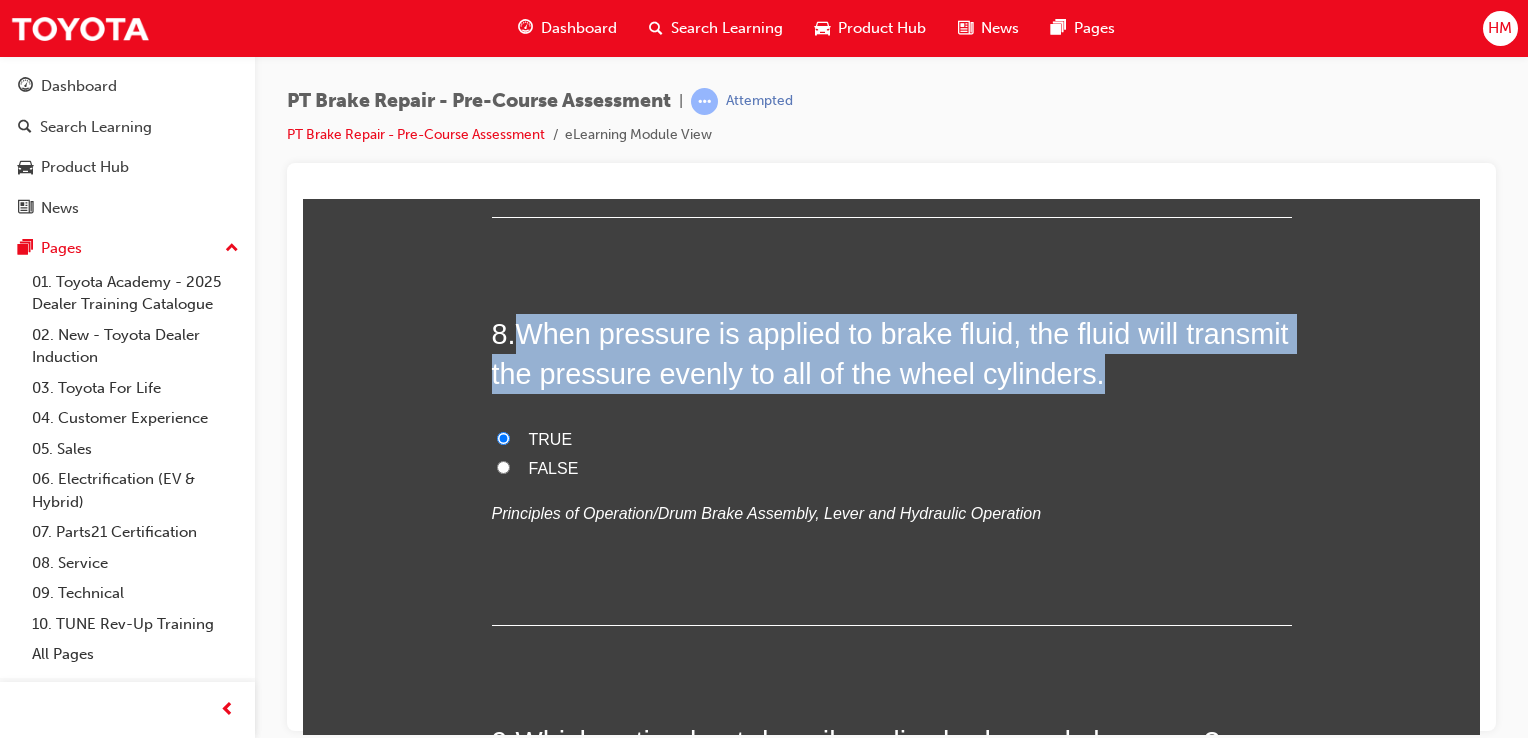 scroll, scrollTop: 3400, scrollLeft: 0, axis: vertical 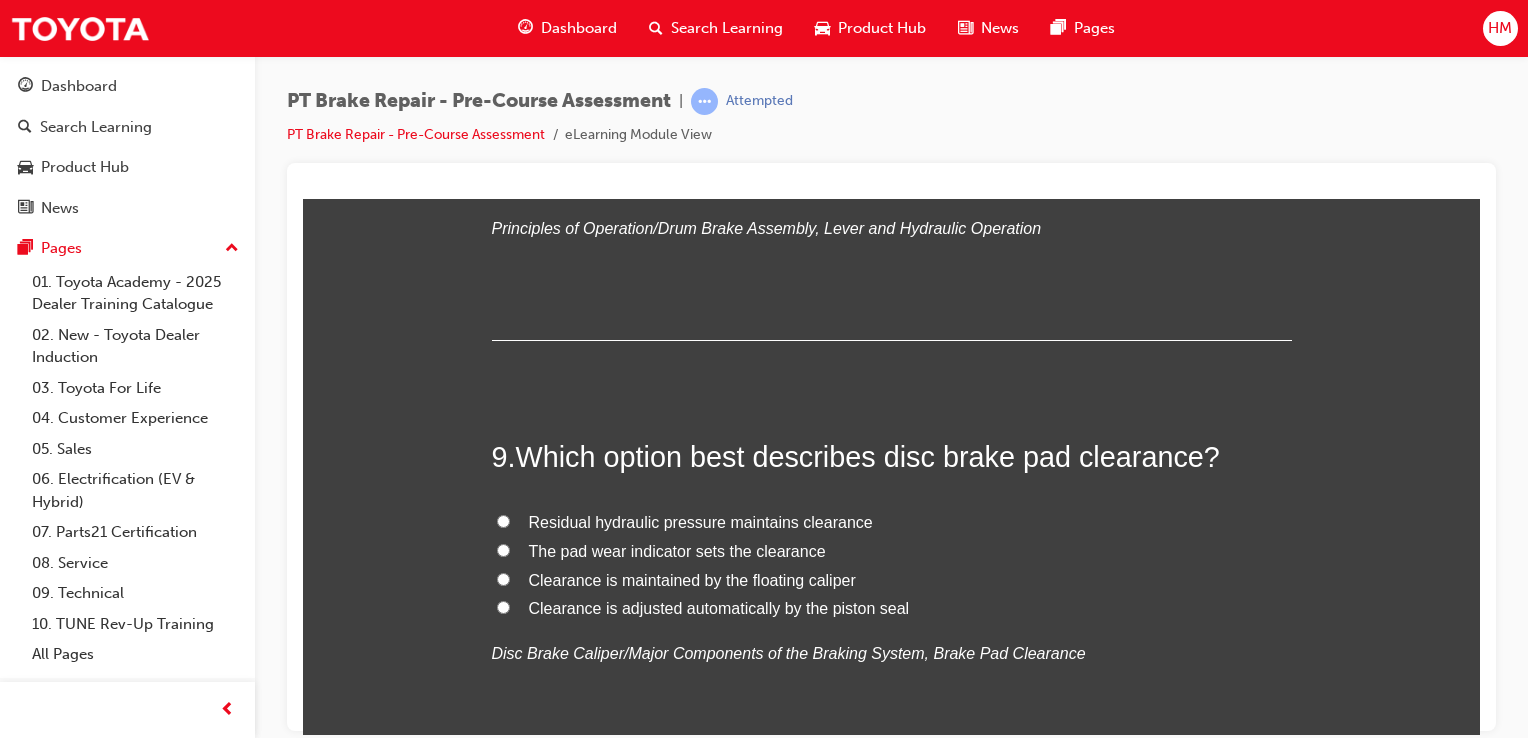click on "Clearance is adjusted automatically by the piston seal" at bounding box center (892, 608) 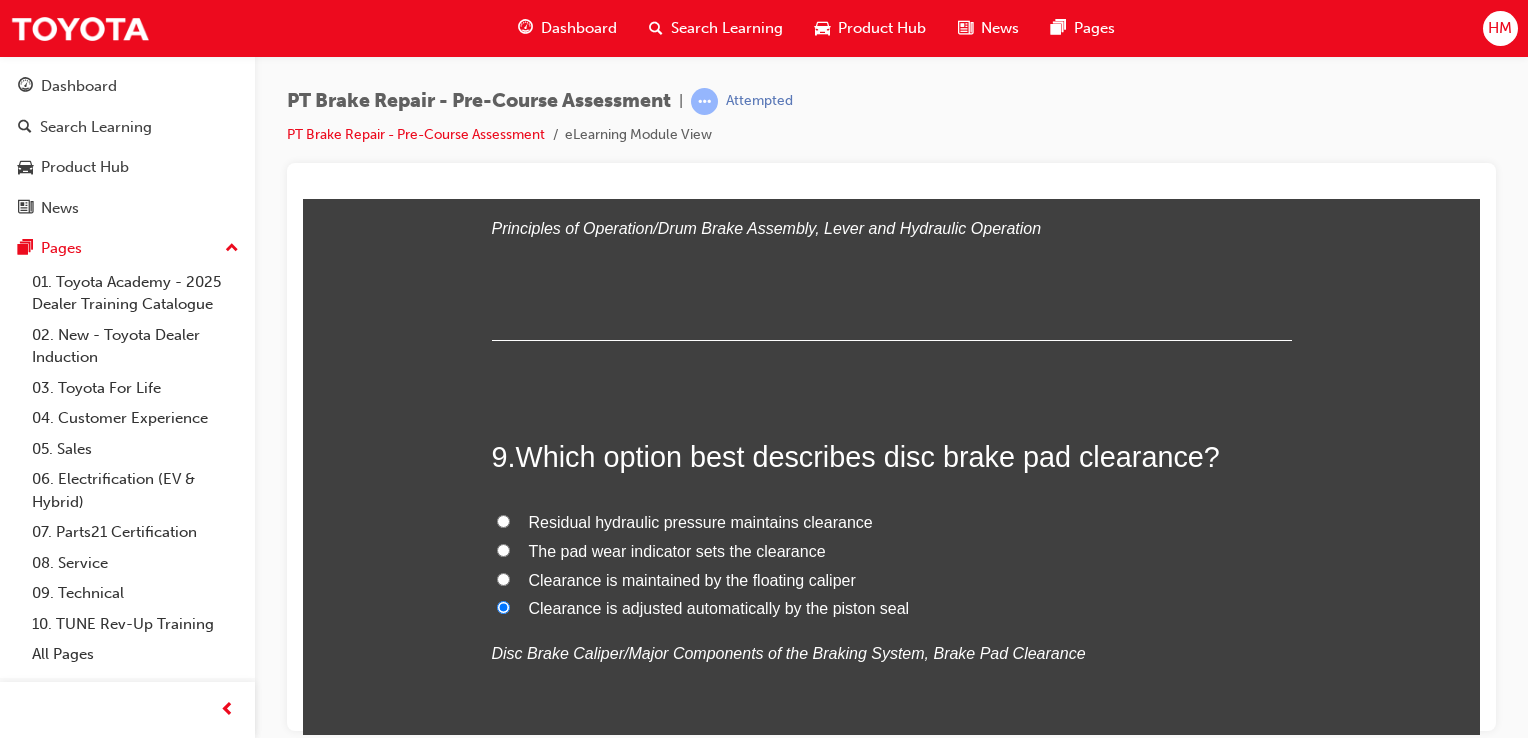 radio on "true" 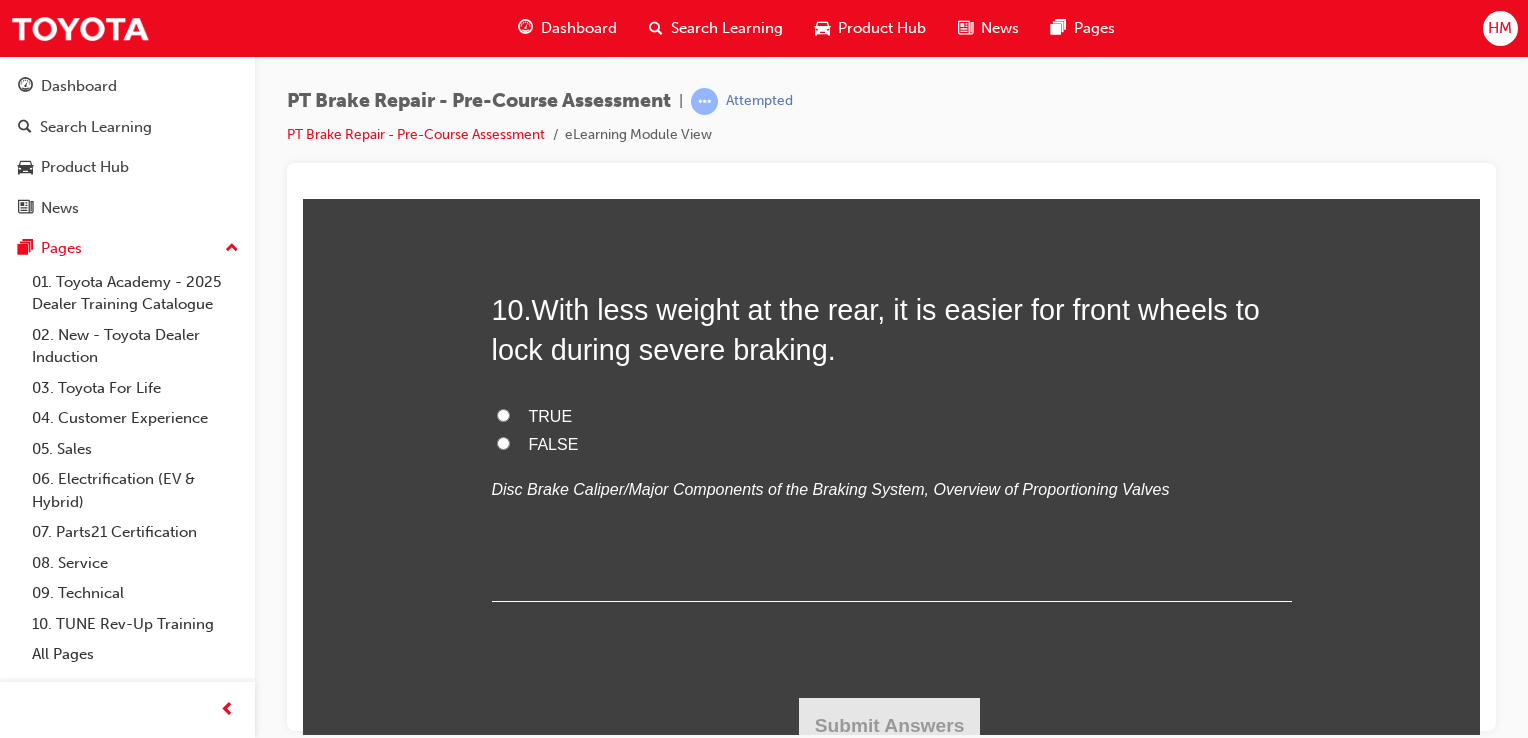 scroll, scrollTop: 3987, scrollLeft: 0, axis: vertical 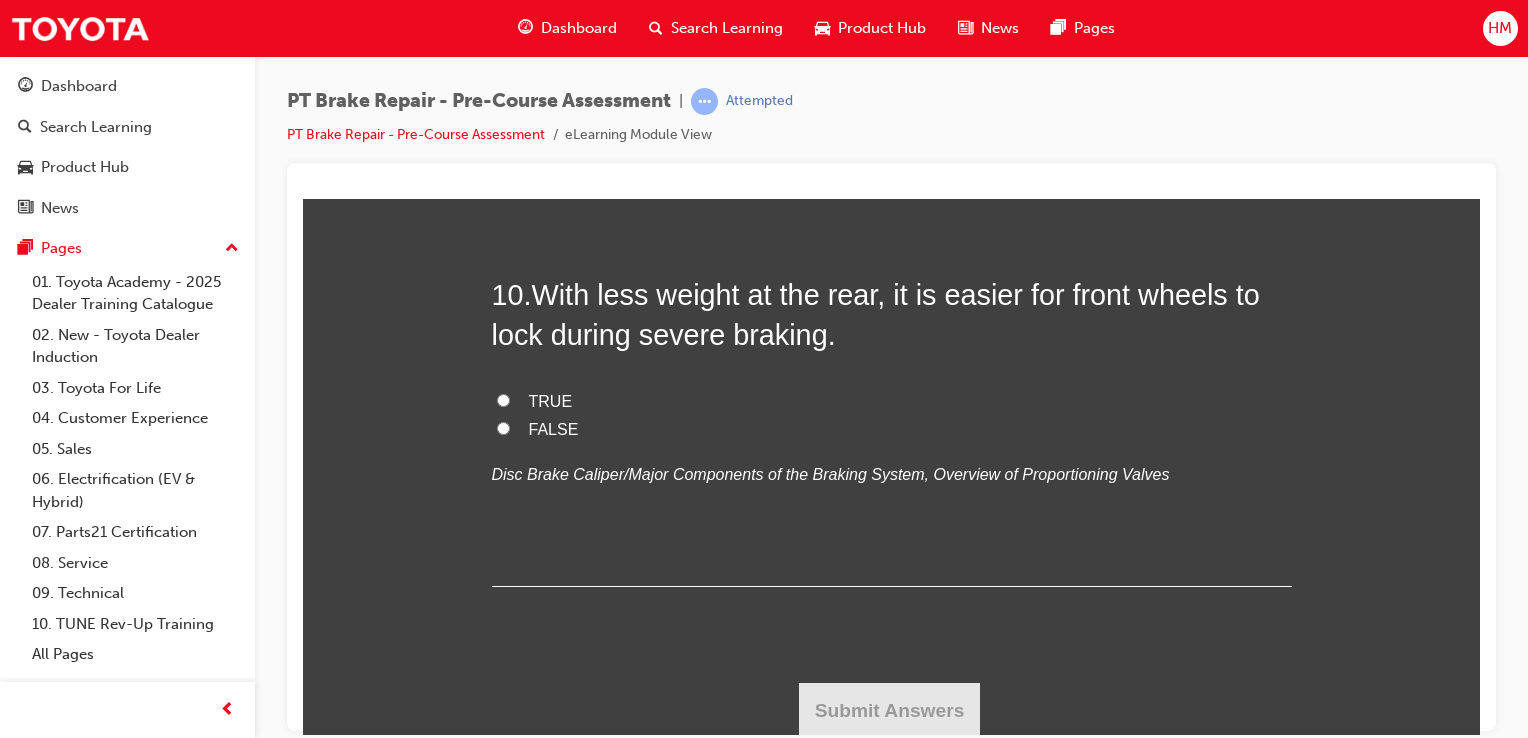 click on "FALSE" at bounding box center (554, 428) 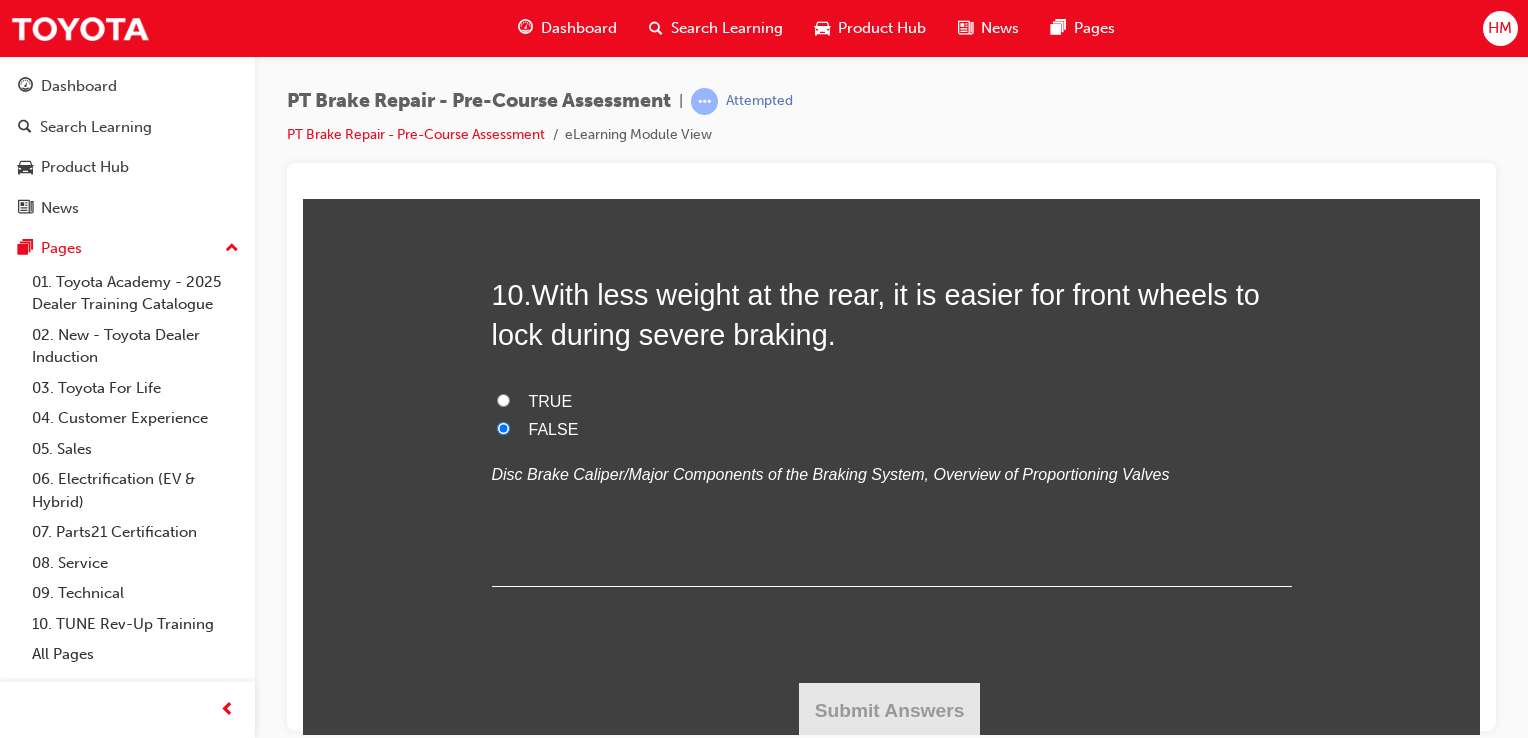 radio on "true" 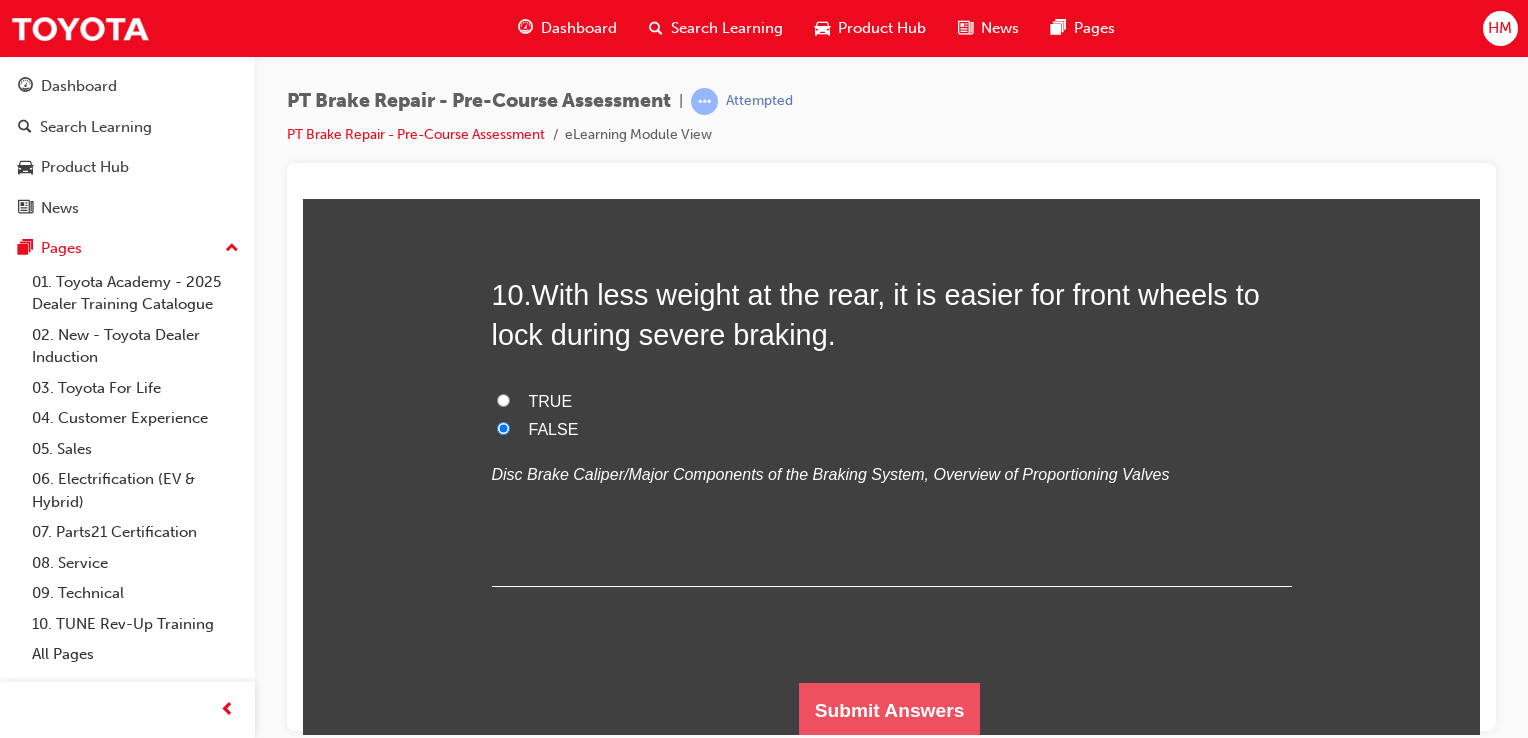 click on "Submit Answers" at bounding box center [890, 710] 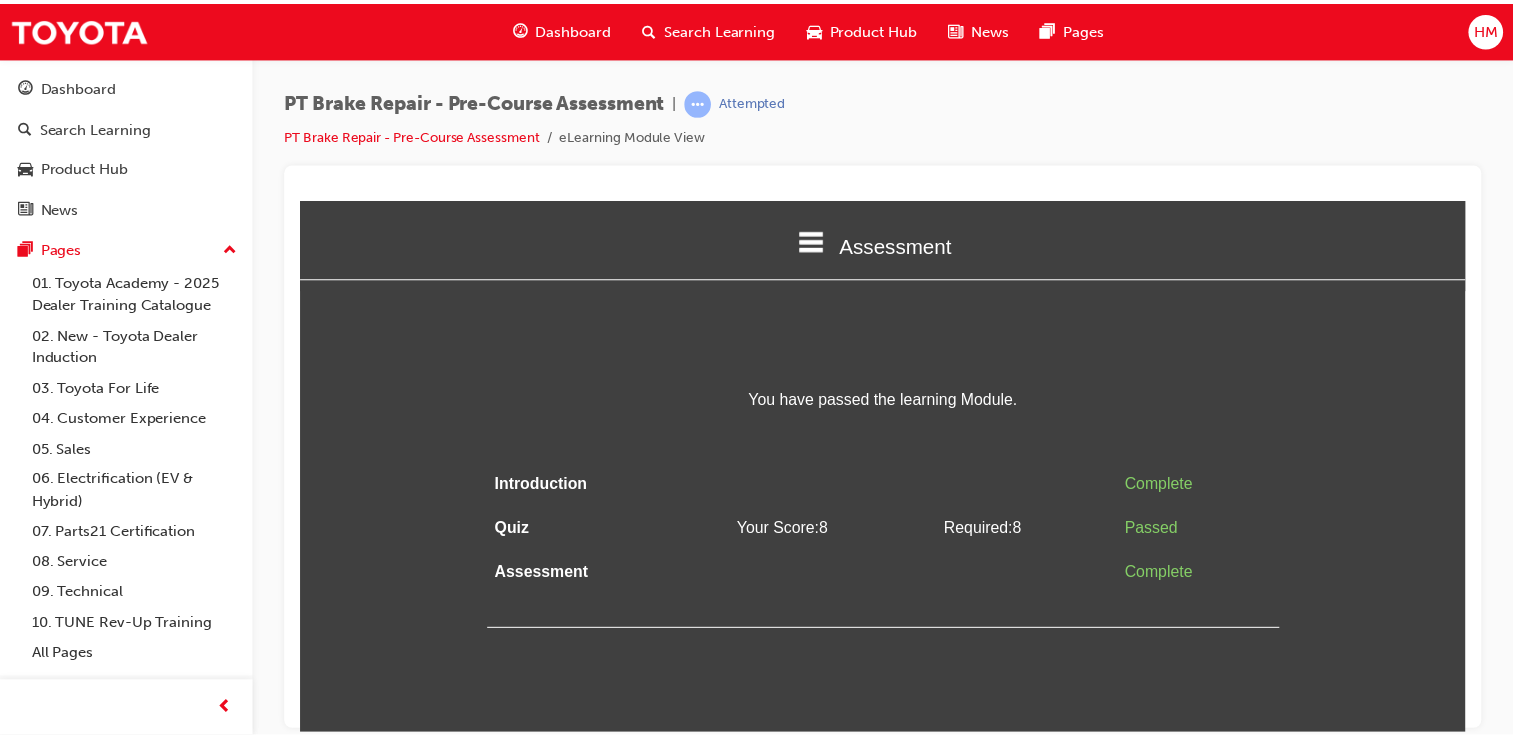scroll, scrollTop: 0, scrollLeft: 0, axis: both 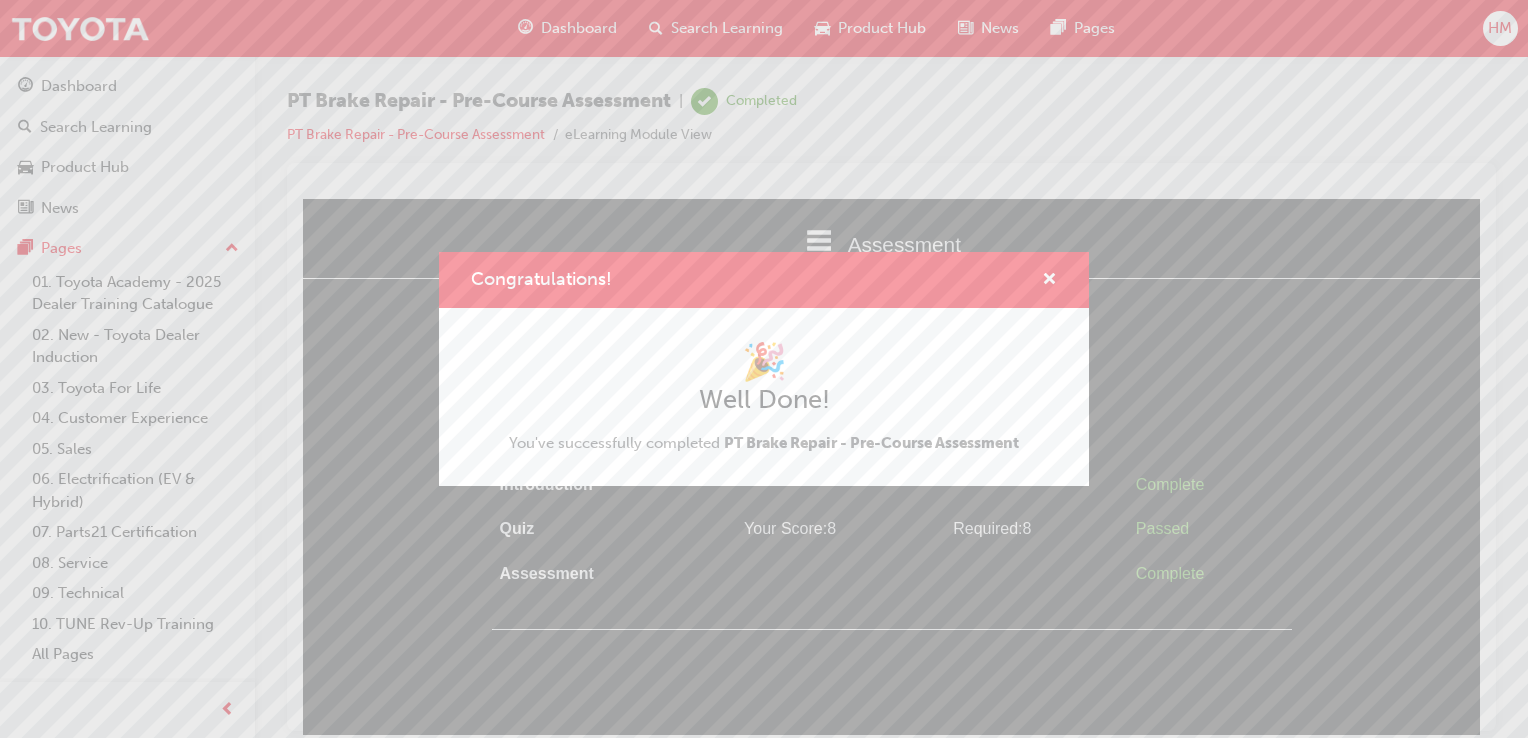 click on "Congratulations! 🎉 Well Done! You've successfully completed   PT Brake Repair - Pre-Course Assessment" at bounding box center [764, 369] 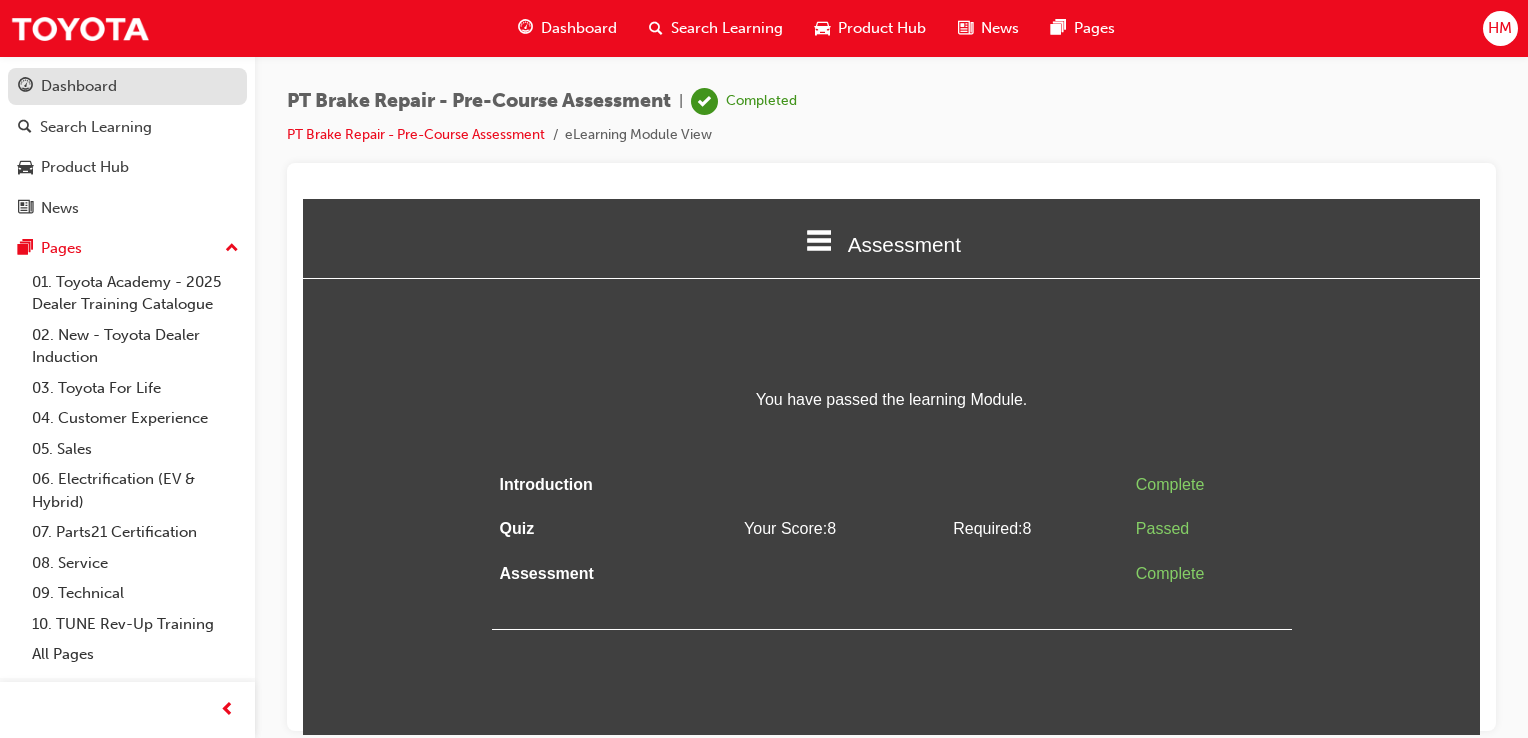 click on "Dashboard" at bounding box center [79, 86] 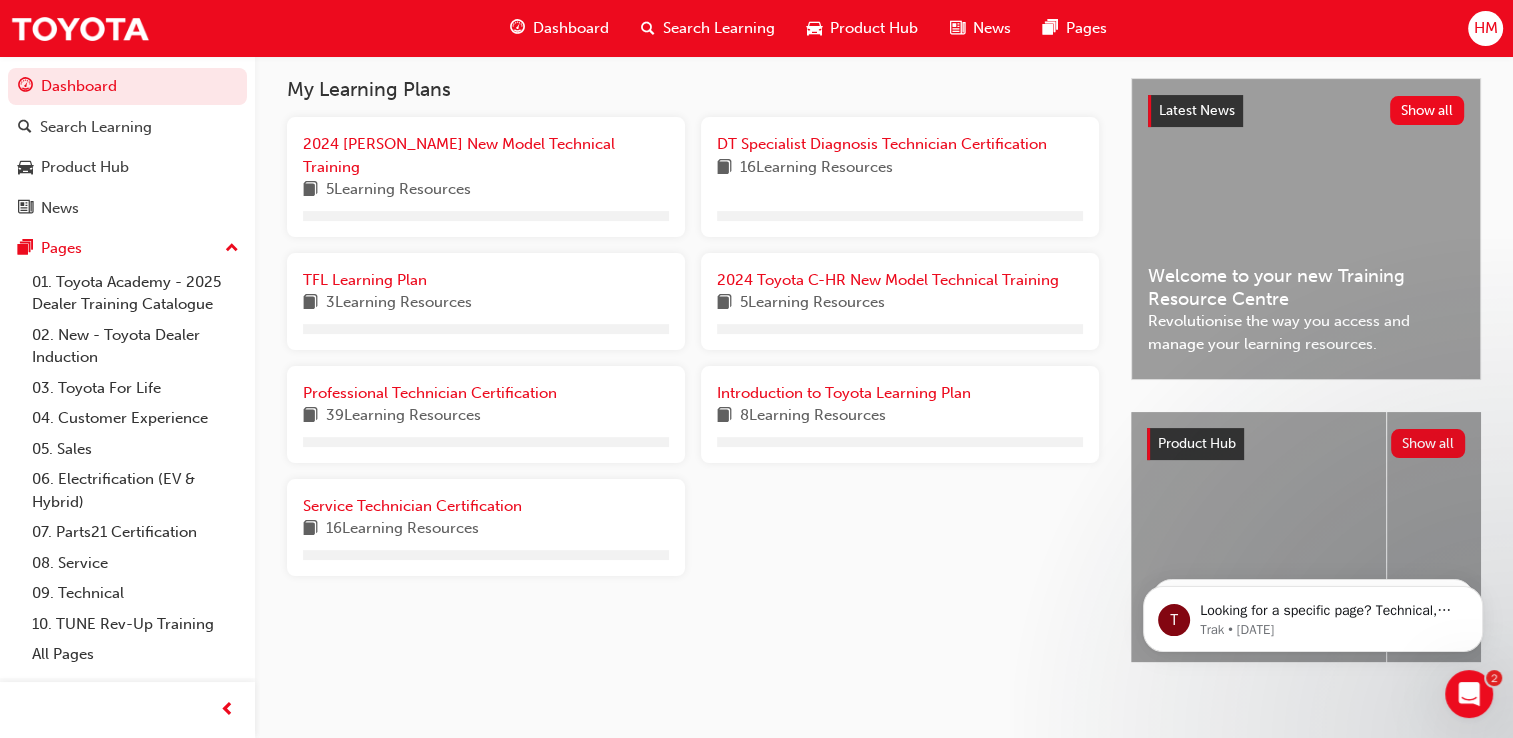 scroll, scrollTop: 377, scrollLeft: 0, axis: vertical 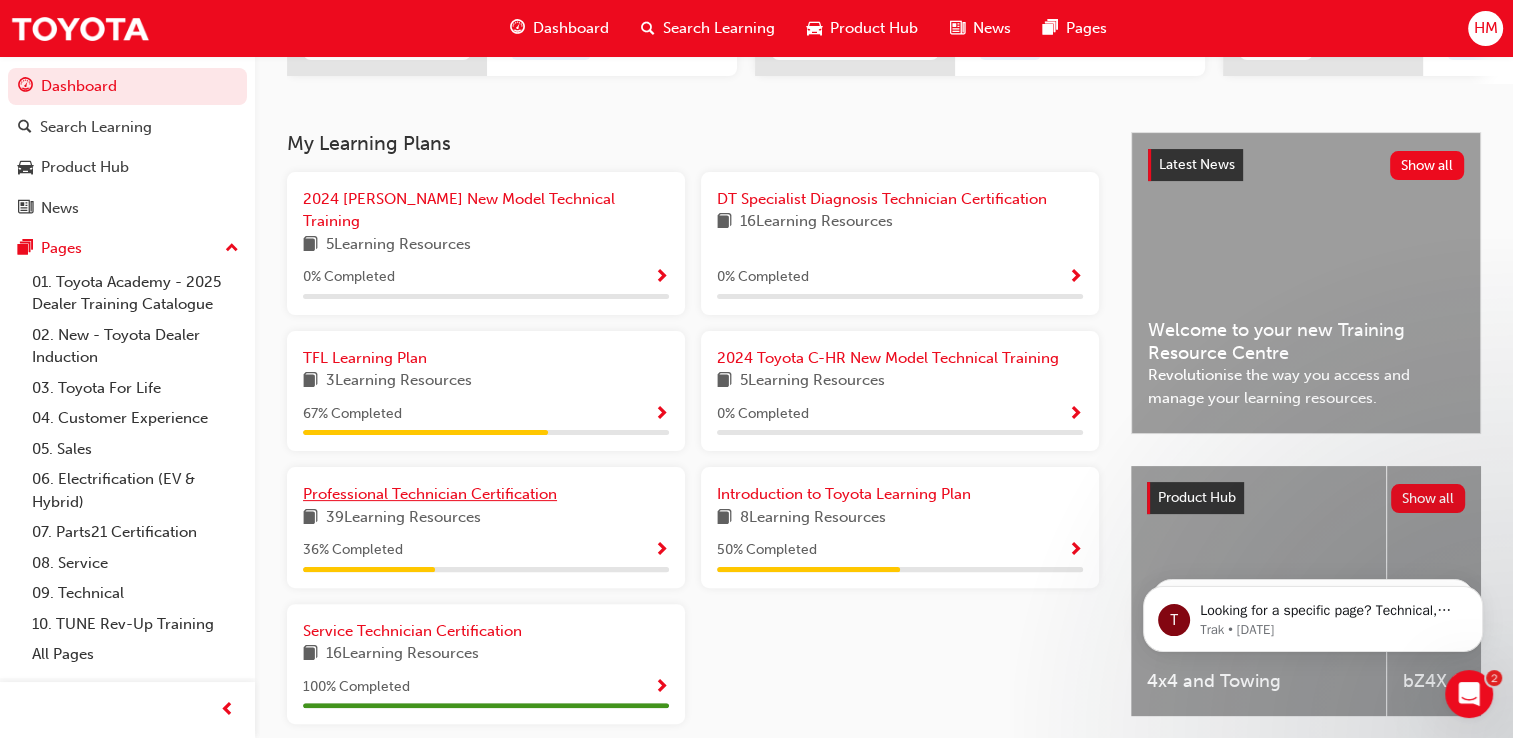click on "Professional Technician Certification" at bounding box center [430, 494] 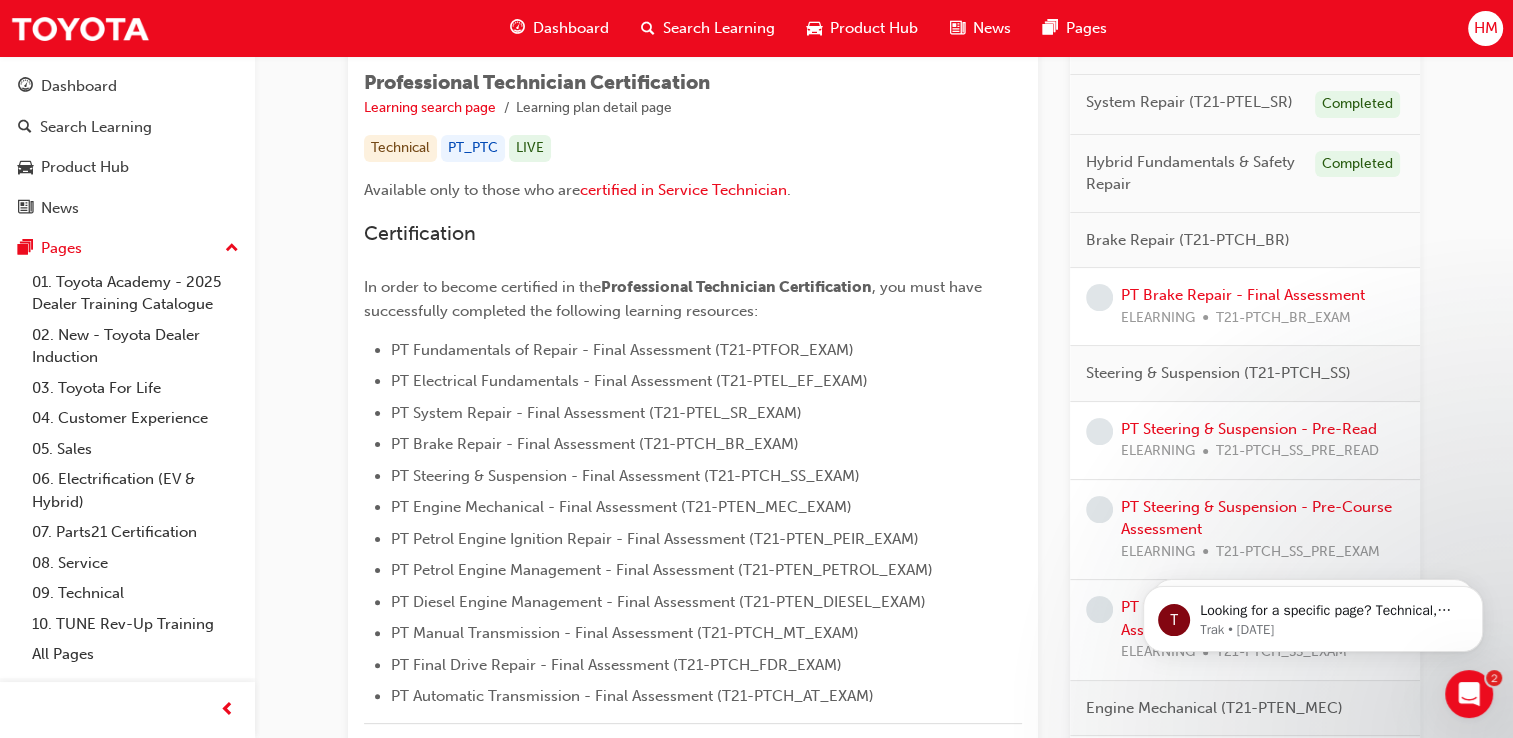 scroll, scrollTop: 300, scrollLeft: 0, axis: vertical 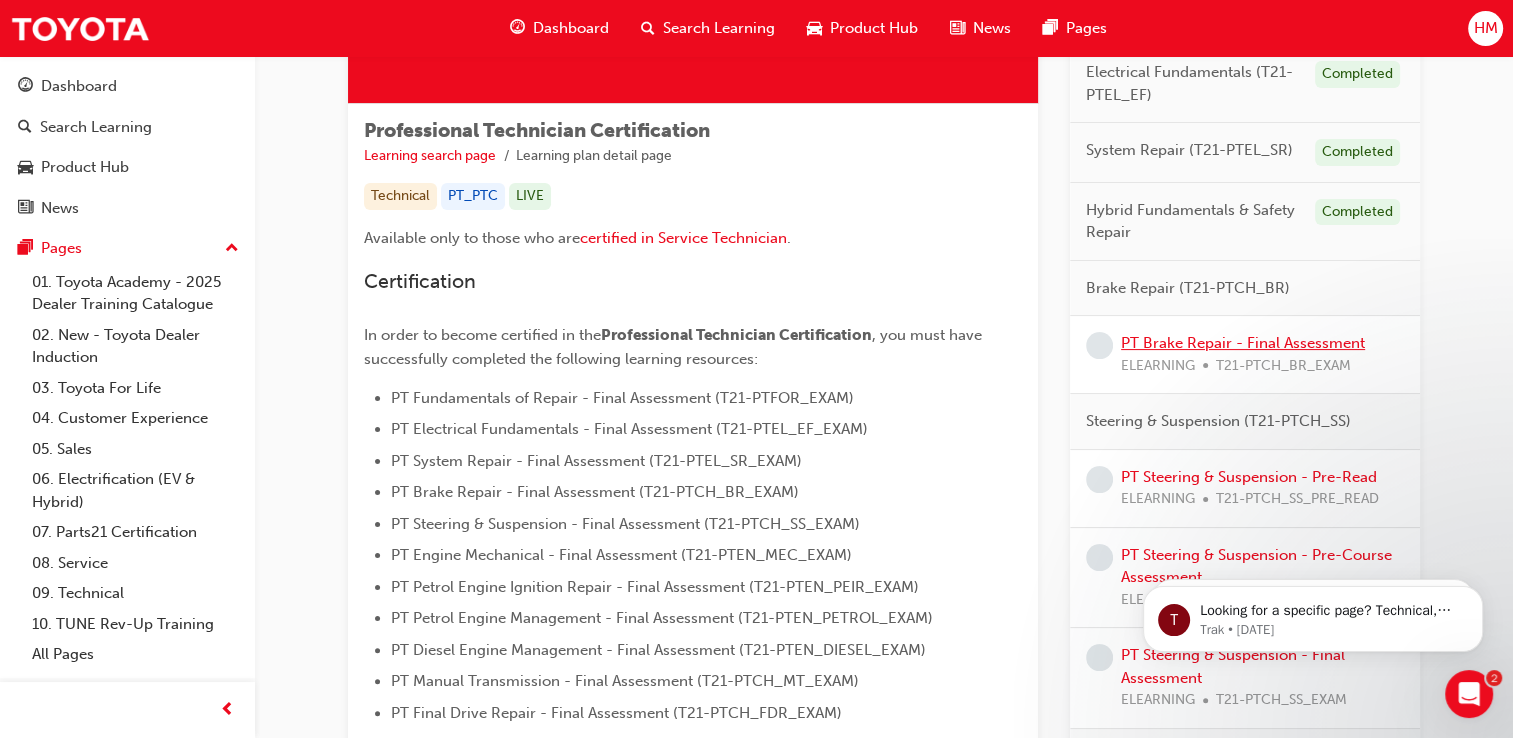 click on "PT Brake Repair - Final Assessment" at bounding box center [1243, 343] 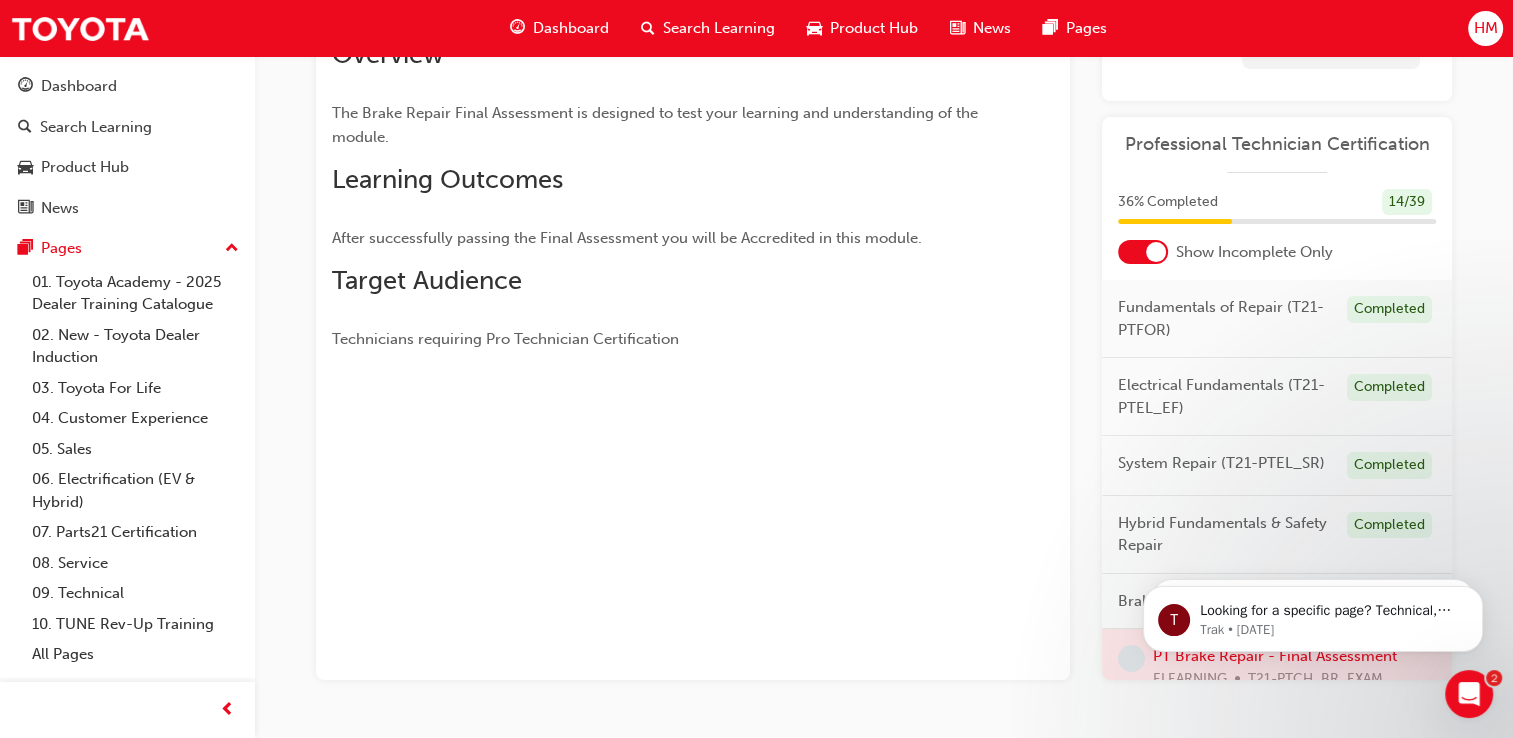 scroll, scrollTop: 273, scrollLeft: 0, axis: vertical 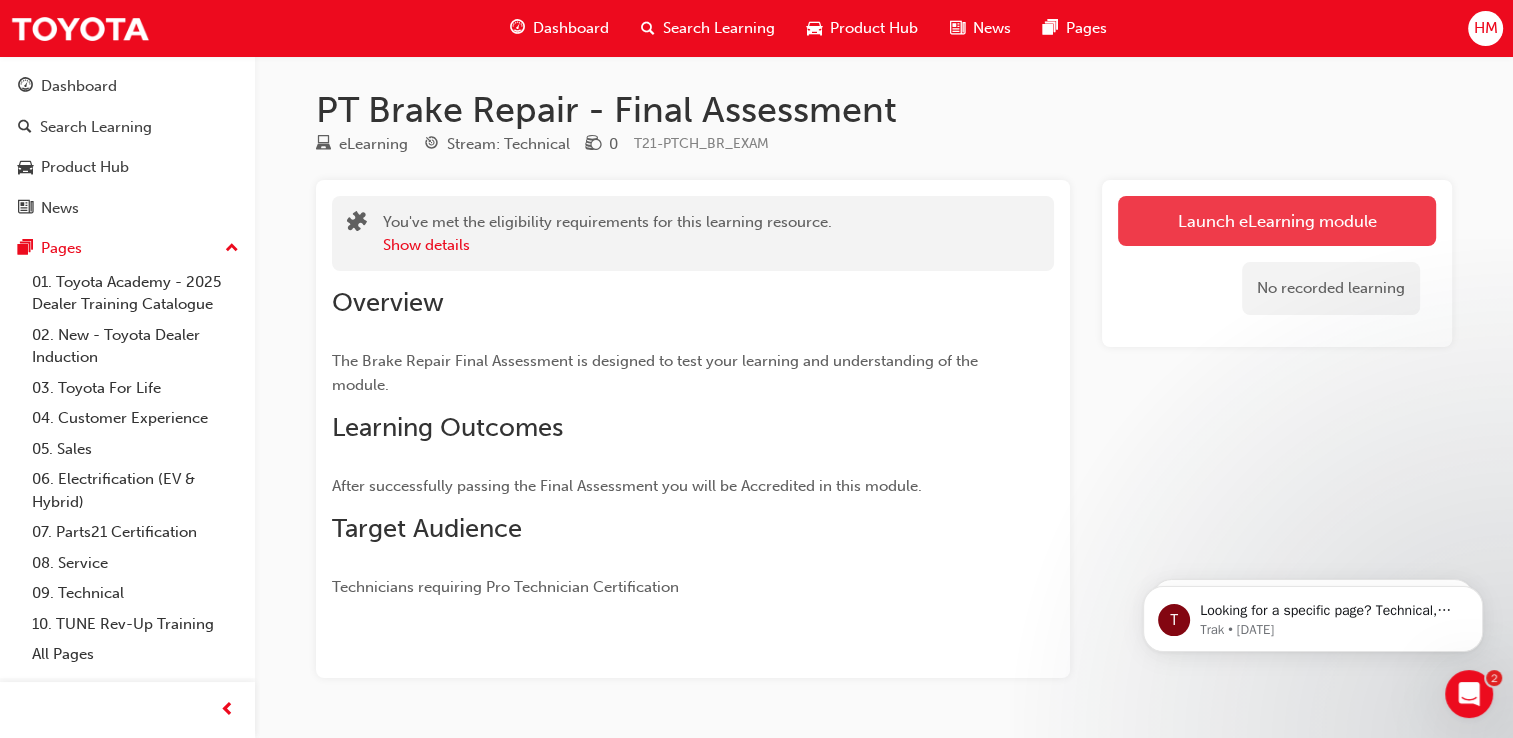 click on "Launch eLearning module" at bounding box center (1277, 221) 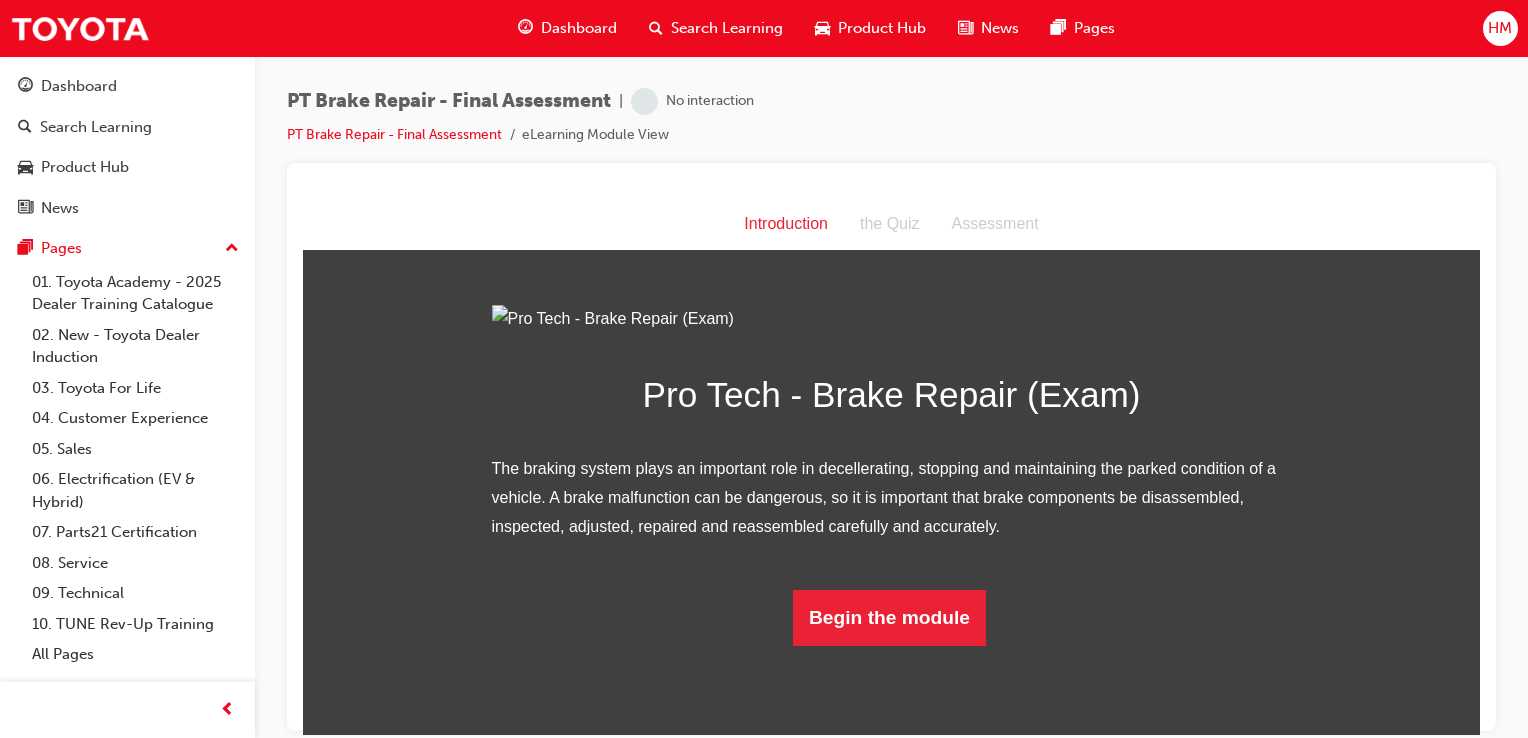 scroll, scrollTop: 130, scrollLeft: 0, axis: vertical 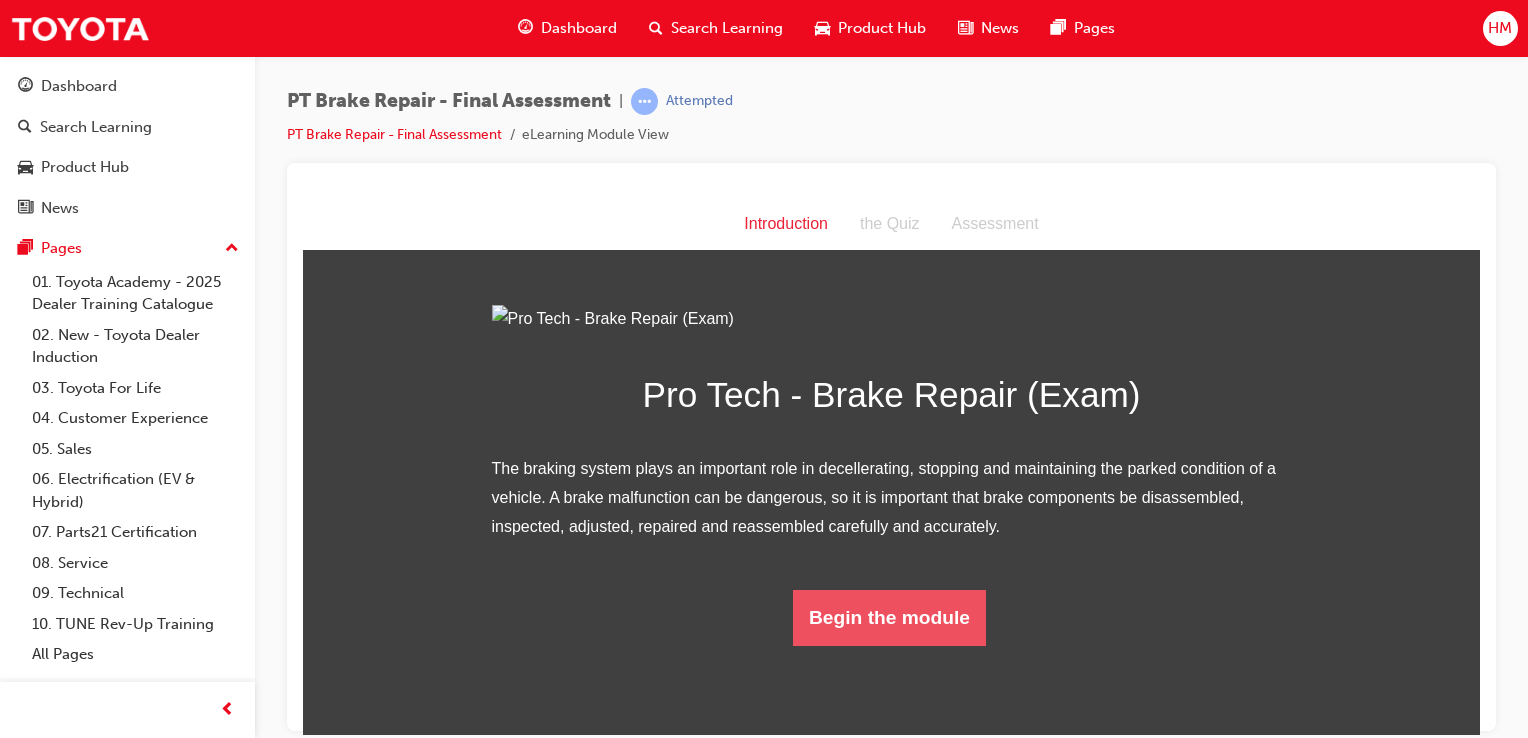 click on "Begin the module" at bounding box center [889, 617] 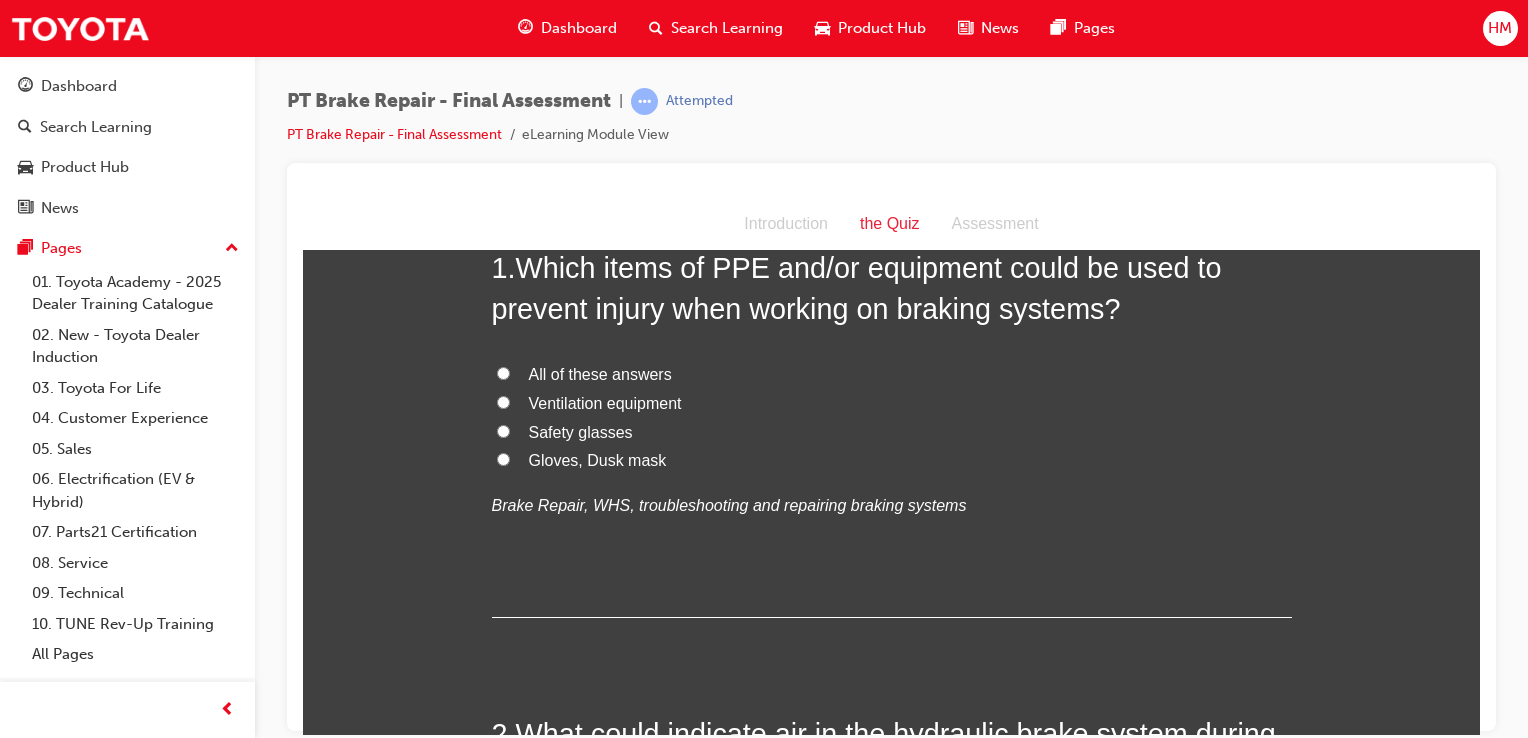 scroll, scrollTop: 0, scrollLeft: 0, axis: both 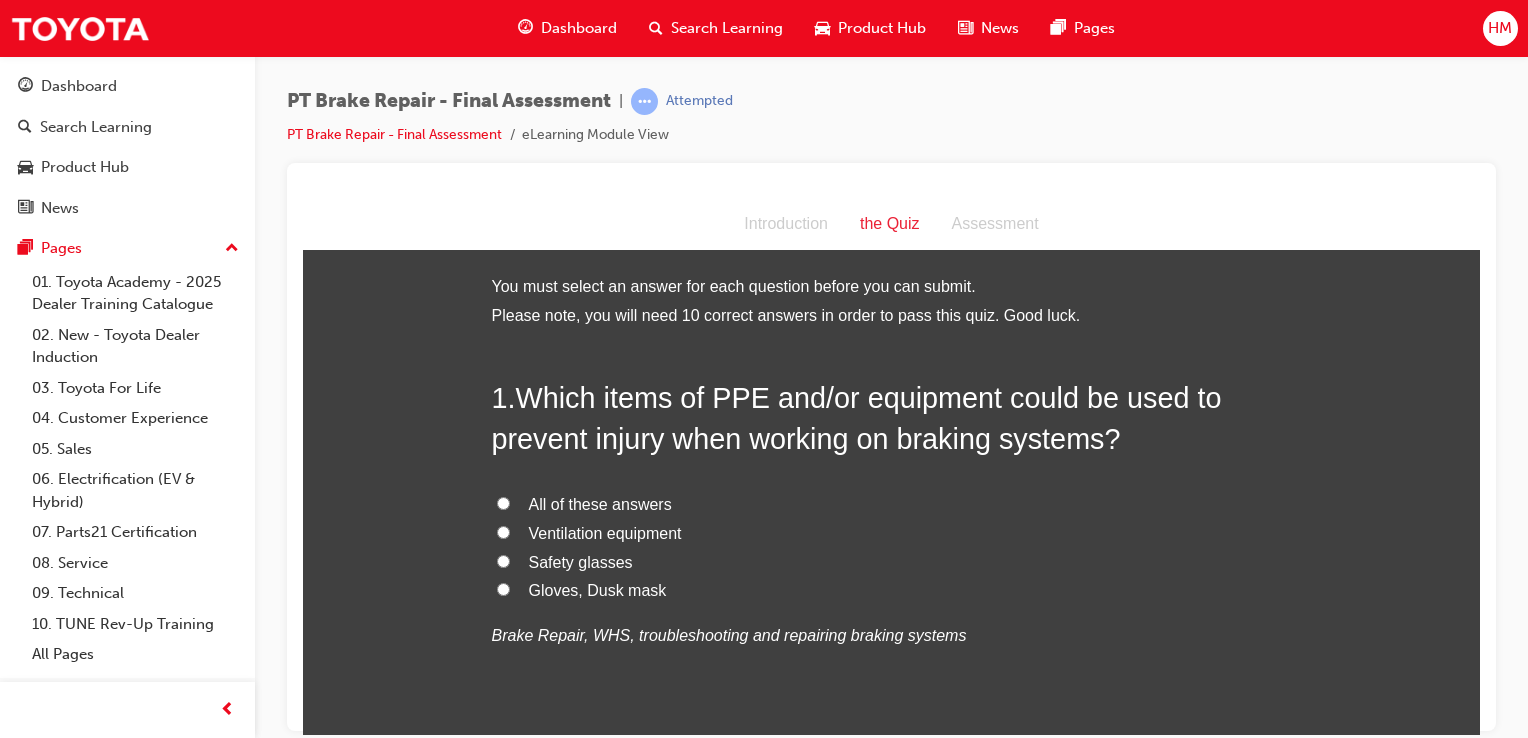 click on "All of these answers" at bounding box center [600, 503] 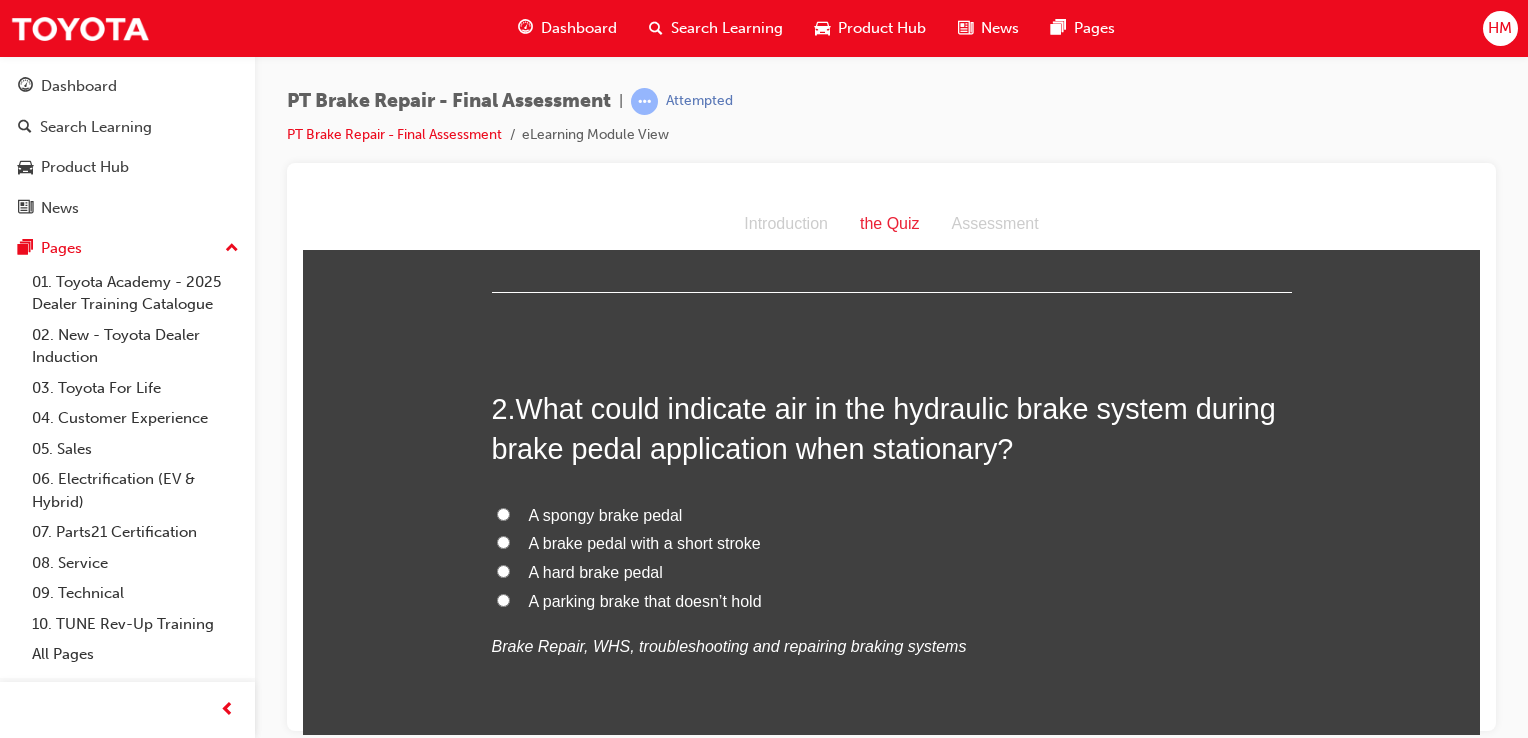 scroll, scrollTop: 500, scrollLeft: 0, axis: vertical 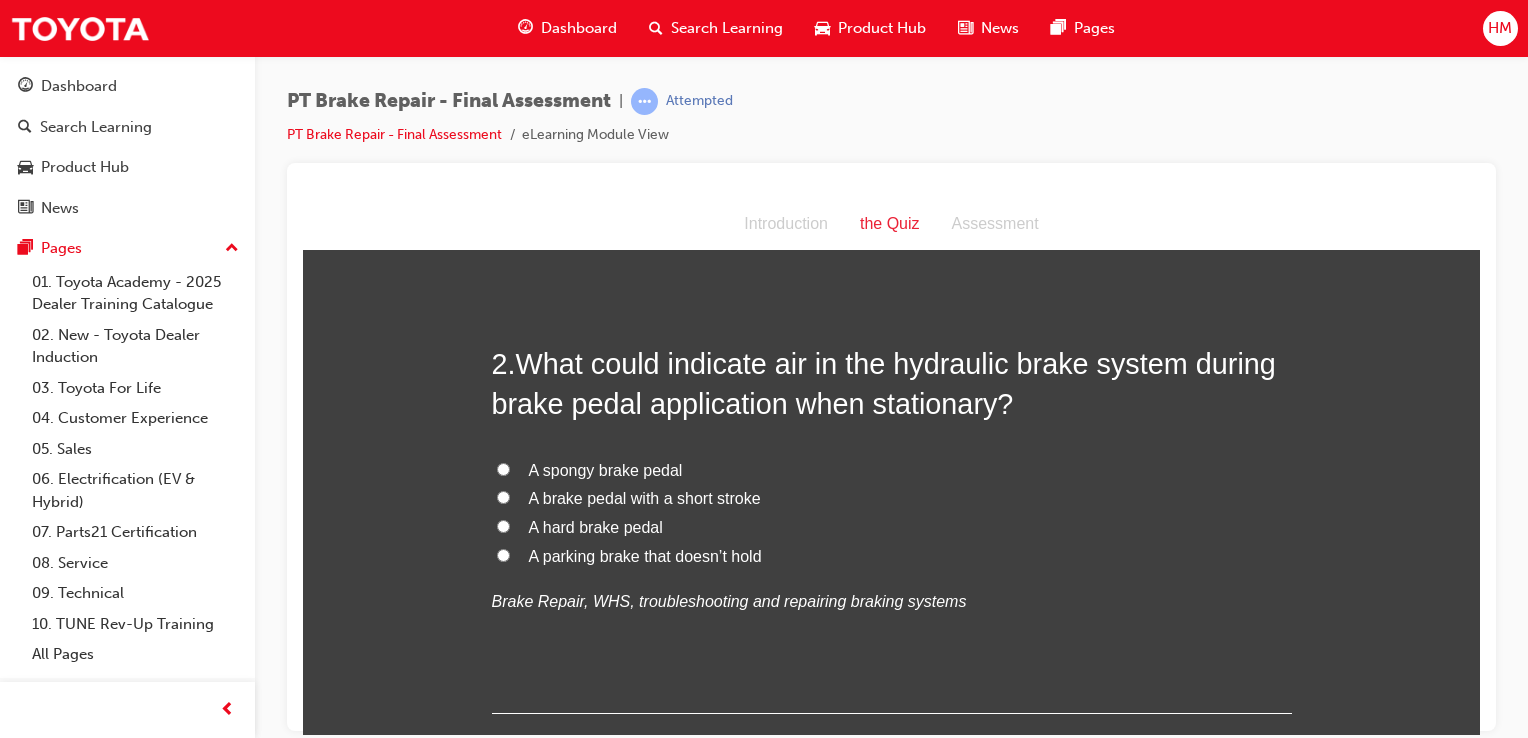 click on "A spongy brake pedal" at bounding box center (606, 469) 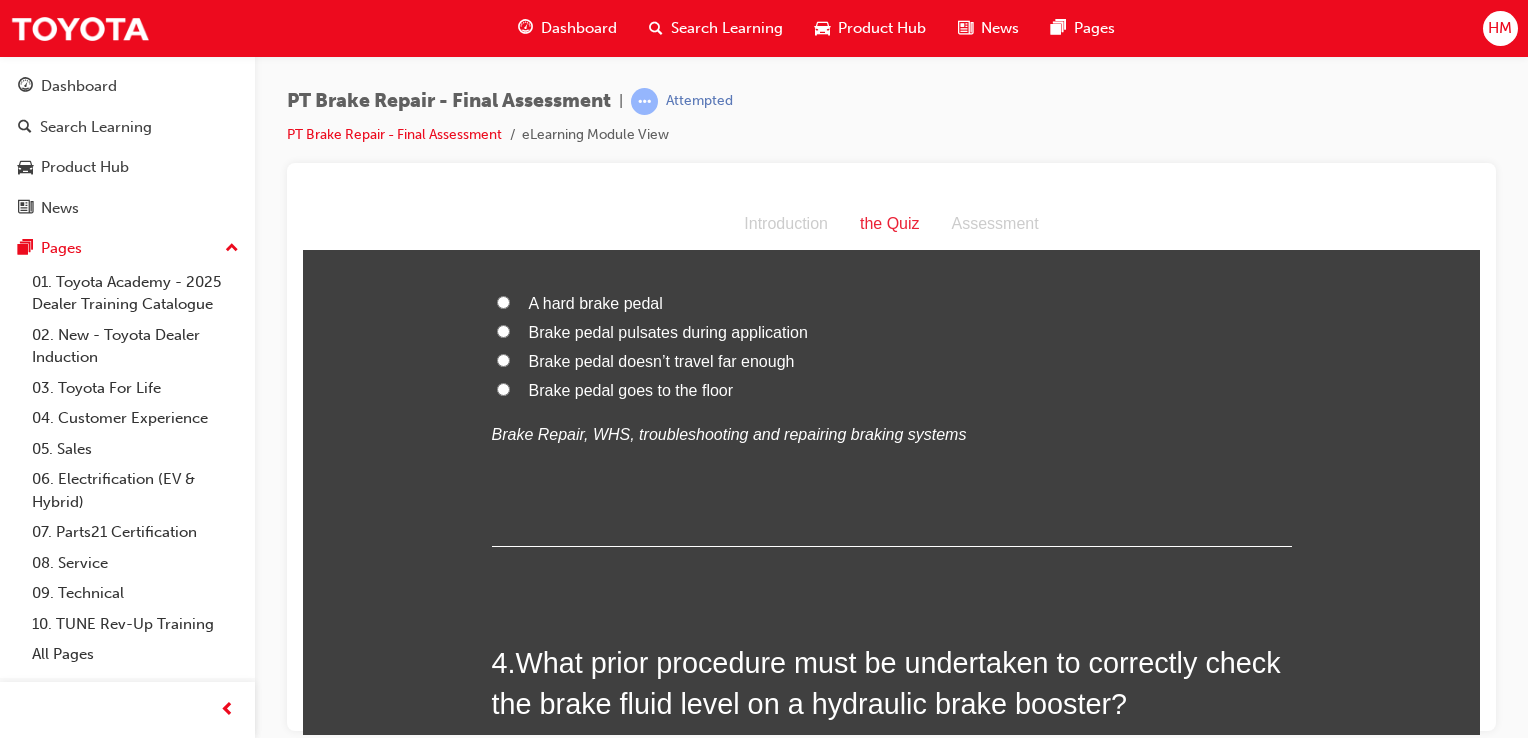 scroll, scrollTop: 1000, scrollLeft: 0, axis: vertical 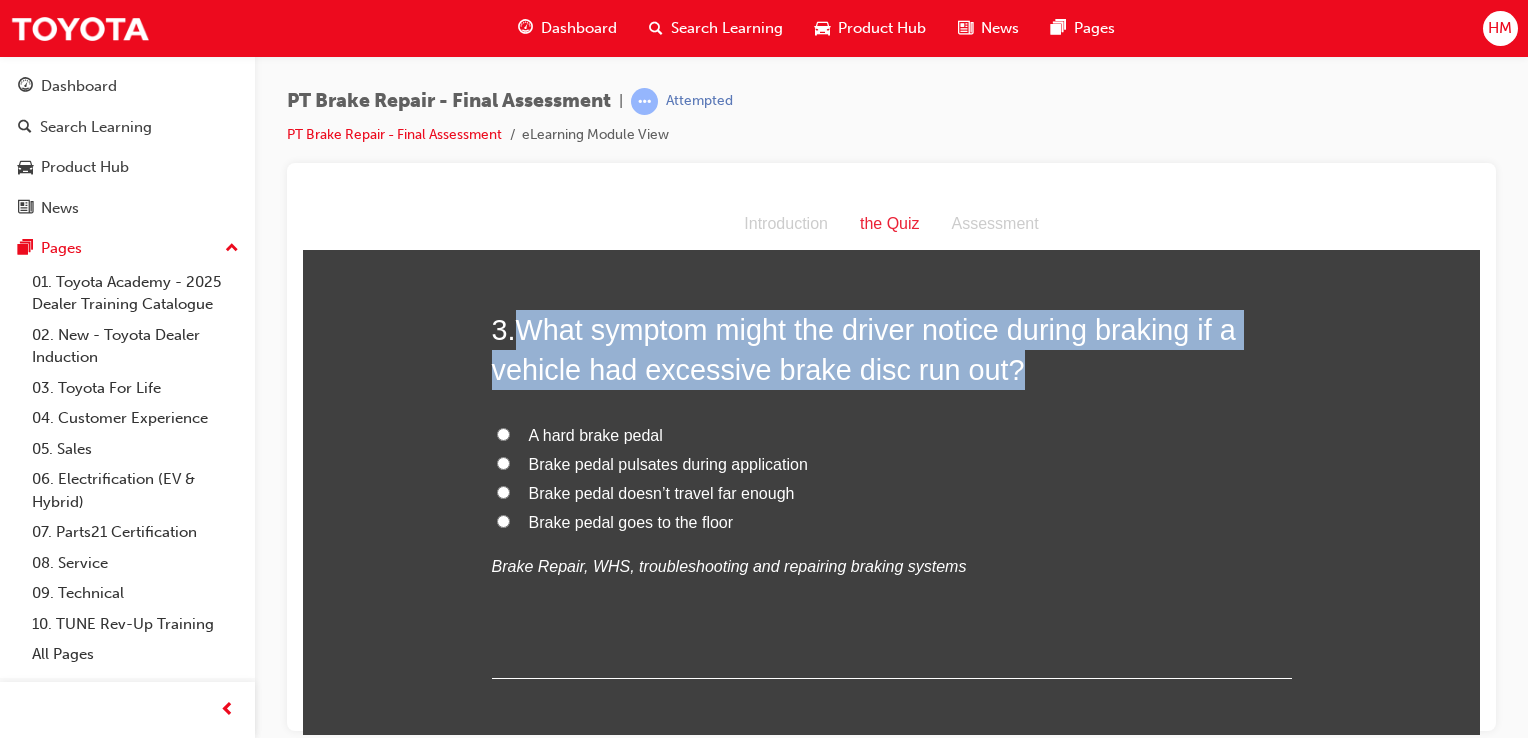 drag, startPoint x: 515, startPoint y: 320, endPoint x: 1037, endPoint y: 371, distance: 524.4855 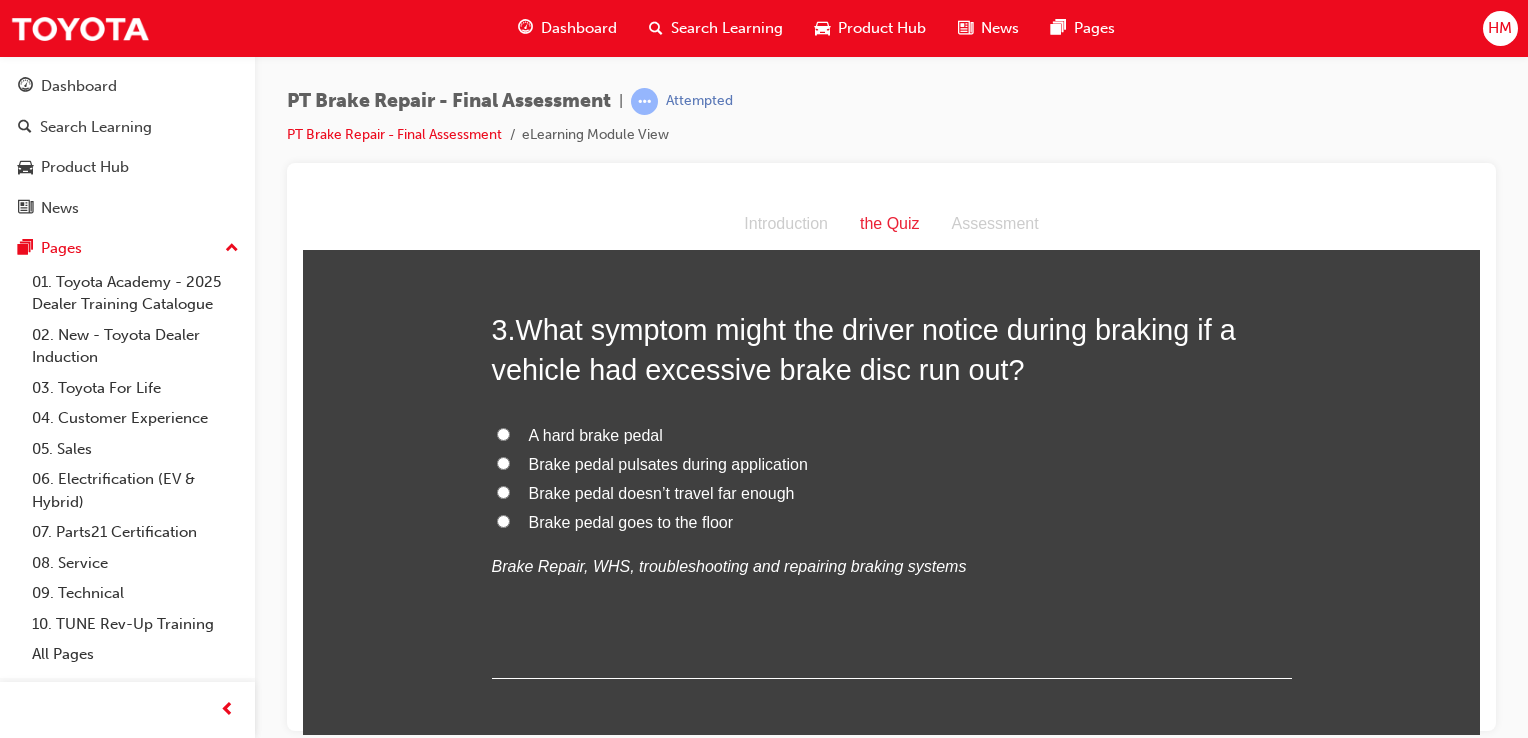 click on "Brake pedal pulsates during application" at bounding box center [892, 464] 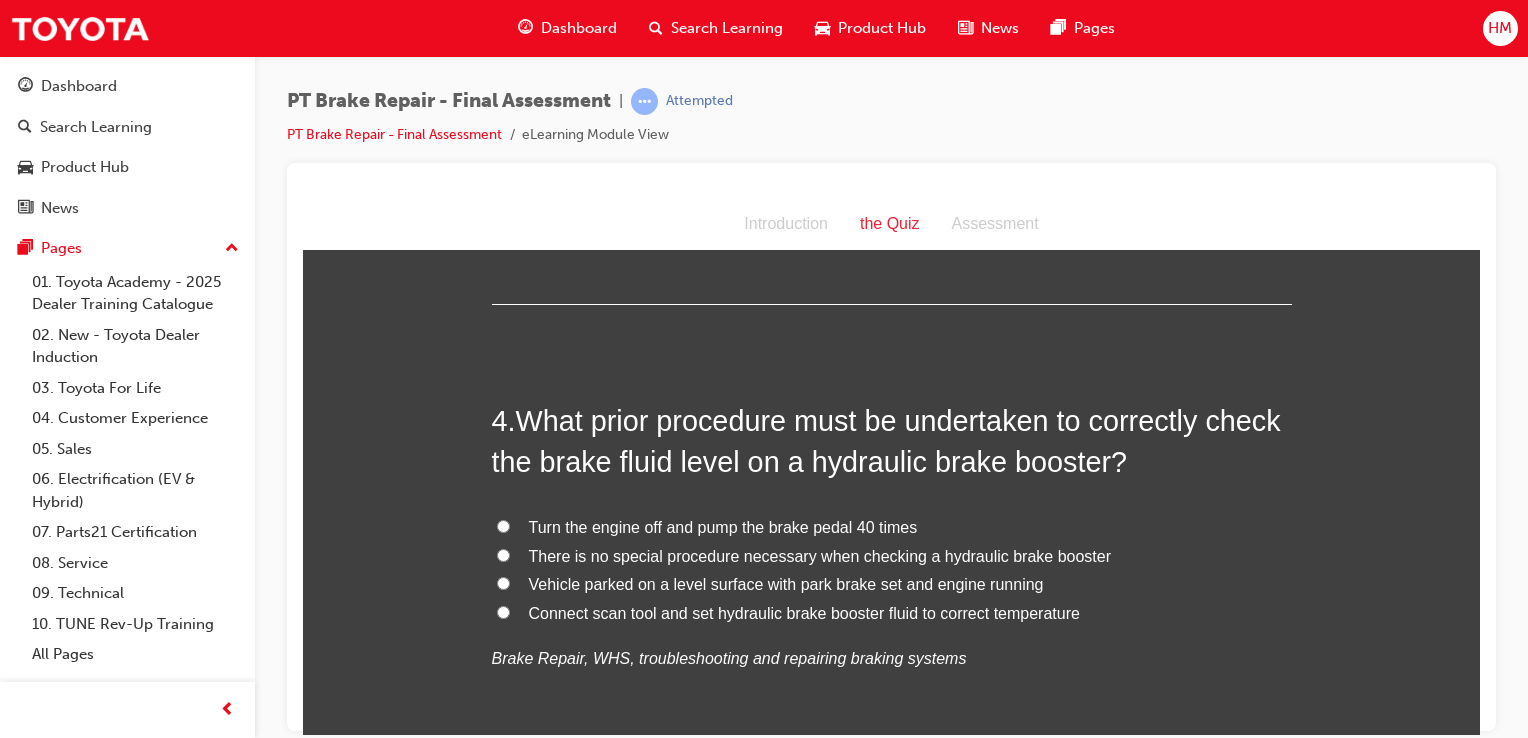 scroll, scrollTop: 1400, scrollLeft: 0, axis: vertical 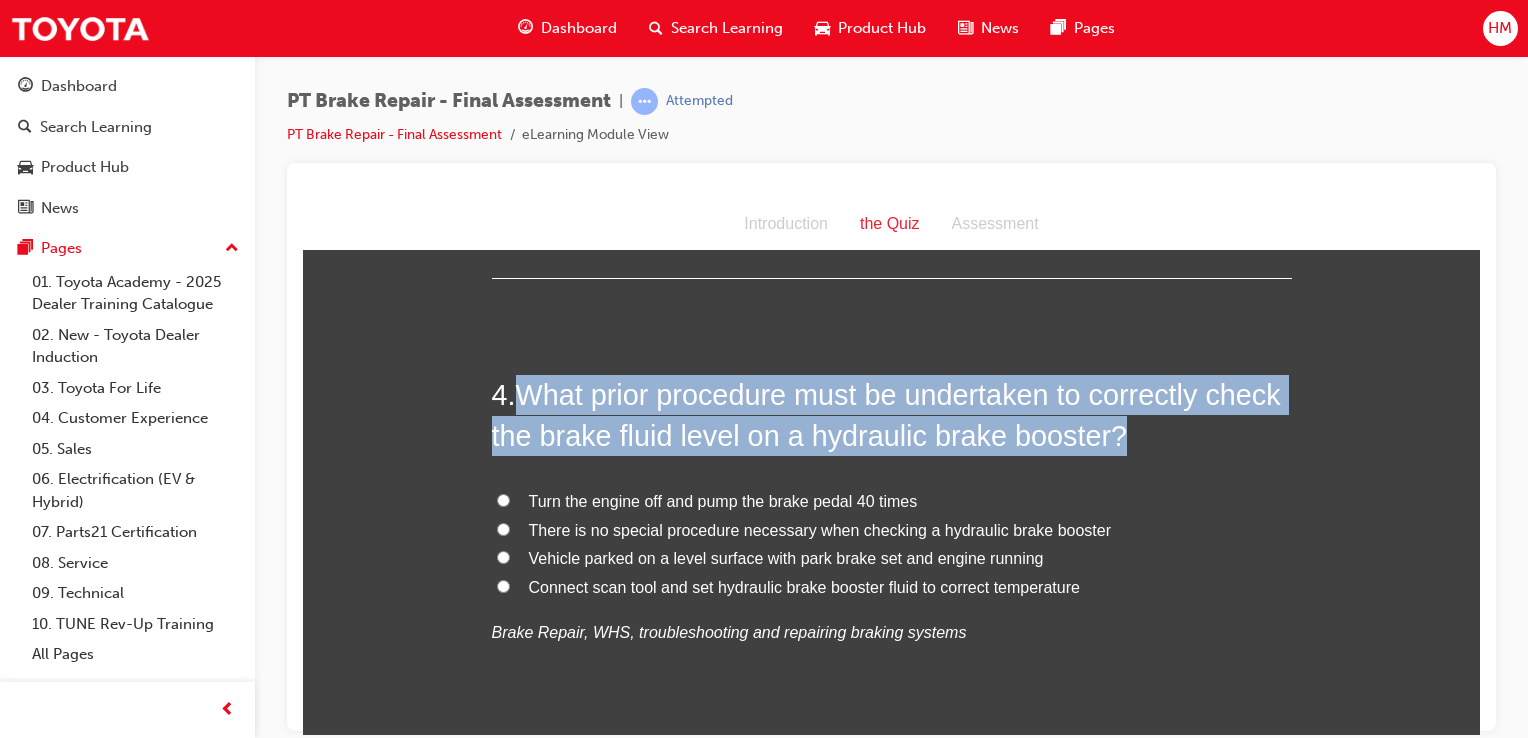 drag, startPoint x: 519, startPoint y: 391, endPoint x: 1108, endPoint y: 436, distance: 590.7165 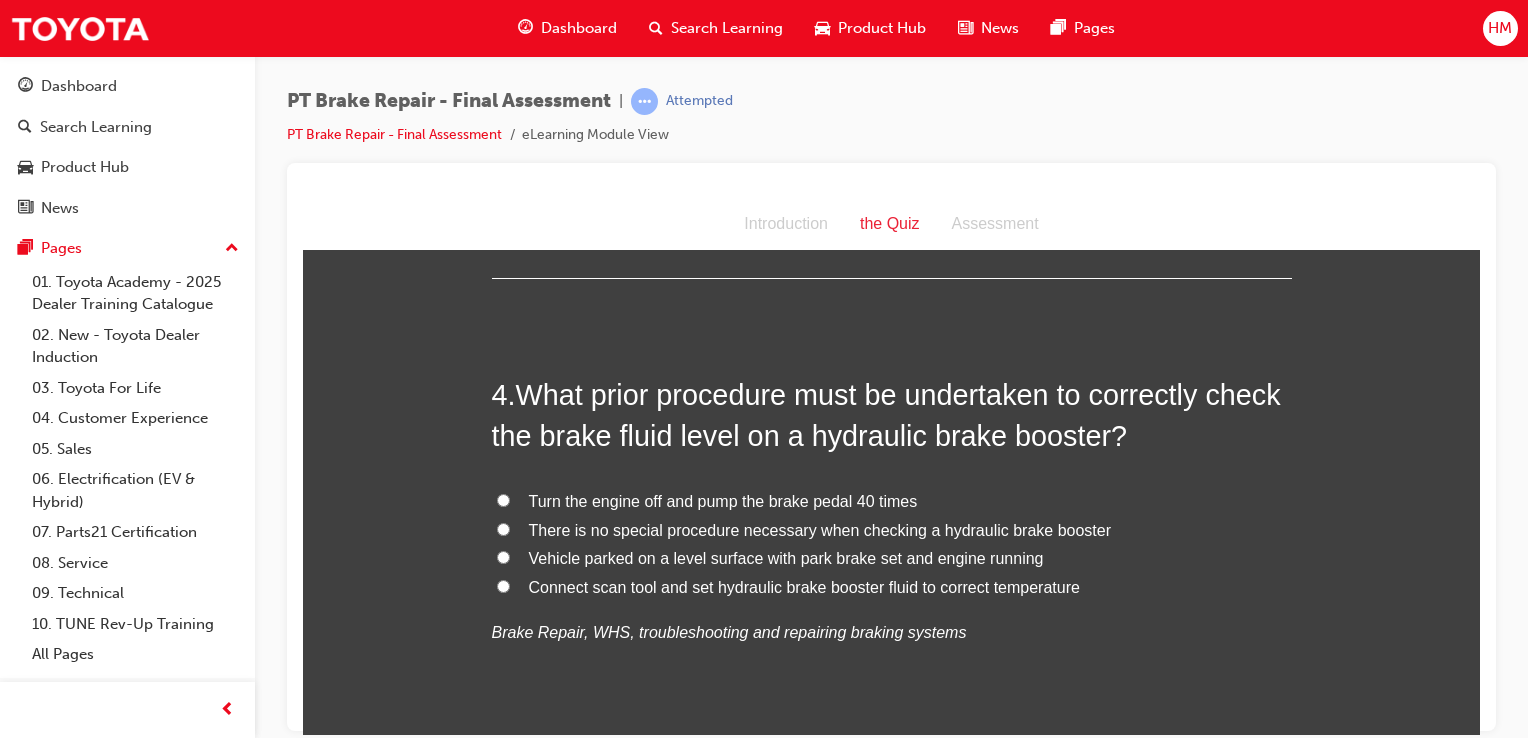 click on "Vehicle parked on a level surface with park brake set and engine running" at bounding box center (786, 557) 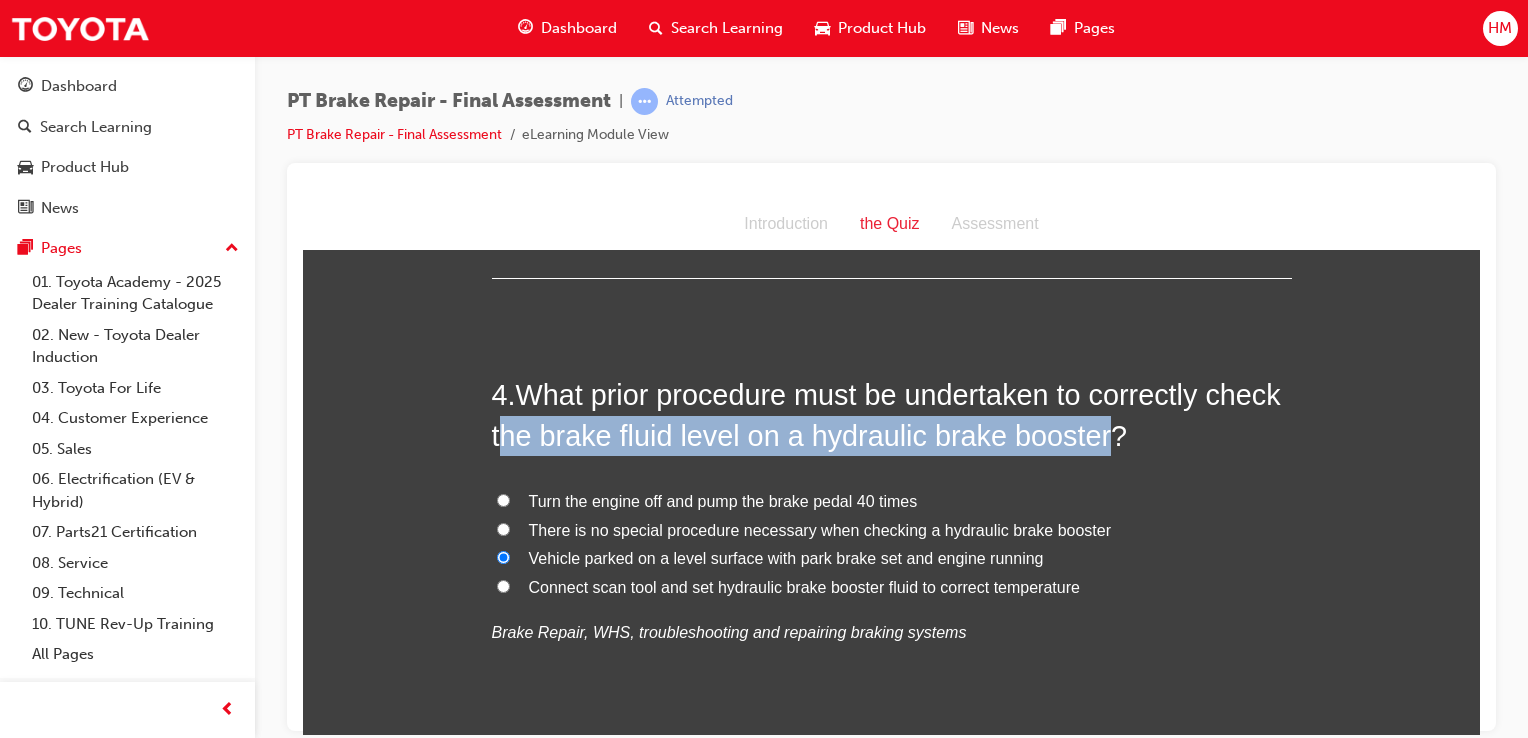 drag, startPoint x: 493, startPoint y: 436, endPoint x: 1099, endPoint y: 436, distance: 606 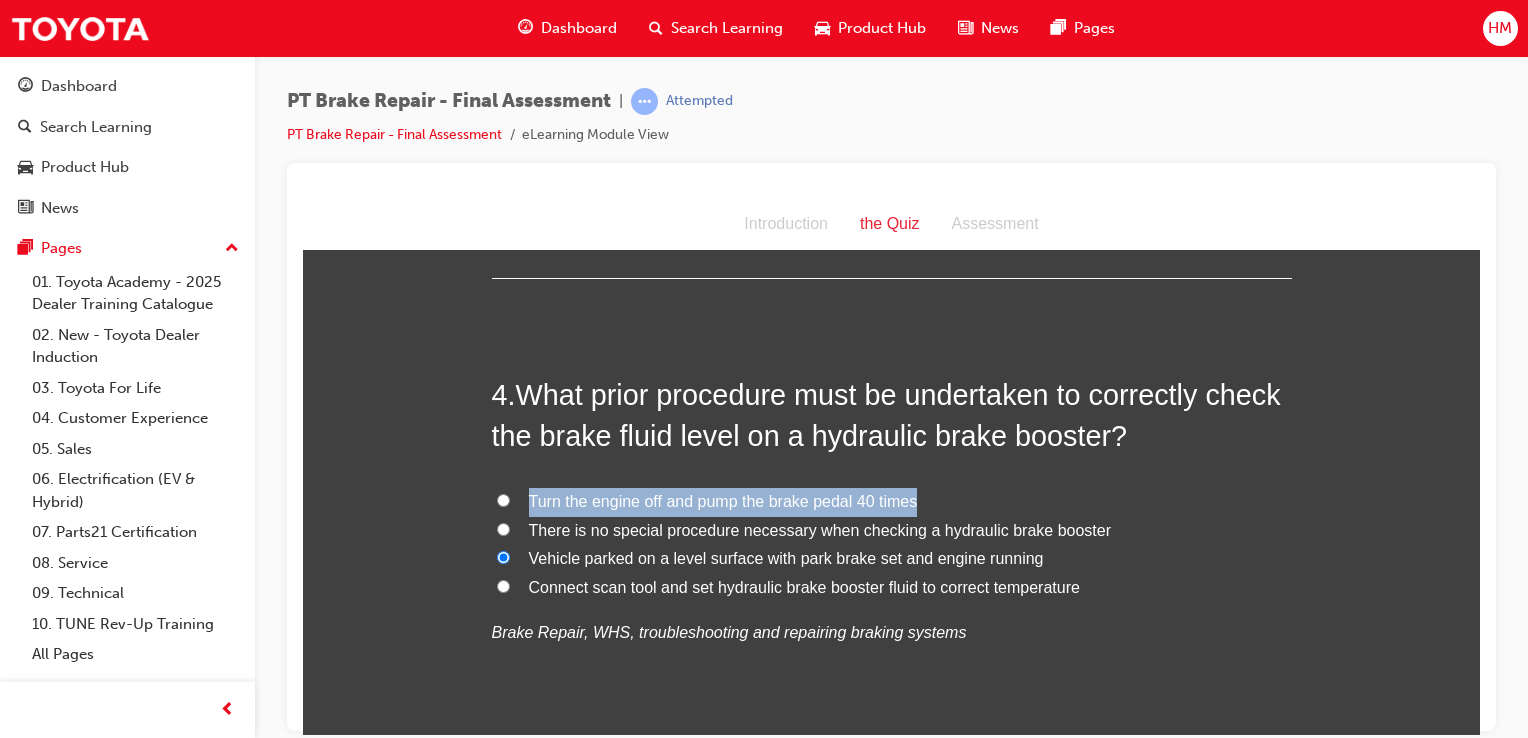 drag, startPoint x: 521, startPoint y: 498, endPoint x: 920, endPoint y: 490, distance: 399.0802 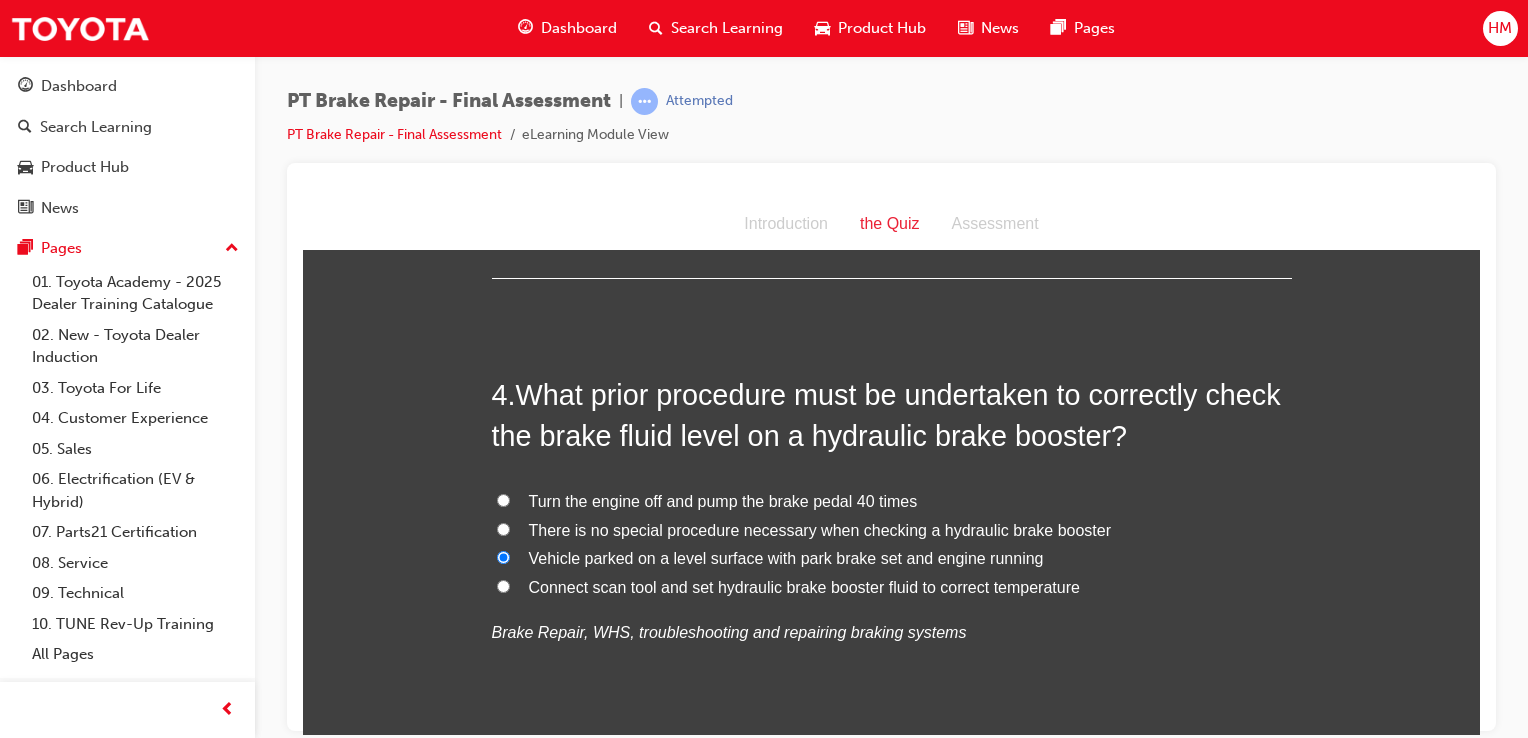 click on "Connect scan tool and set hydraulic brake booster fluid to correct temperature" at bounding box center [804, 586] 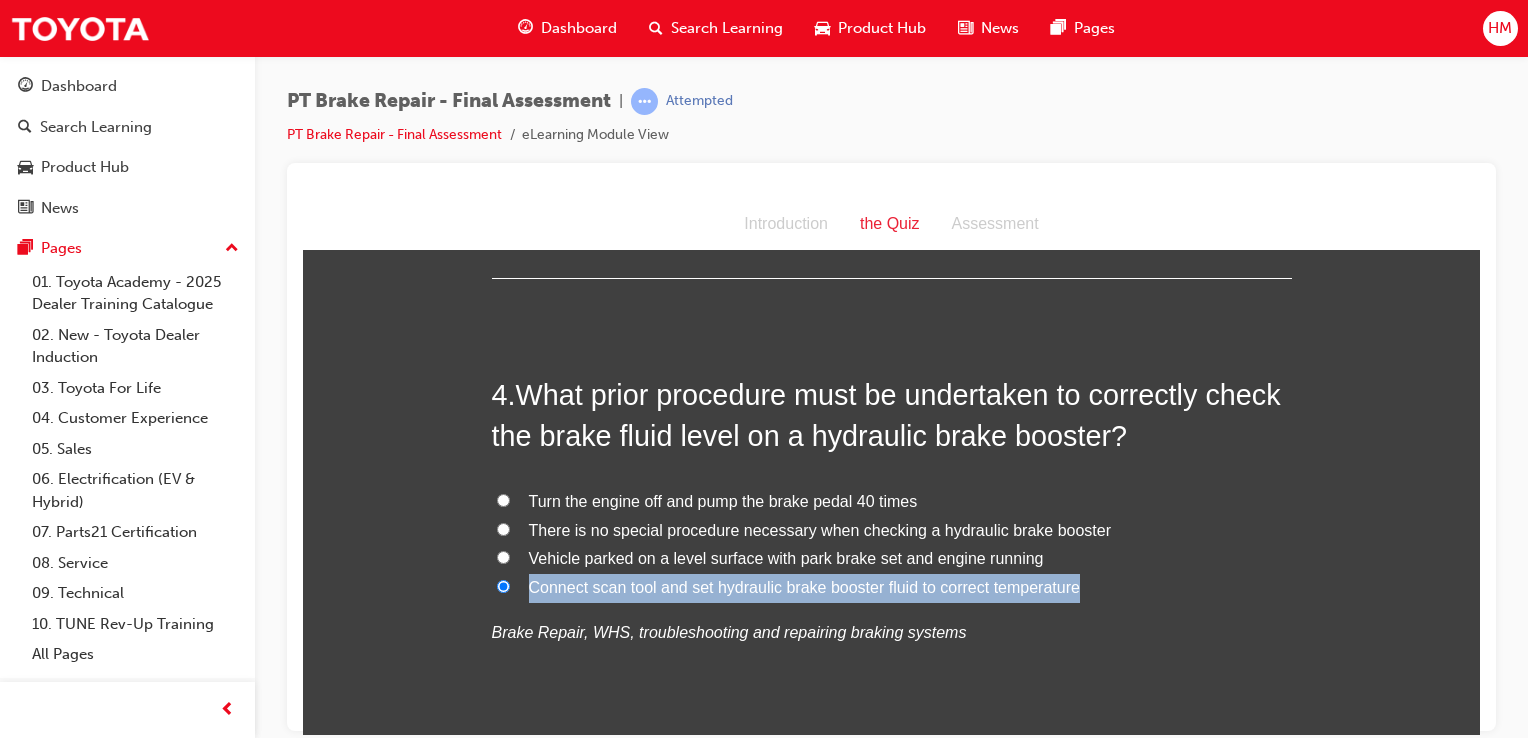 drag, startPoint x: 522, startPoint y: 591, endPoint x: 1075, endPoint y: 580, distance: 553.1094 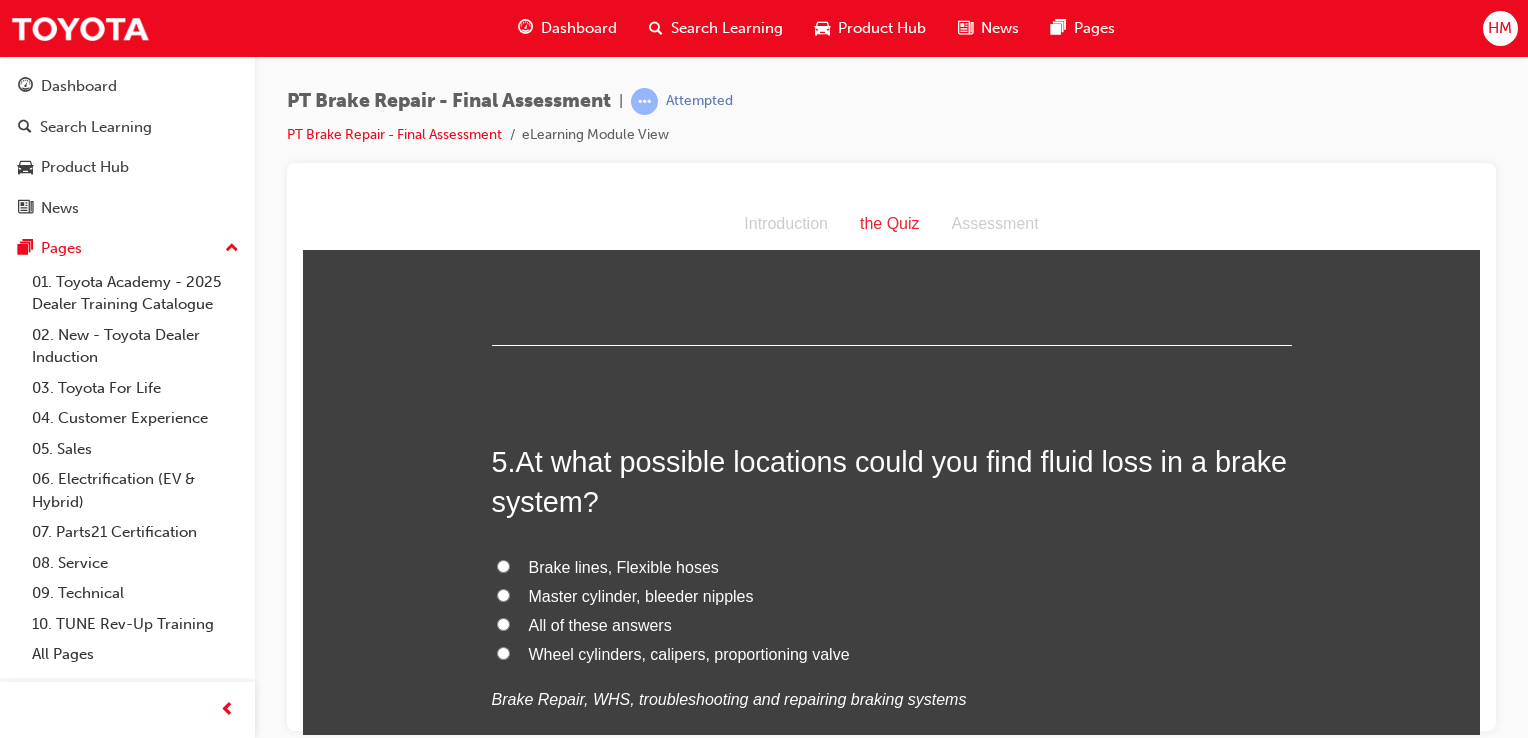 scroll, scrollTop: 1800, scrollLeft: 0, axis: vertical 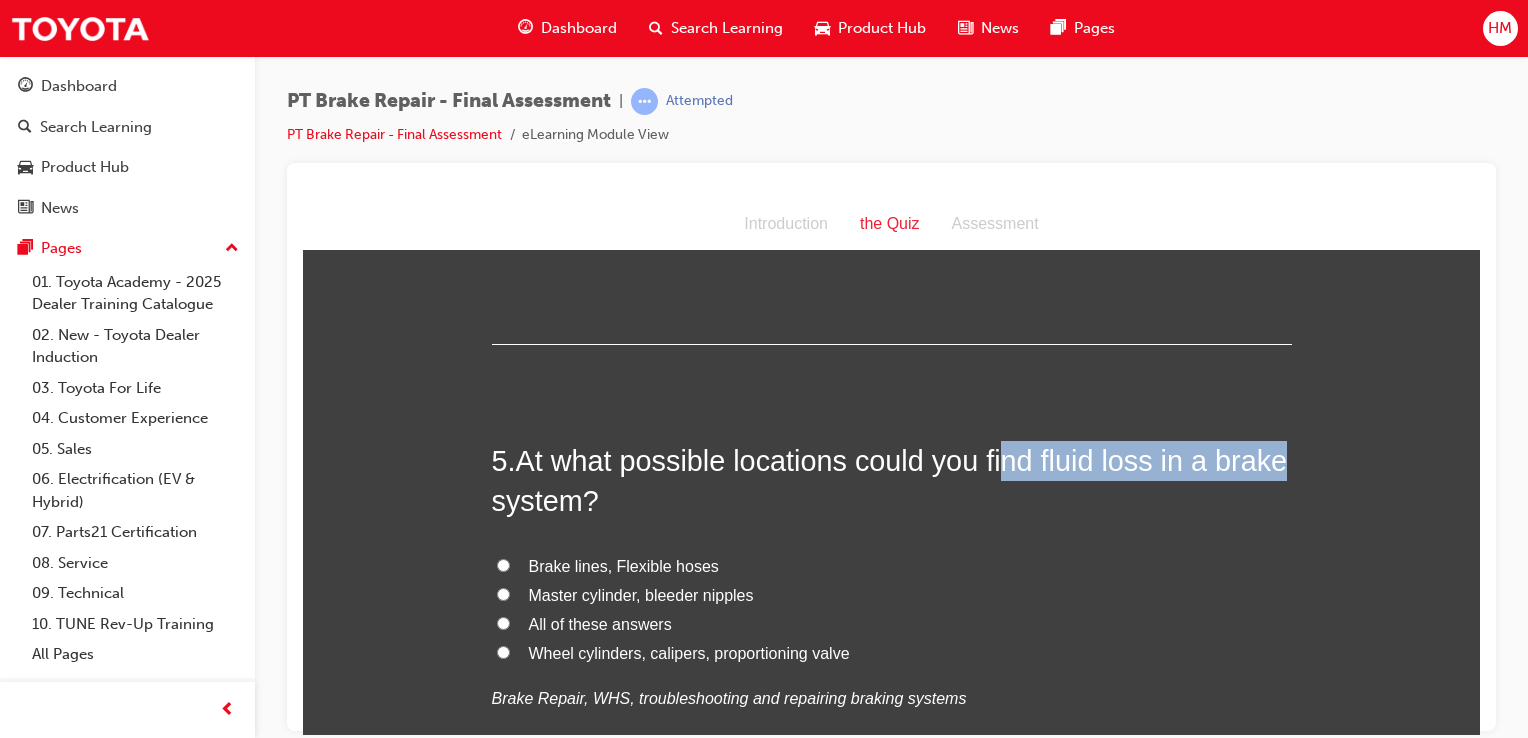 drag, startPoint x: 992, startPoint y: 470, endPoint x: 1284, endPoint y: 461, distance: 292.13867 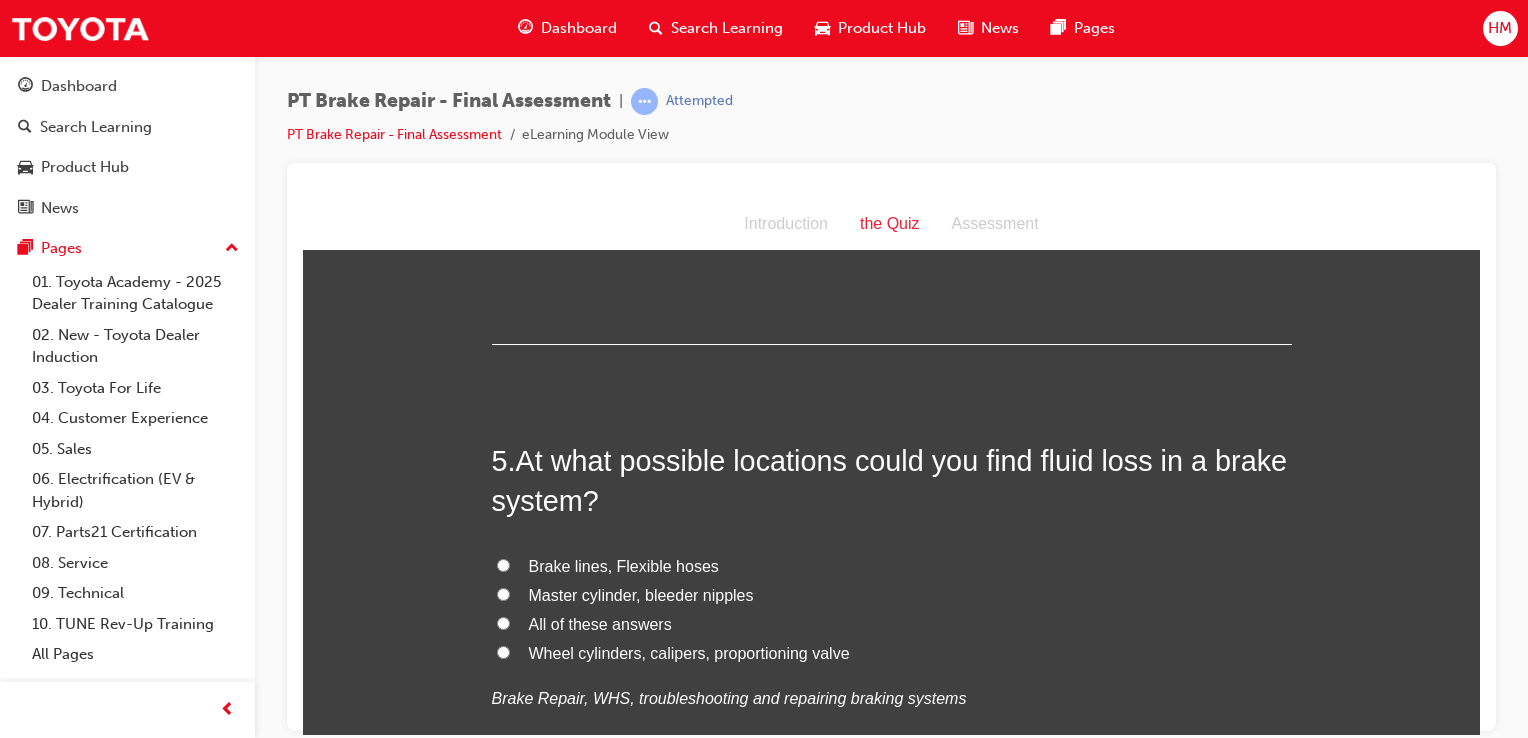 click on "All of these answers" at bounding box center (600, 623) 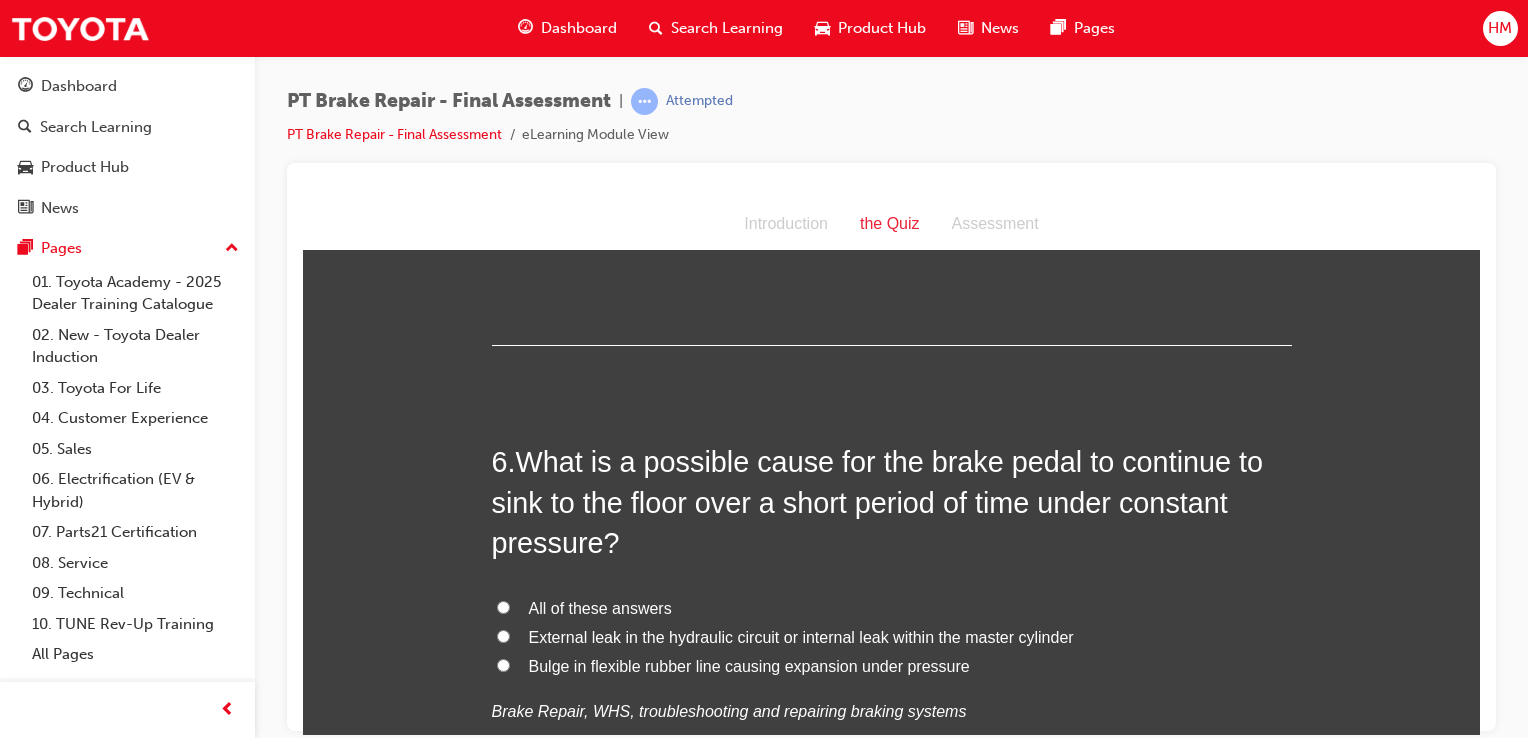 scroll, scrollTop: 2300, scrollLeft: 0, axis: vertical 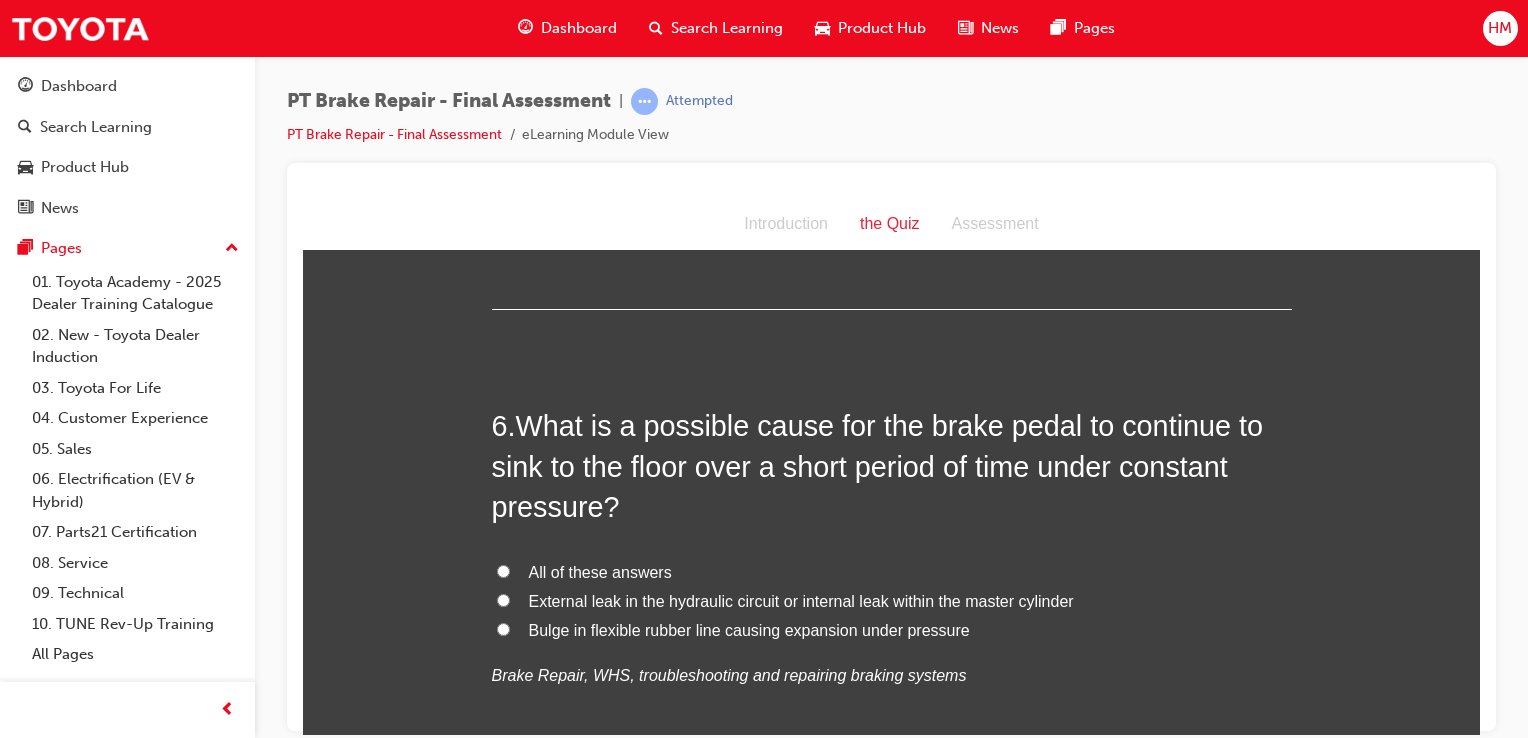 click on "All of these answers" at bounding box center [600, 571] 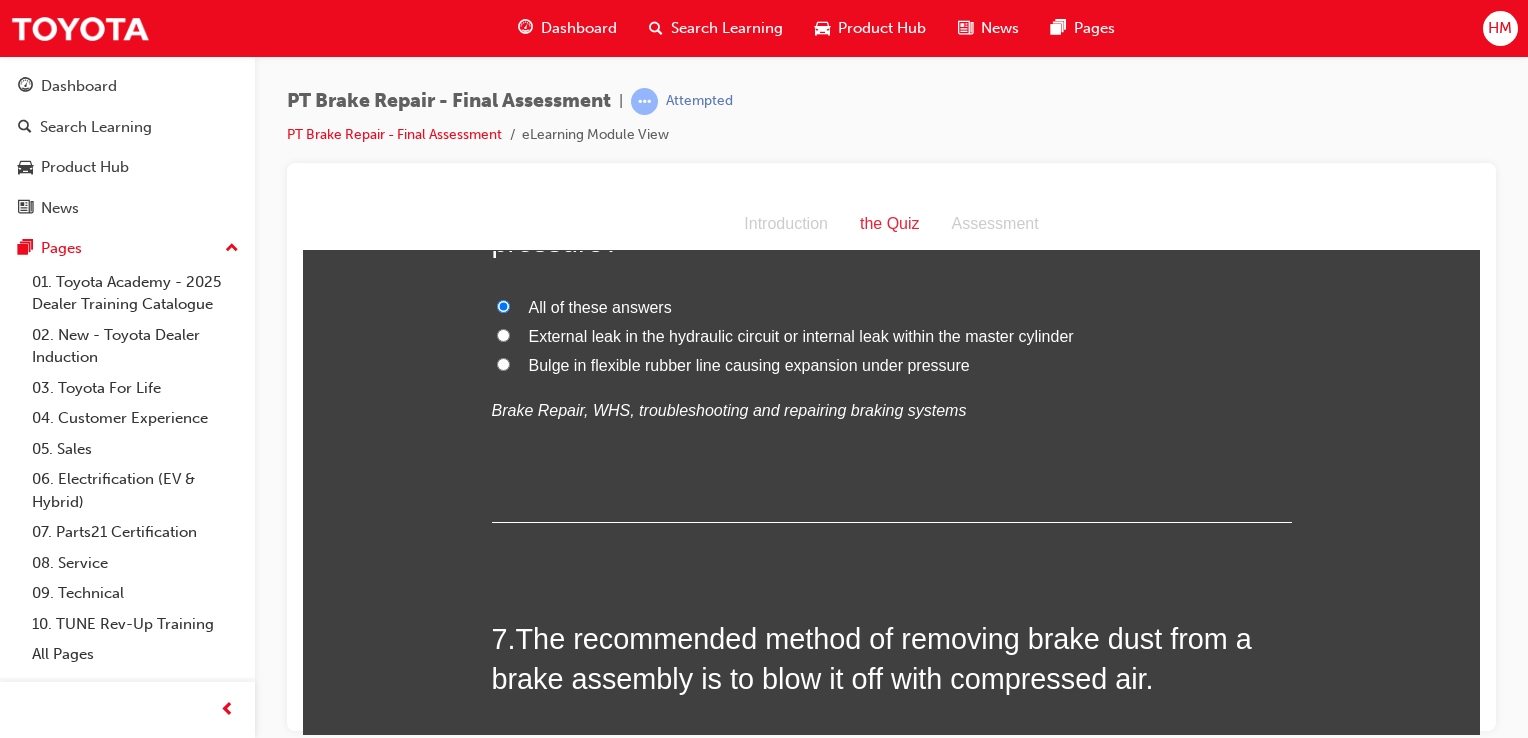scroll, scrollTop: 2700, scrollLeft: 0, axis: vertical 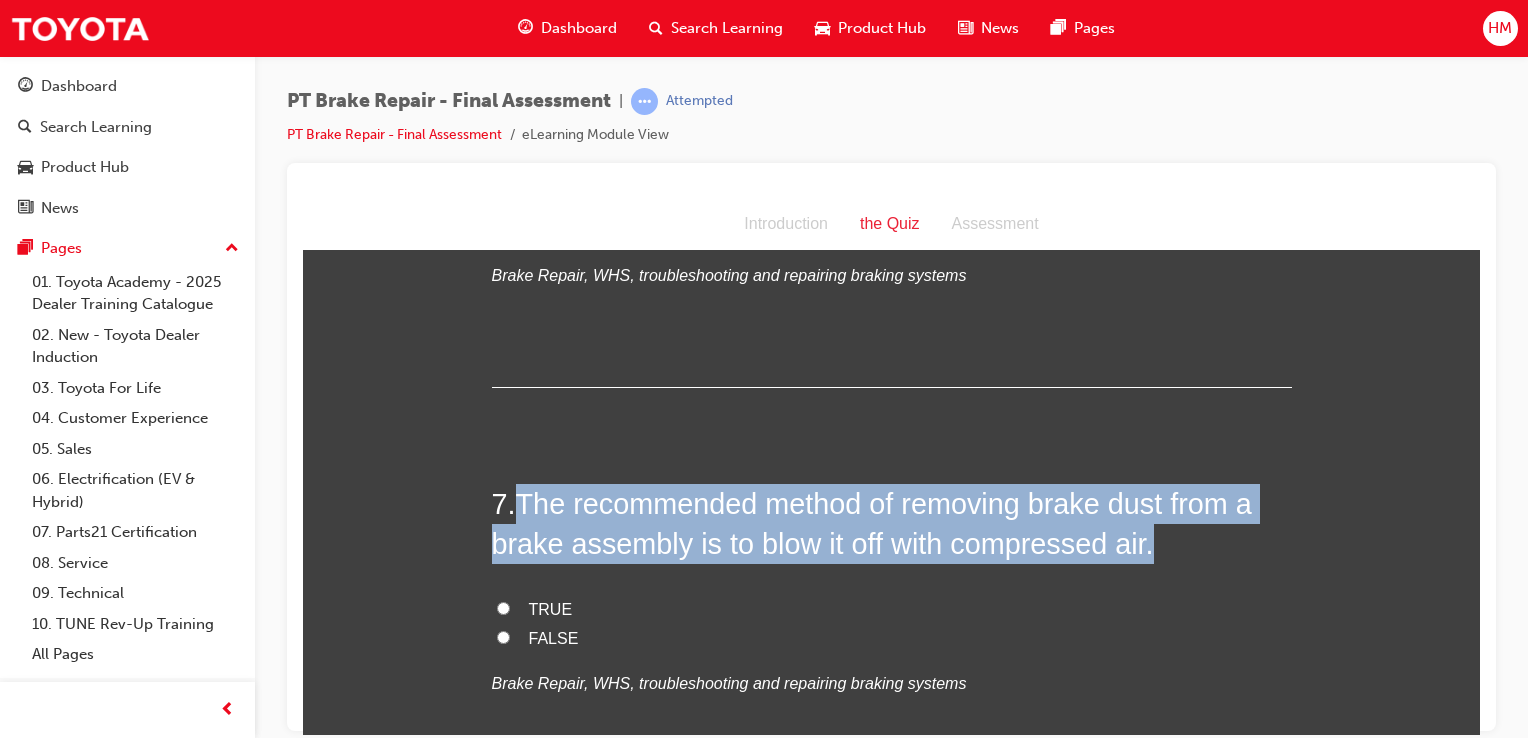 drag, startPoint x: 516, startPoint y: 492, endPoint x: 1145, endPoint y: 532, distance: 630.27057 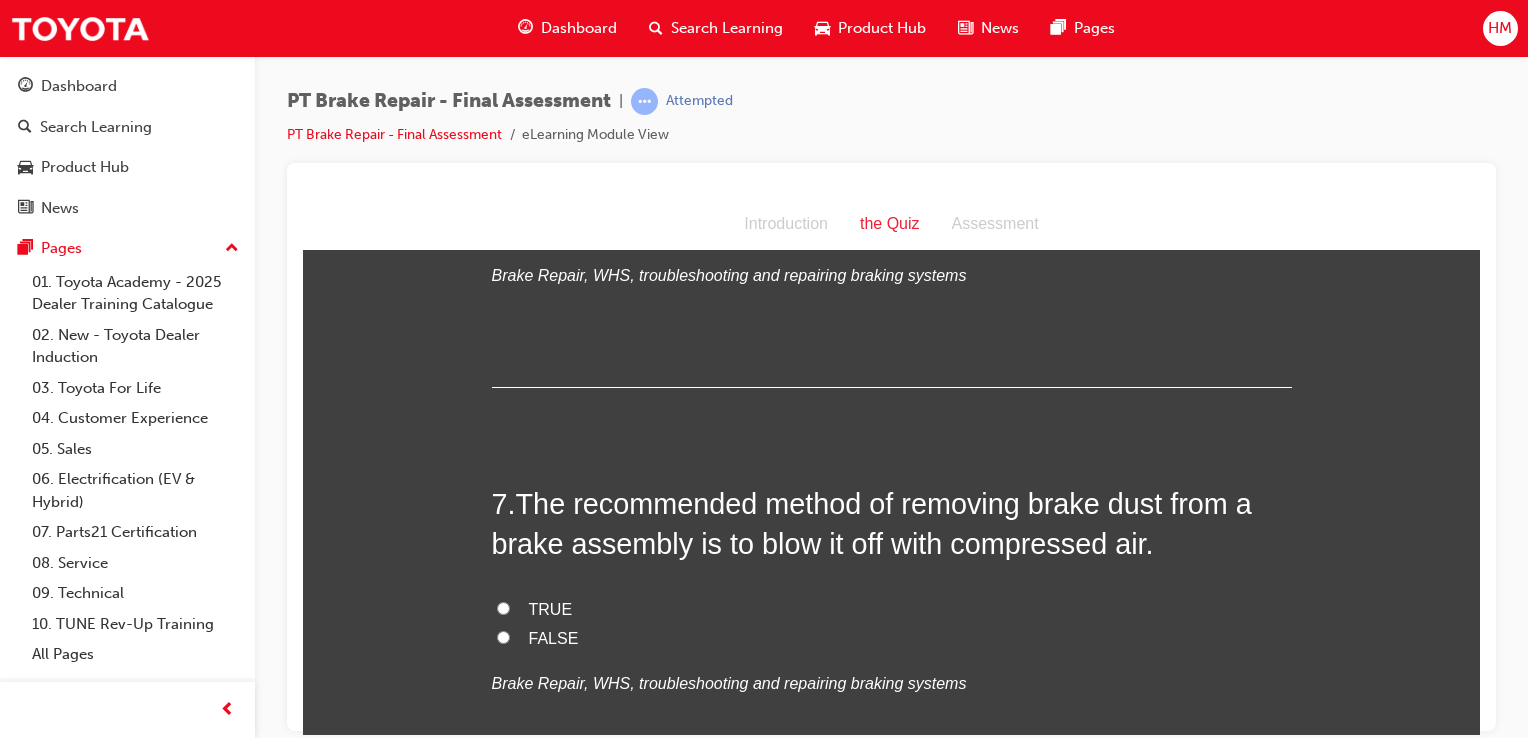 click on "FALSE" at bounding box center [892, 638] 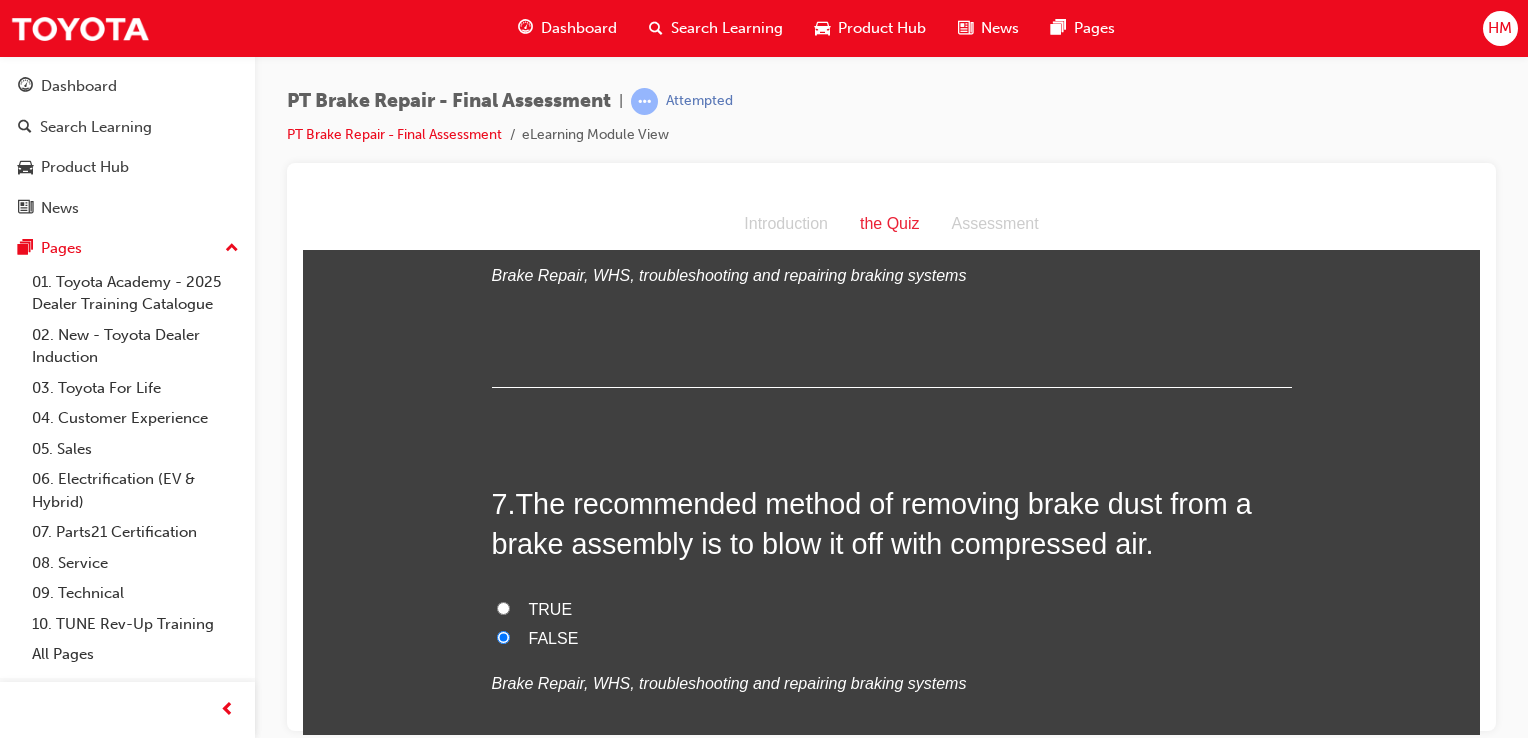 scroll, scrollTop: 3100, scrollLeft: 0, axis: vertical 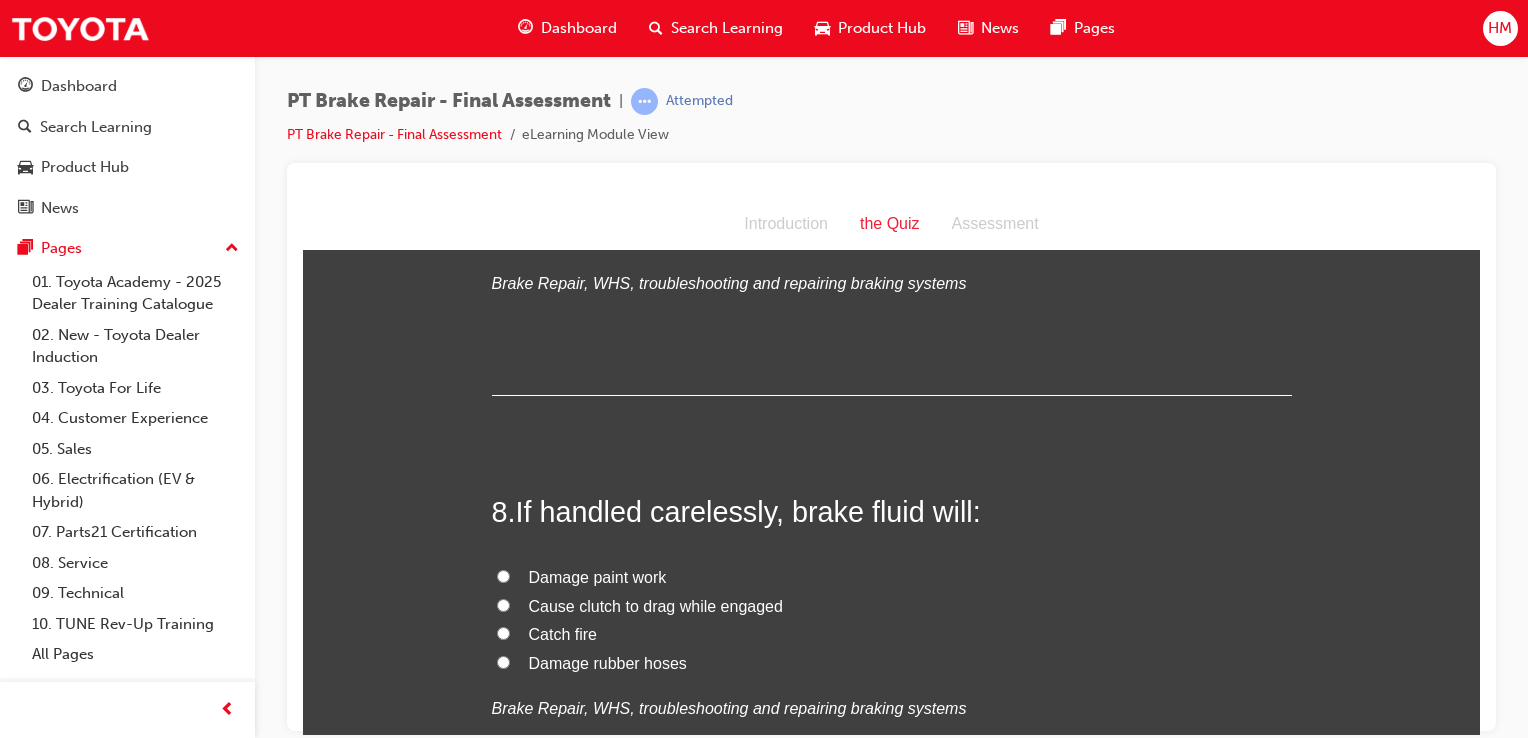 click on "Damage paint work" at bounding box center (598, 576) 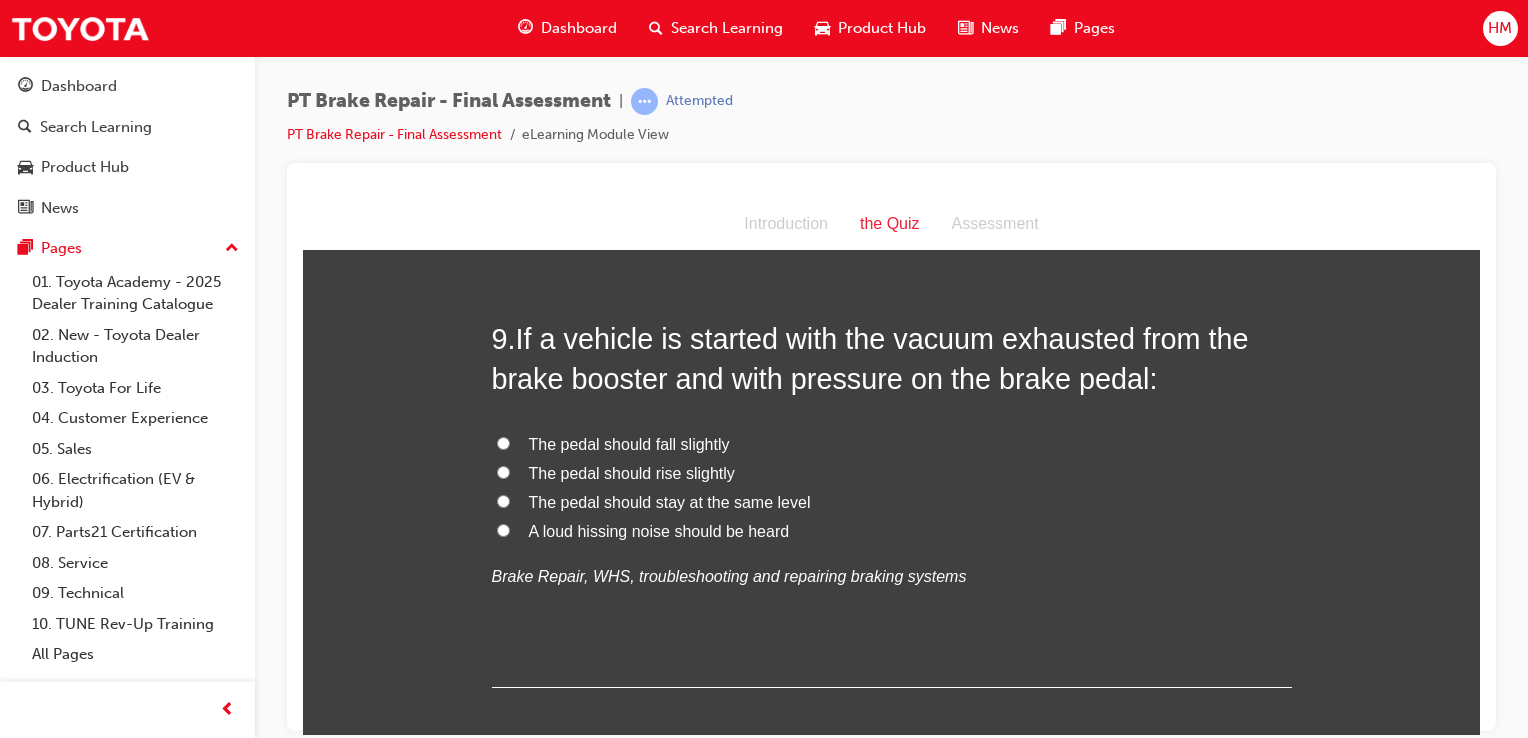 scroll, scrollTop: 3700, scrollLeft: 0, axis: vertical 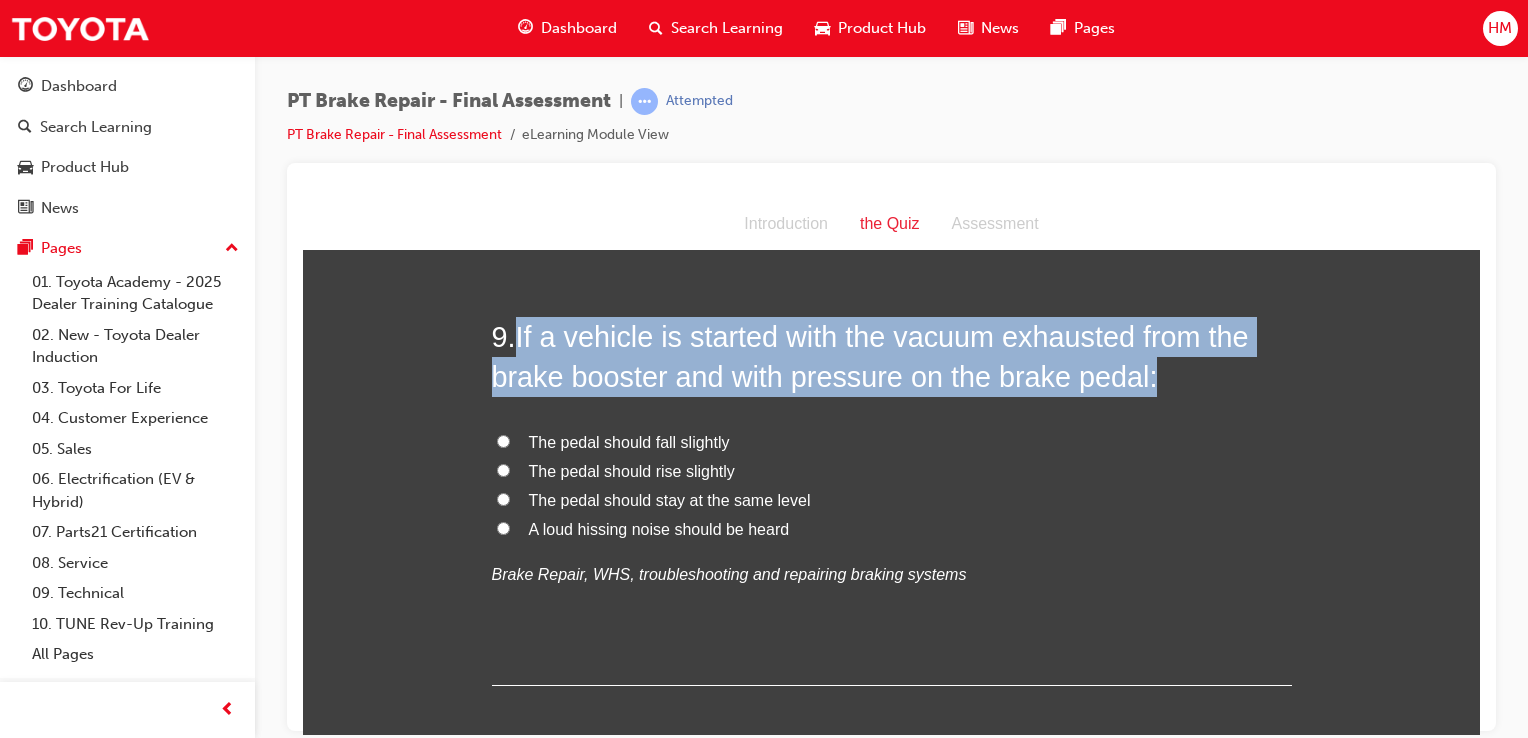 drag, startPoint x: 514, startPoint y: 328, endPoint x: 1185, endPoint y: 382, distance: 673.1694 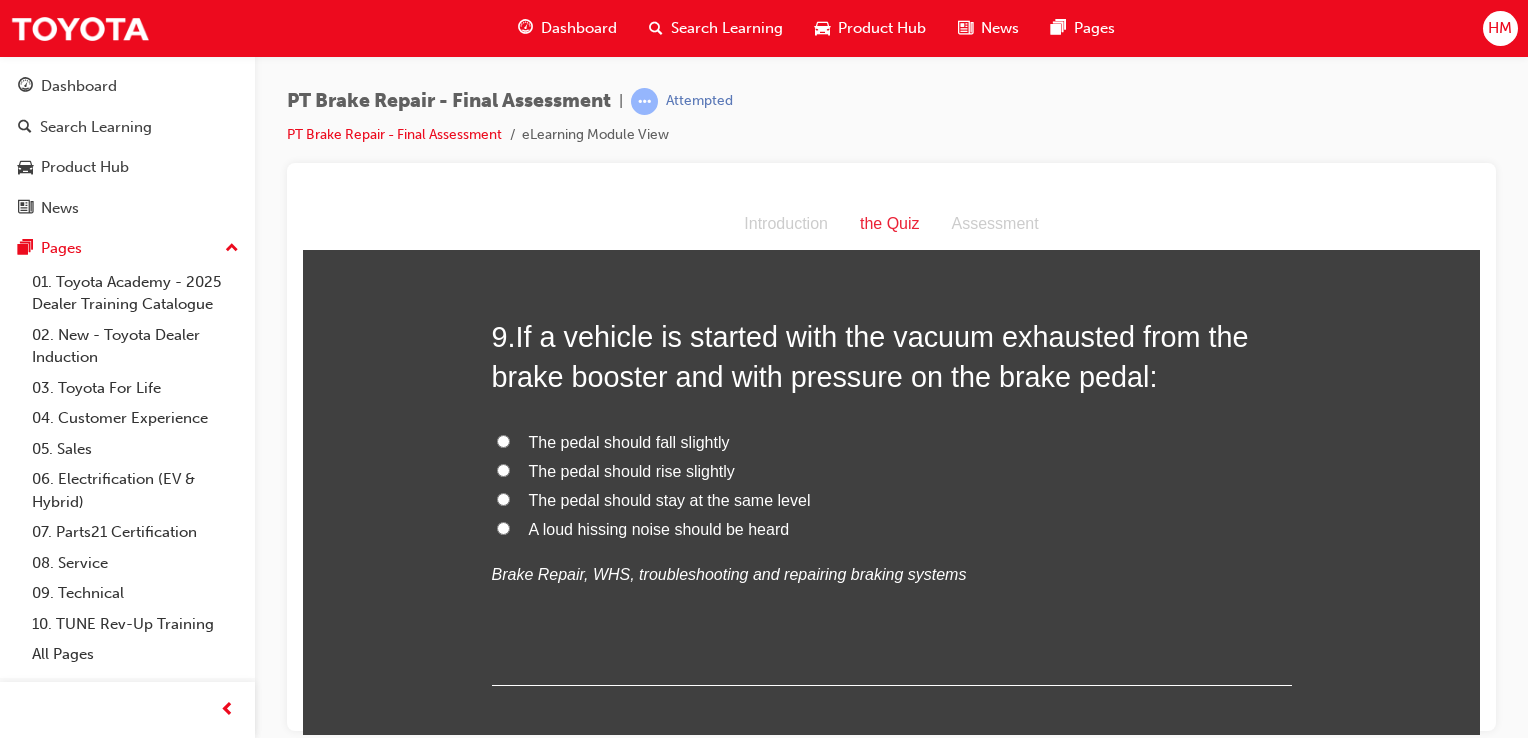 click on "The pedal should fall slightly" at bounding box center (629, 441) 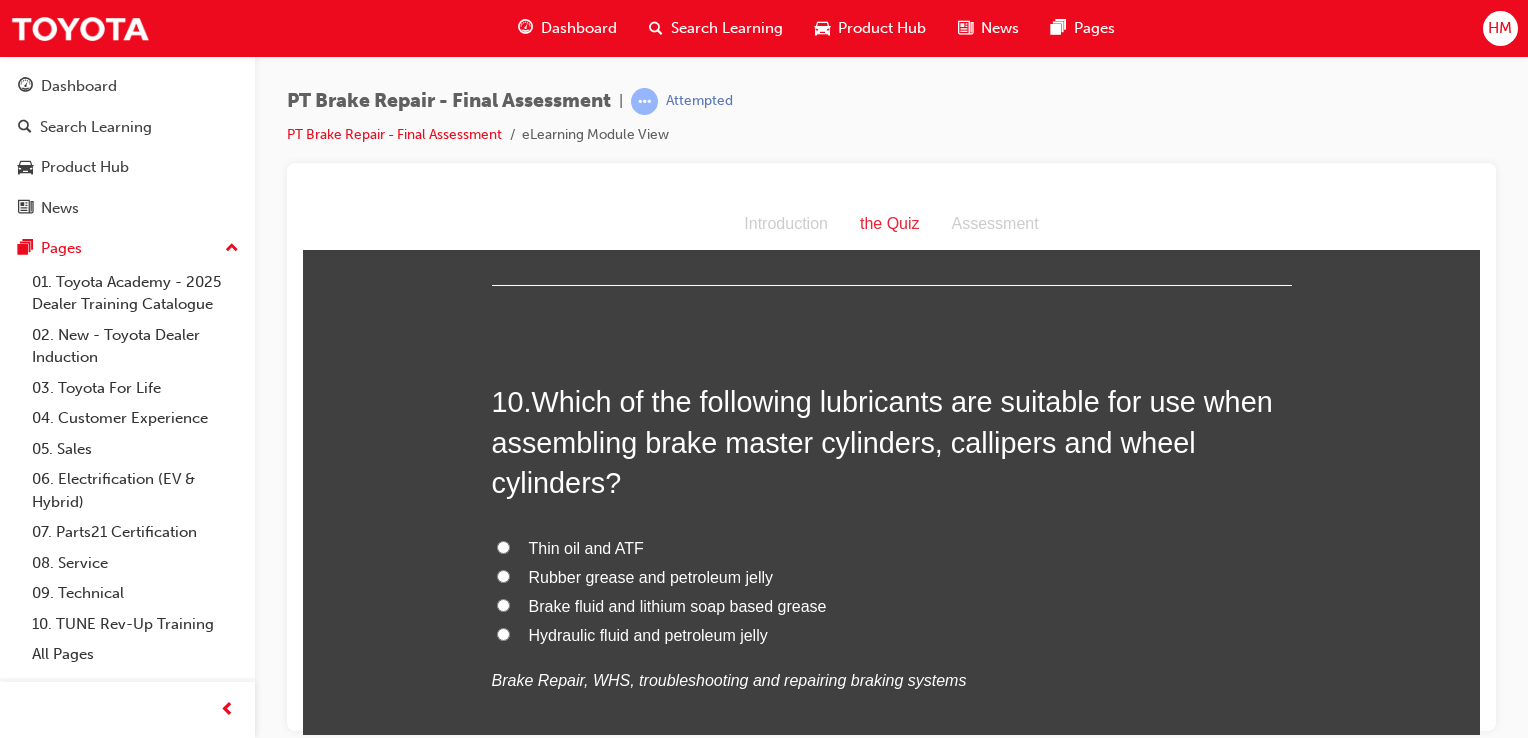 scroll, scrollTop: 4200, scrollLeft: 0, axis: vertical 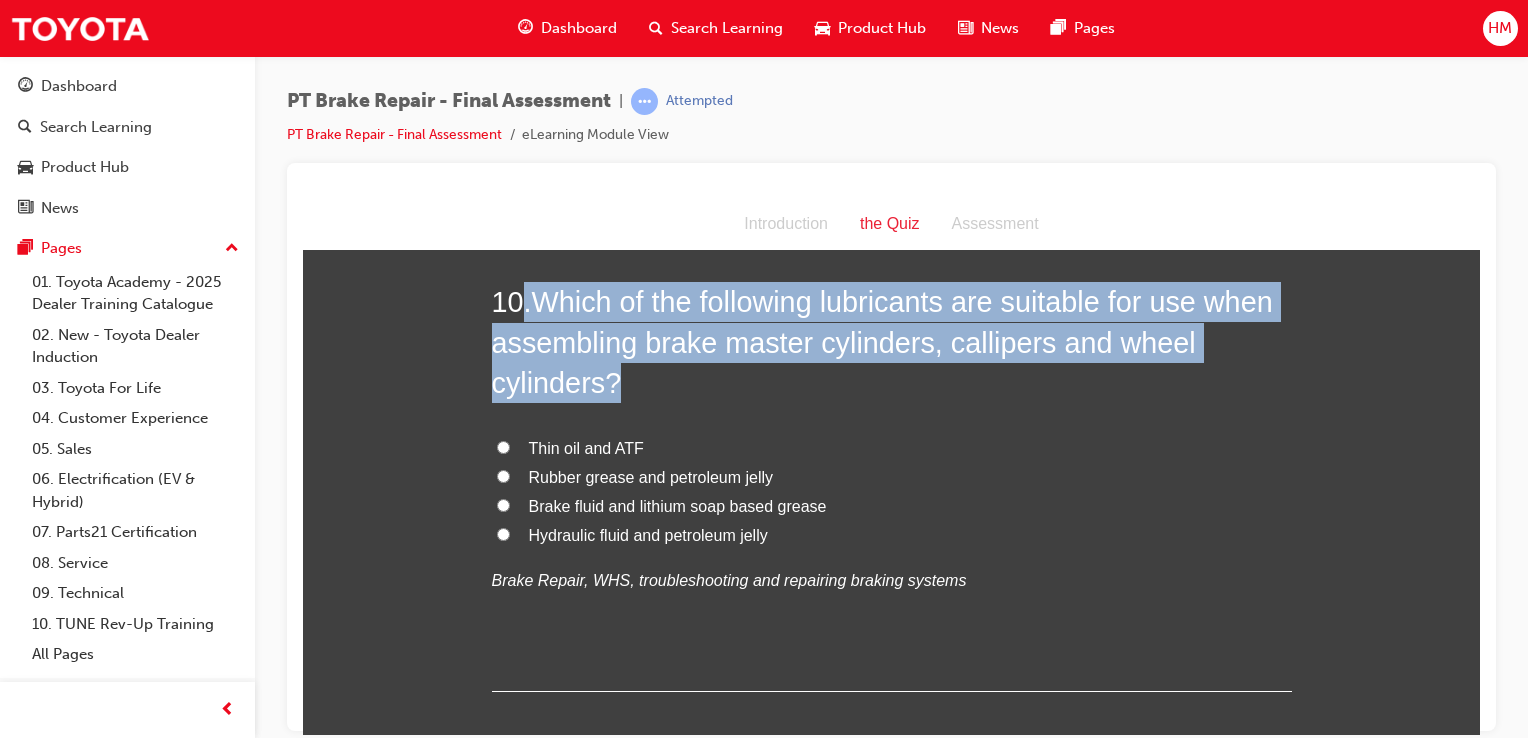 drag, startPoint x: 520, startPoint y: 288, endPoint x: 1165, endPoint y: 384, distance: 652.10504 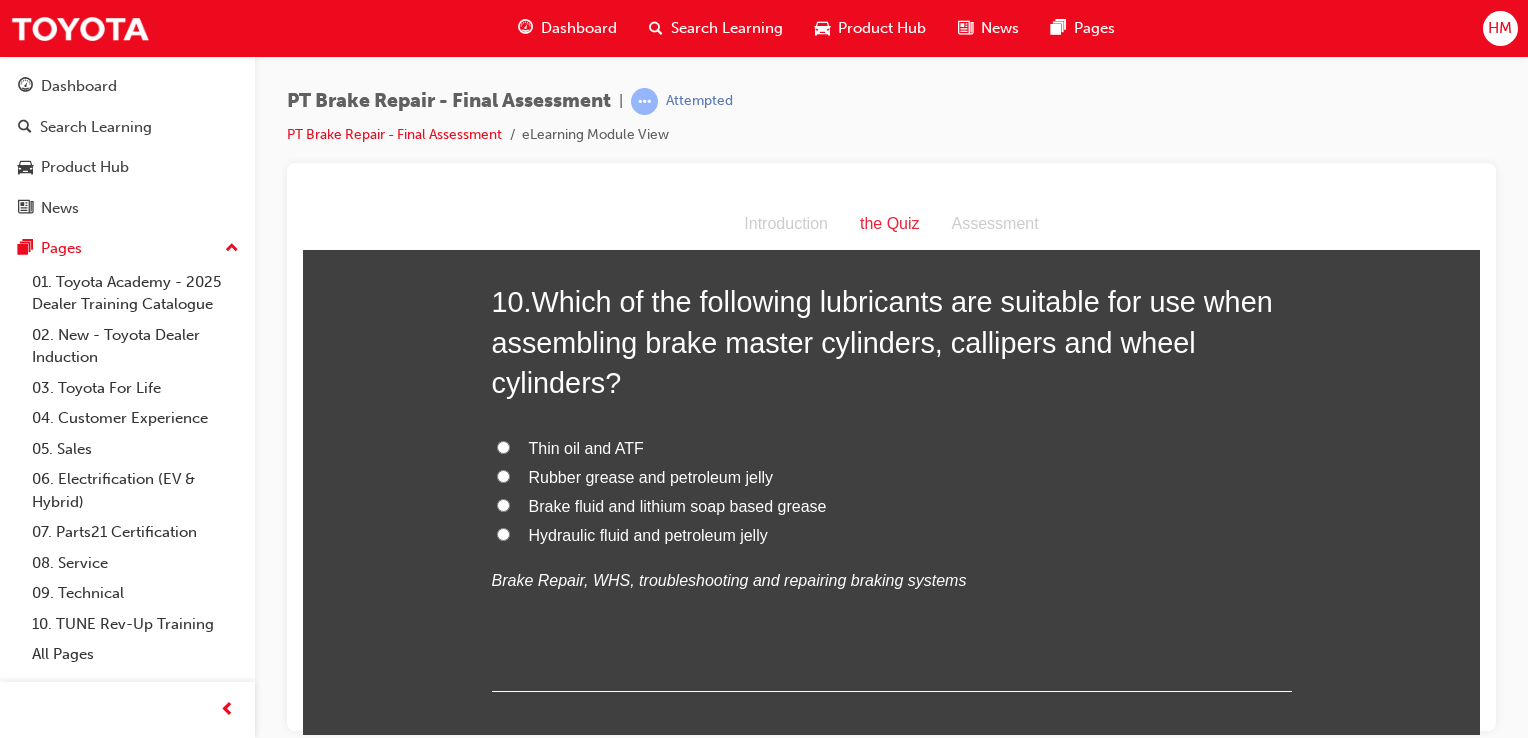 click on "Brake fluid and lithium soap based grease" at bounding box center (678, 505) 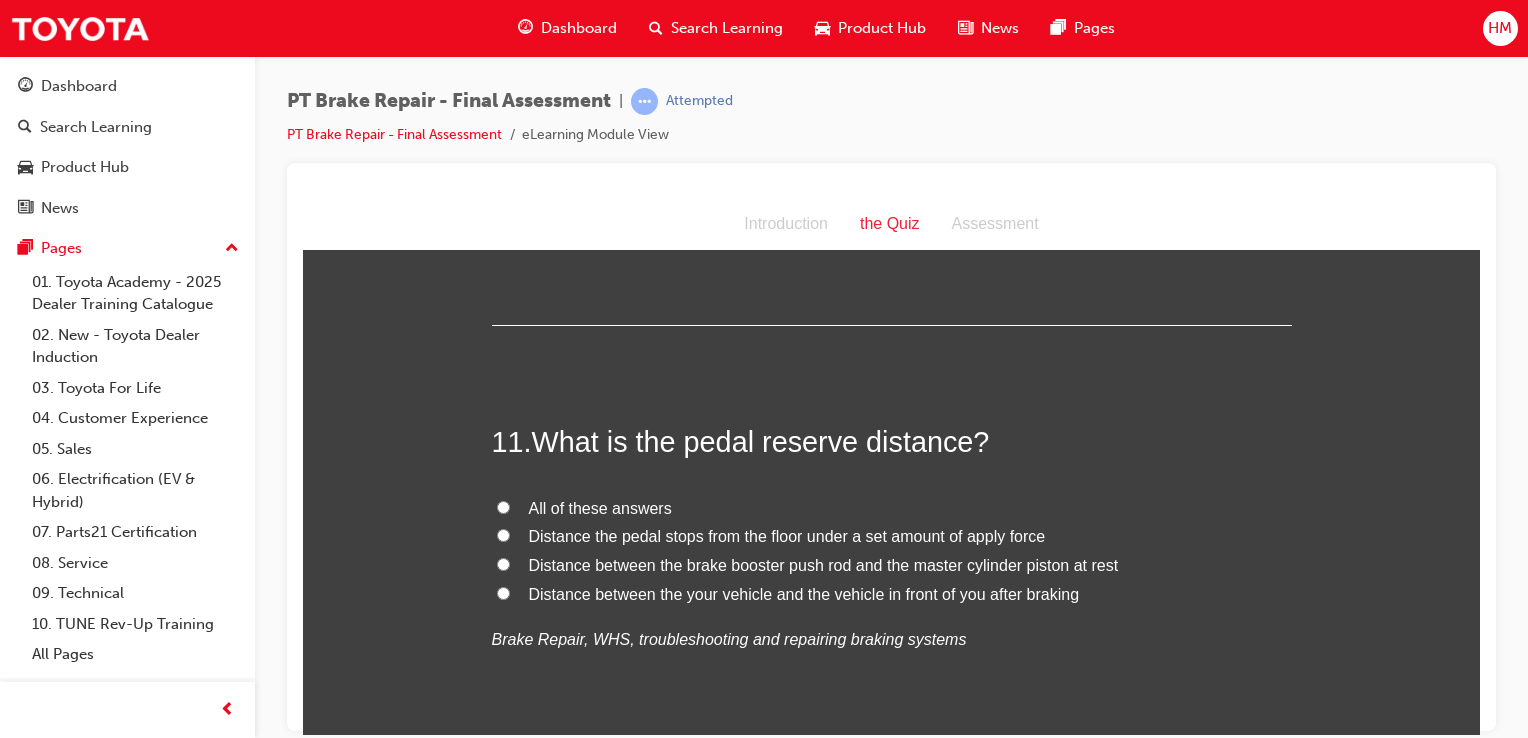 scroll, scrollTop: 4600, scrollLeft: 0, axis: vertical 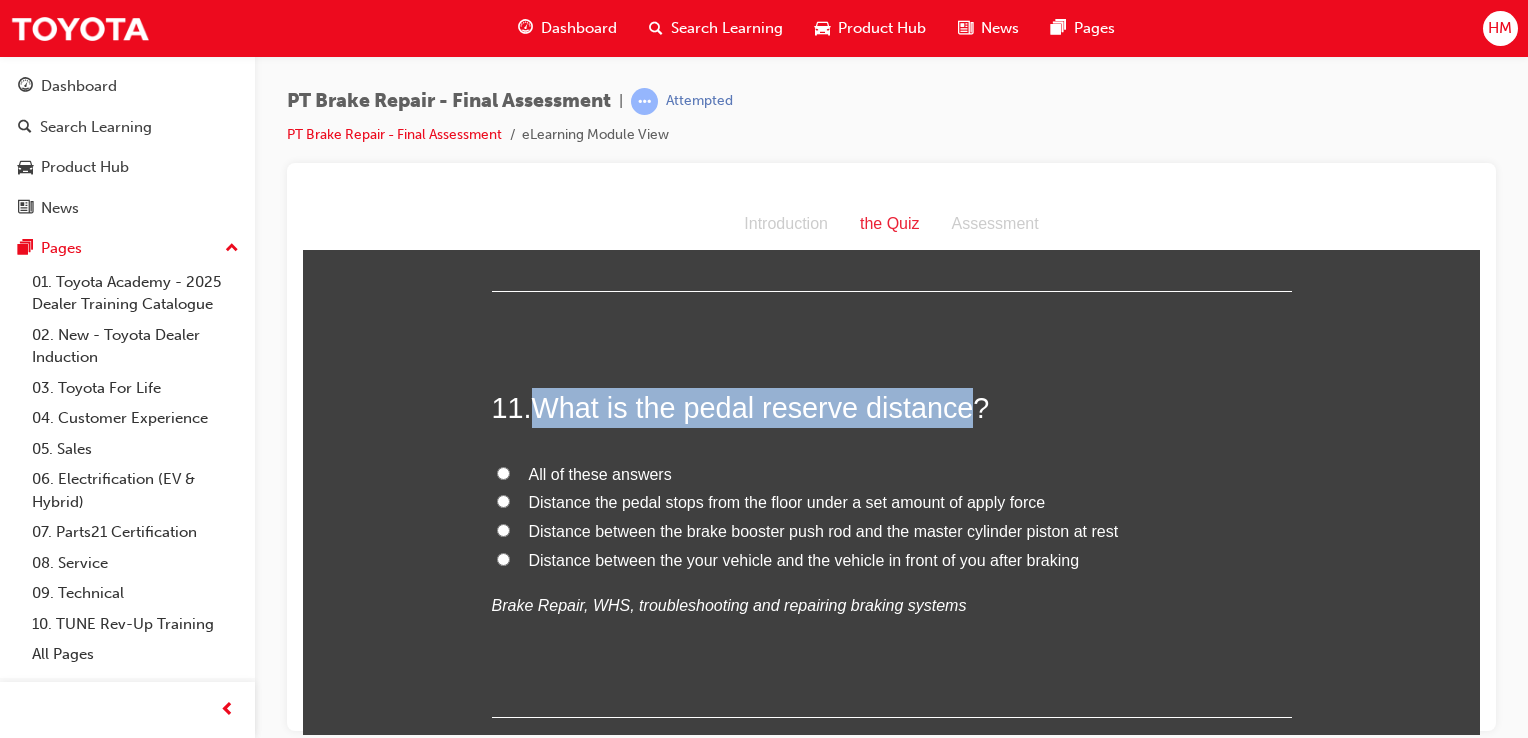 drag, startPoint x: 530, startPoint y: 400, endPoint x: 966, endPoint y: 402, distance: 436.00458 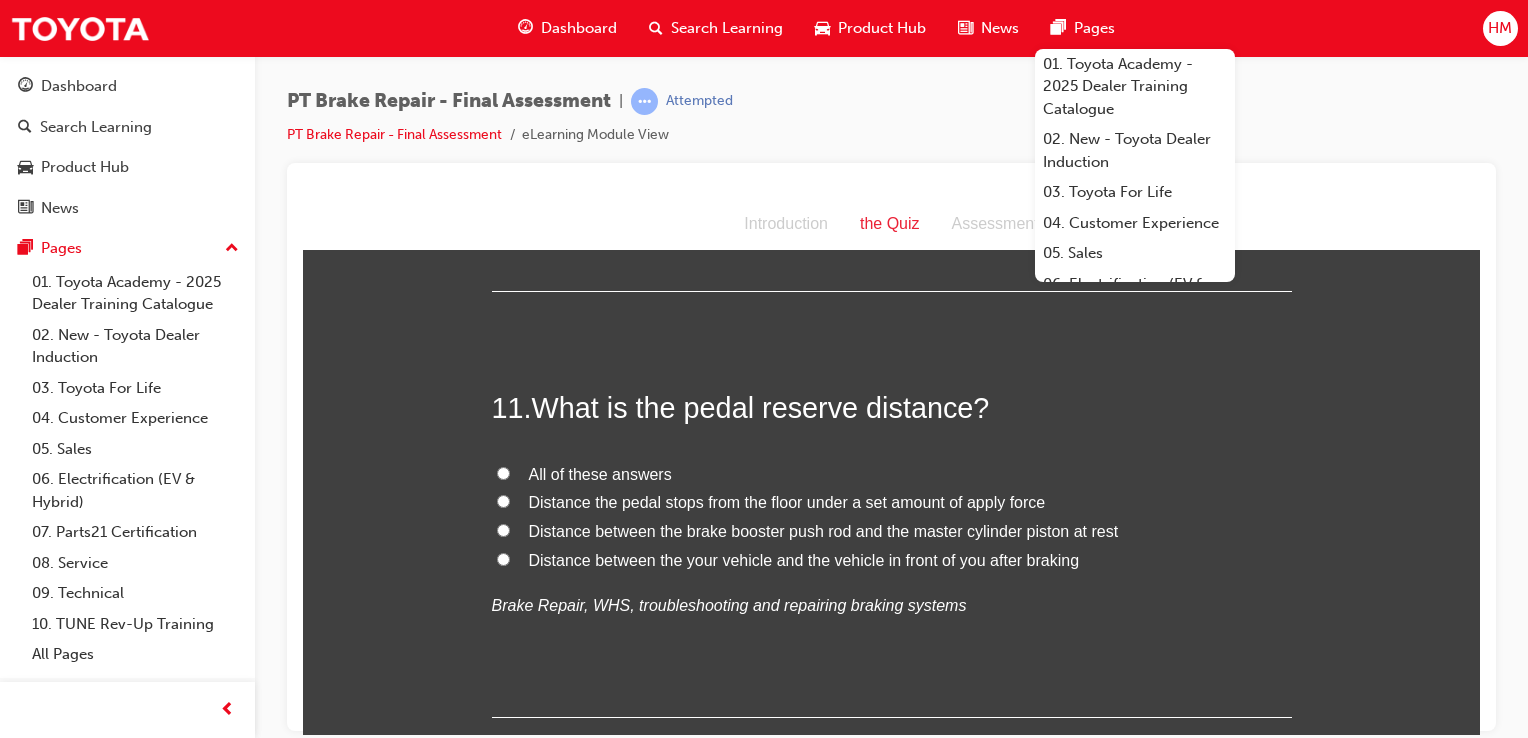 click on "Distance the pedal stops from the floor under a set amount of apply force" at bounding box center [787, 501] 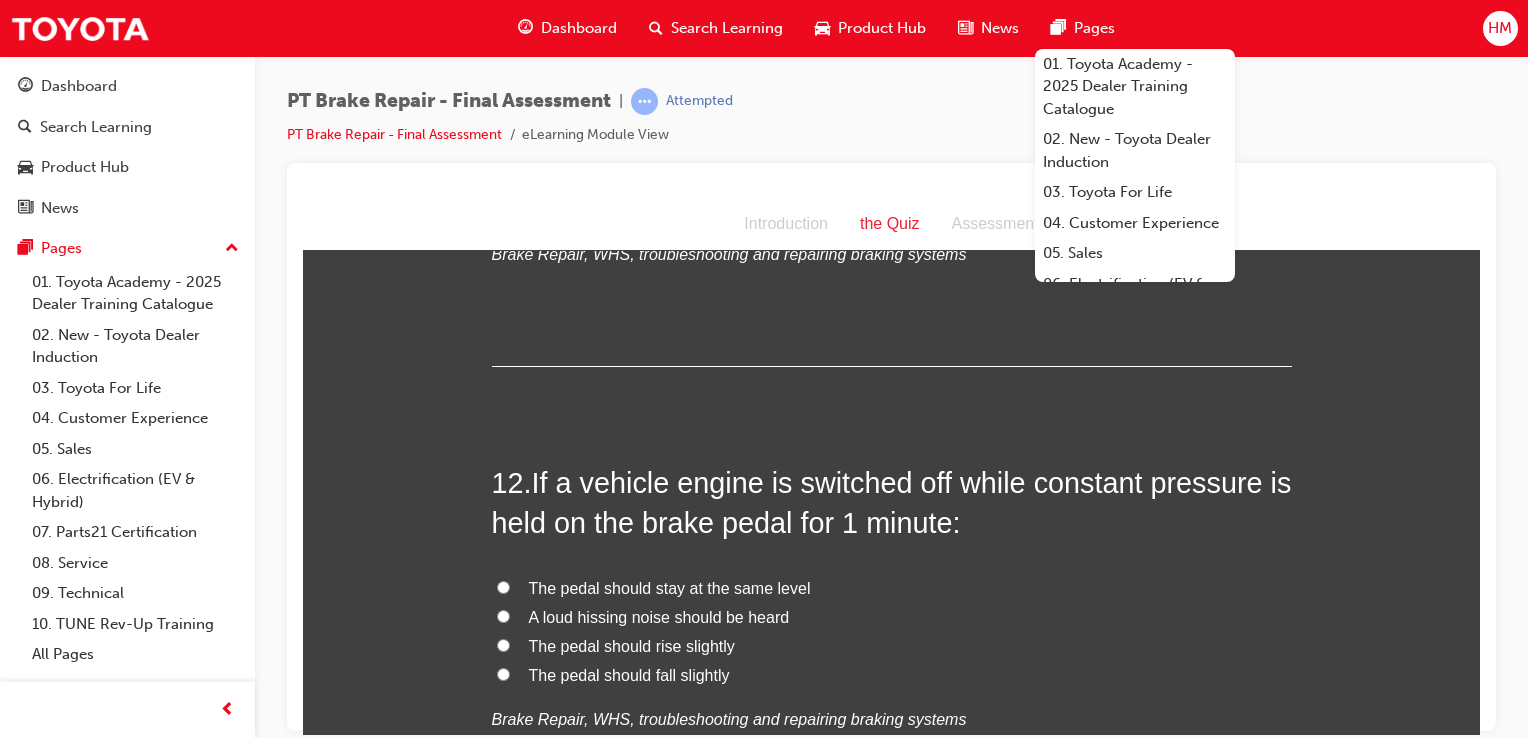 scroll, scrollTop: 5000, scrollLeft: 0, axis: vertical 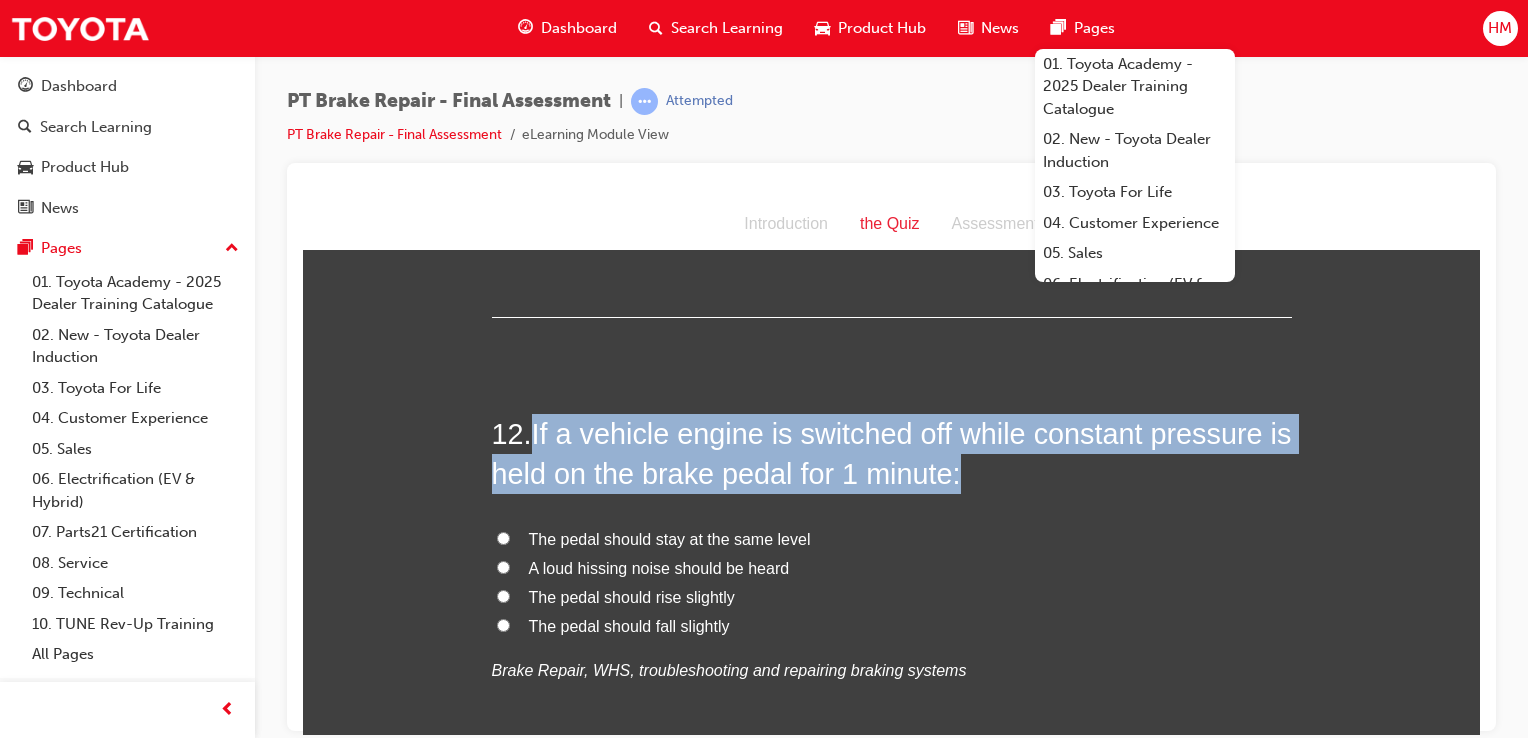 drag, startPoint x: 528, startPoint y: 425, endPoint x: 951, endPoint y: 481, distance: 426.69077 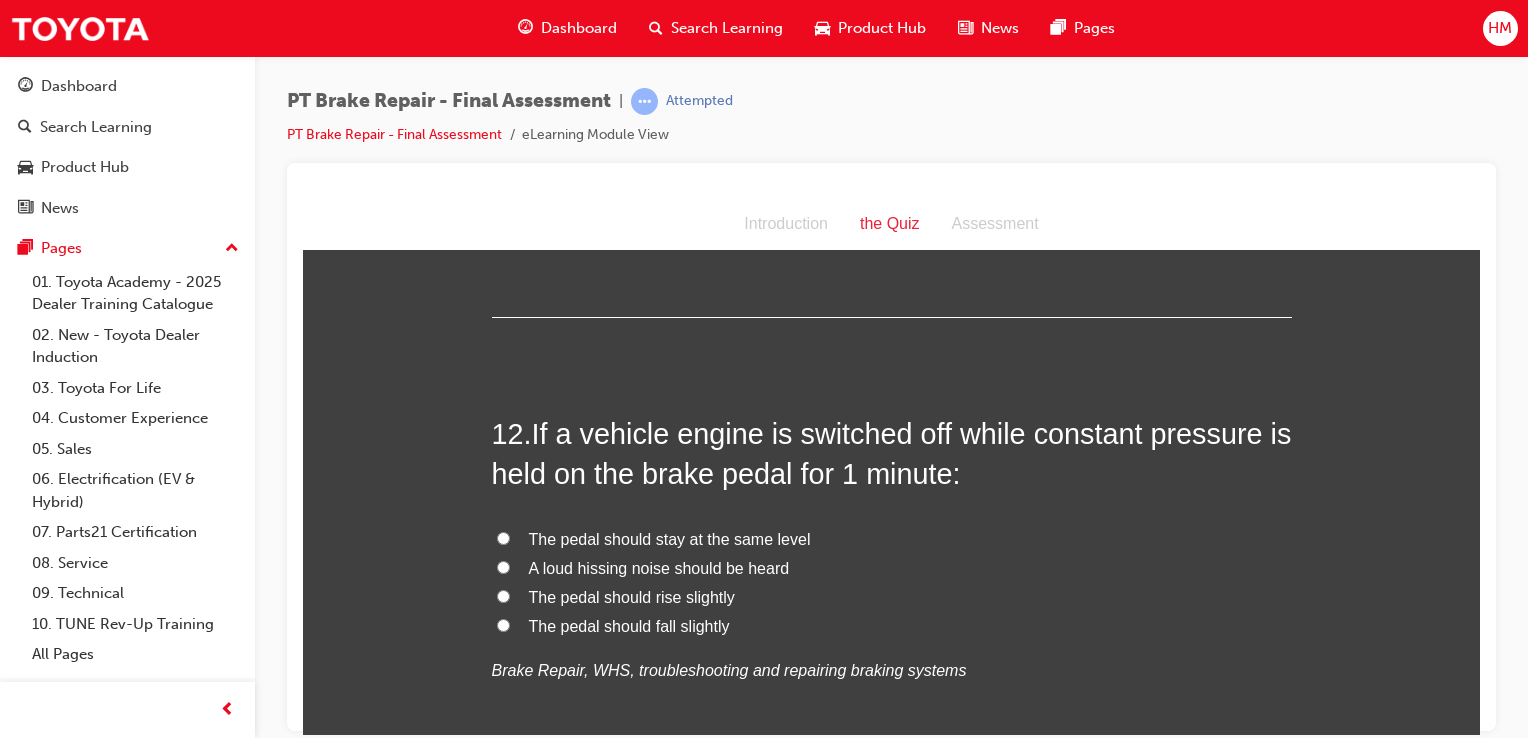 drag, startPoint x: 669, startPoint y: 621, endPoint x: 692, endPoint y: 611, distance: 25.079872 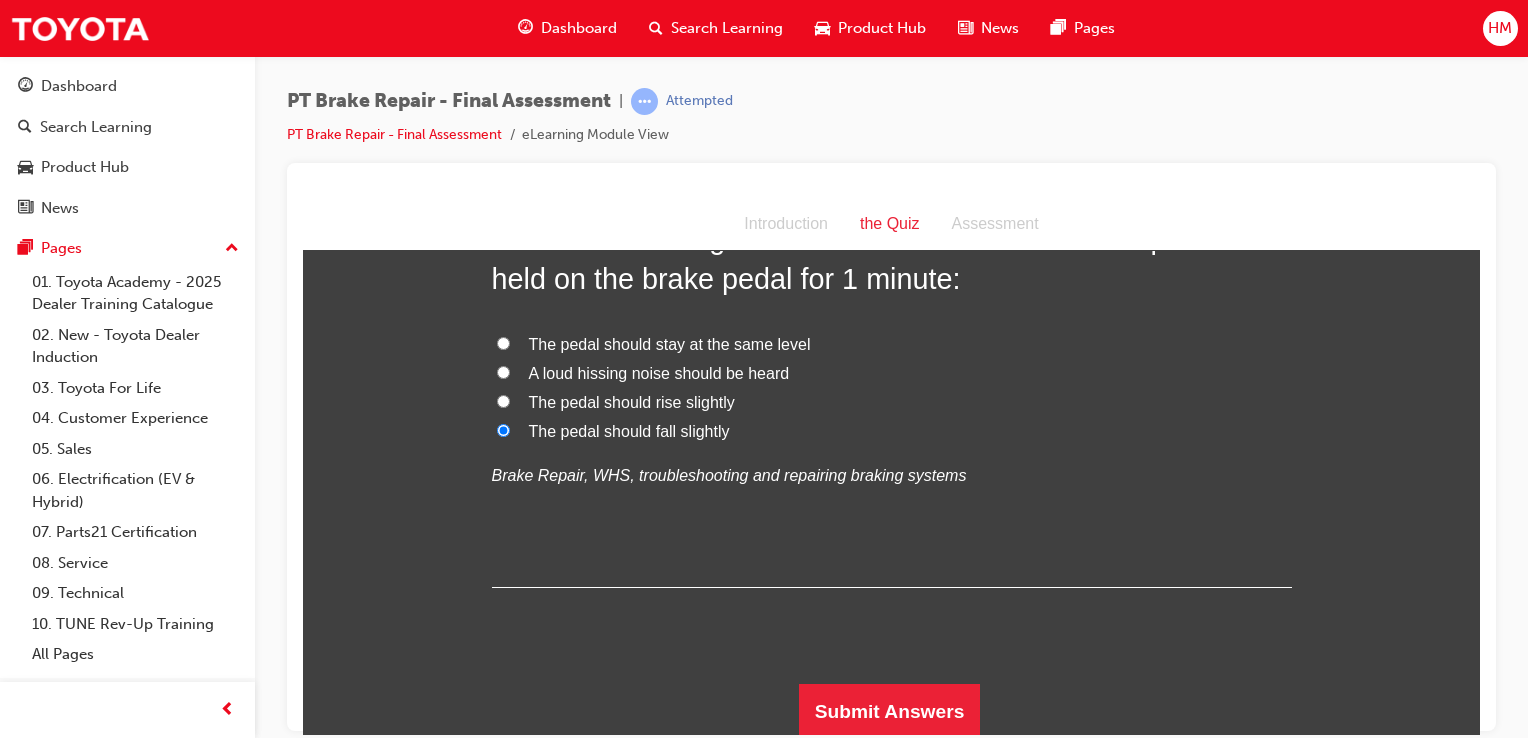scroll, scrollTop: 5196, scrollLeft: 0, axis: vertical 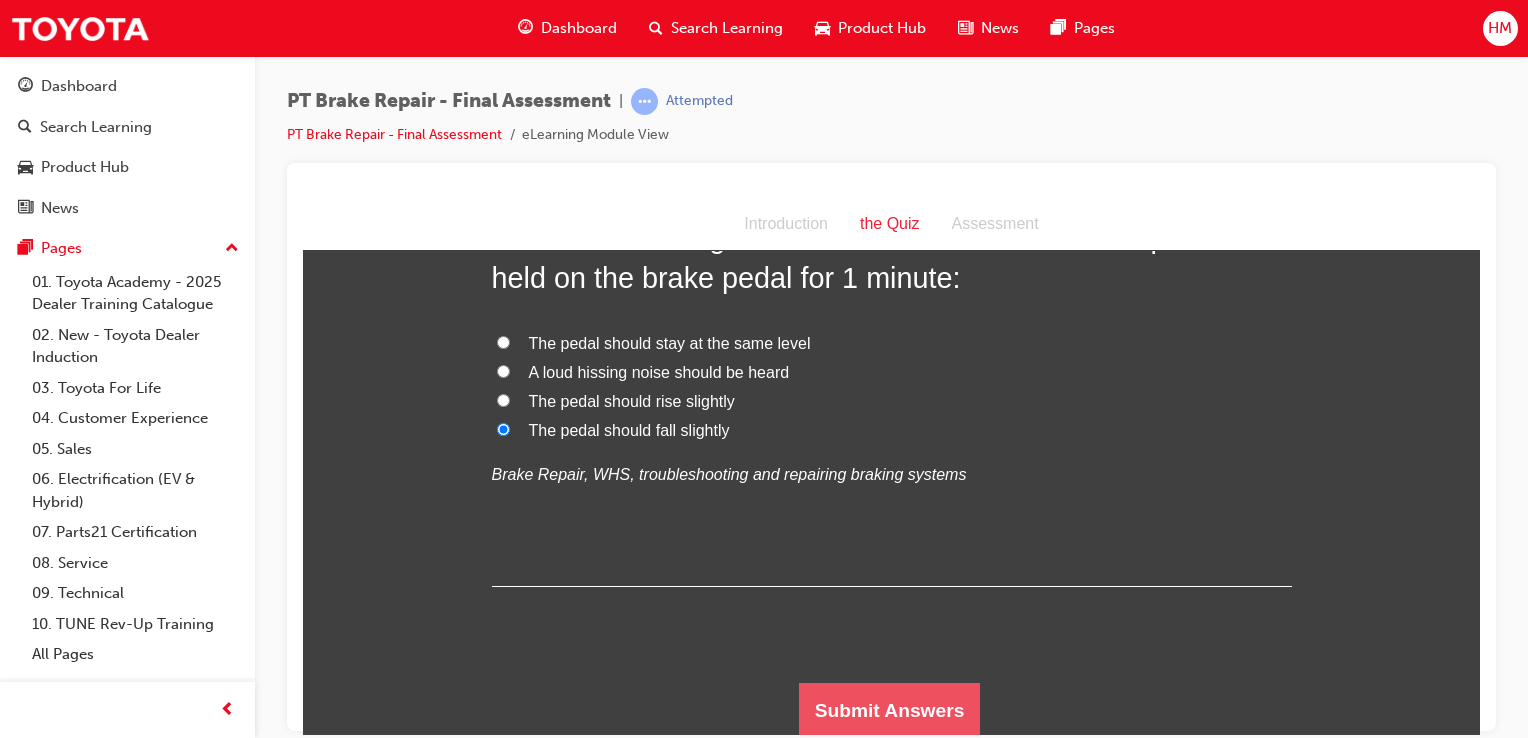 click on "Submit Answers" at bounding box center (890, 710) 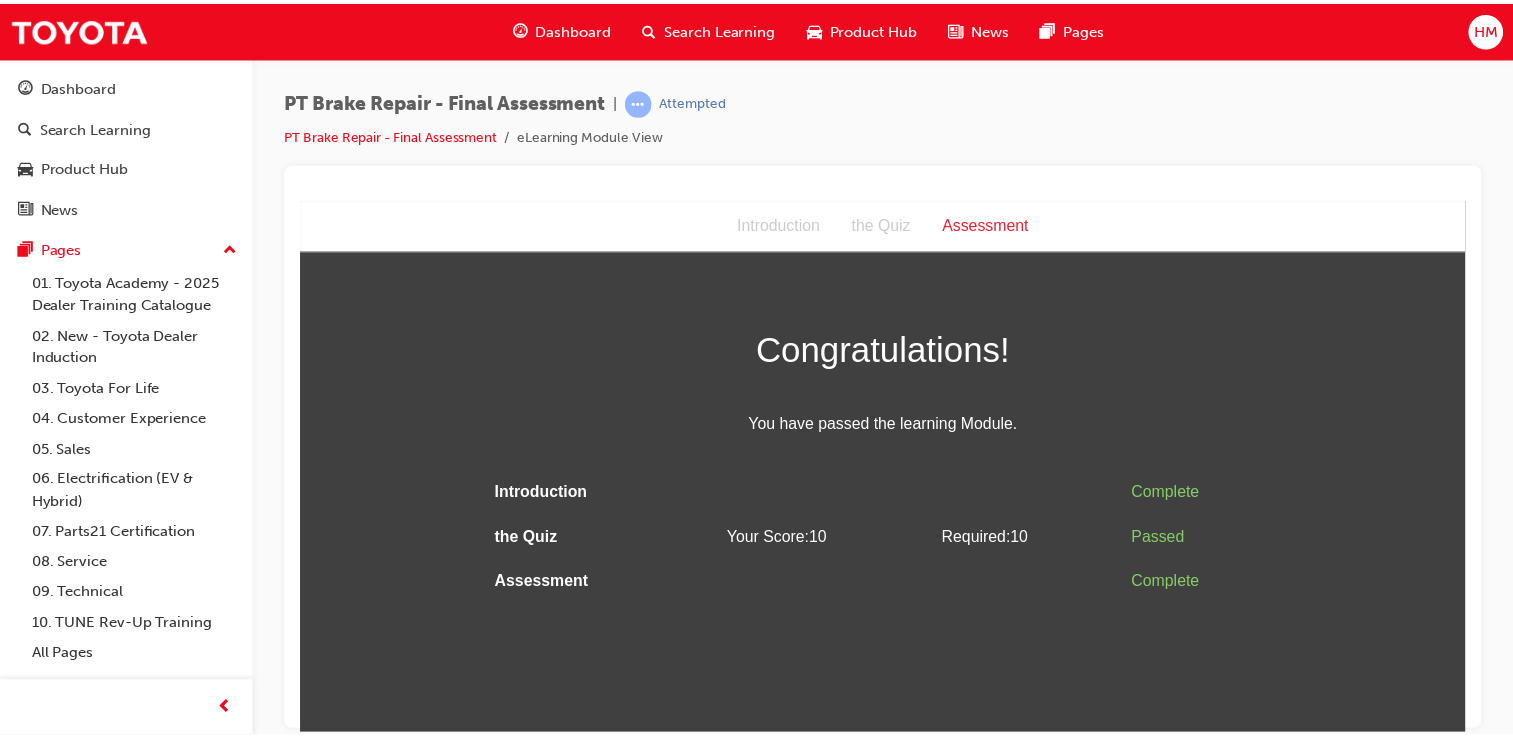 scroll, scrollTop: 0, scrollLeft: 0, axis: both 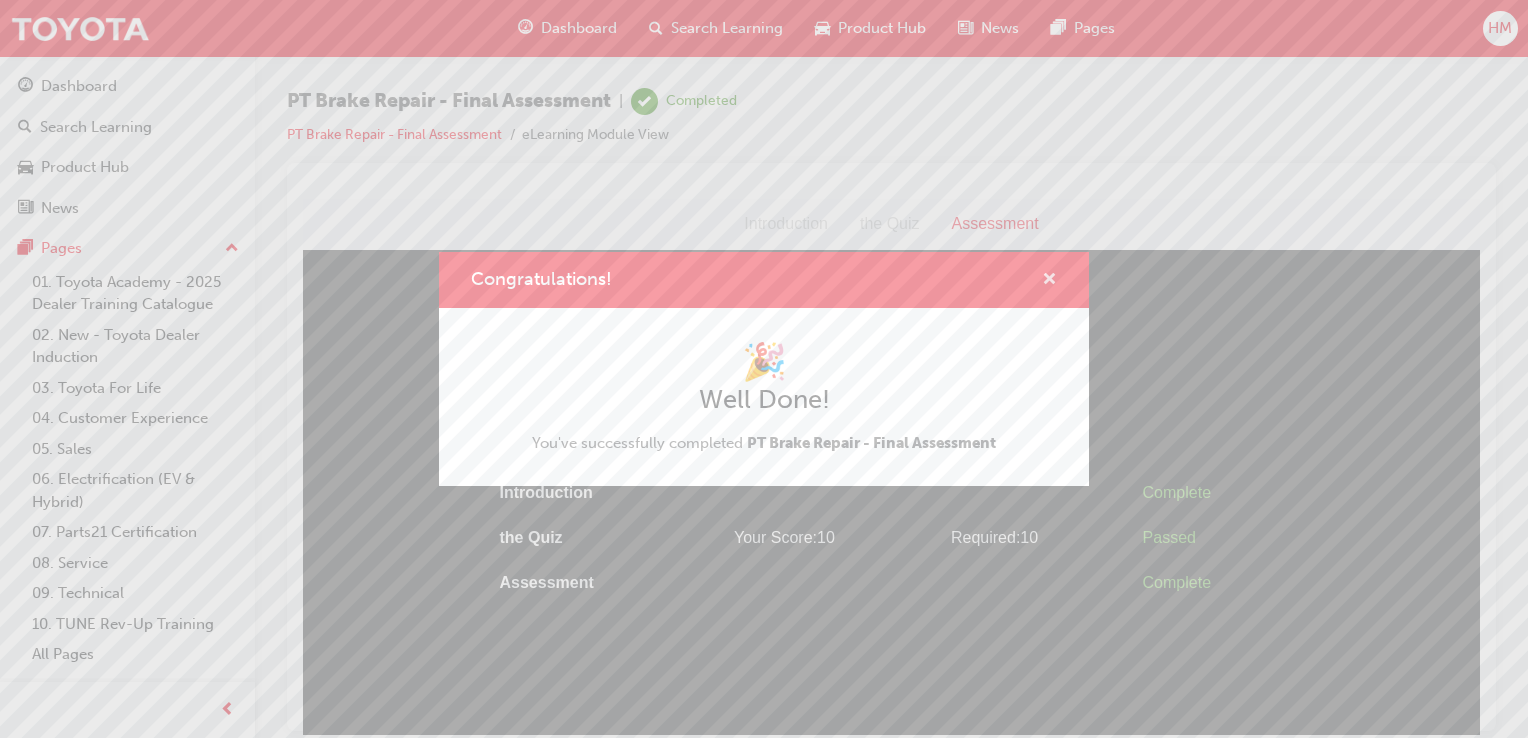 click at bounding box center (1049, 281) 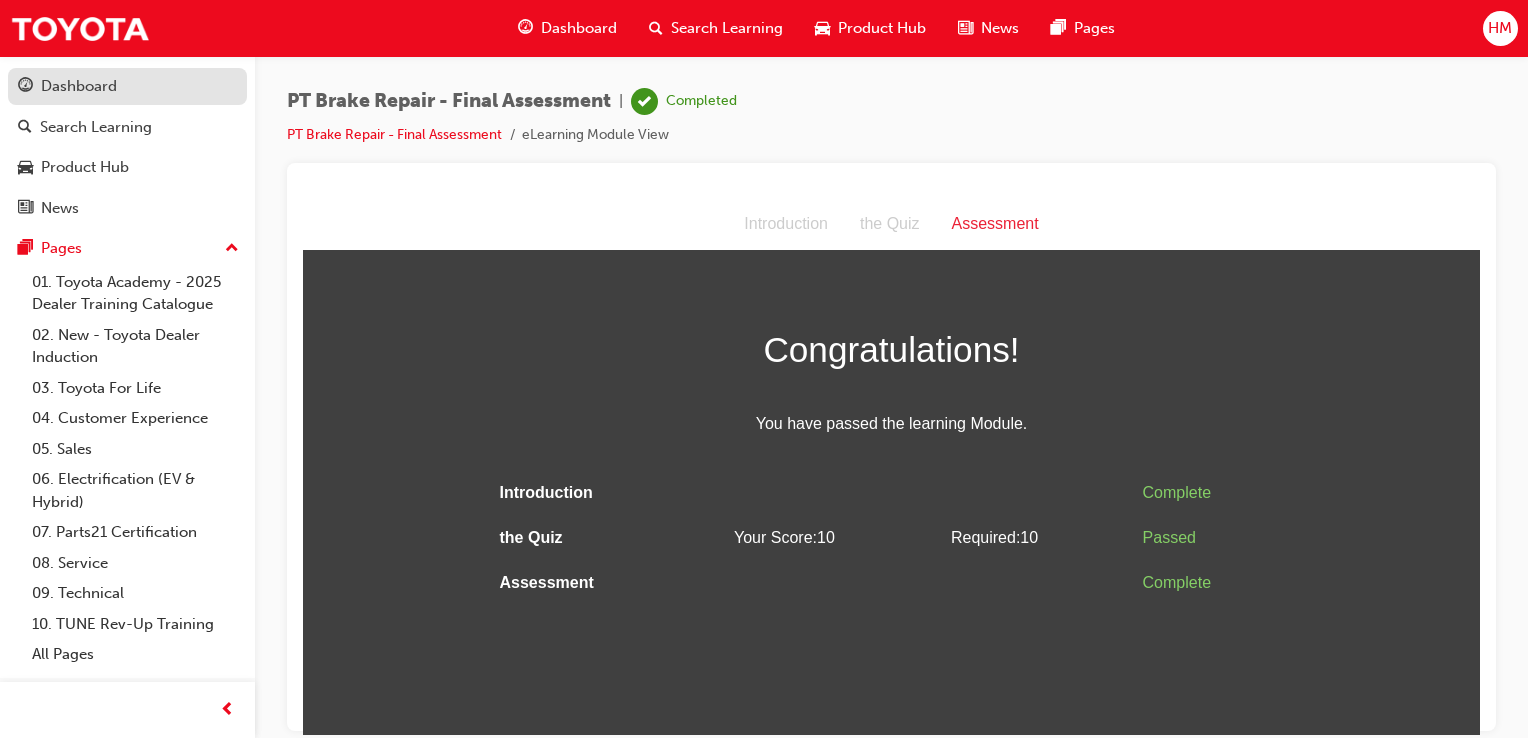click on "Dashboard" at bounding box center (79, 86) 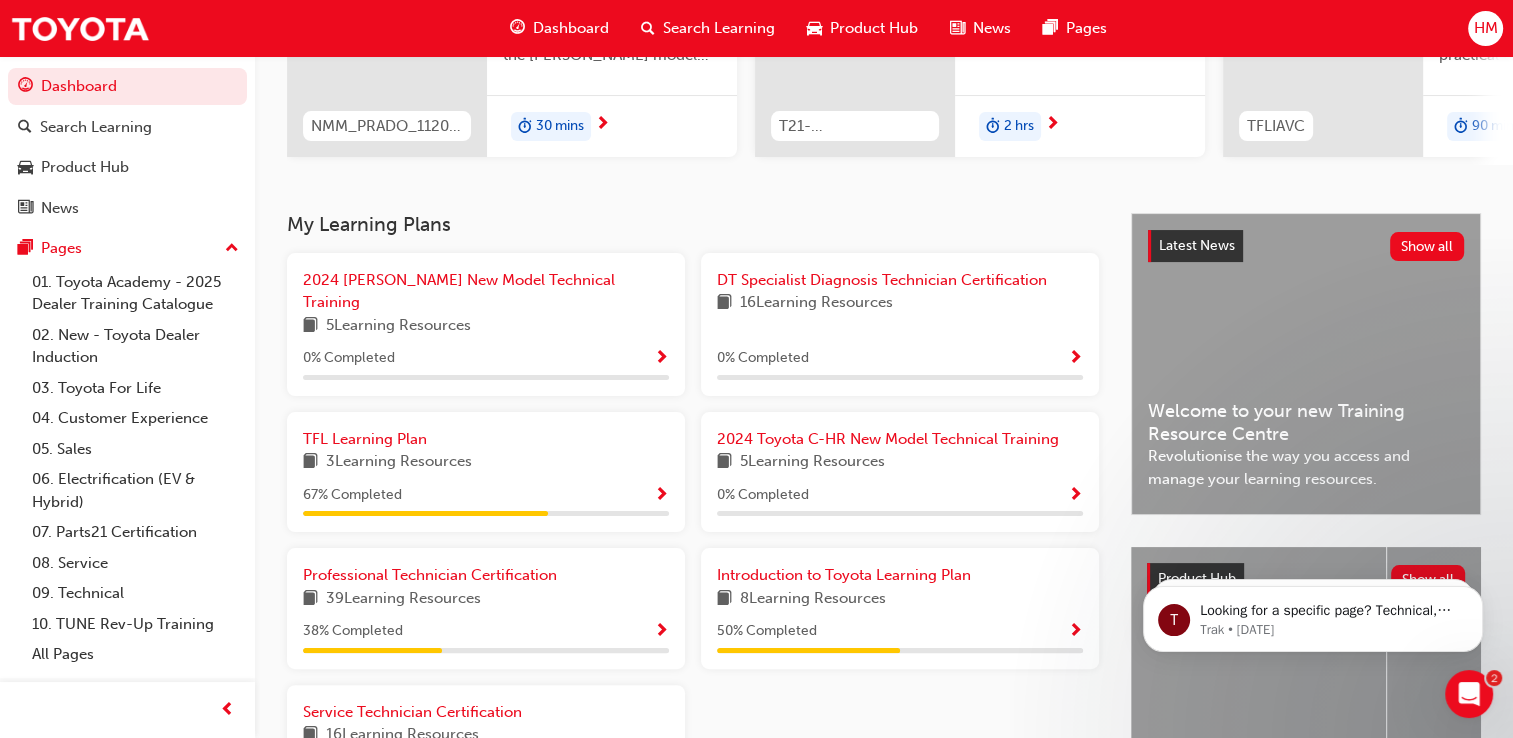 scroll, scrollTop: 455, scrollLeft: 0, axis: vertical 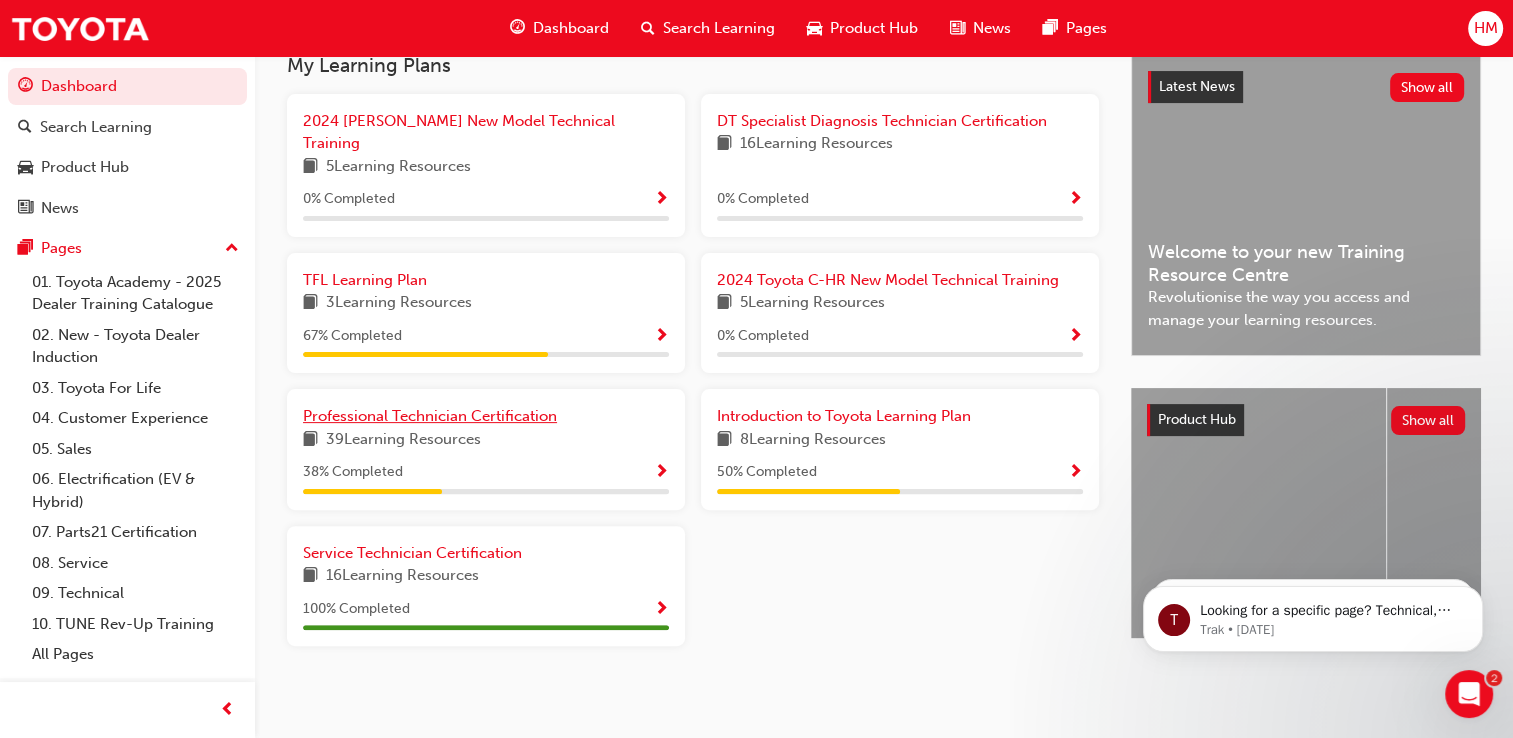click on "Professional Technician Certification" at bounding box center [430, 416] 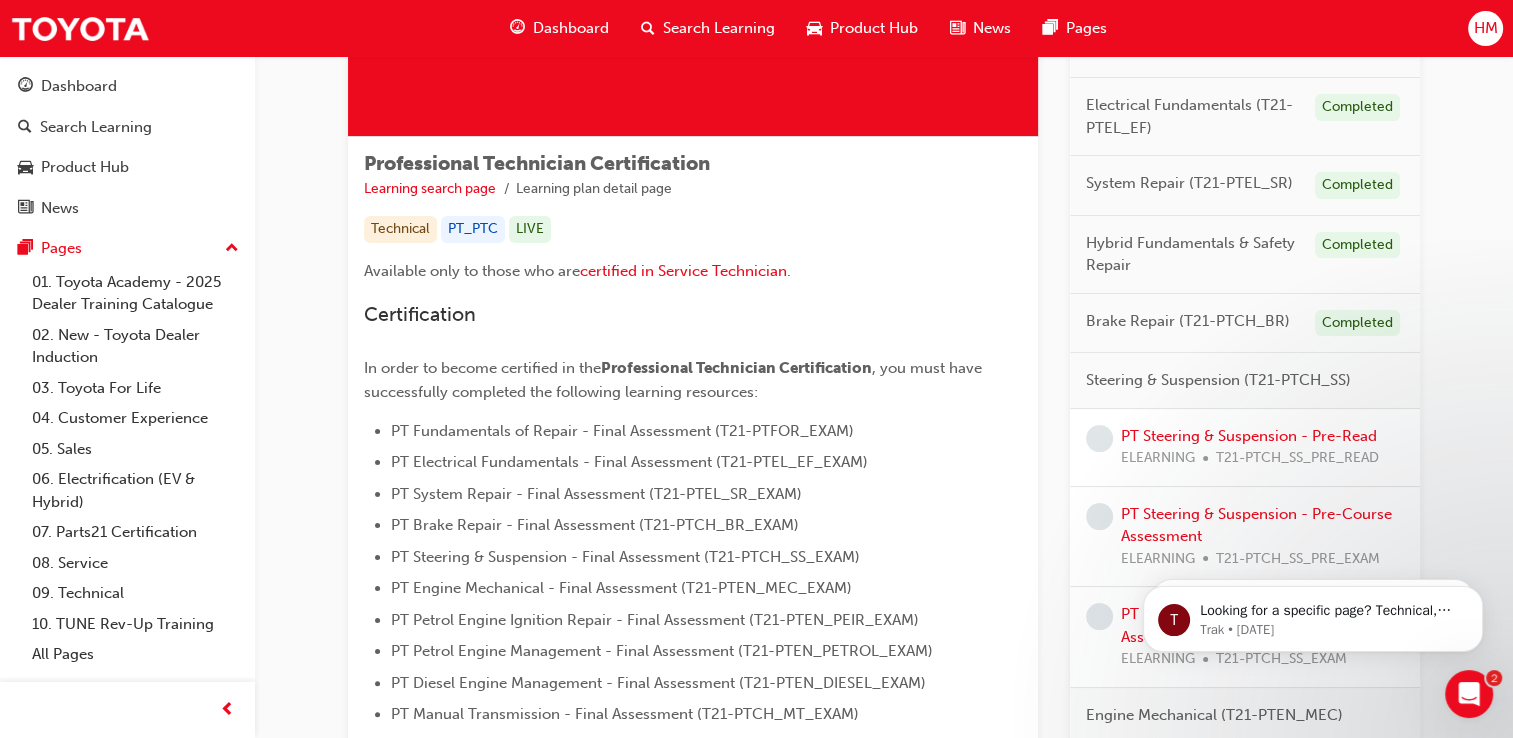 scroll, scrollTop: 300, scrollLeft: 0, axis: vertical 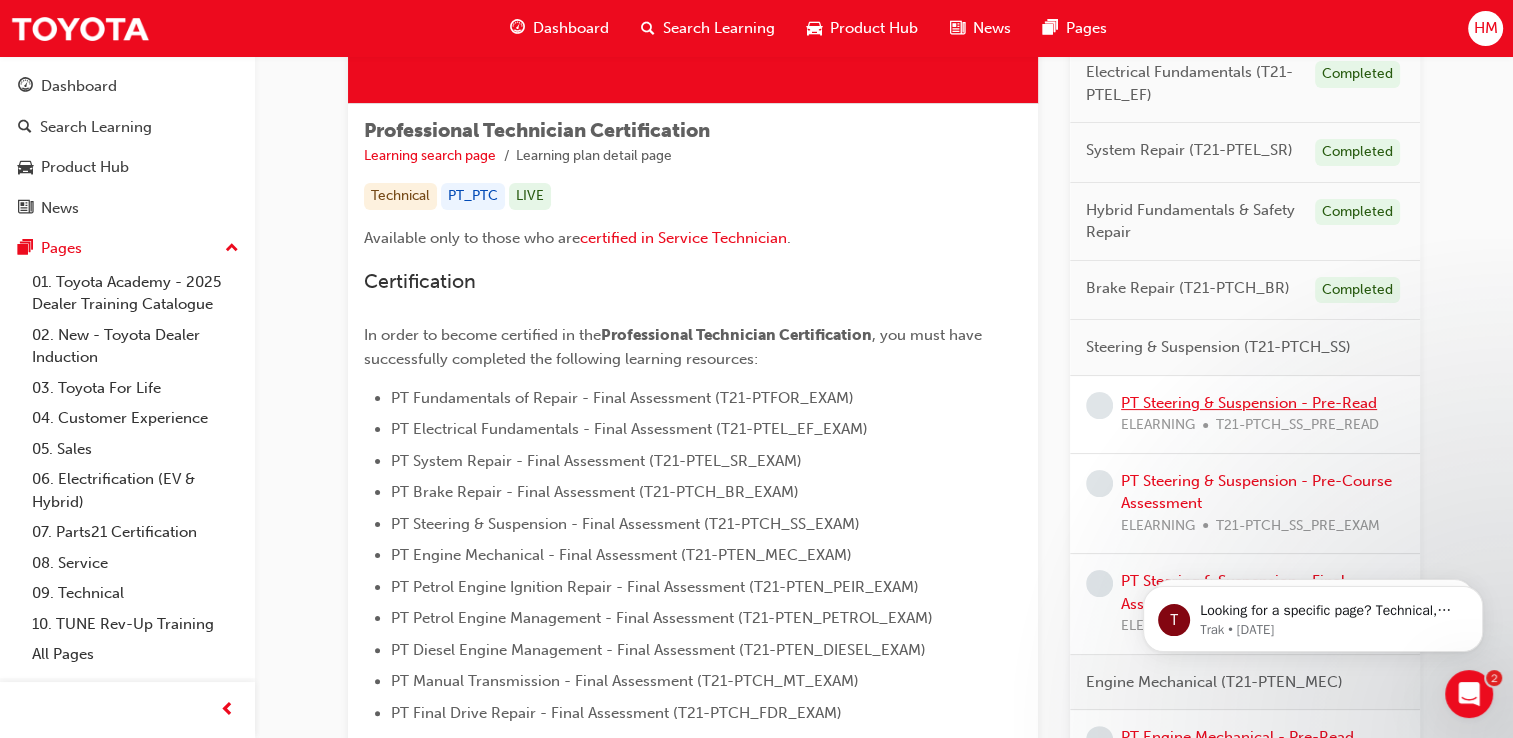 click on "PT Steering & Suspension - Pre-Read" at bounding box center (1249, 403) 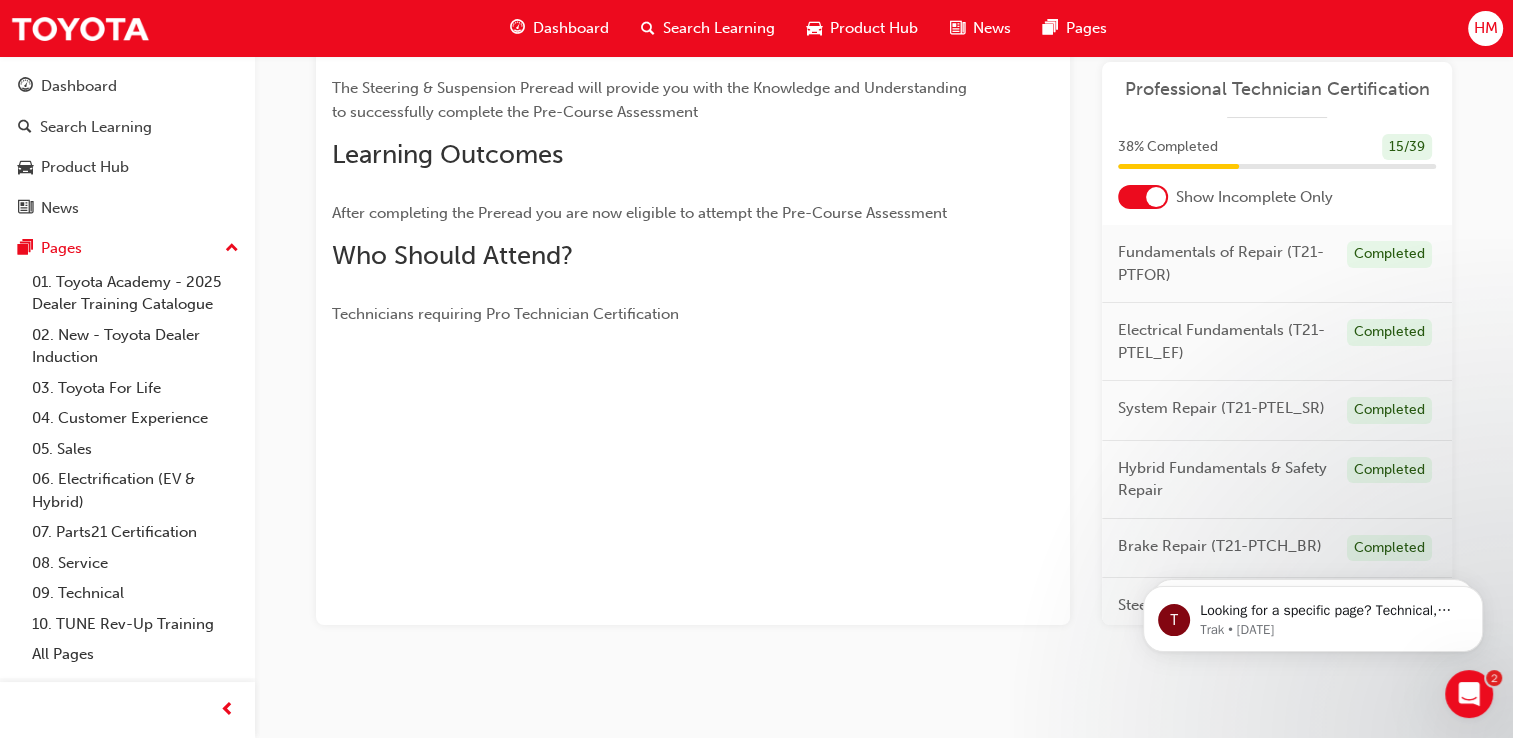 scroll, scrollTop: 0, scrollLeft: 0, axis: both 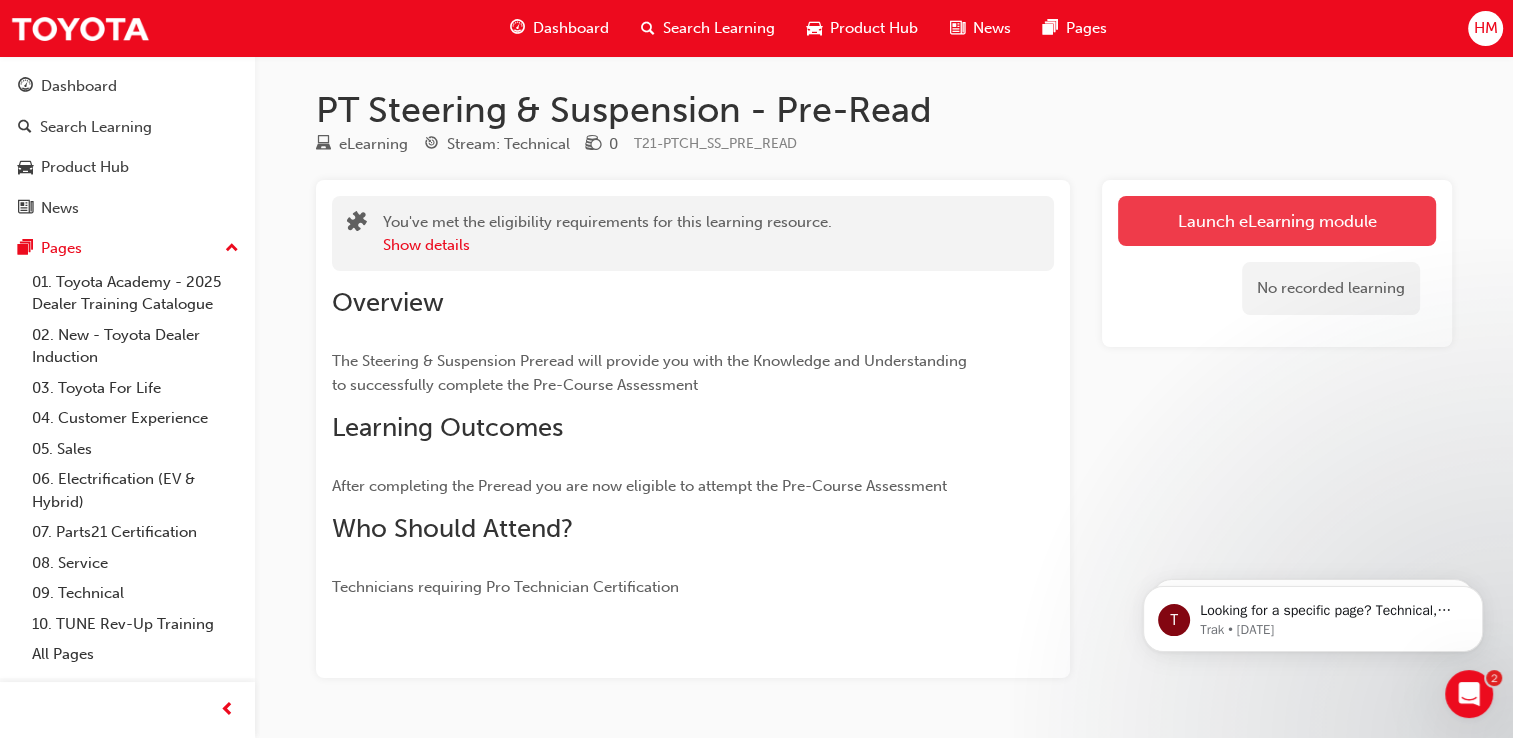 click on "Launch eLearning module" at bounding box center (1277, 221) 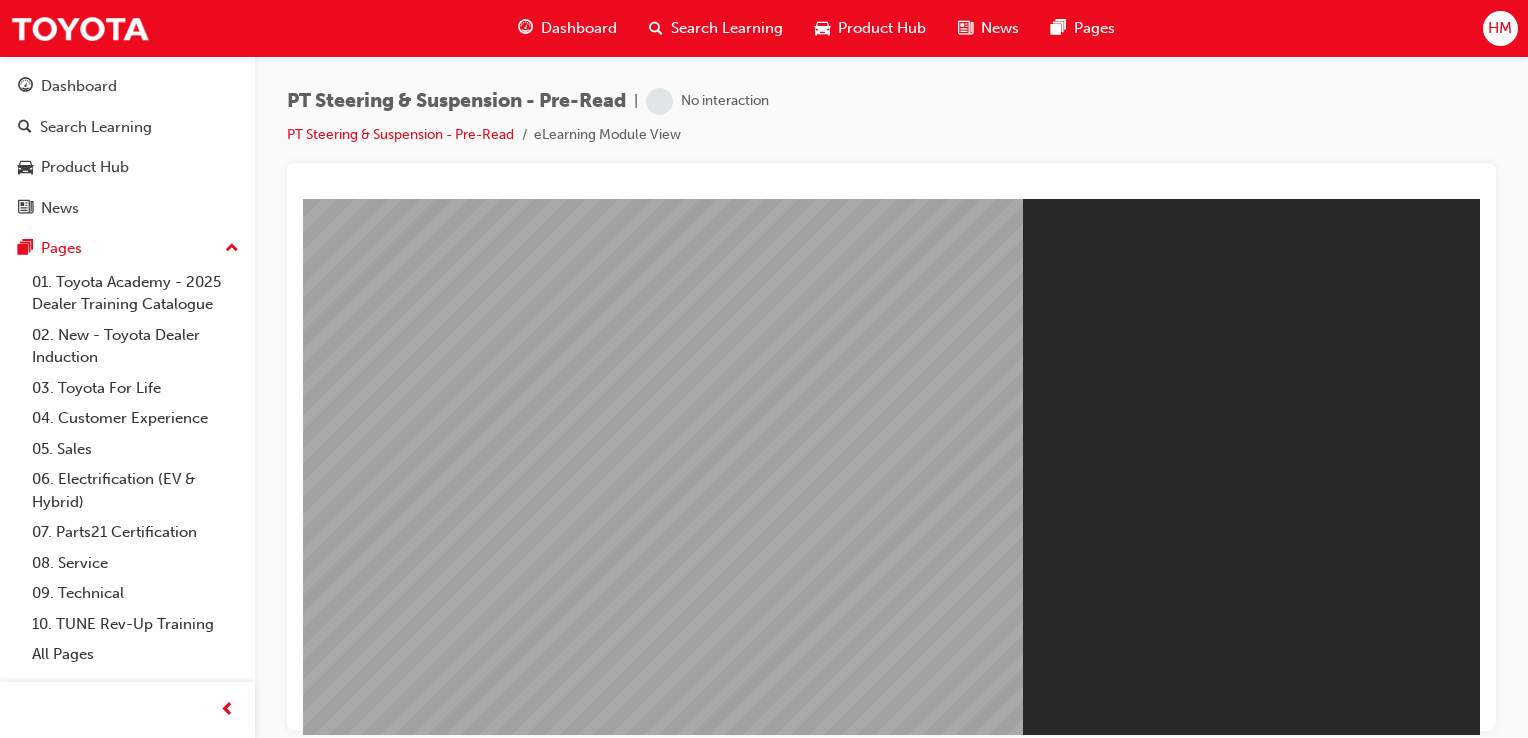 scroll, scrollTop: 0, scrollLeft: 0, axis: both 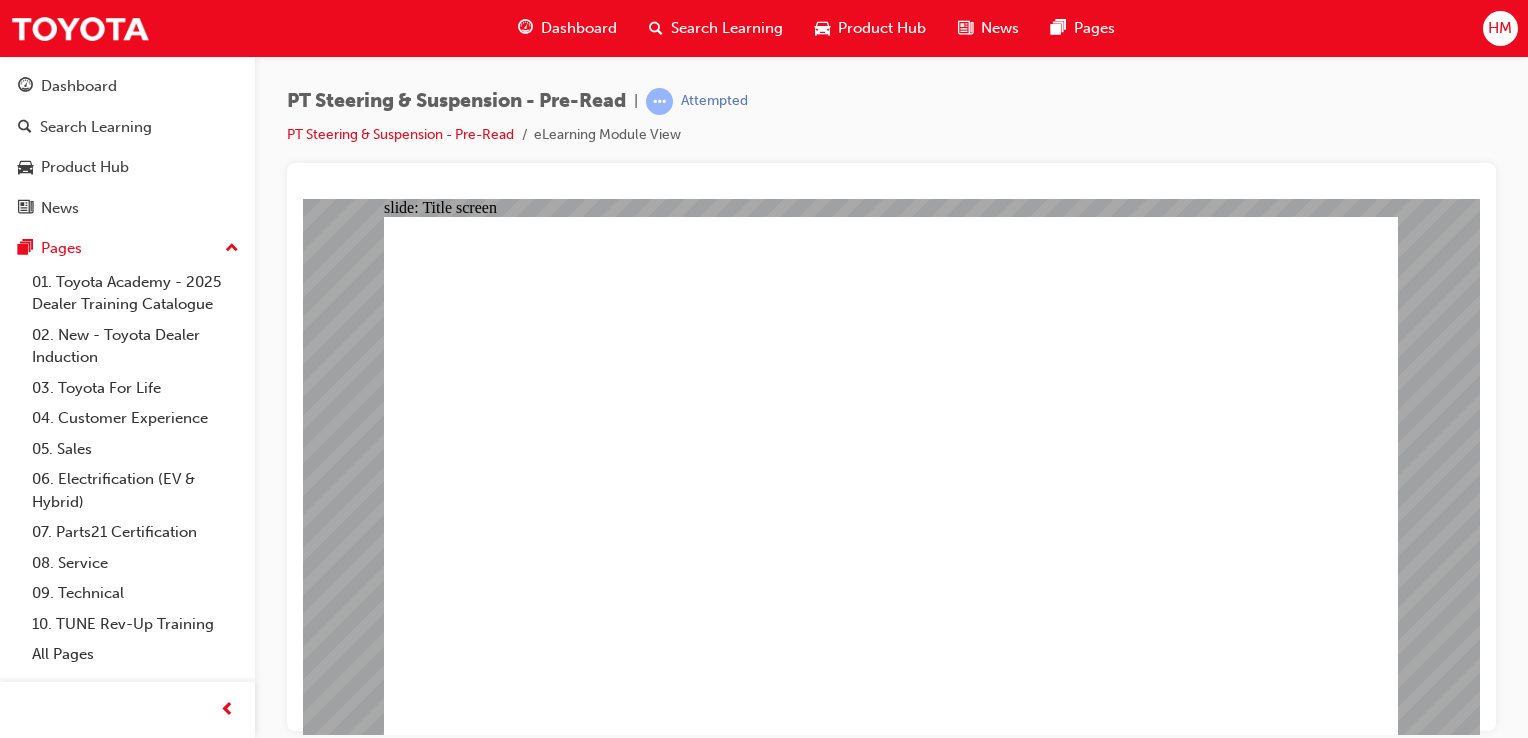 click 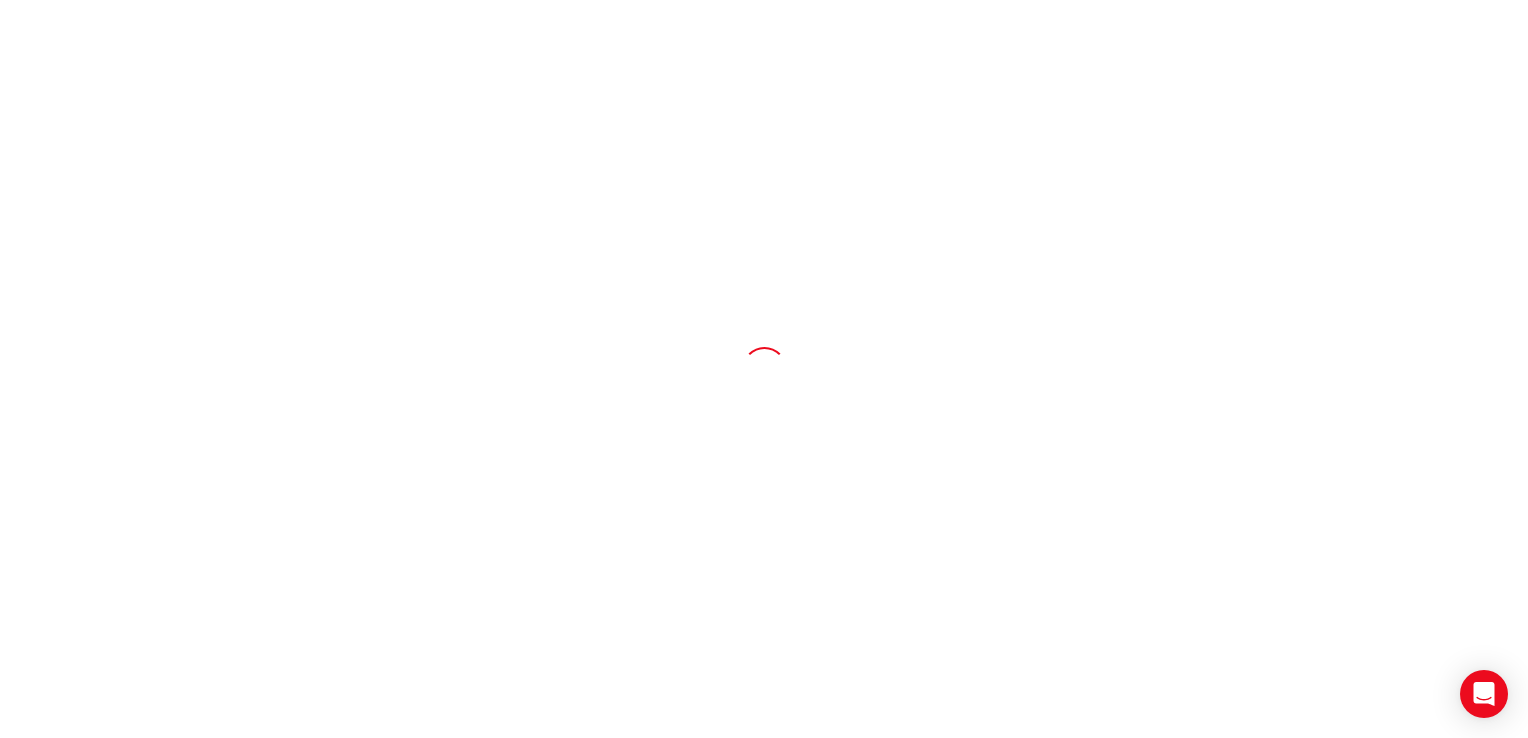 scroll, scrollTop: 0, scrollLeft: 0, axis: both 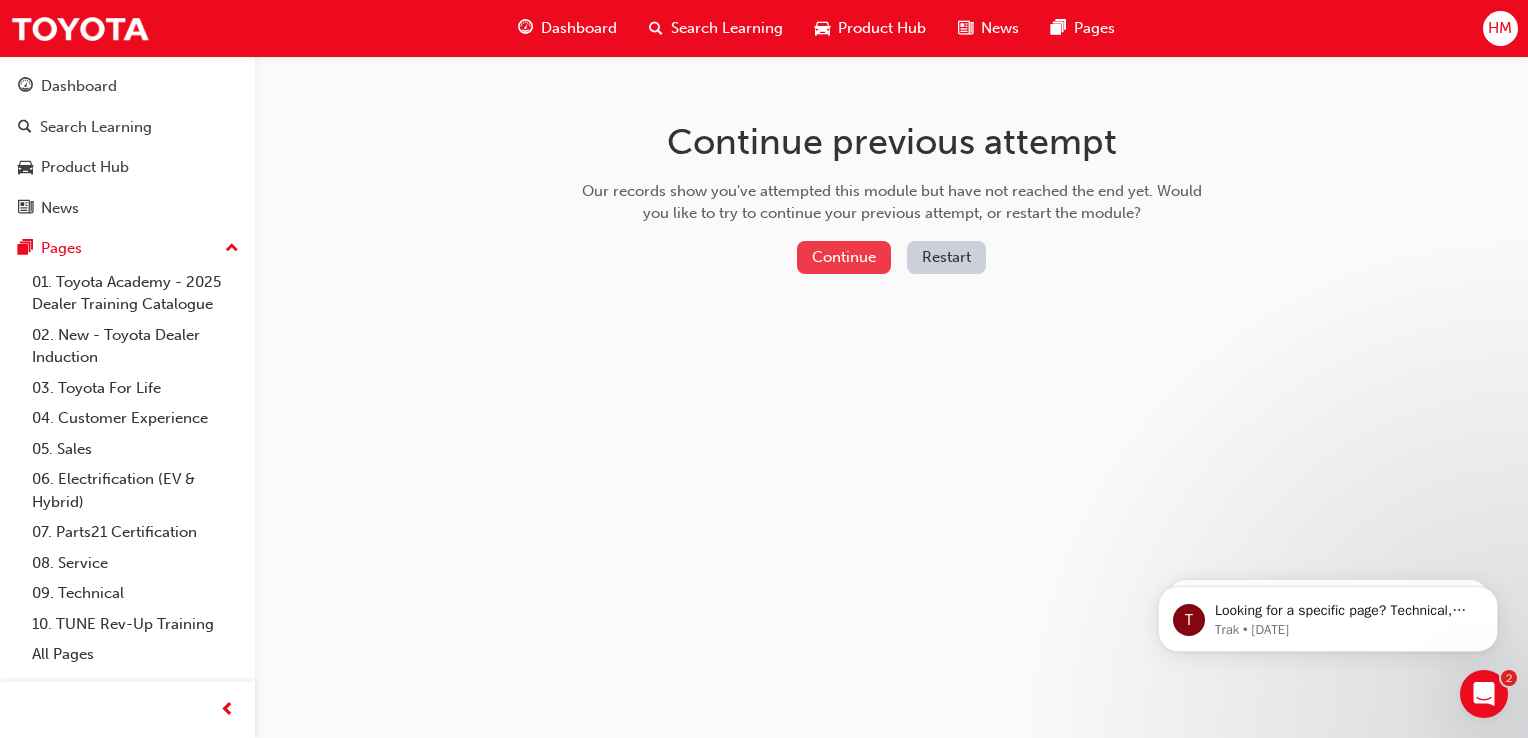 click on "Continue" at bounding box center [844, 257] 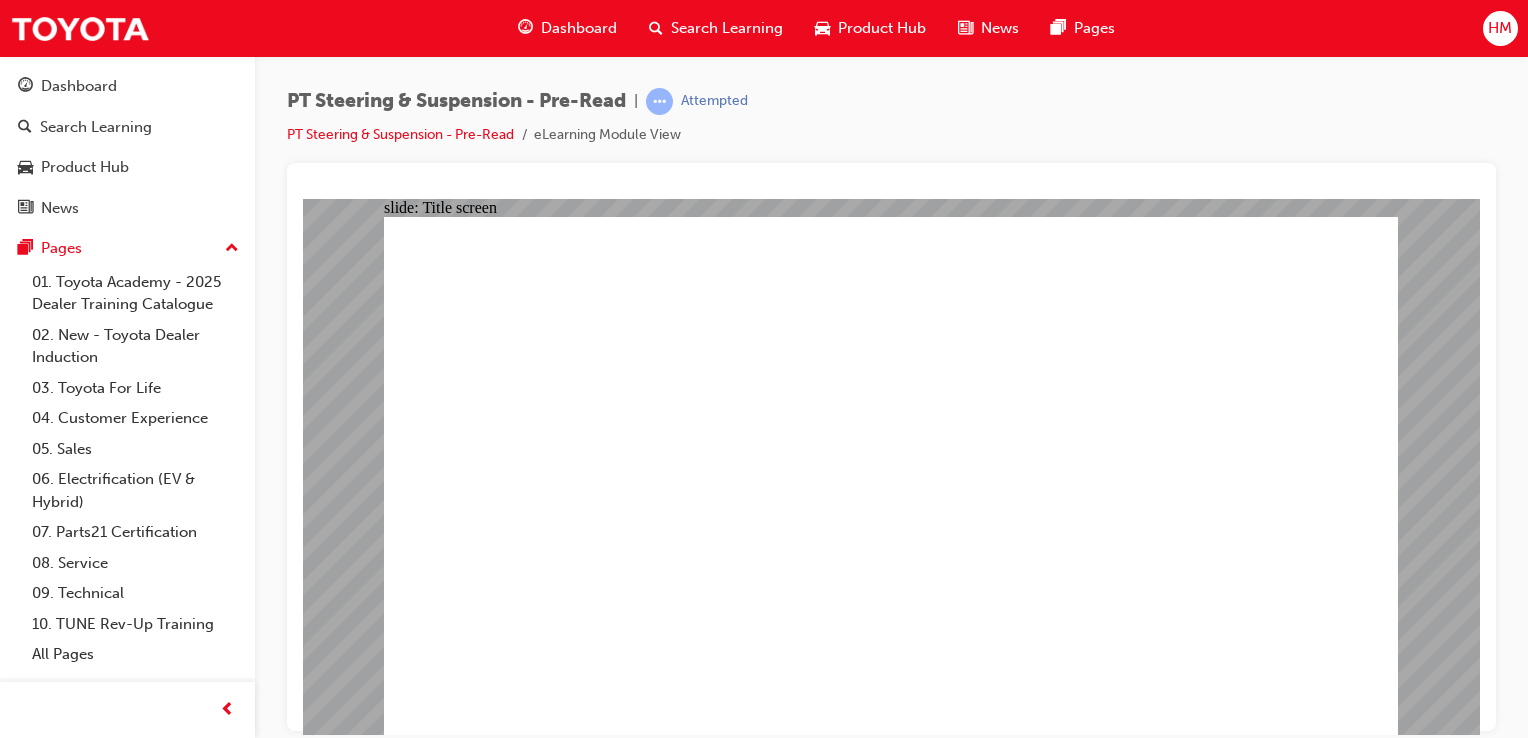 scroll, scrollTop: 0, scrollLeft: 0, axis: both 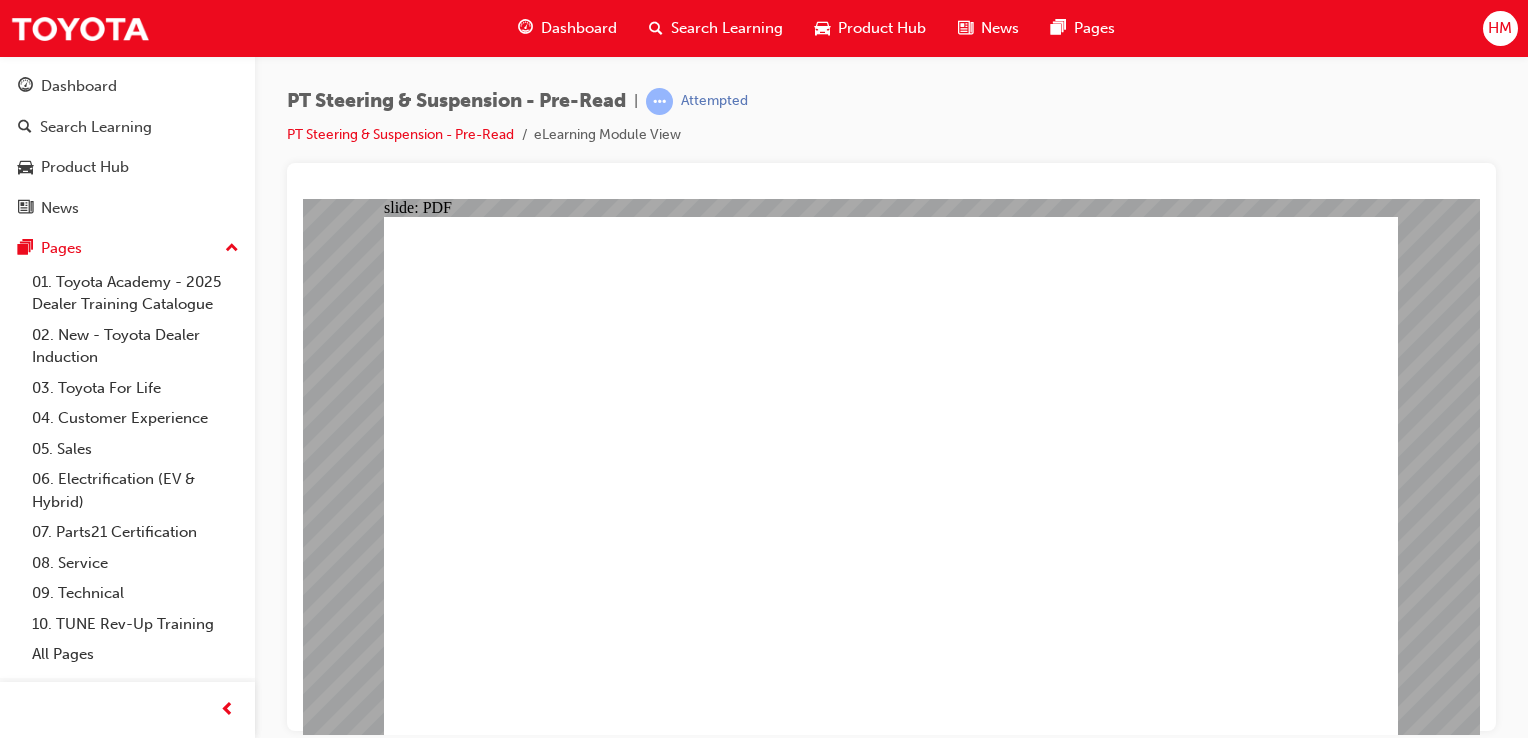 click 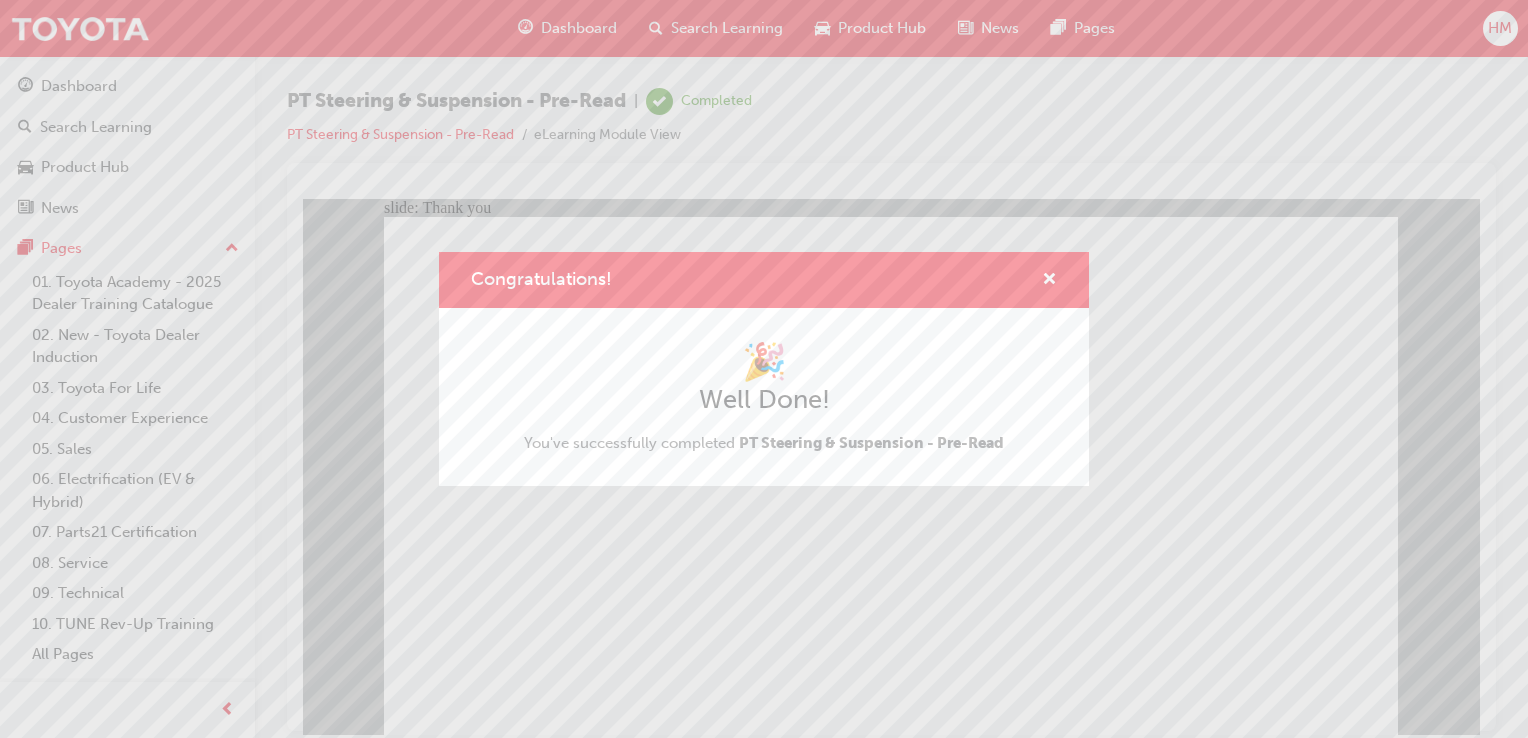 click on "Congratulations! 🎉 Well Done! You've successfully completed   PT Steering & Suspension - Pre-Read" at bounding box center [764, 369] 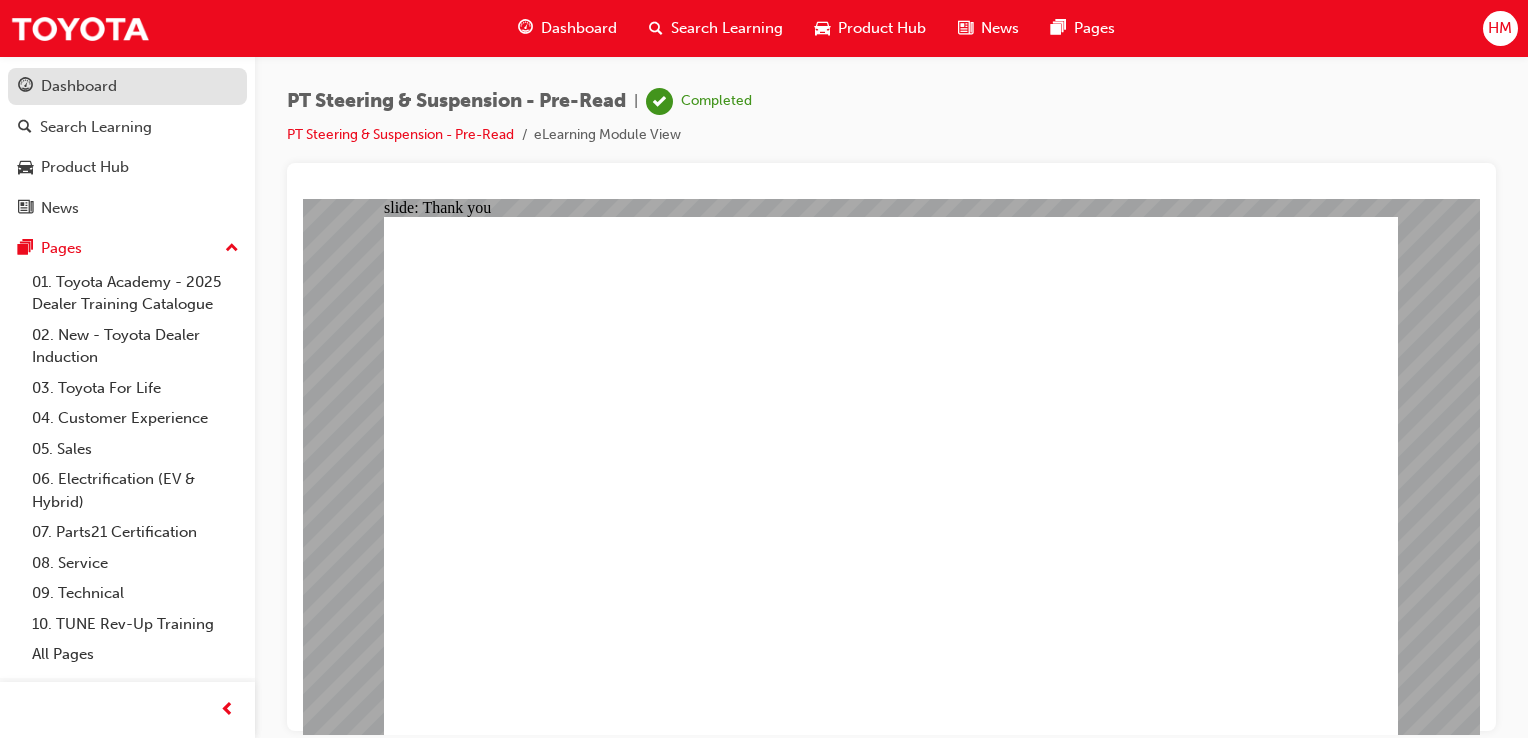 click on "Dashboard" at bounding box center (79, 86) 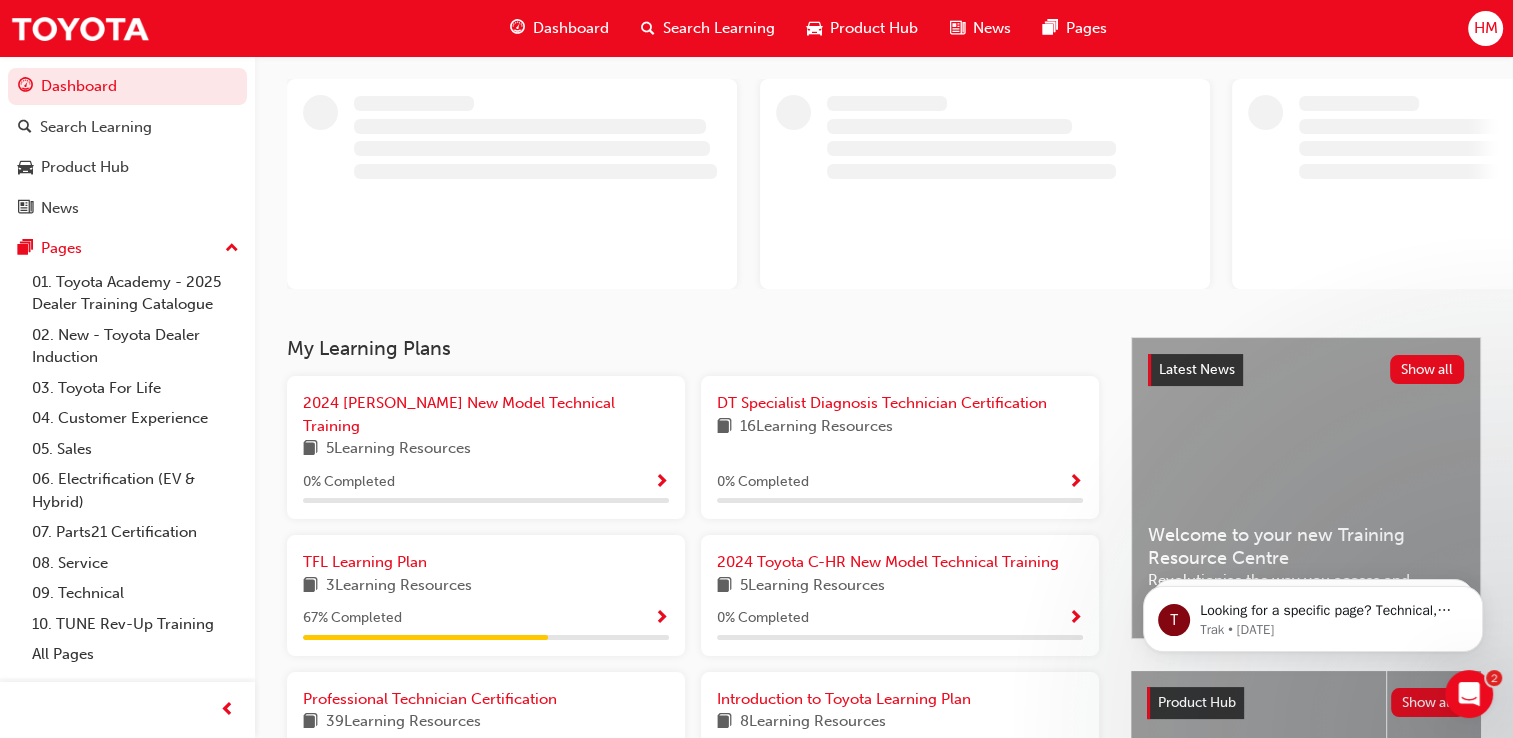 scroll, scrollTop: 300, scrollLeft: 0, axis: vertical 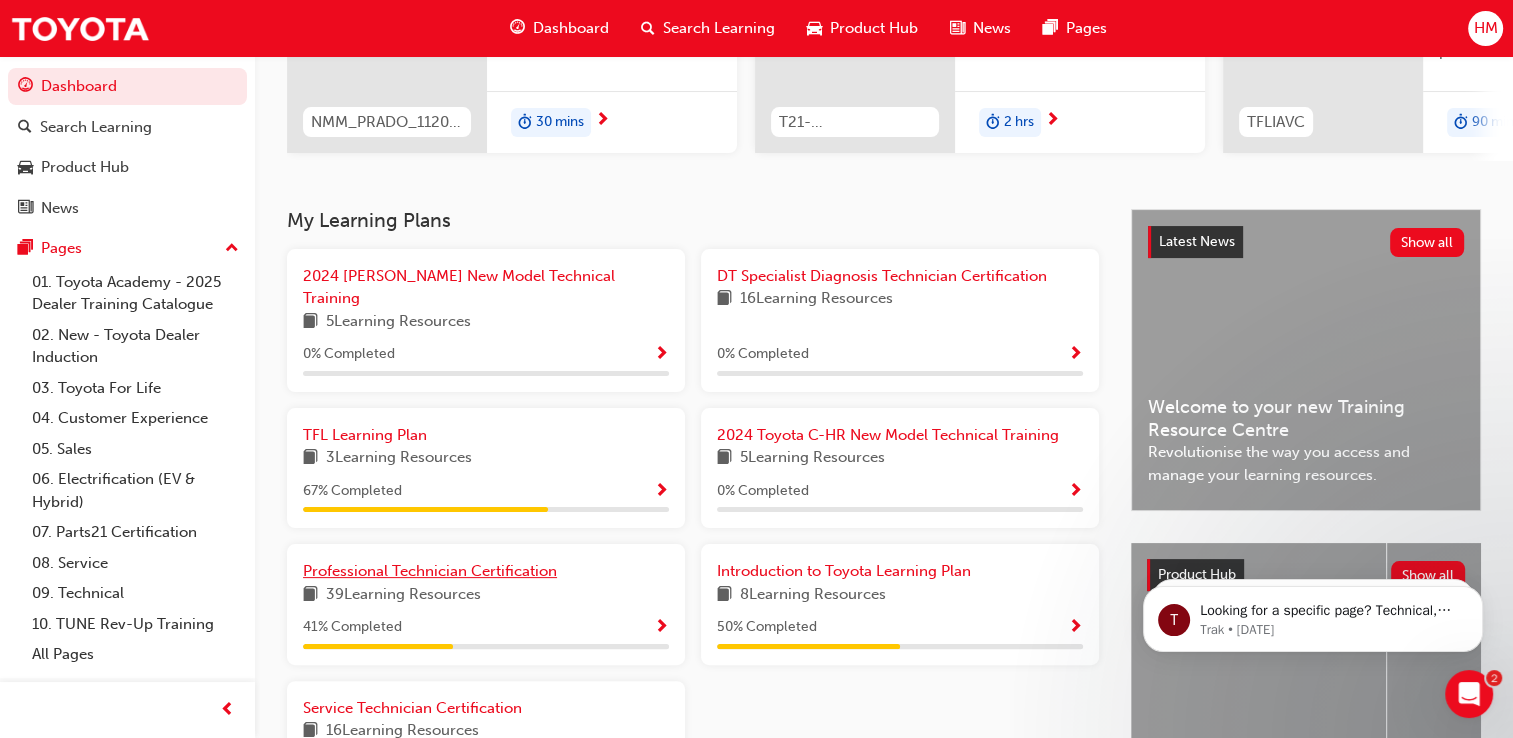 click on "Professional Technician Certification" at bounding box center [430, 571] 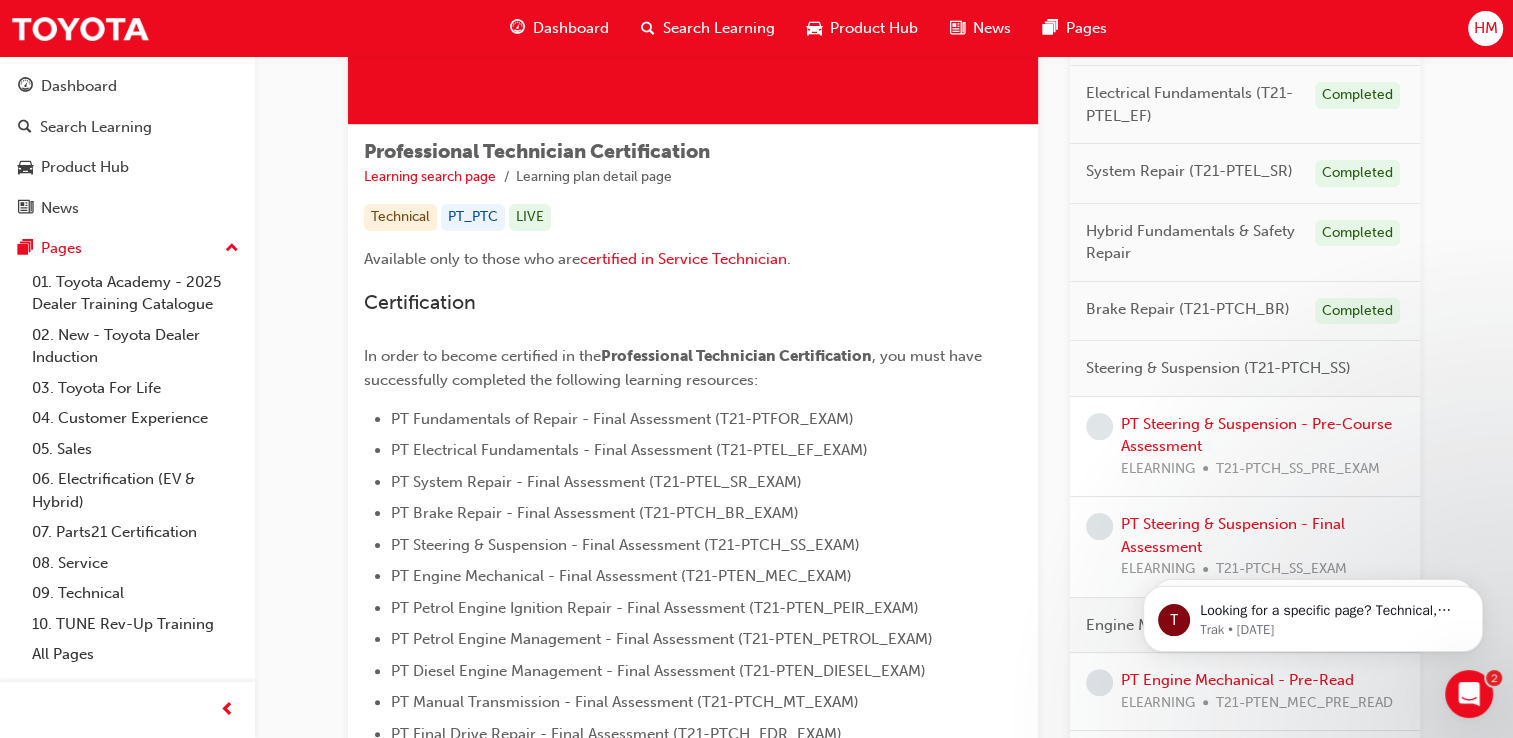 scroll, scrollTop: 400, scrollLeft: 0, axis: vertical 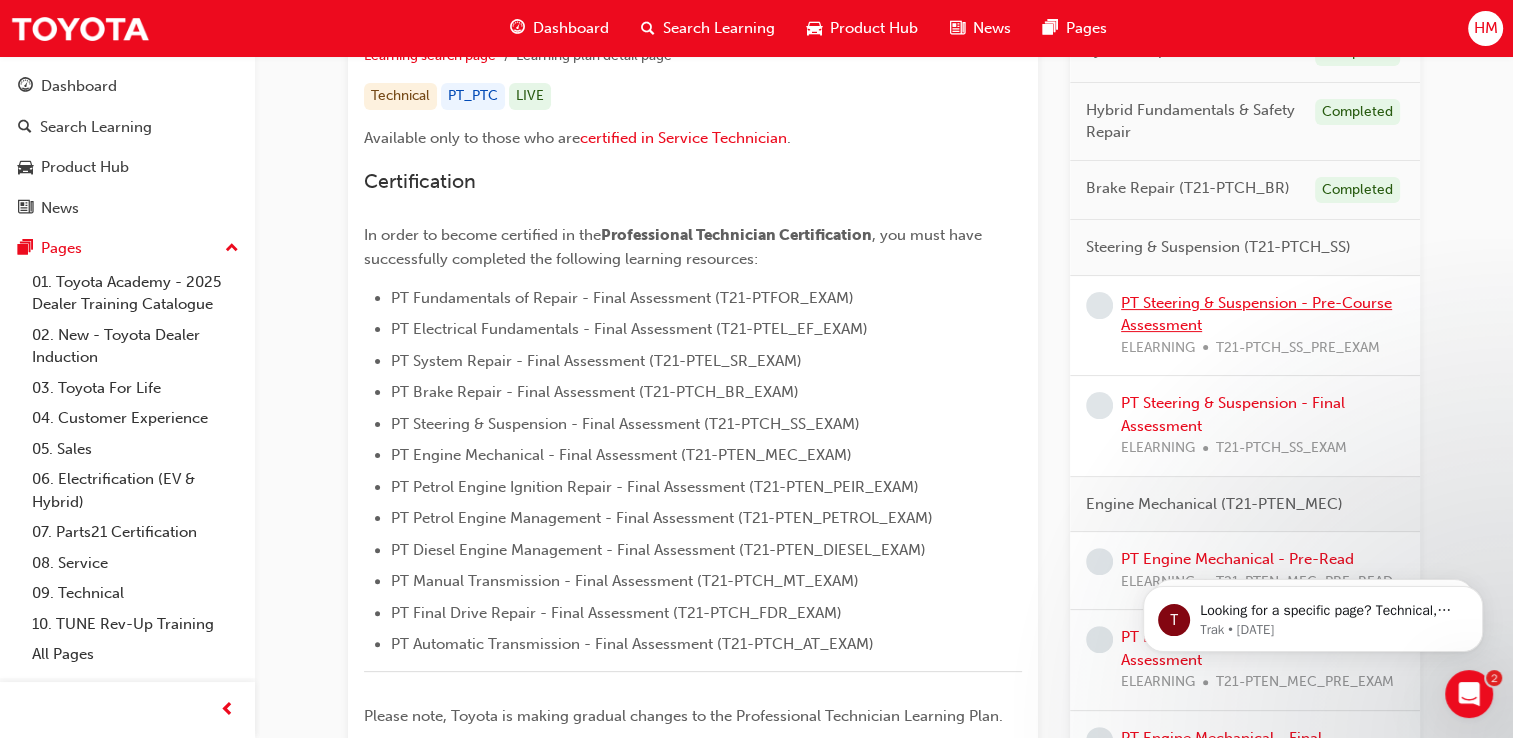 click on "PT Steering & Suspension - Pre-Course Assessment" at bounding box center [1256, 314] 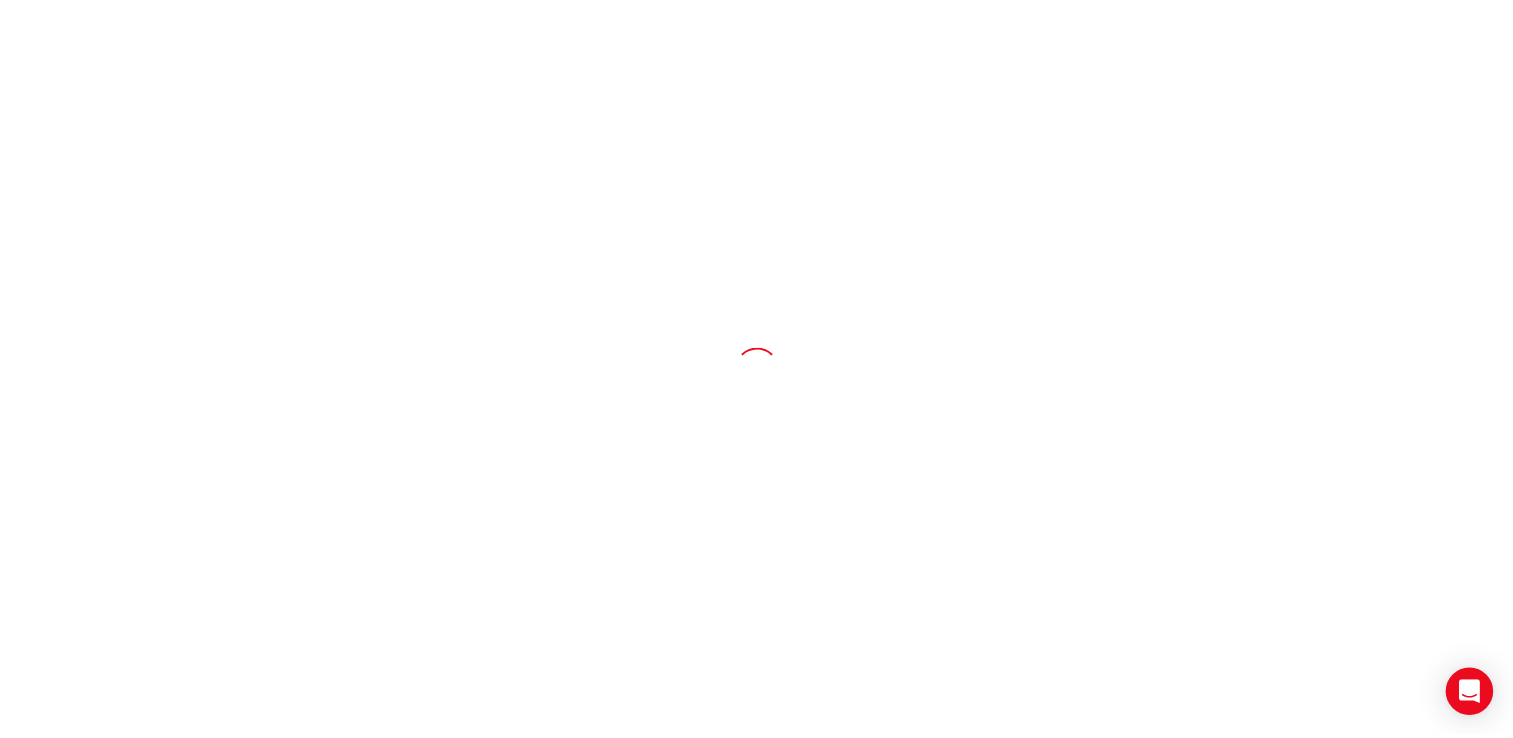 scroll, scrollTop: 0, scrollLeft: 0, axis: both 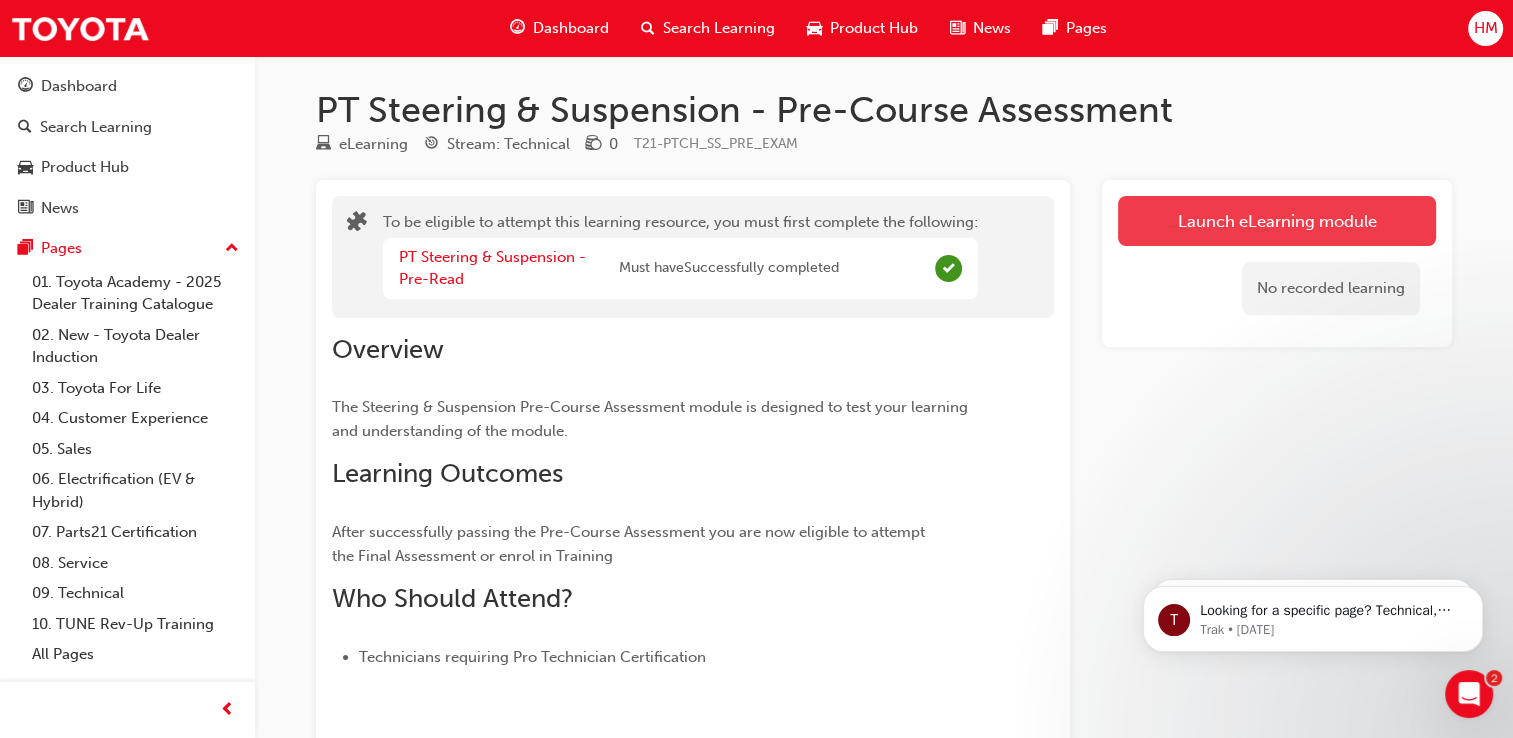 click on "Launch eLearning module" at bounding box center [1277, 221] 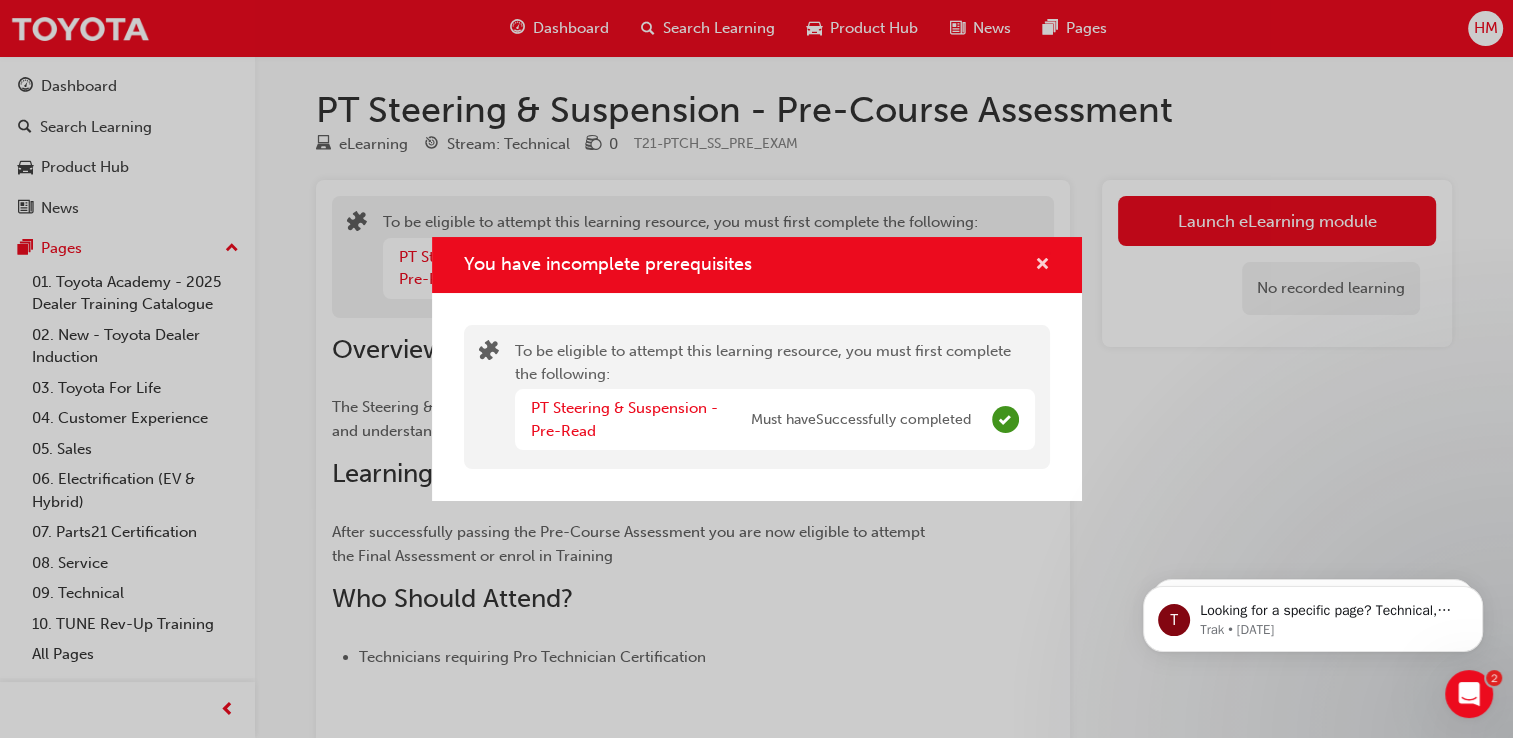 click at bounding box center [1042, 266] 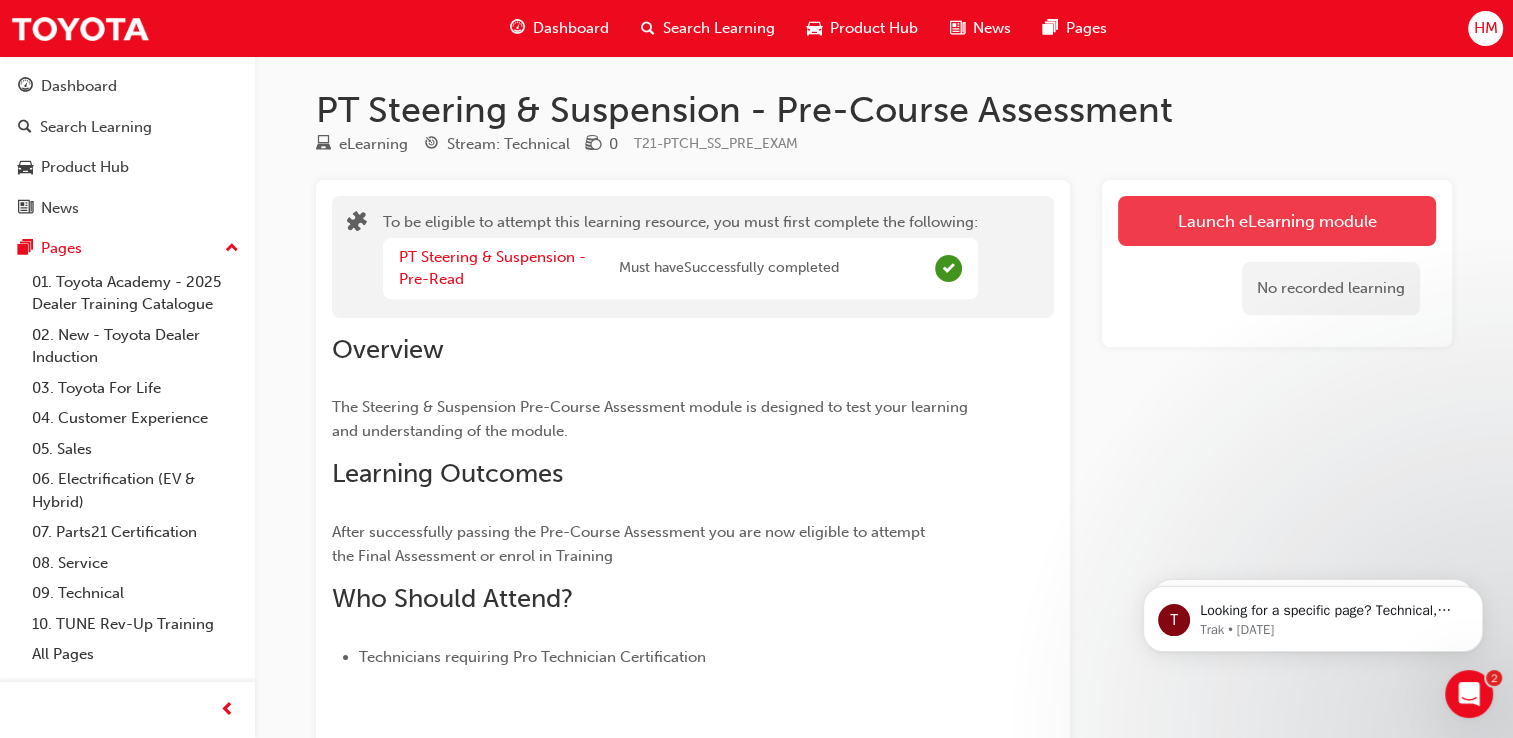 click on "Launch eLearning module" at bounding box center [1277, 221] 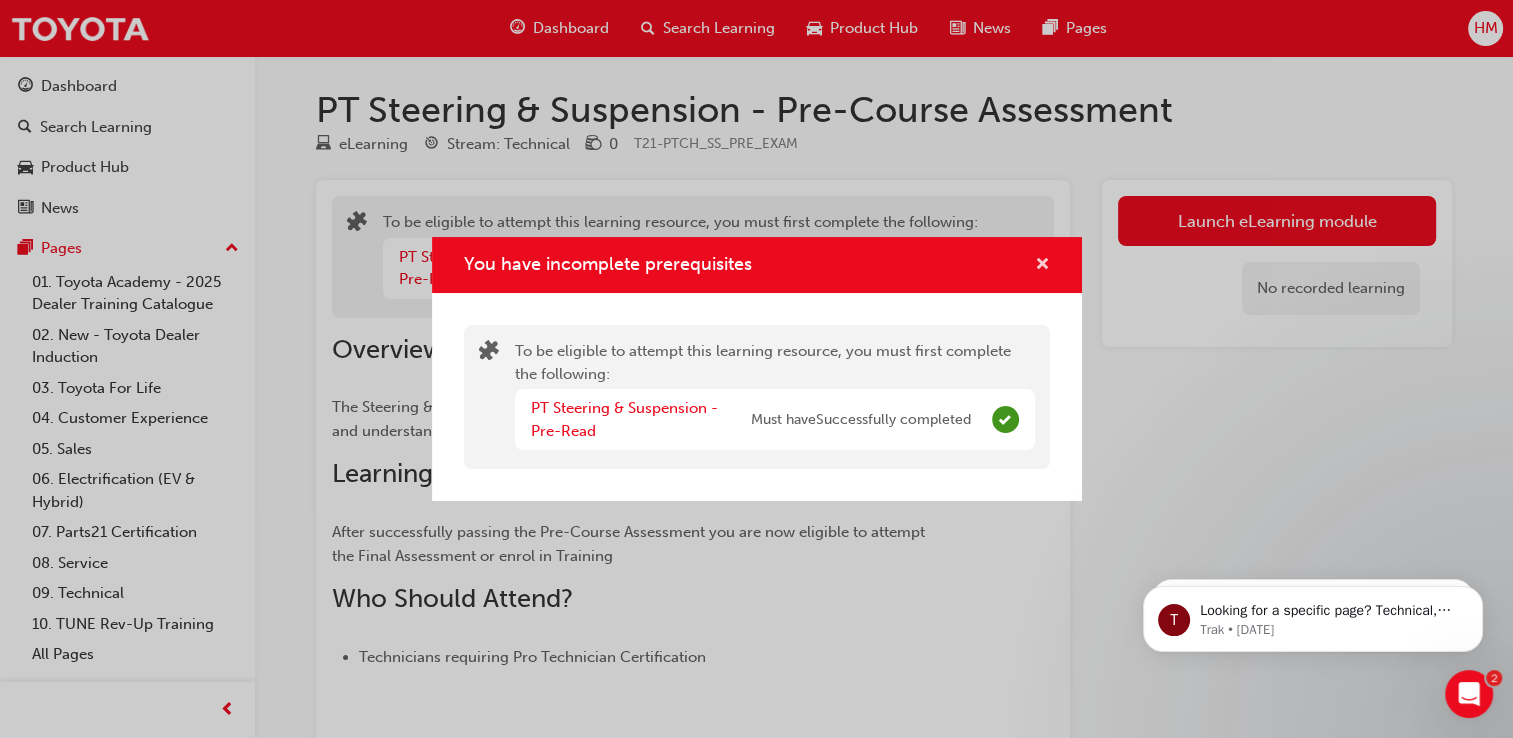 click at bounding box center [1042, 266] 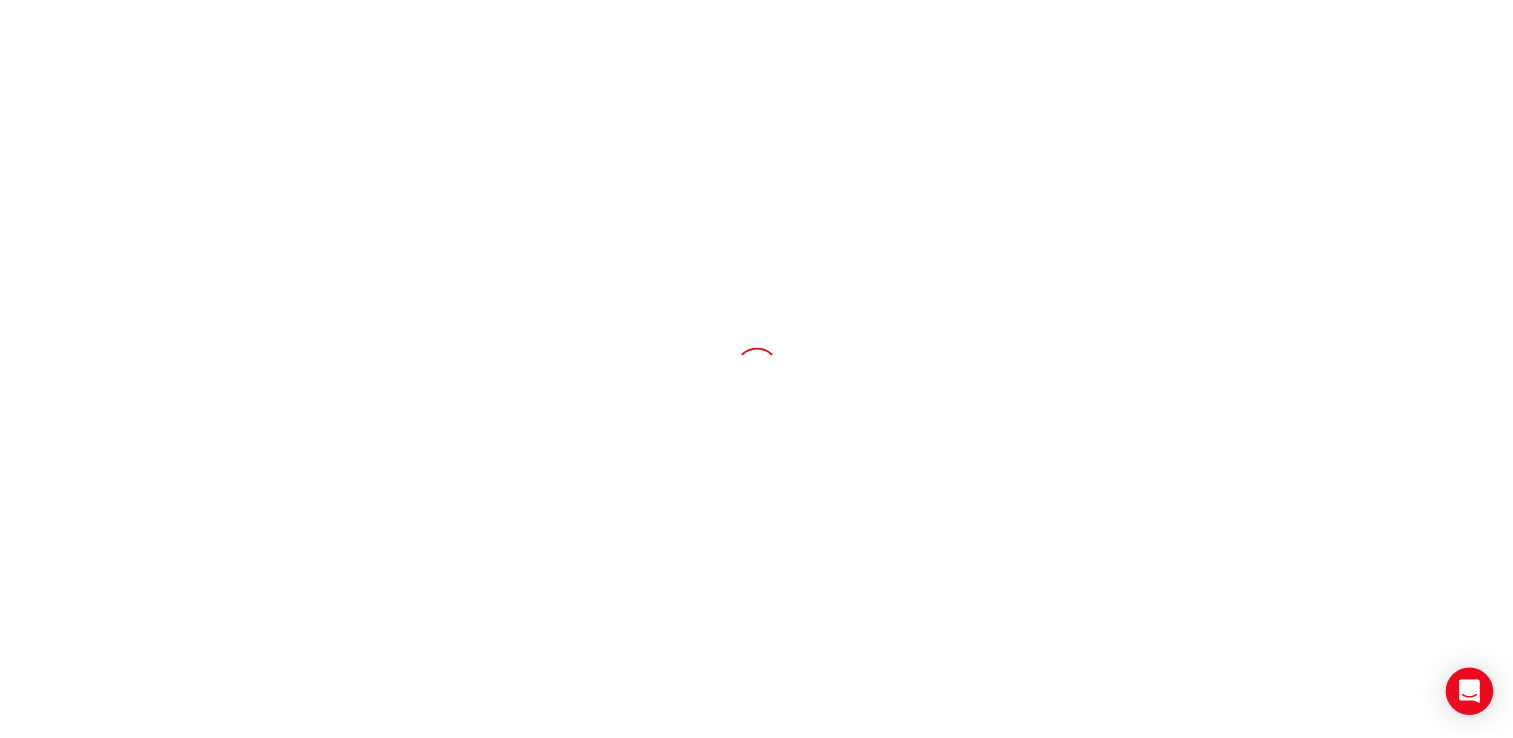 scroll, scrollTop: 0, scrollLeft: 0, axis: both 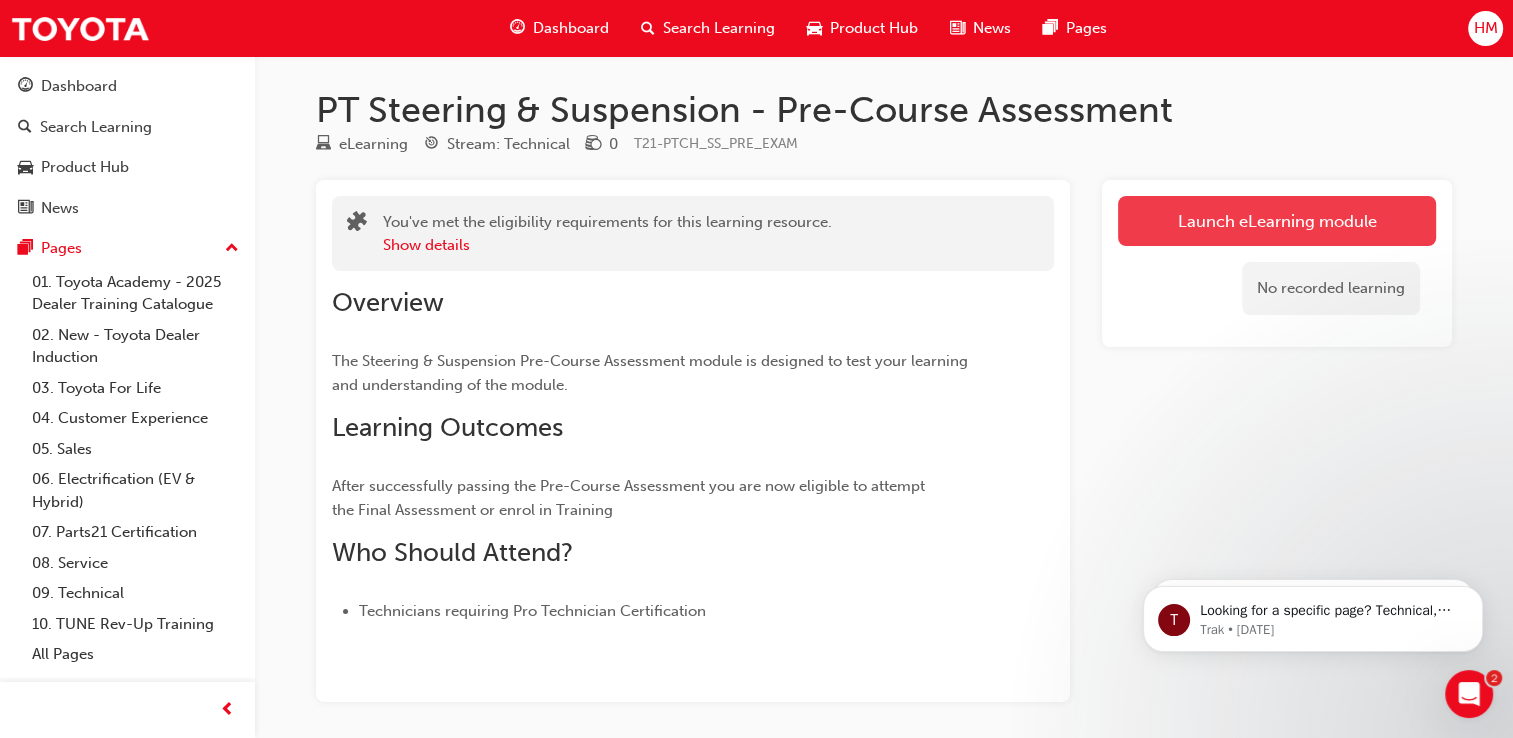 click on "Launch eLearning module" at bounding box center (1277, 221) 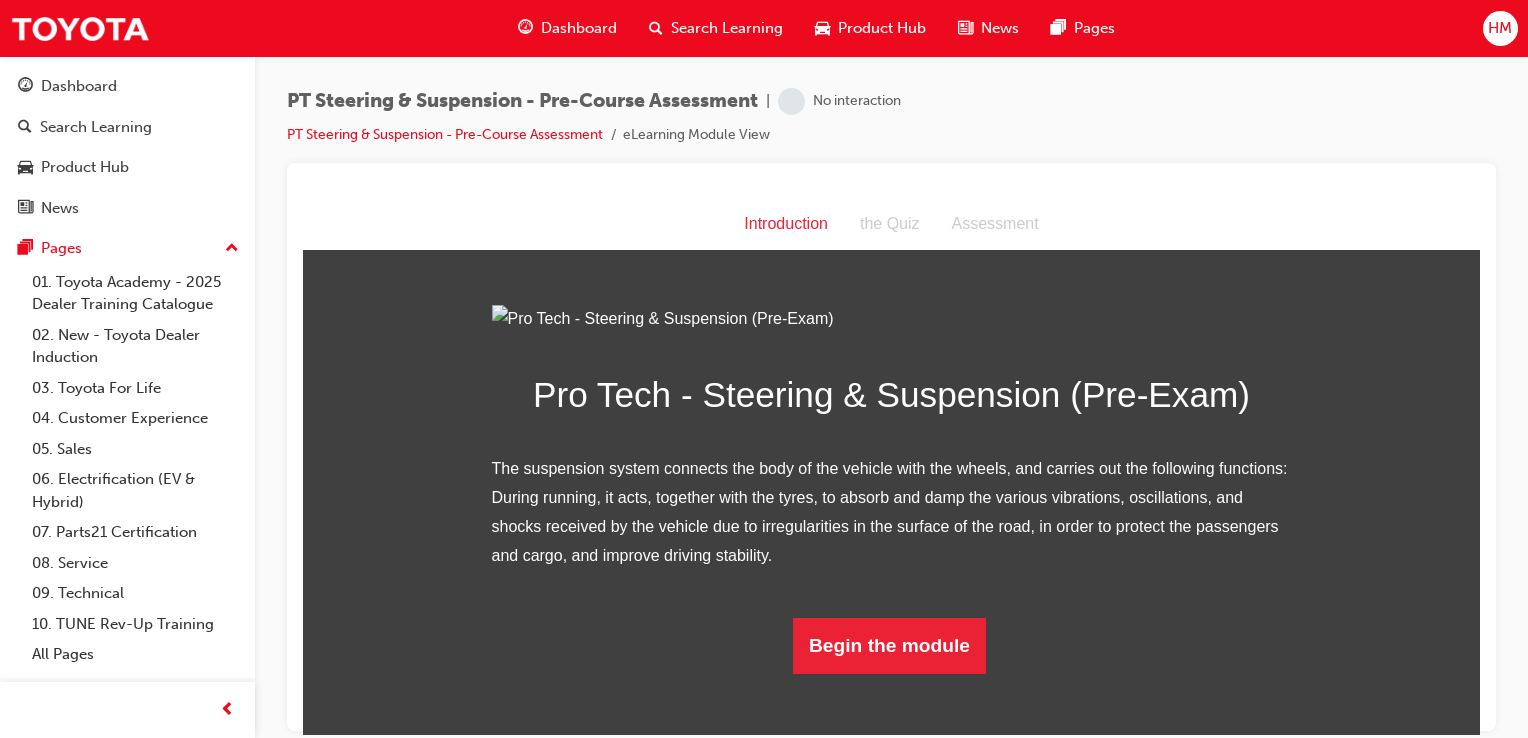 scroll, scrollTop: 159, scrollLeft: 0, axis: vertical 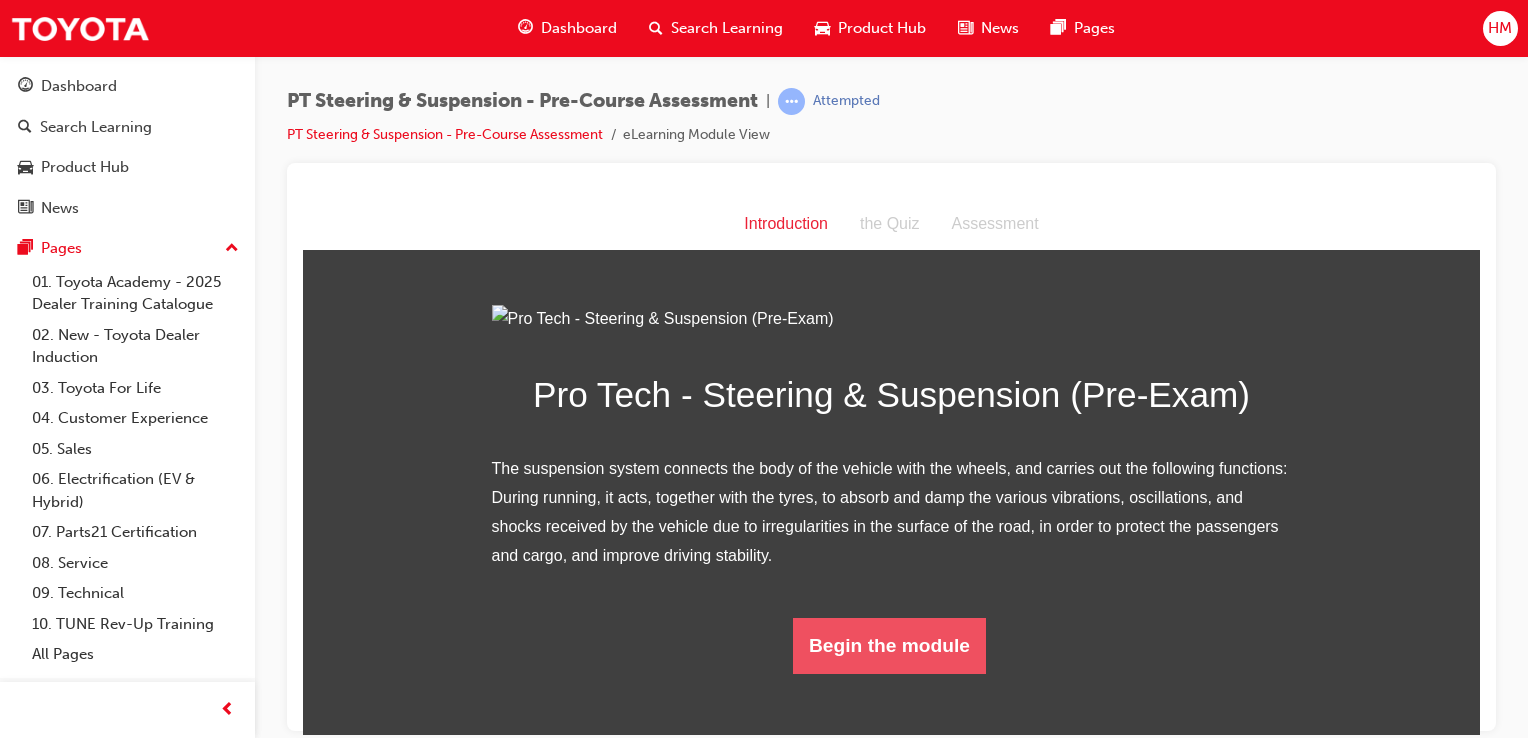 click on "Begin the module" at bounding box center [889, 645] 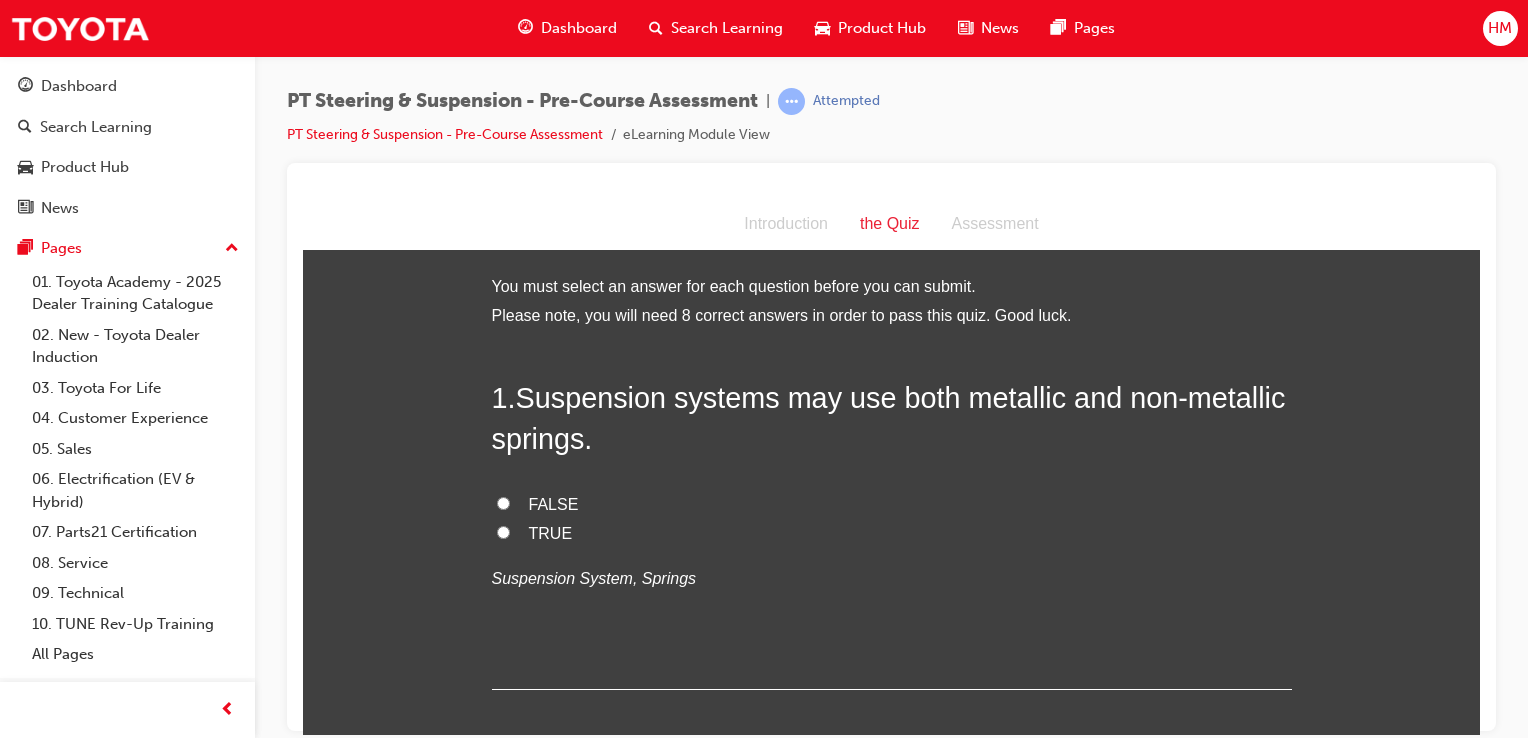 click on "TRUE" at bounding box center [892, 533] 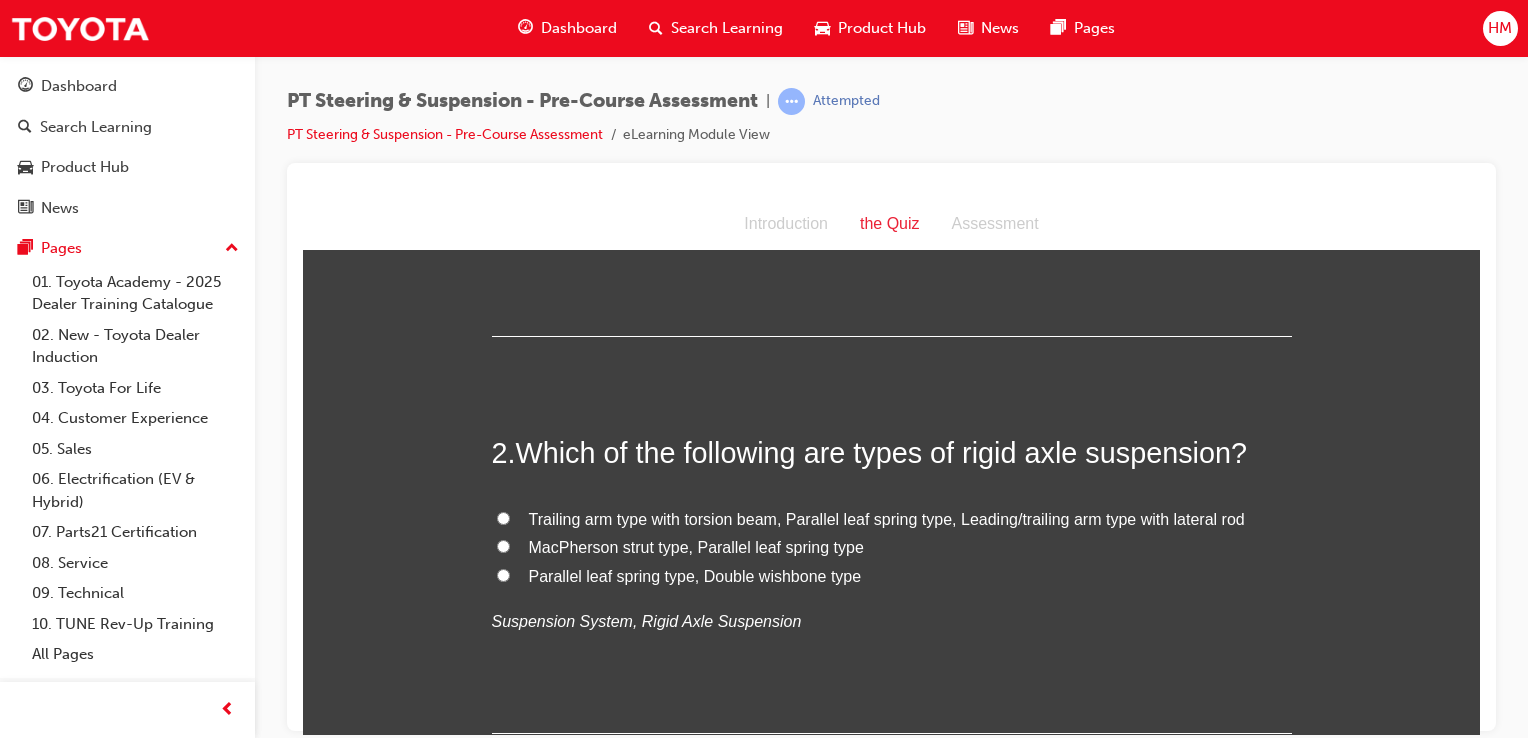 scroll, scrollTop: 400, scrollLeft: 0, axis: vertical 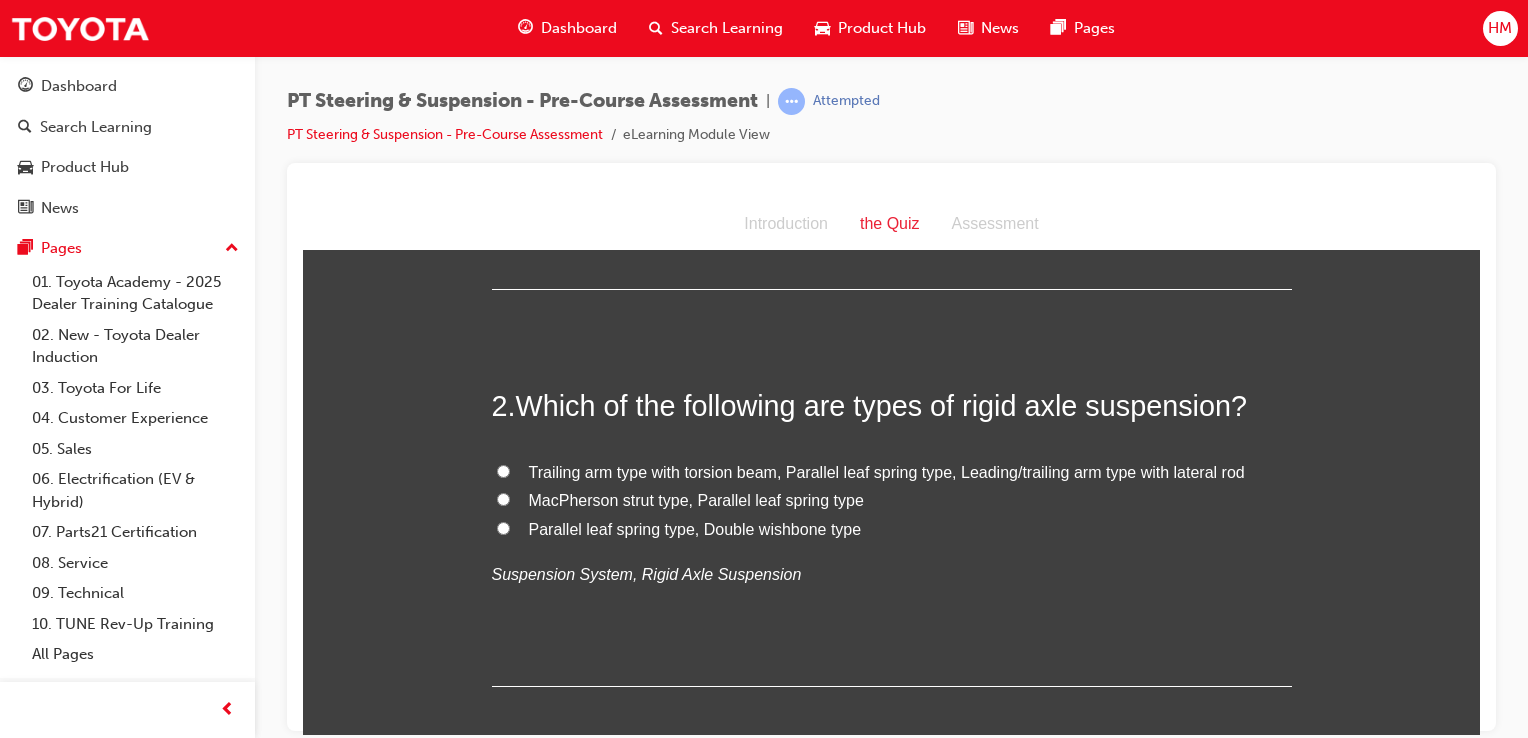 click on "Trailing arm type with torsion beam, Parallel leaf spring type, Leading/trailing arm type with lateral rod" at bounding box center [887, 471] 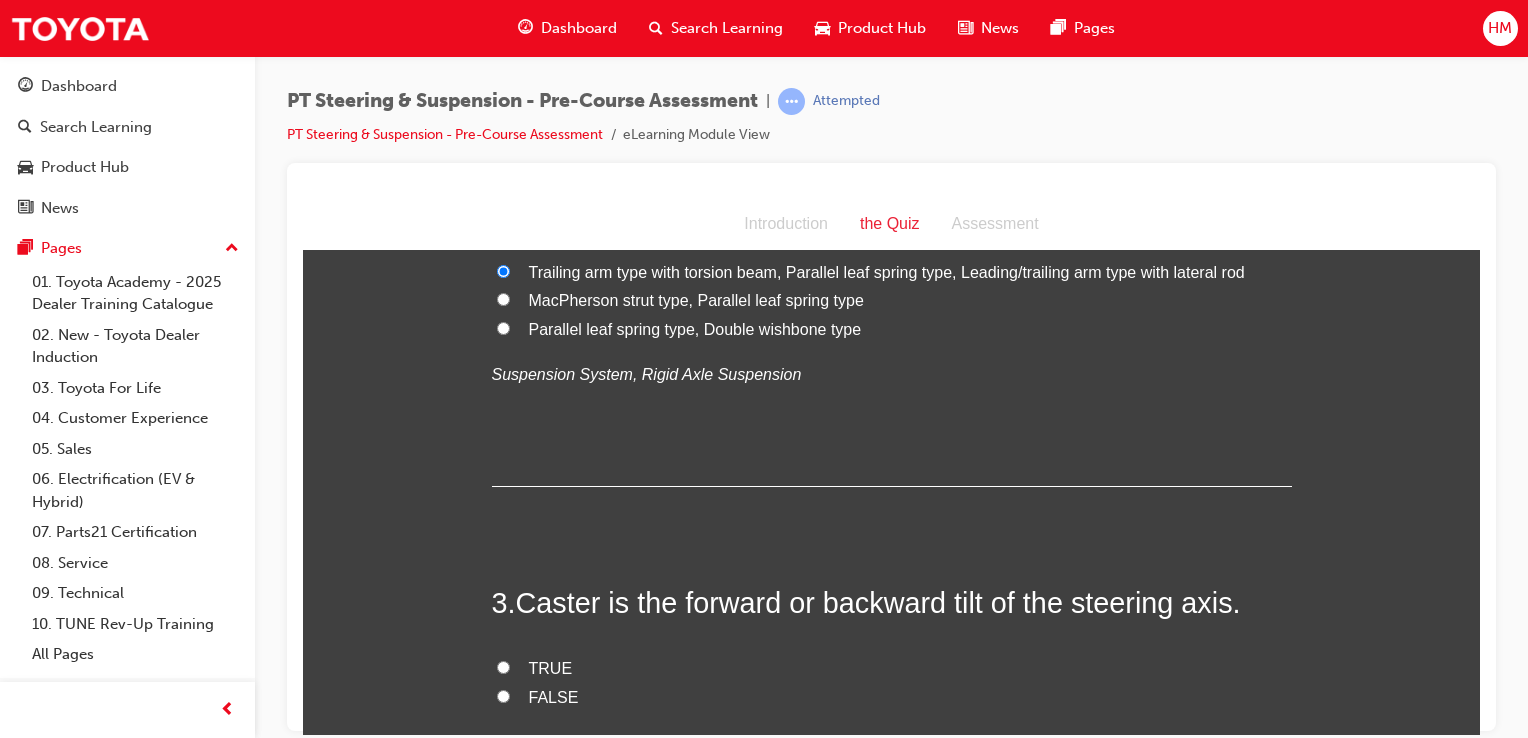 scroll, scrollTop: 700, scrollLeft: 0, axis: vertical 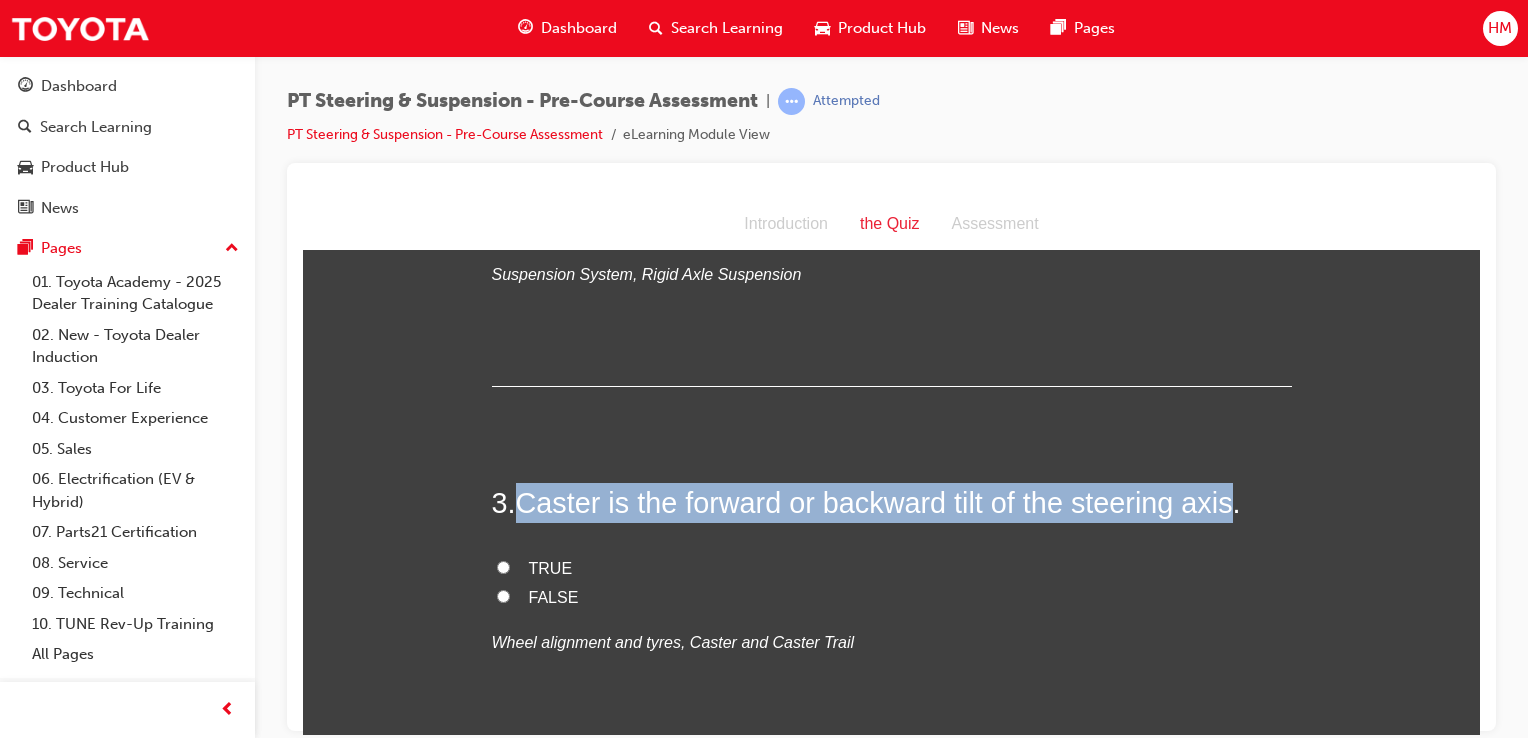 drag, startPoint x: 518, startPoint y: 504, endPoint x: 1229, endPoint y: 494, distance: 711.0703 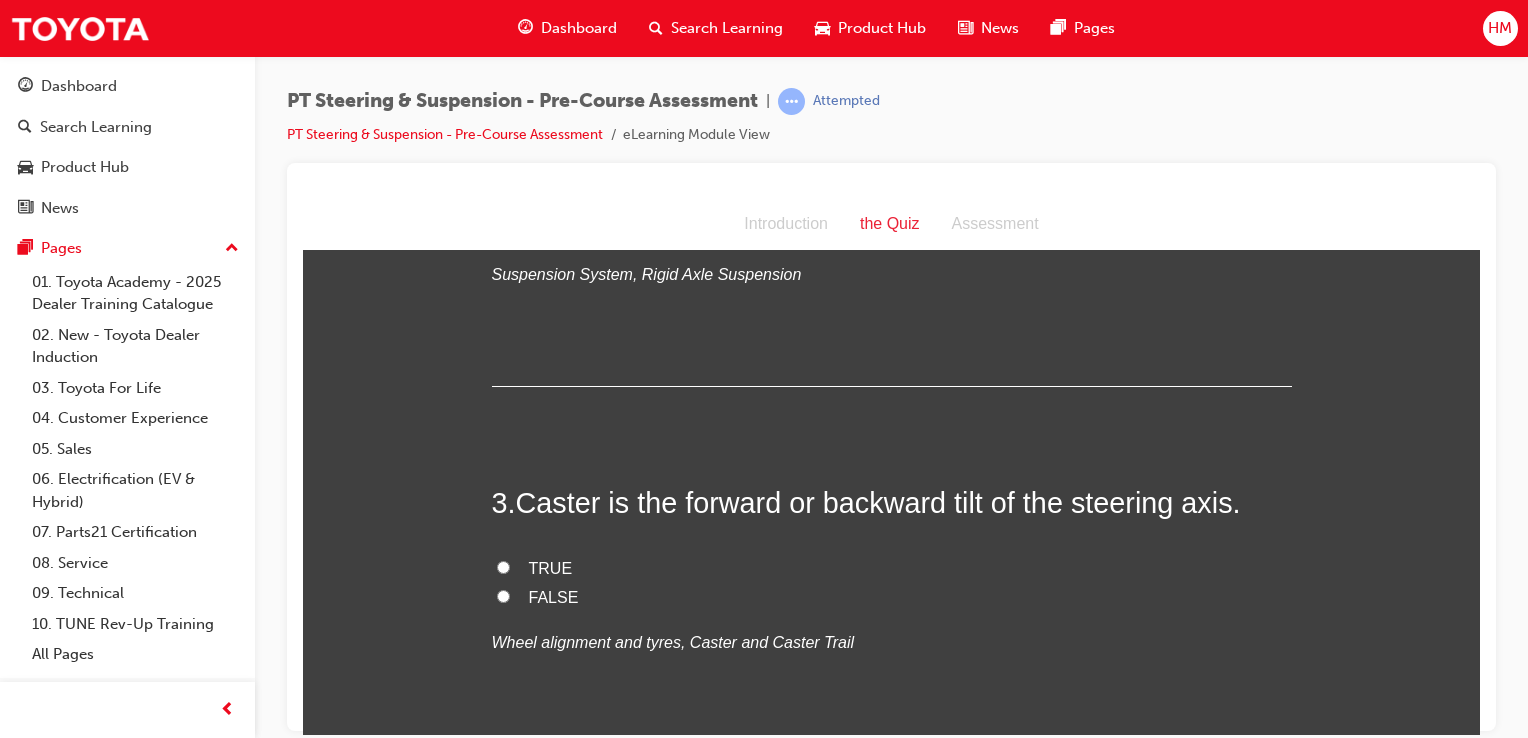 click on "TRUE" at bounding box center (551, 567) 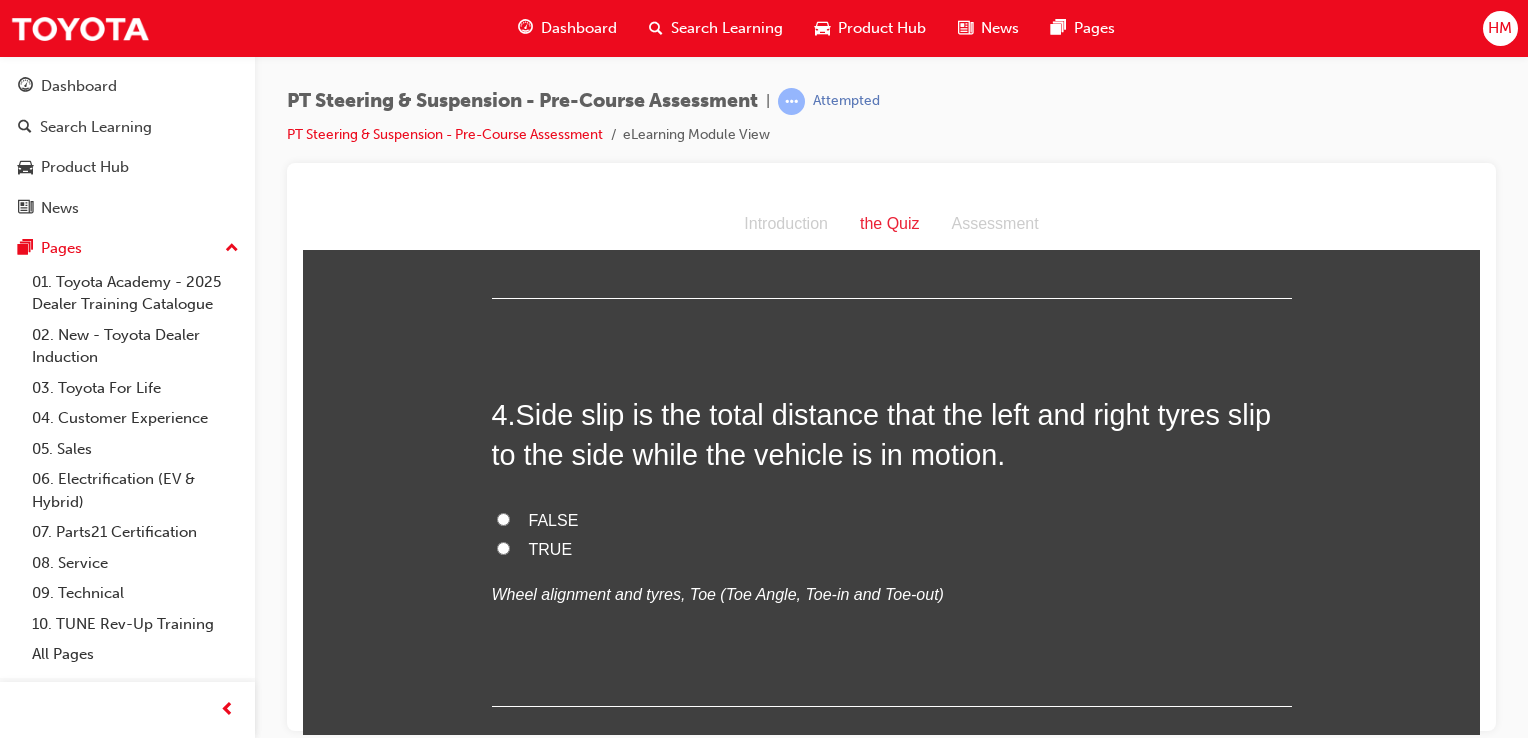 scroll, scrollTop: 1200, scrollLeft: 0, axis: vertical 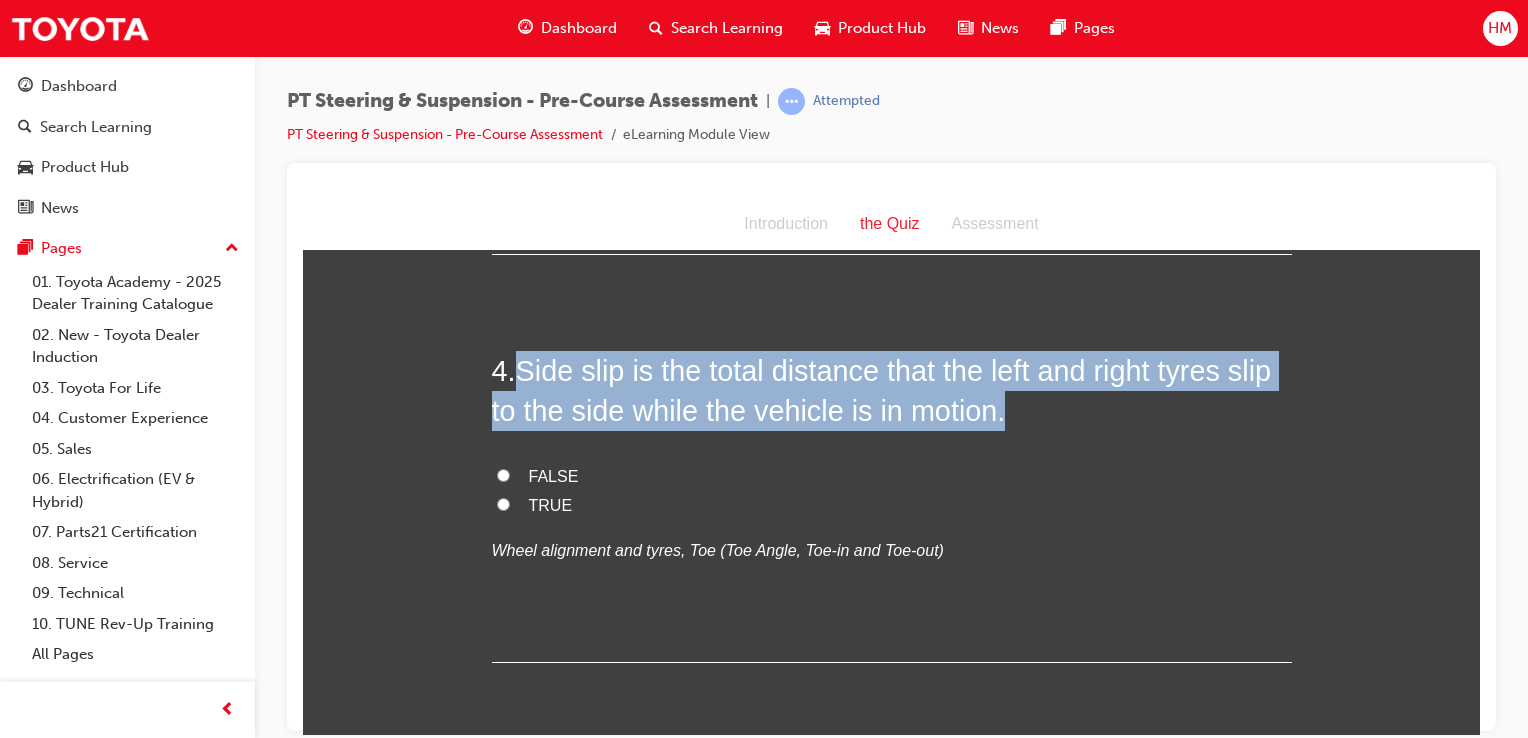 drag, startPoint x: 517, startPoint y: 368, endPoint x: 1012, endPoint y: 407, distance: 496.534 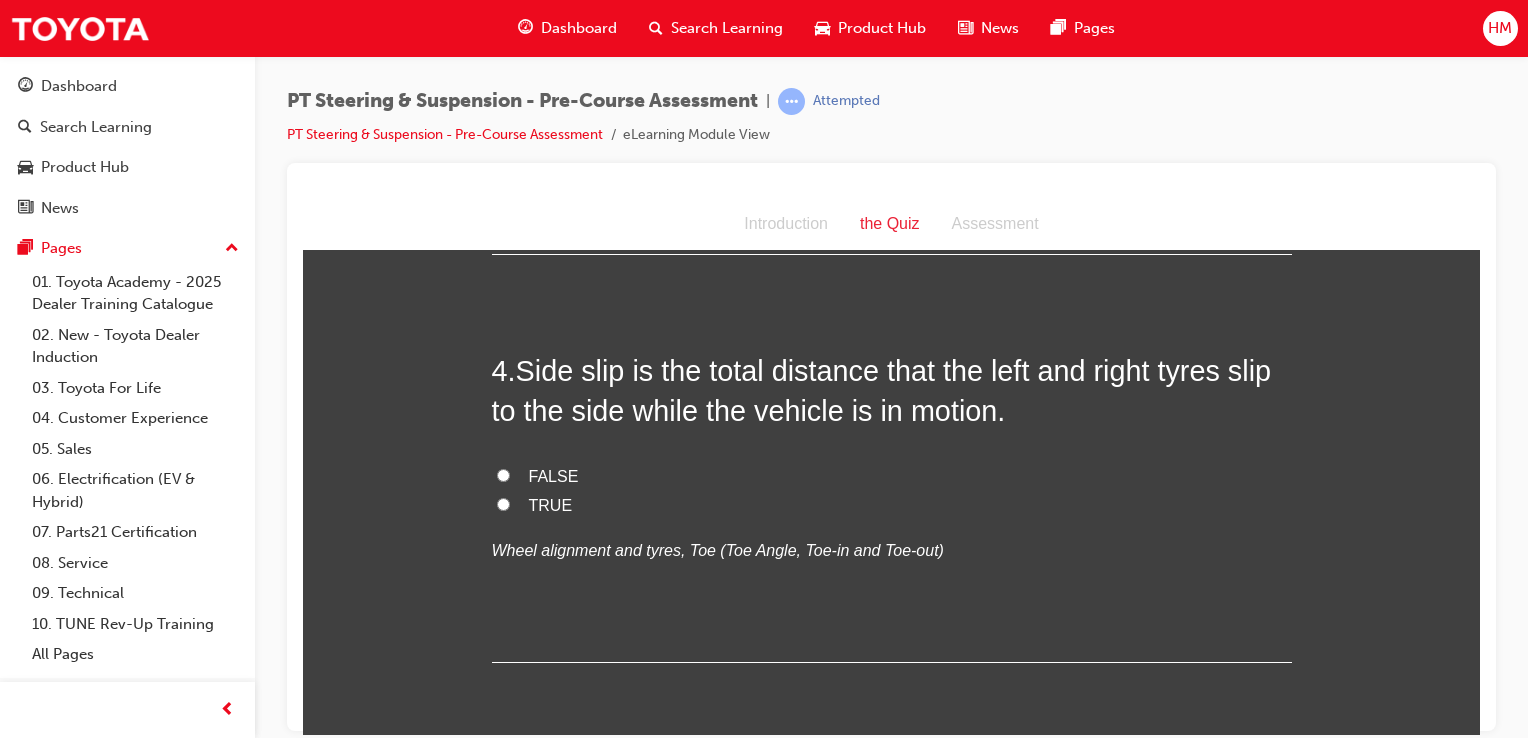click on "FALSE" at bounding box center (554, 475) 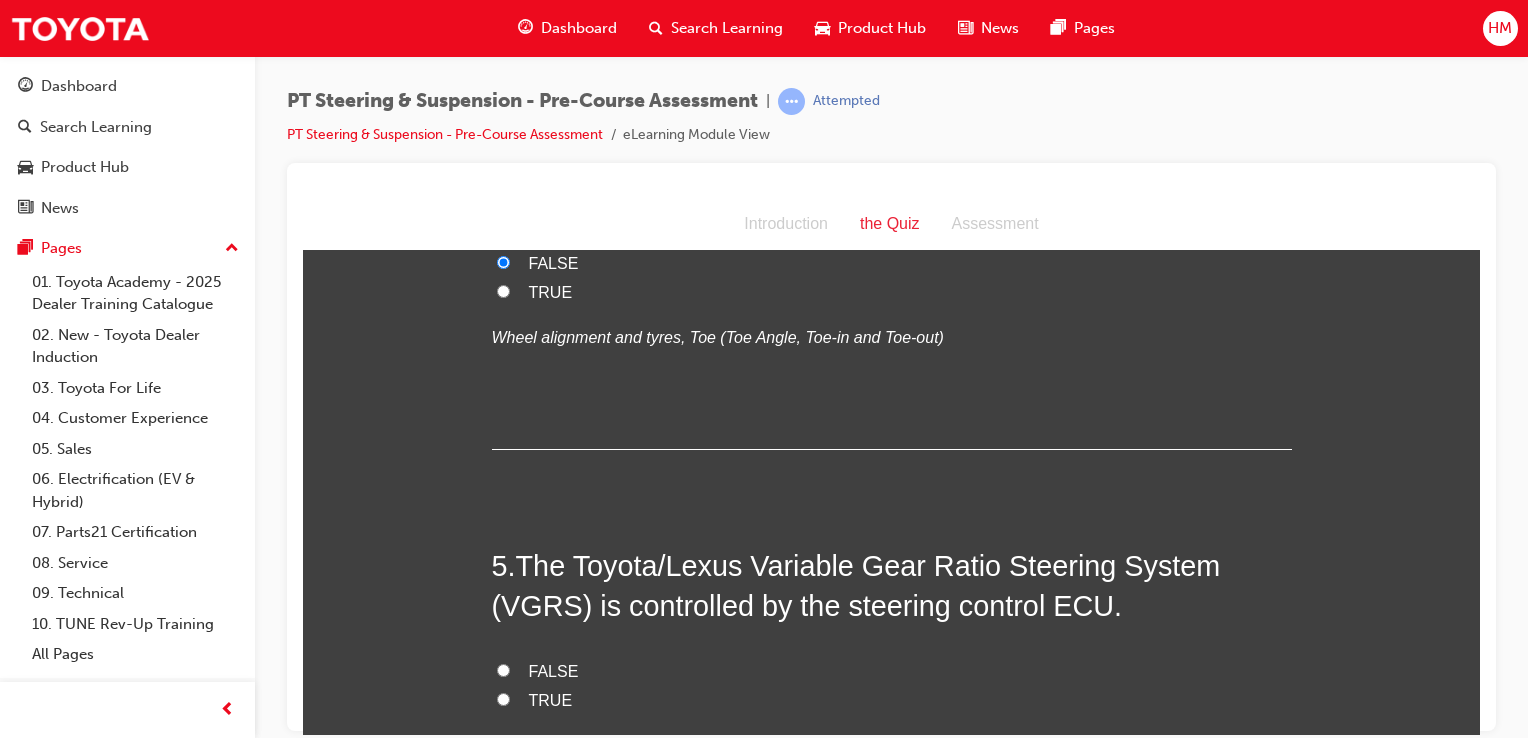 scroll, scrollTop: 1600, scrollLeft: 0, axis: vertical 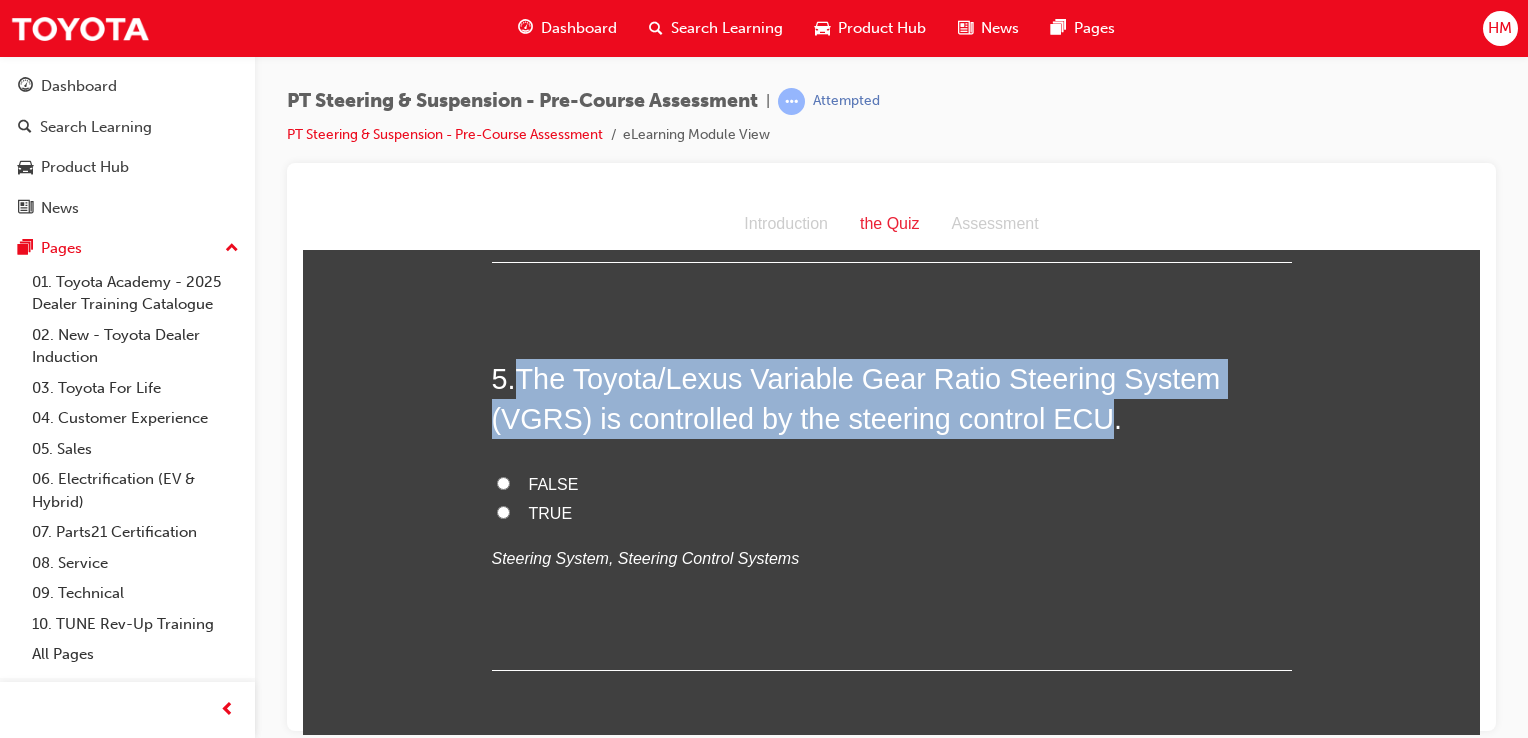 drag, startPoint x: 520, startPoint y: 373, endPoint x: 1093, endPoint y: 404, distance: 573.83795 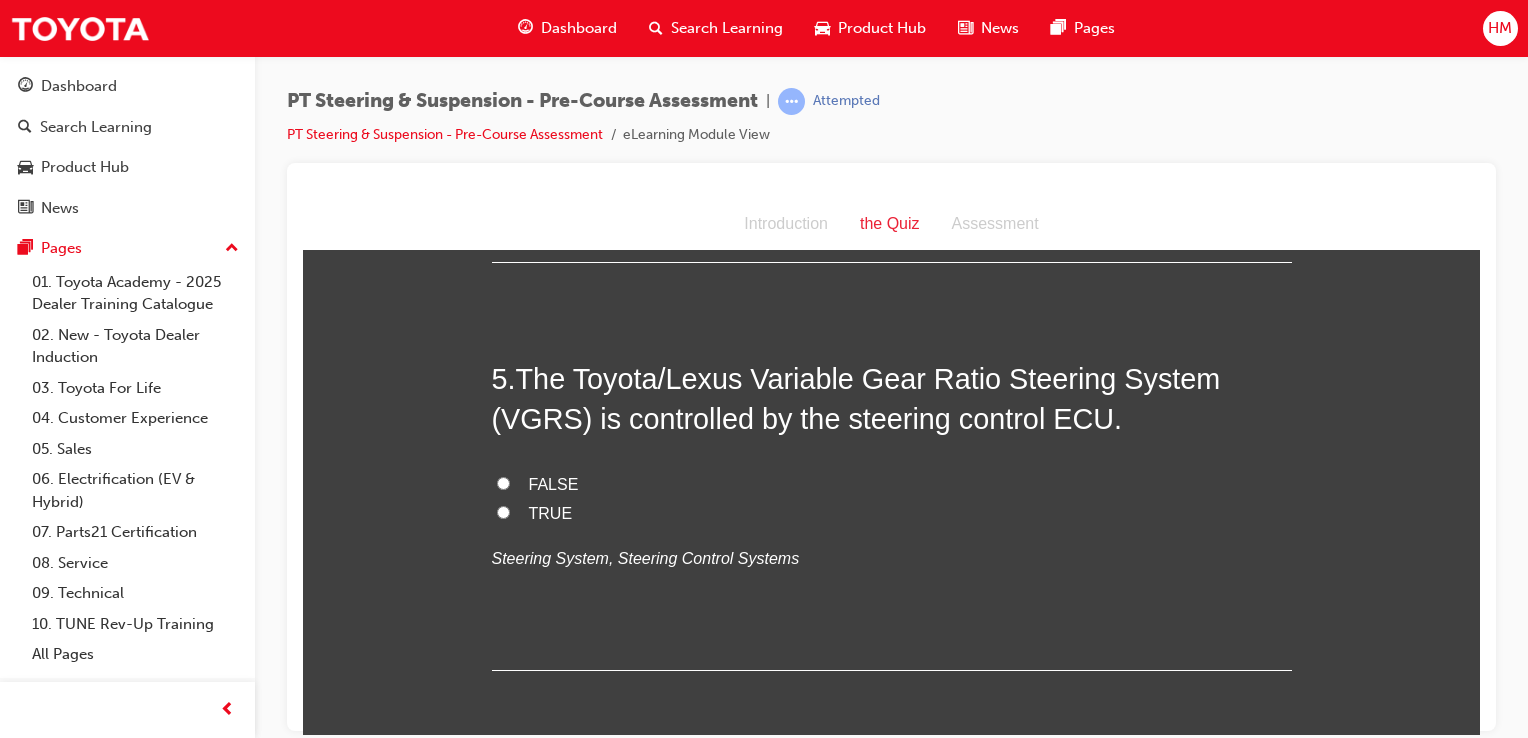 click on "TRUE" at bounding box center [892, 513] 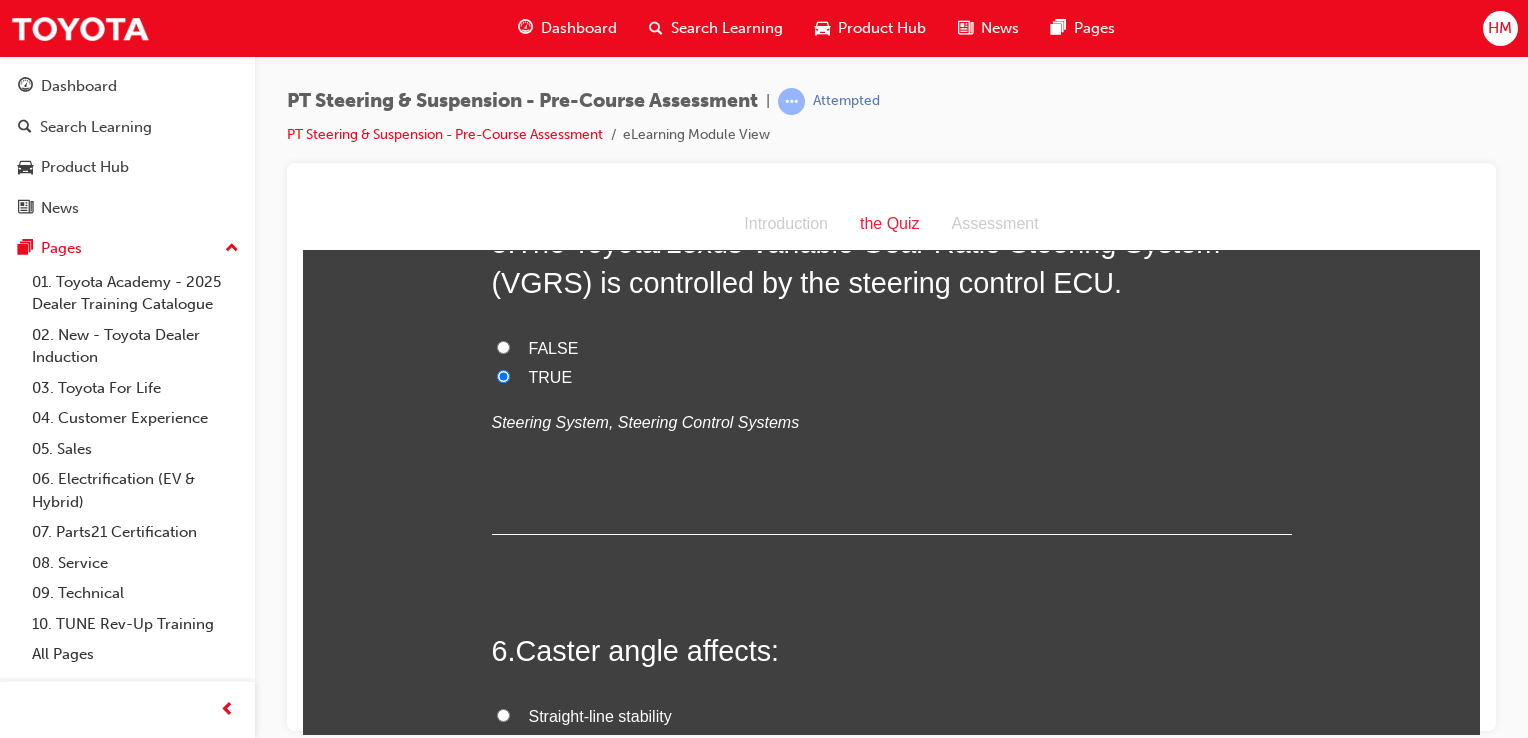 scroll, scrollTop: 2000, scrollLeft: 0, axis: vertical 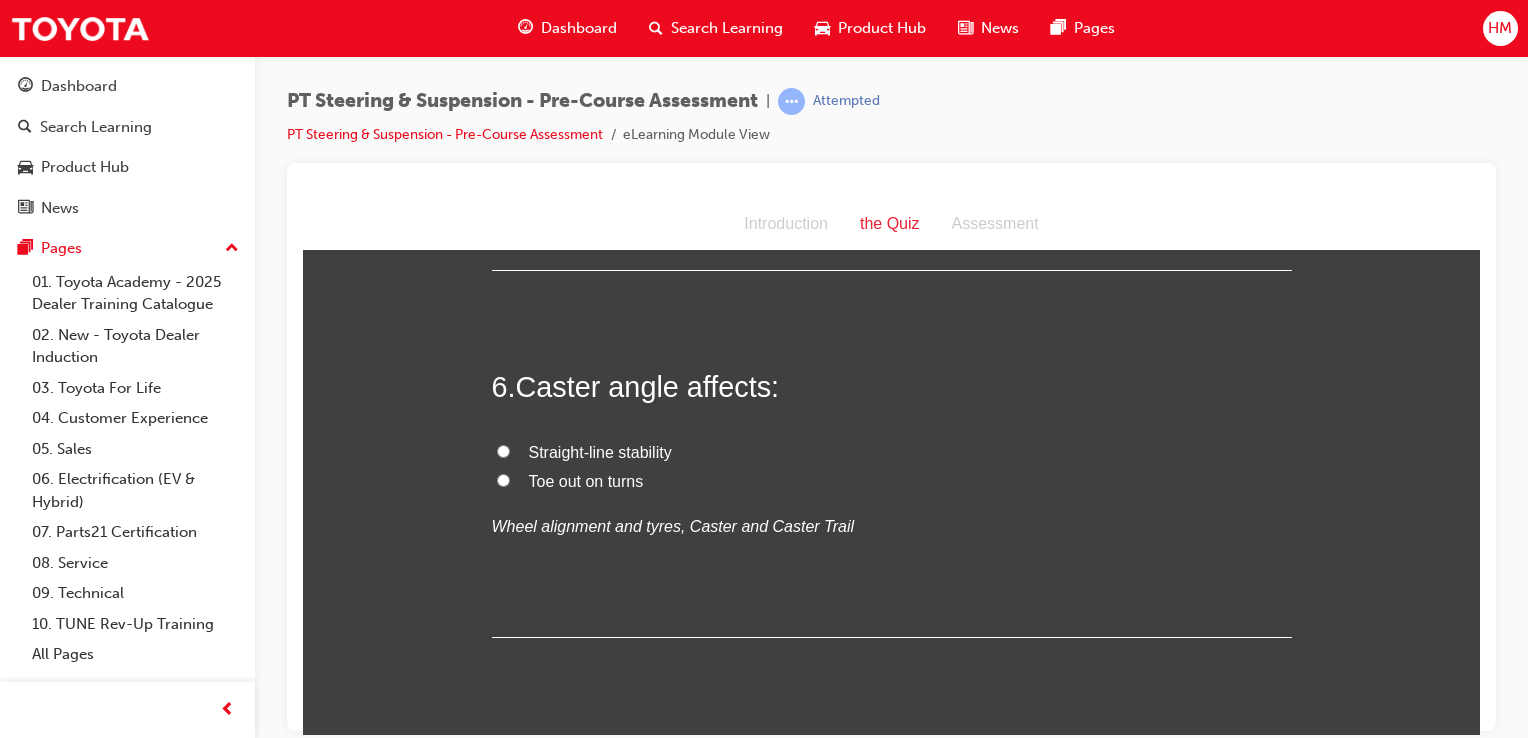 click on "Straight-line stability" at bounding box center [600, 451] 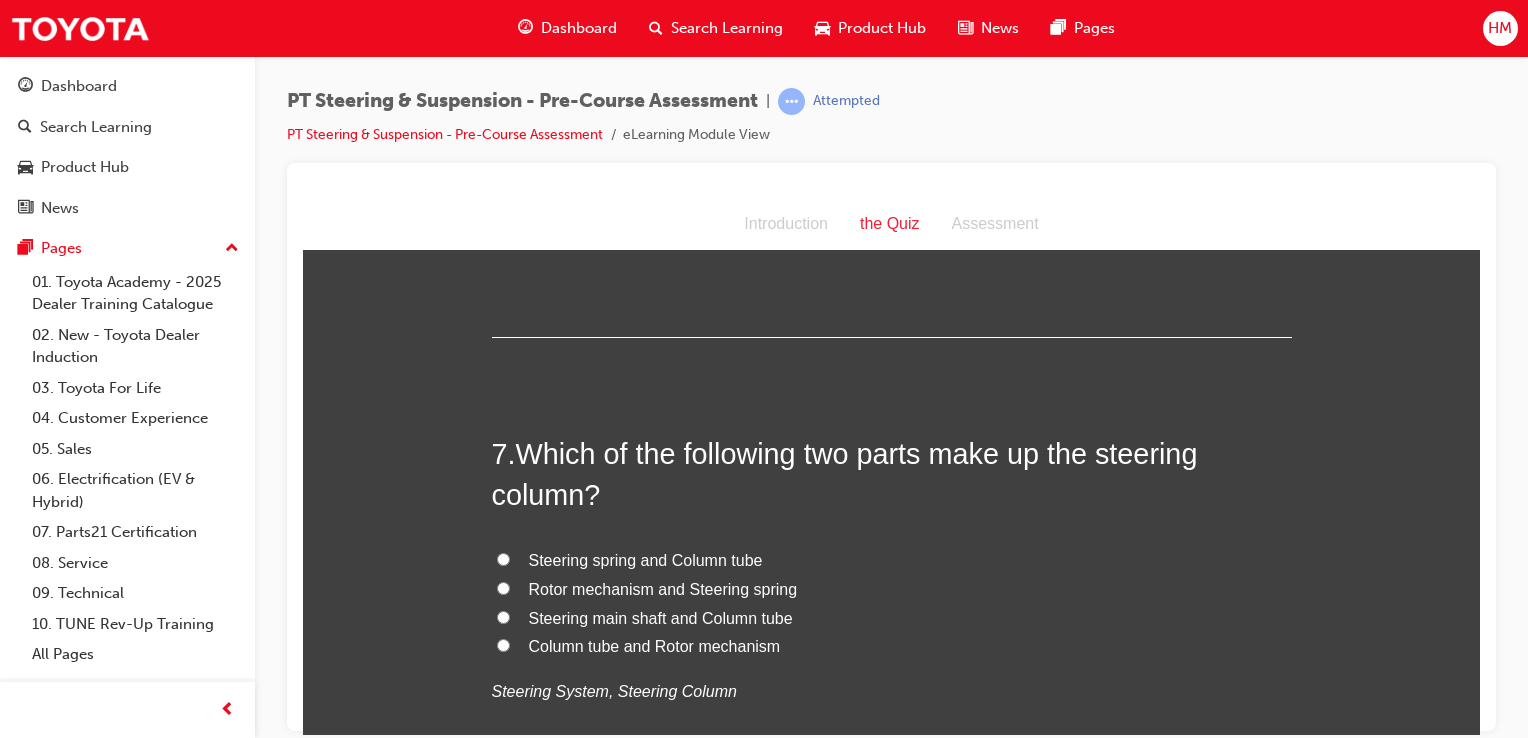 scroll, scrollTop: 2400, scrollLeft: 0, axis: vertical 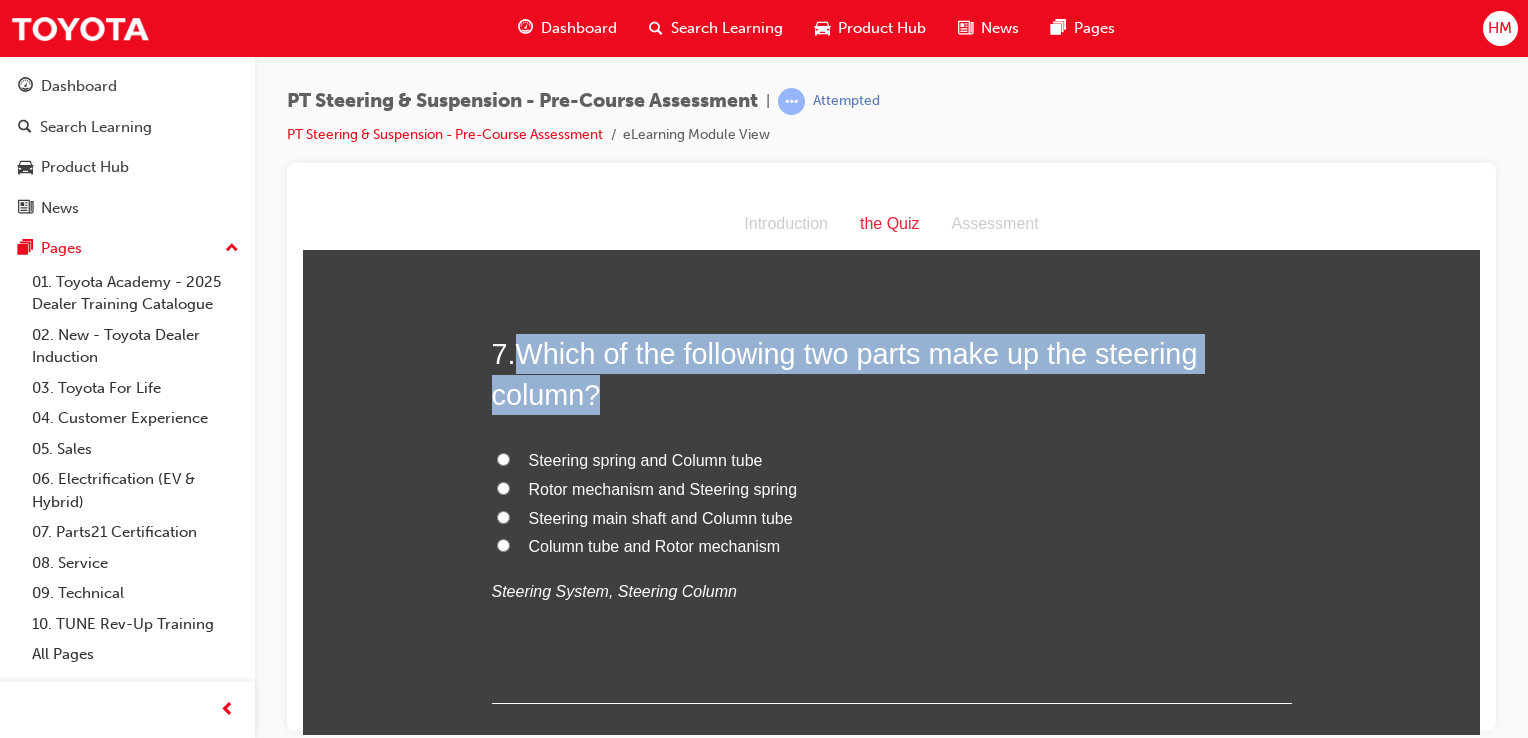 drag, startPoint x: 516, startPoint y: 349, endPoint x: 656, endPoint y: 378, distance: 142.97203 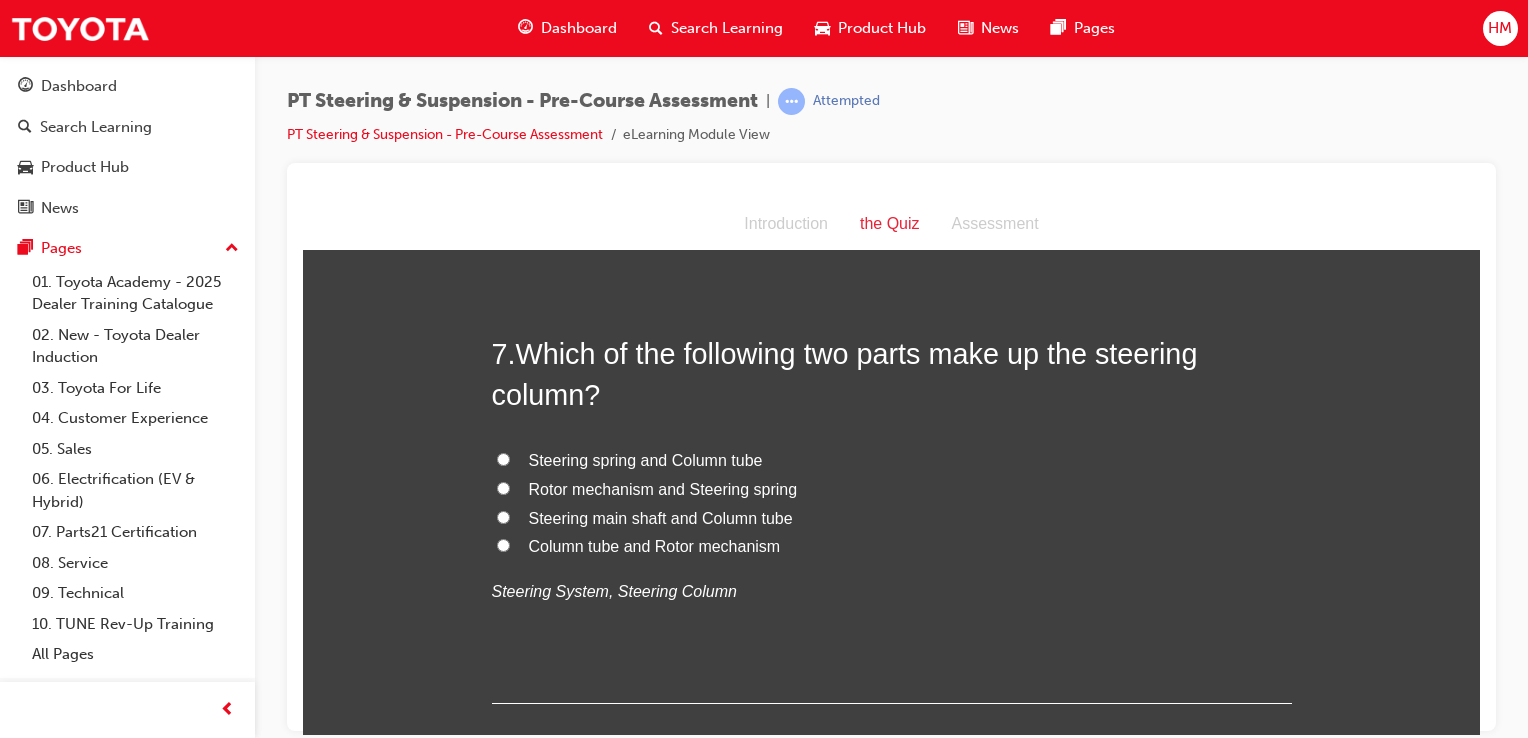 click on "Steering main shaft and Column tube" at bounding box center [661, 517] 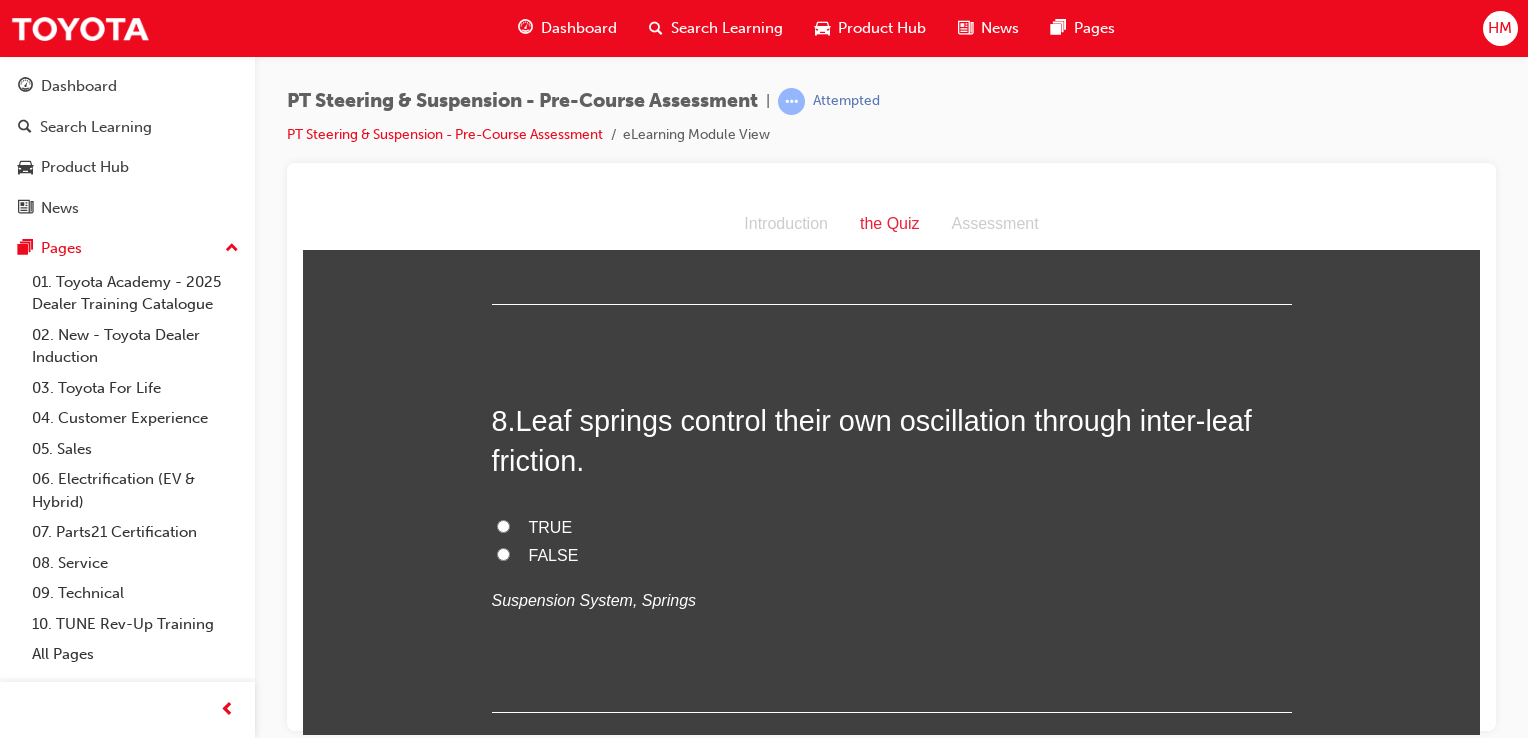 scroll, scrollTop: 2800, scrollLeft: 0, axis: vertical 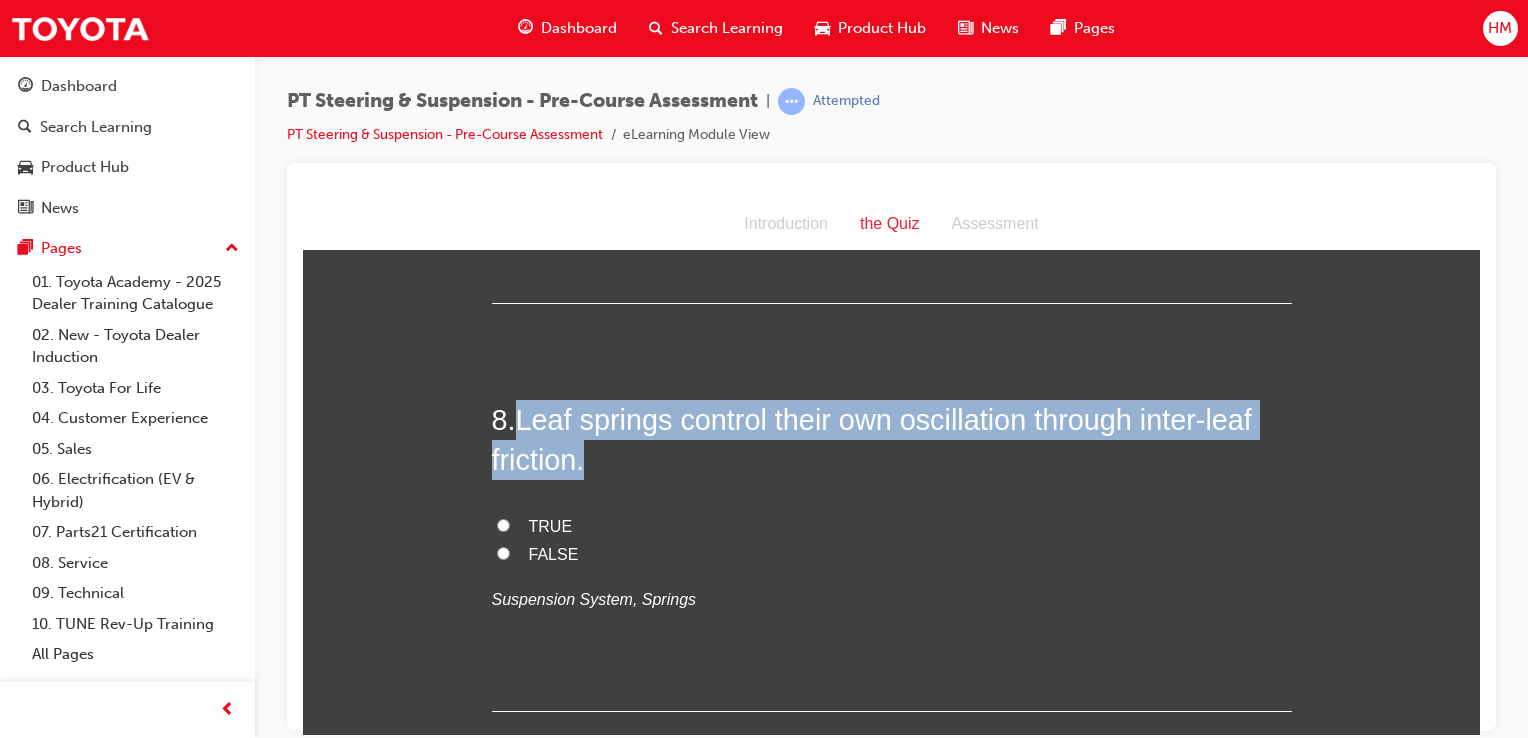 drag, startPoint x: 514, startPoint y: 414, endPoint x: 646, endPoint y: 456, distance: 138.52075 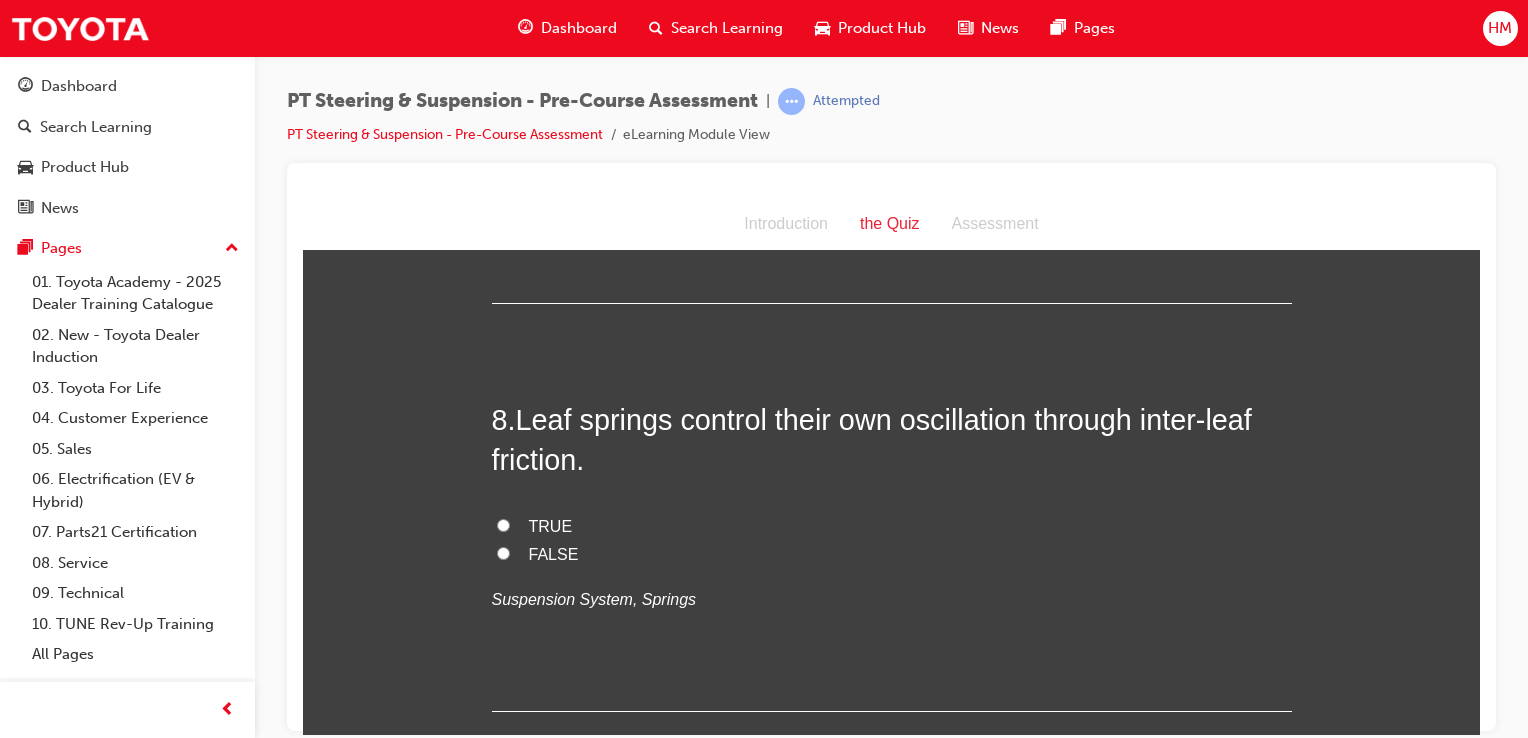 click on "TRUE" at bounding box center [551, 525] 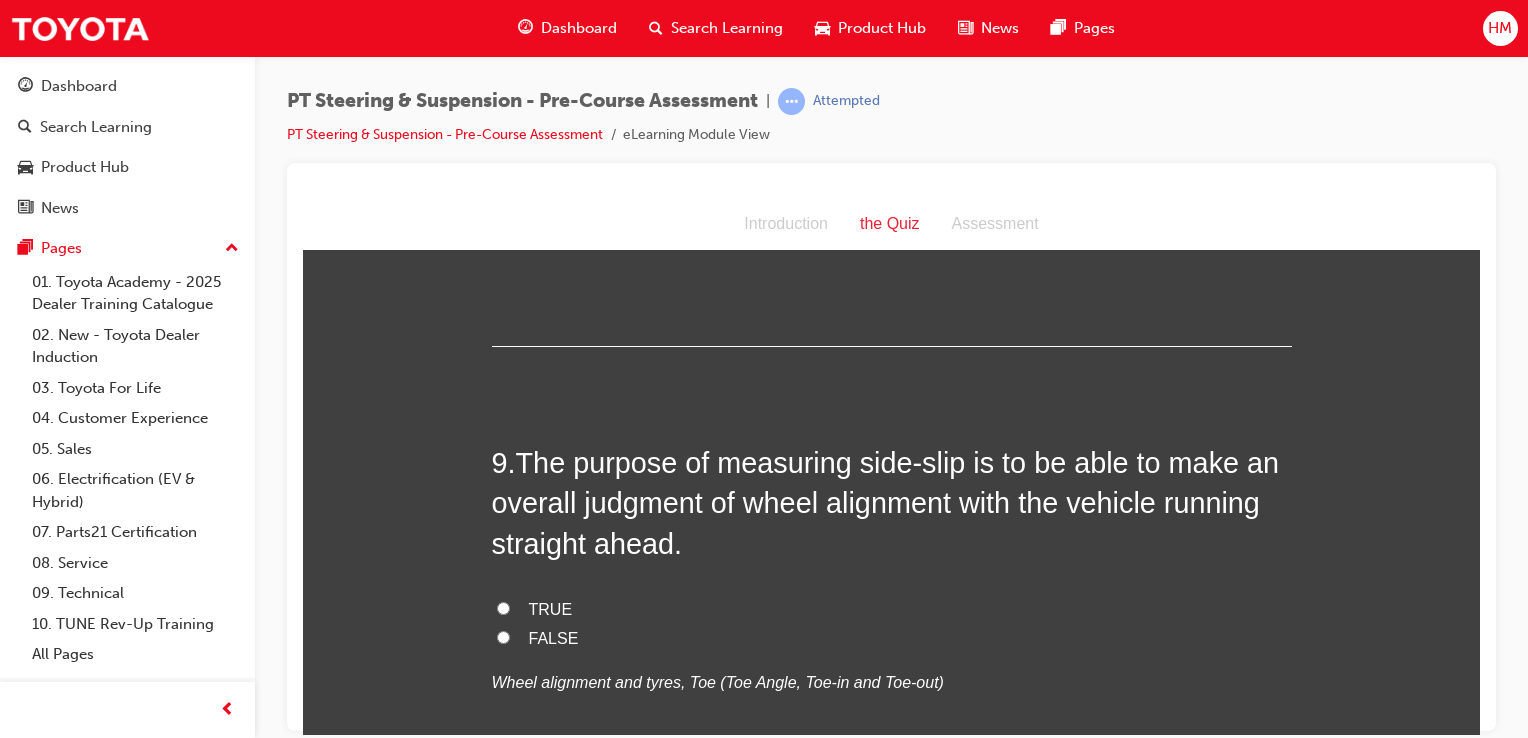 scroll, scrollTop: 3200, scrollLeft: 0, axis: vertical 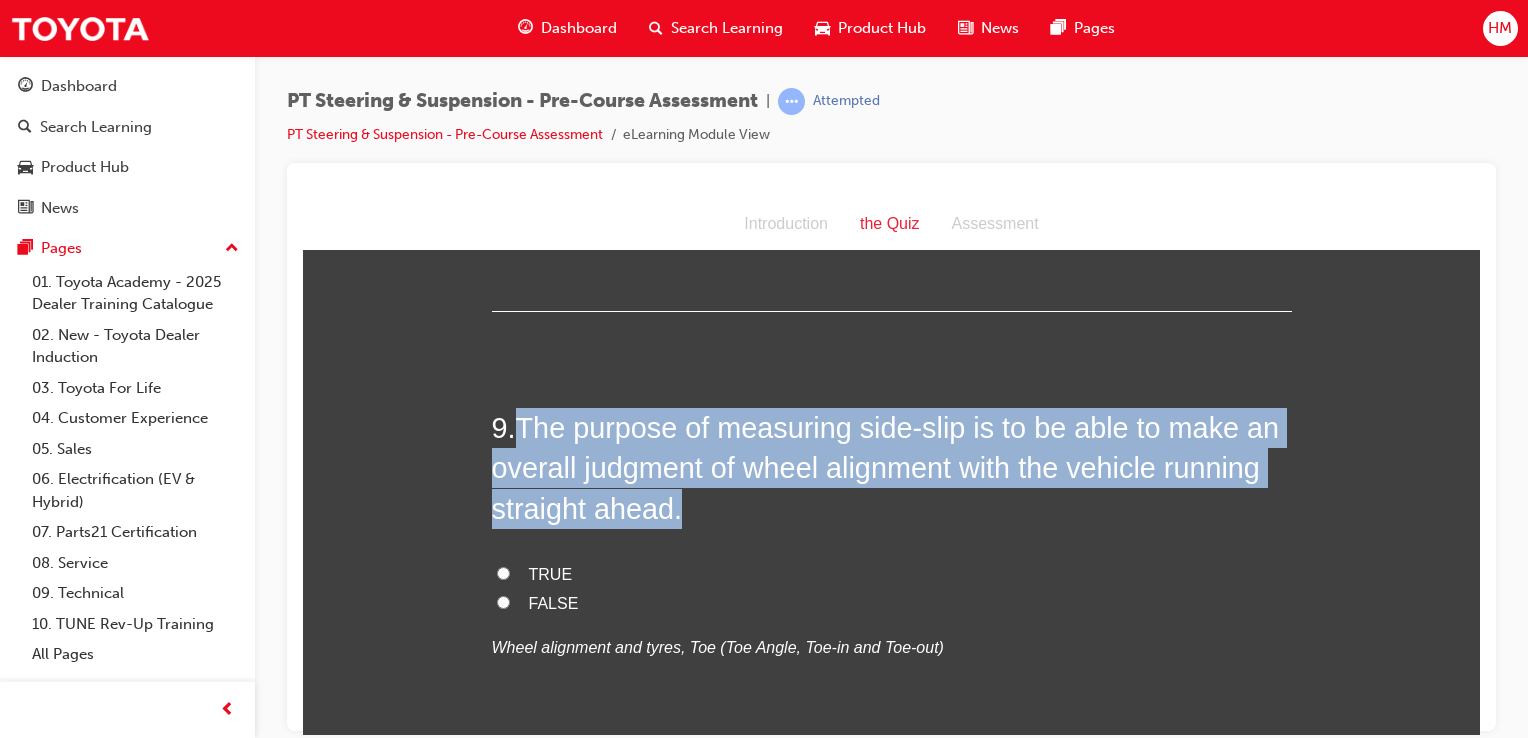 drag, startPoint x: 515, startPoint y: 426, endPoint x: 1220, endPoint y: 500, distance: 708.87305 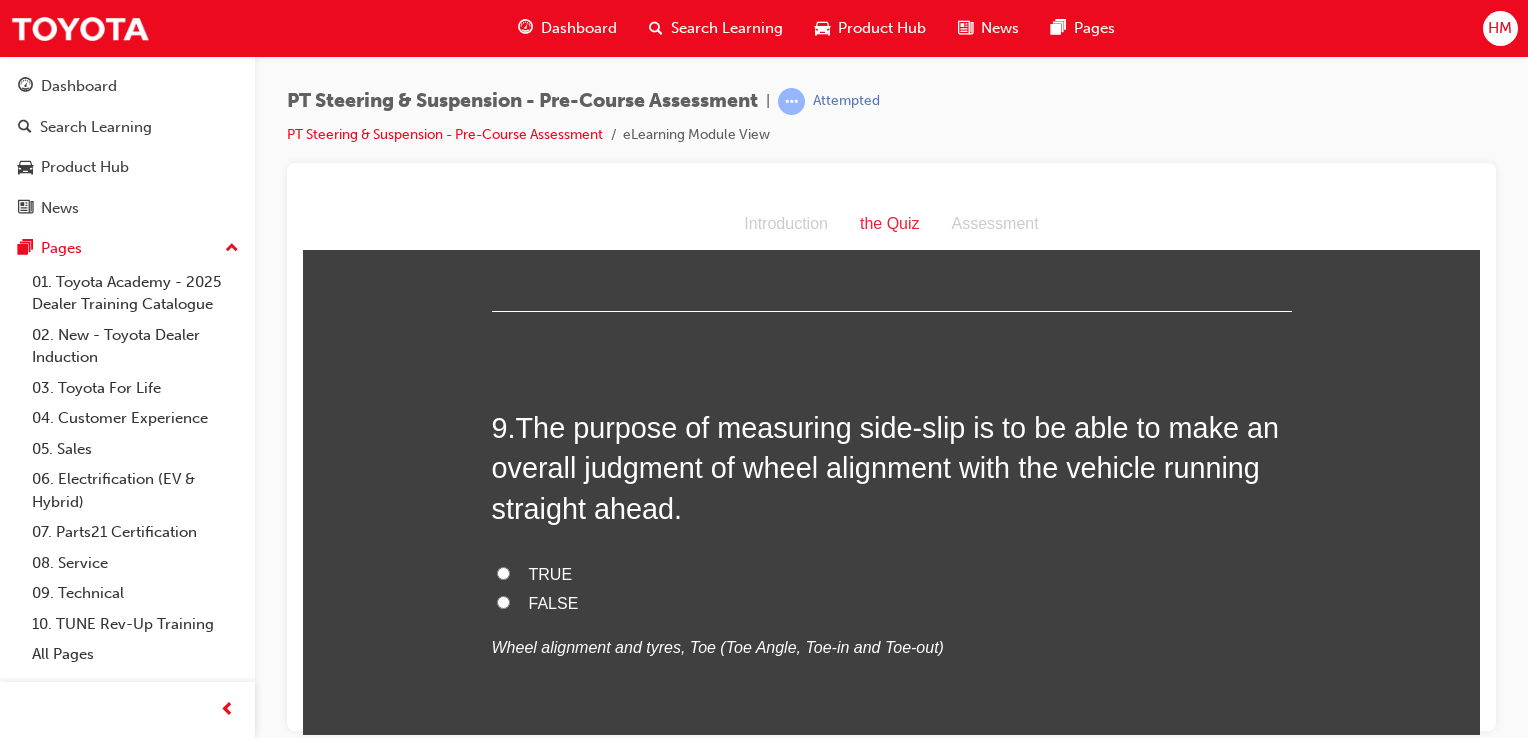 click on "TRUE" at bounding box center [551, 573] 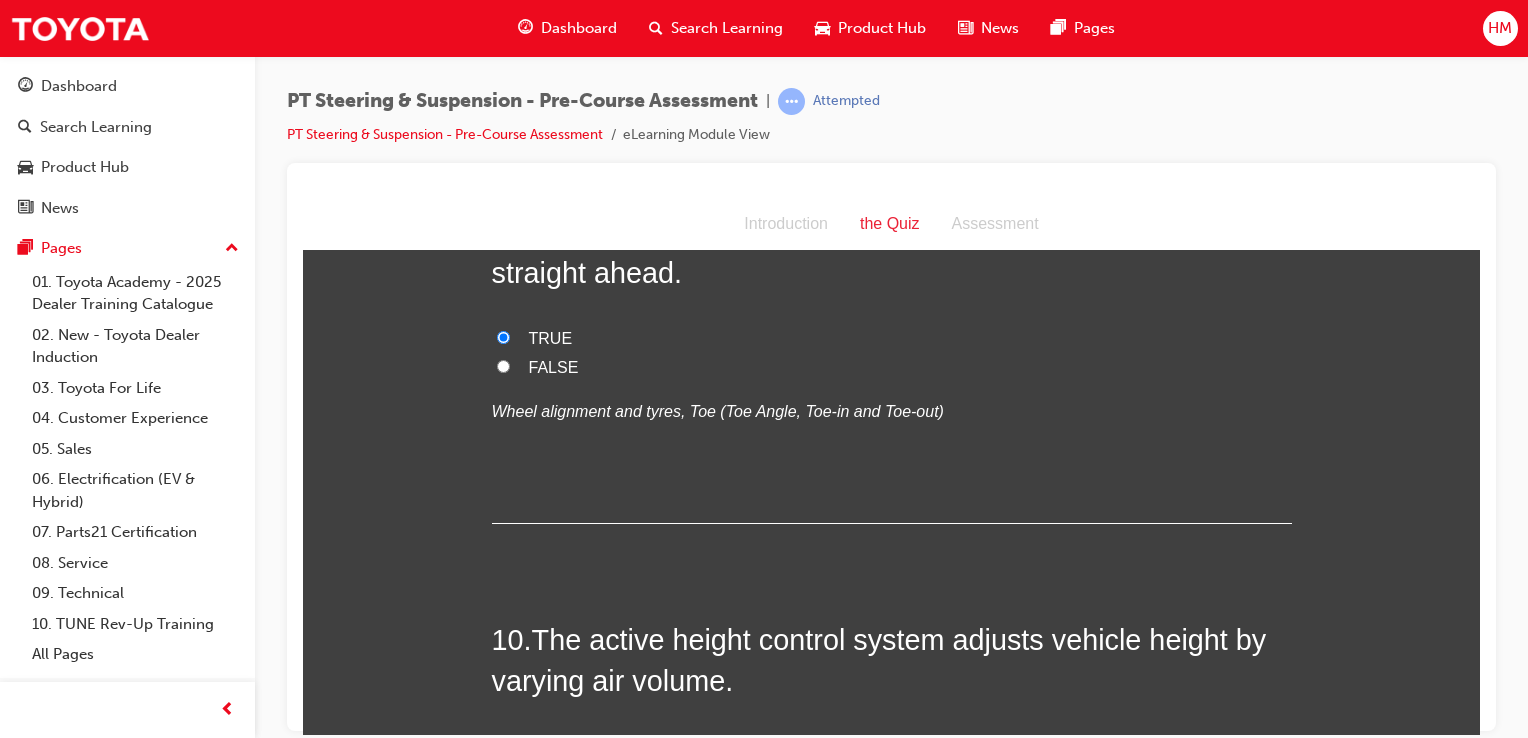 scroll, scrollTop: 3600, scrollLeft: 0, axis: vertical 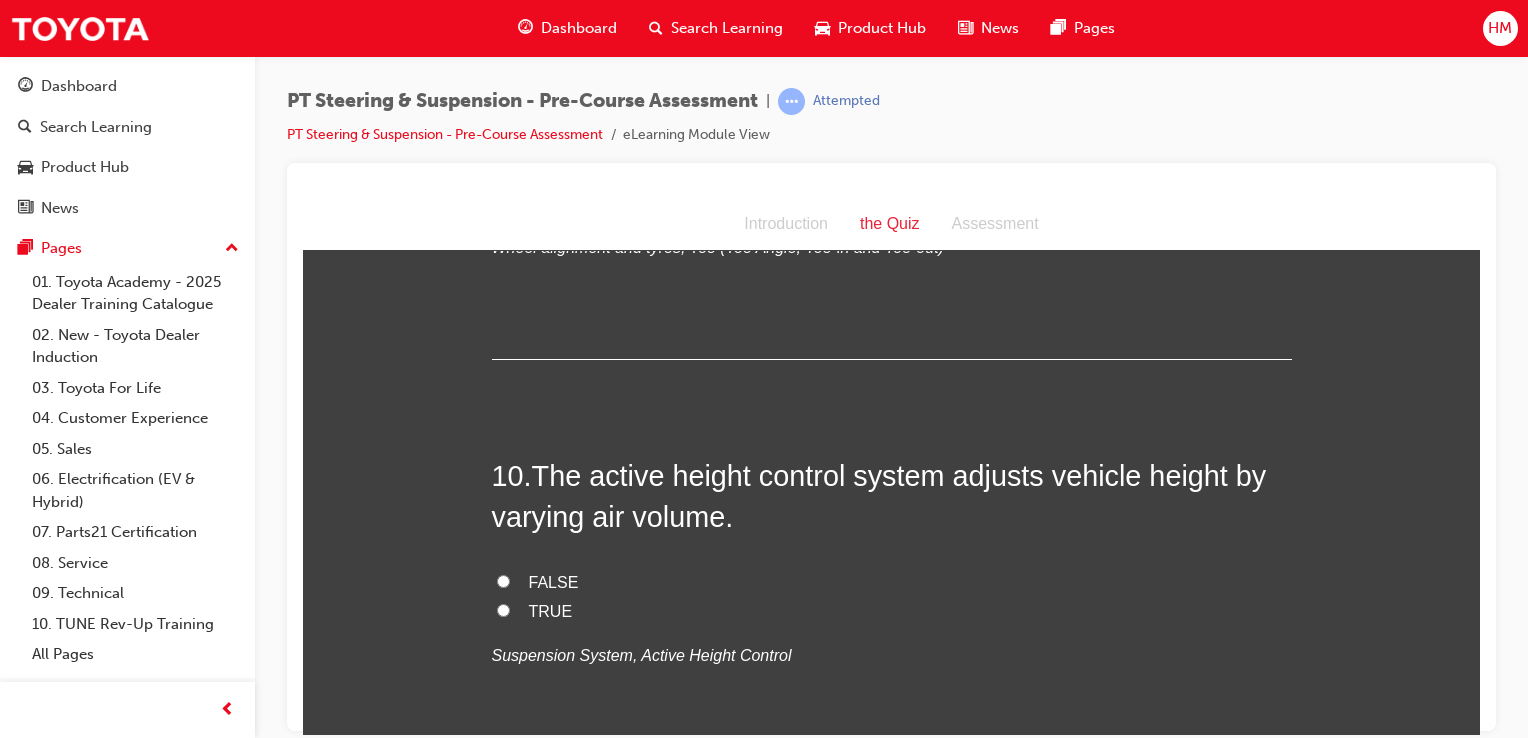click on "TRUE" at bounding box center [892, 611] 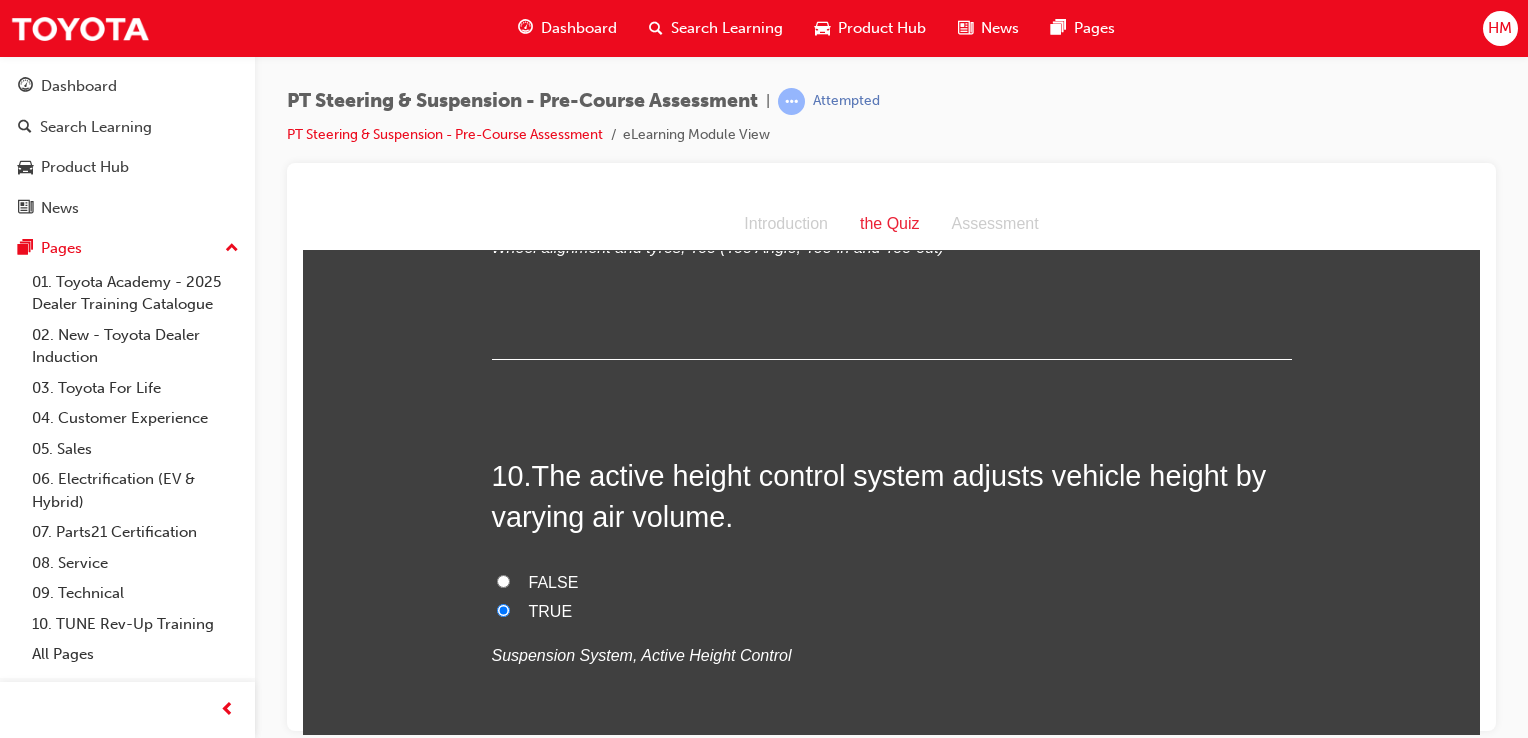drag, startPoint x: 528, startPoint y: 468, endPoint x: 628, endPoint y: 512, distance: 109.252 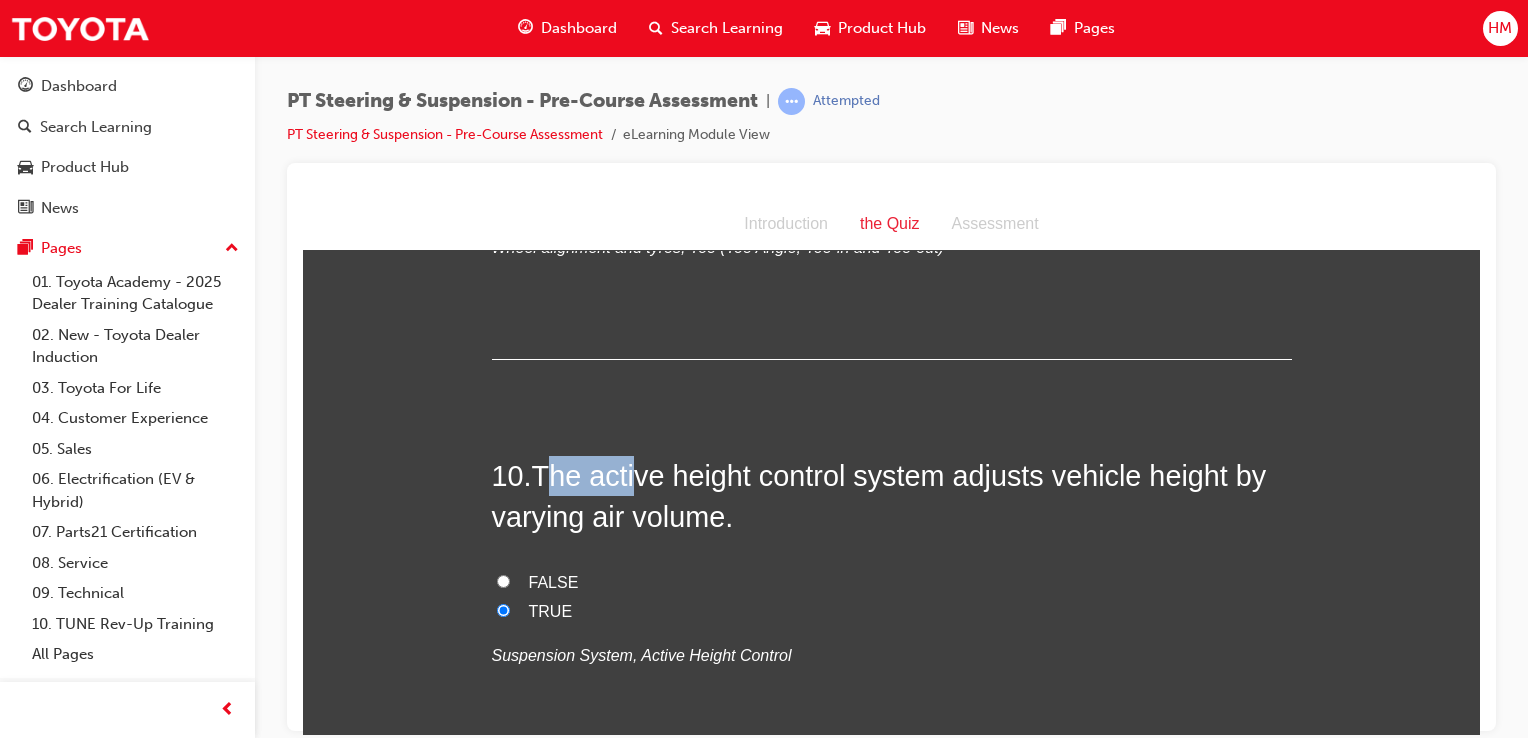 drag, startPoint x: 539, startPoint y: 464, endPoint x: 635, endPoint y: 492, distance: 100 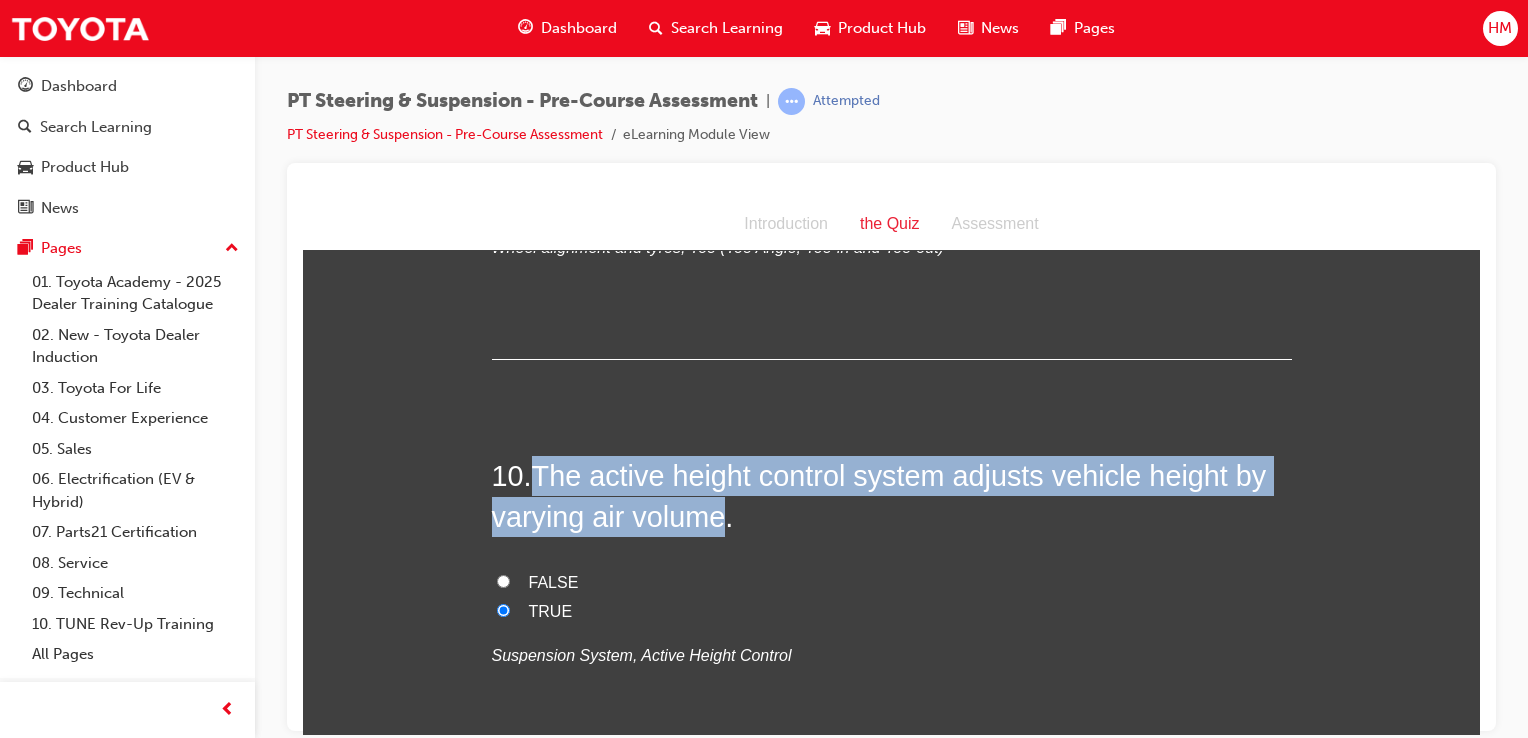 drag, startPoint x: 534, startPoint y: 467, endPoint x: 719, endPoint y: 520, distance: 192.4422 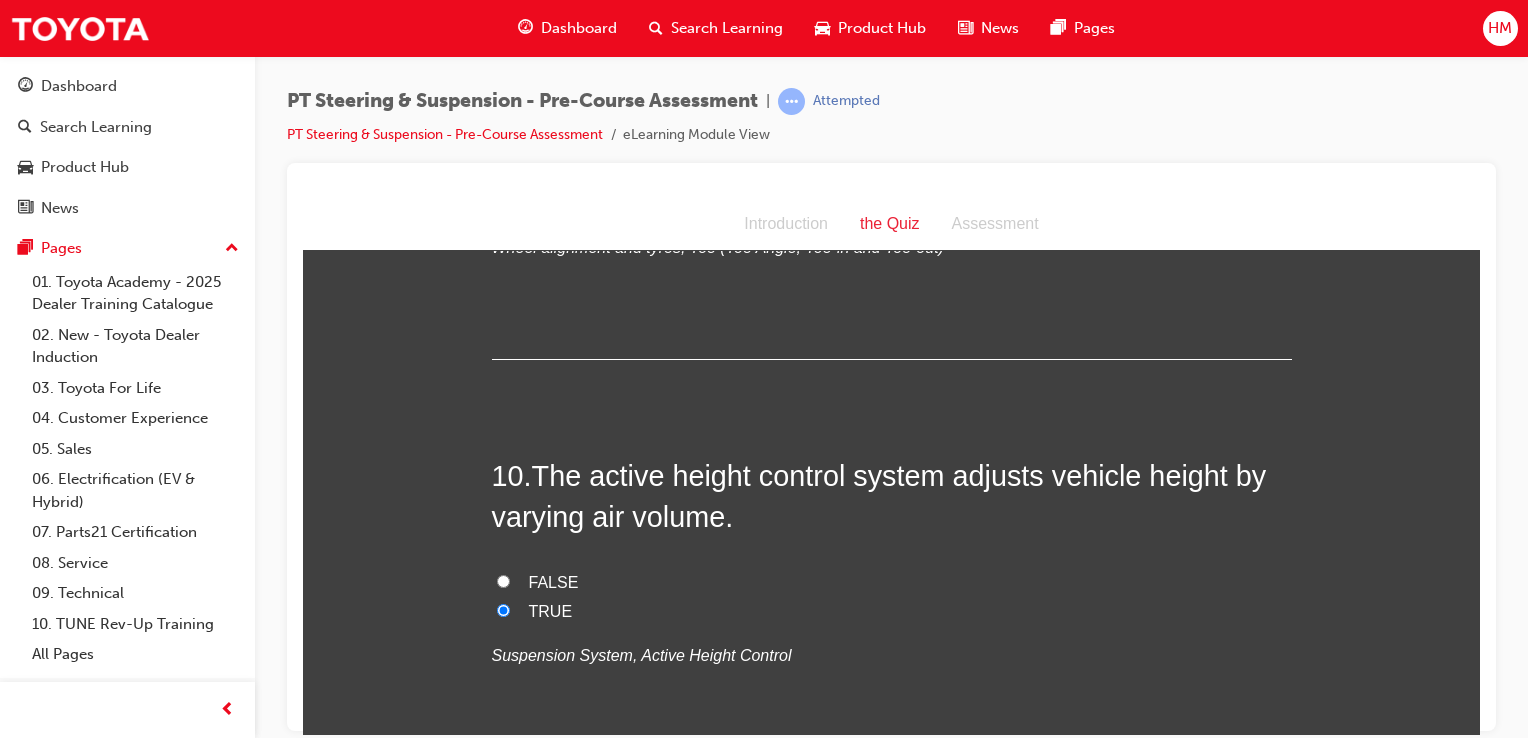 click on "FALSE" at bounding box center [554, 581] 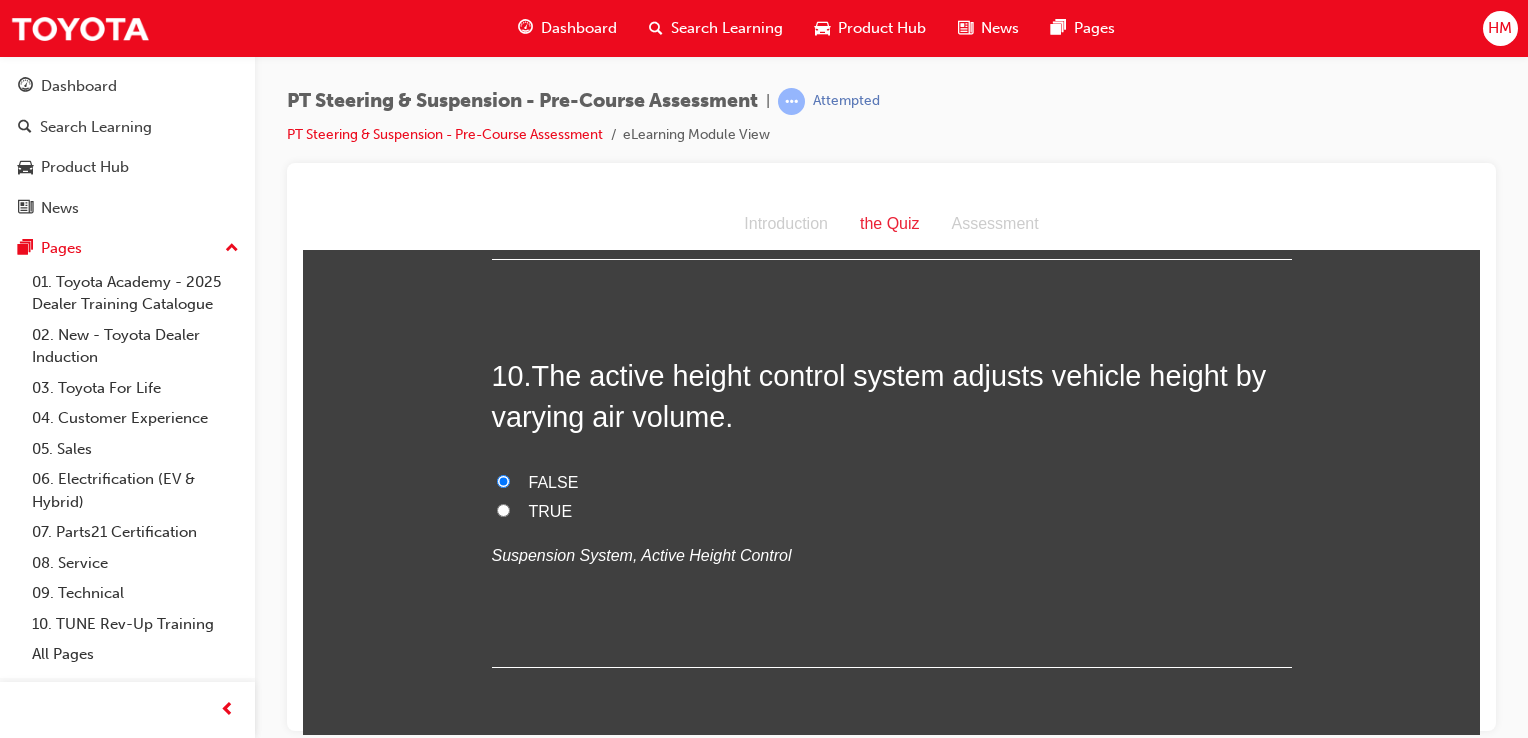 scroll, scrollTop: 3781, scrollLeft: 0, axis: vertical 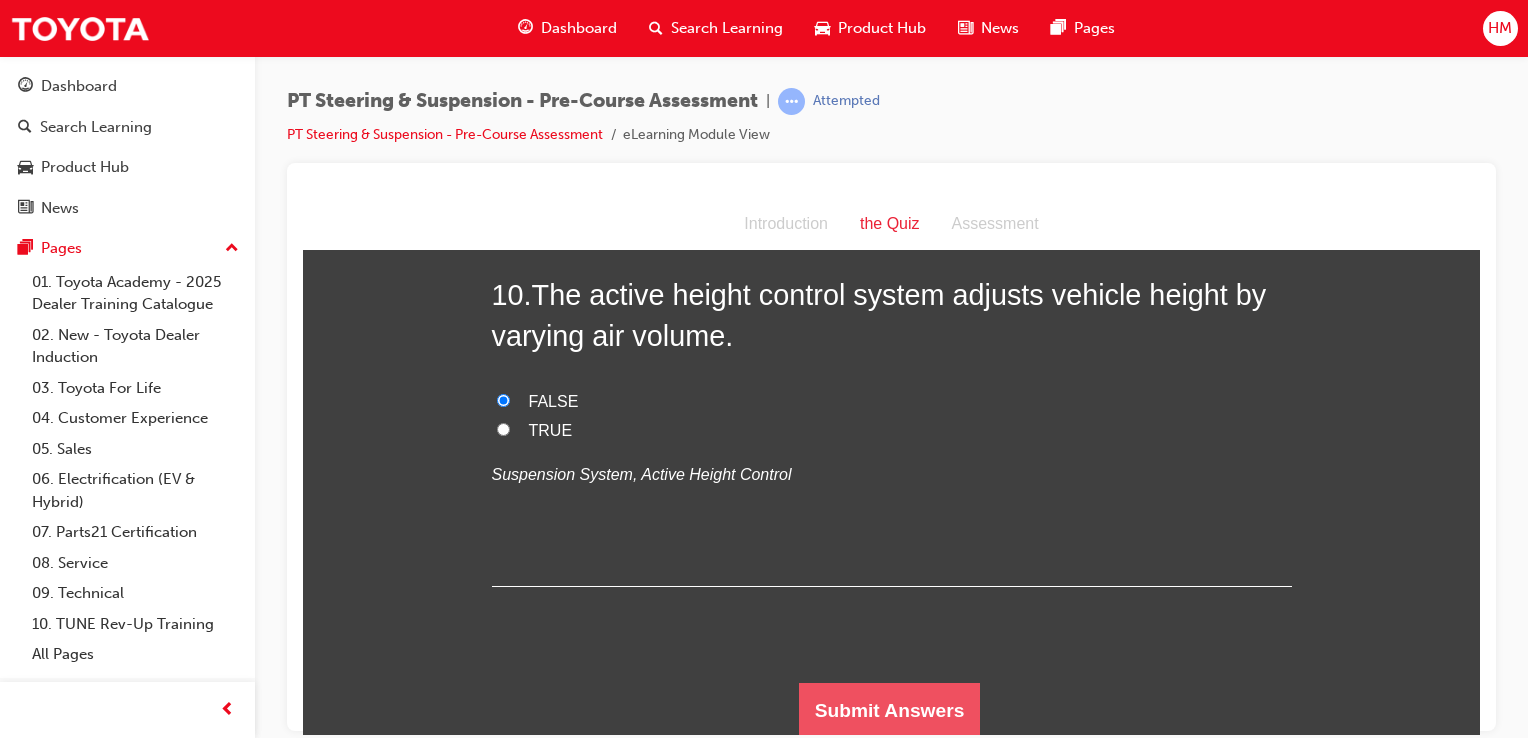 click on "Submit Answers" at bounding box center [890, 710] 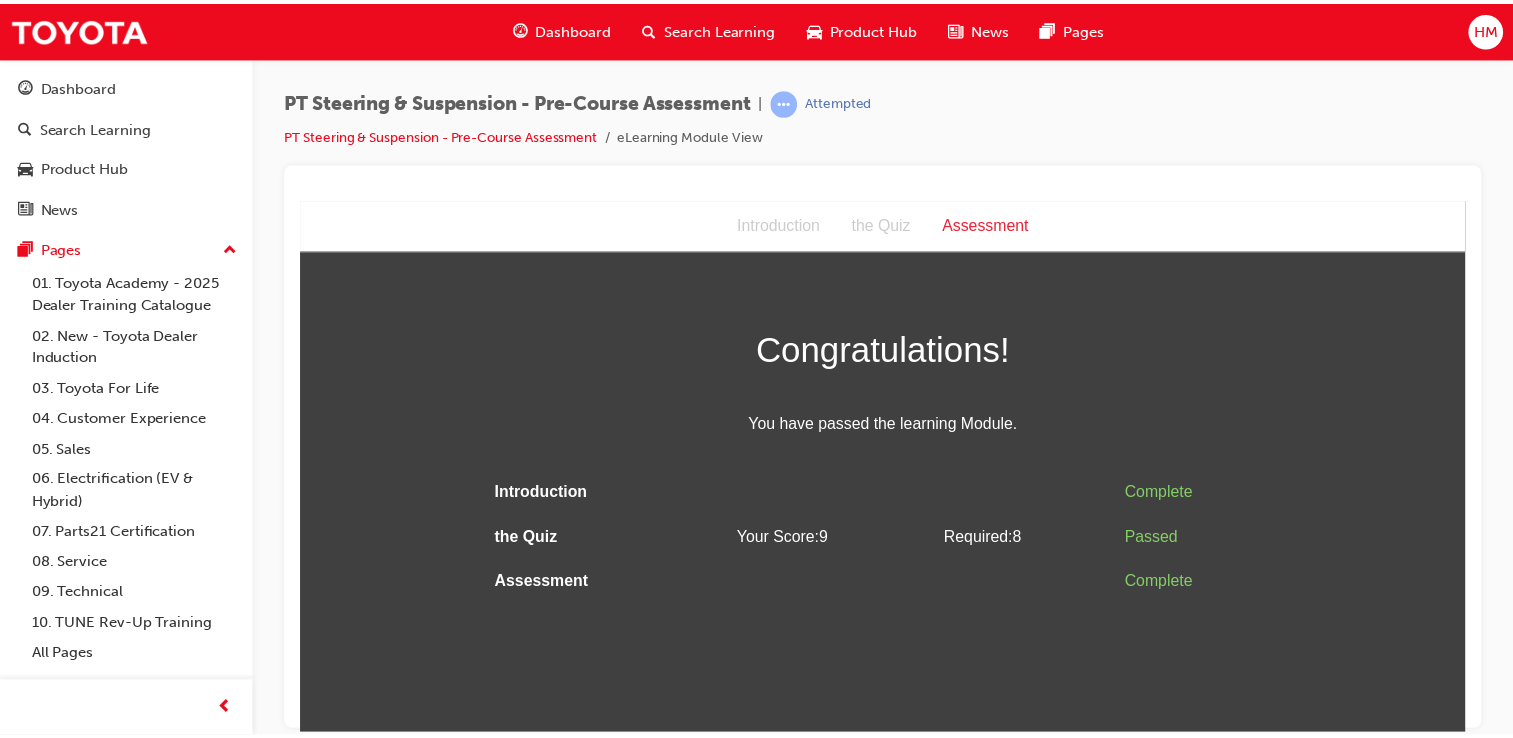 scroll, scrollTop: 0, scrollLeft: 0, axis: both 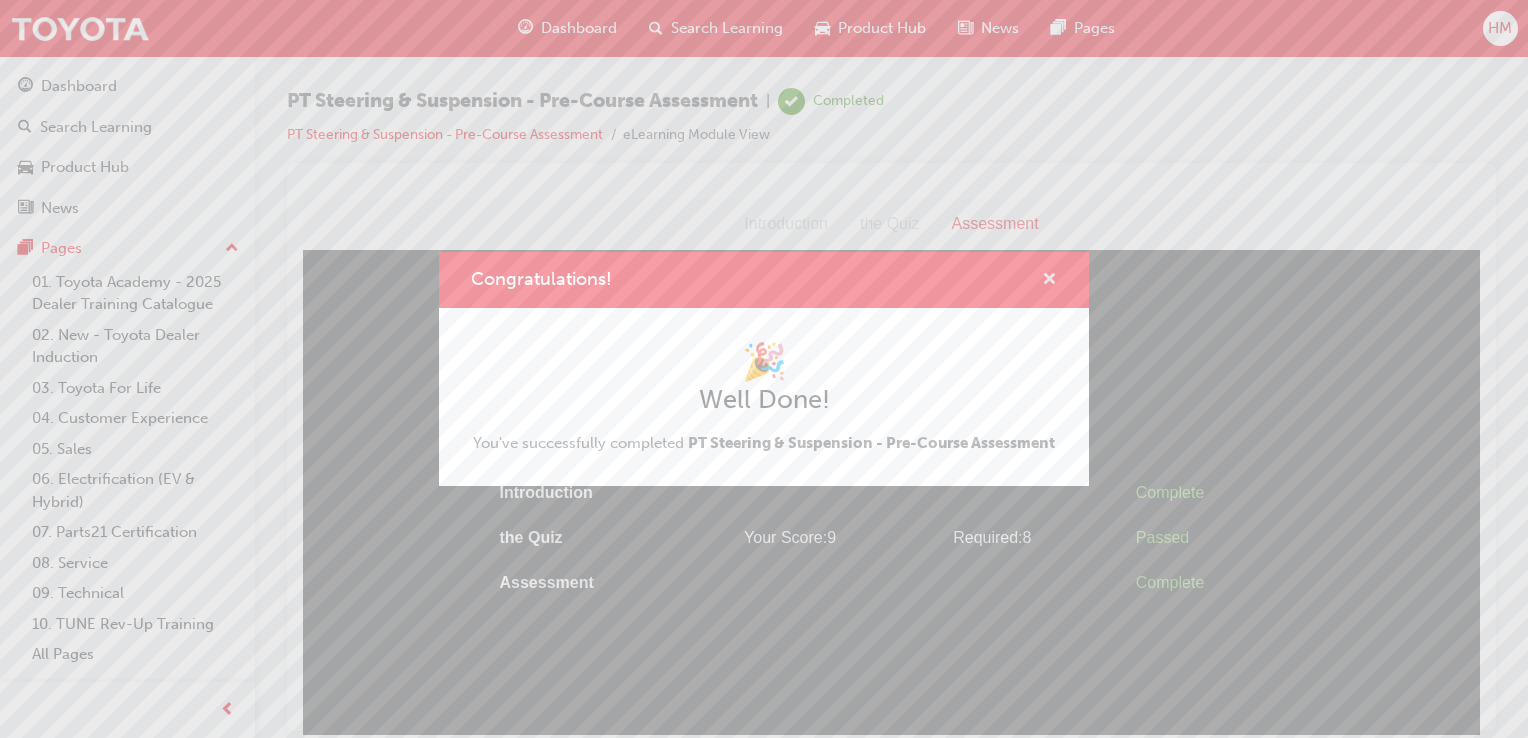 click at bounding box center (1049, 281) 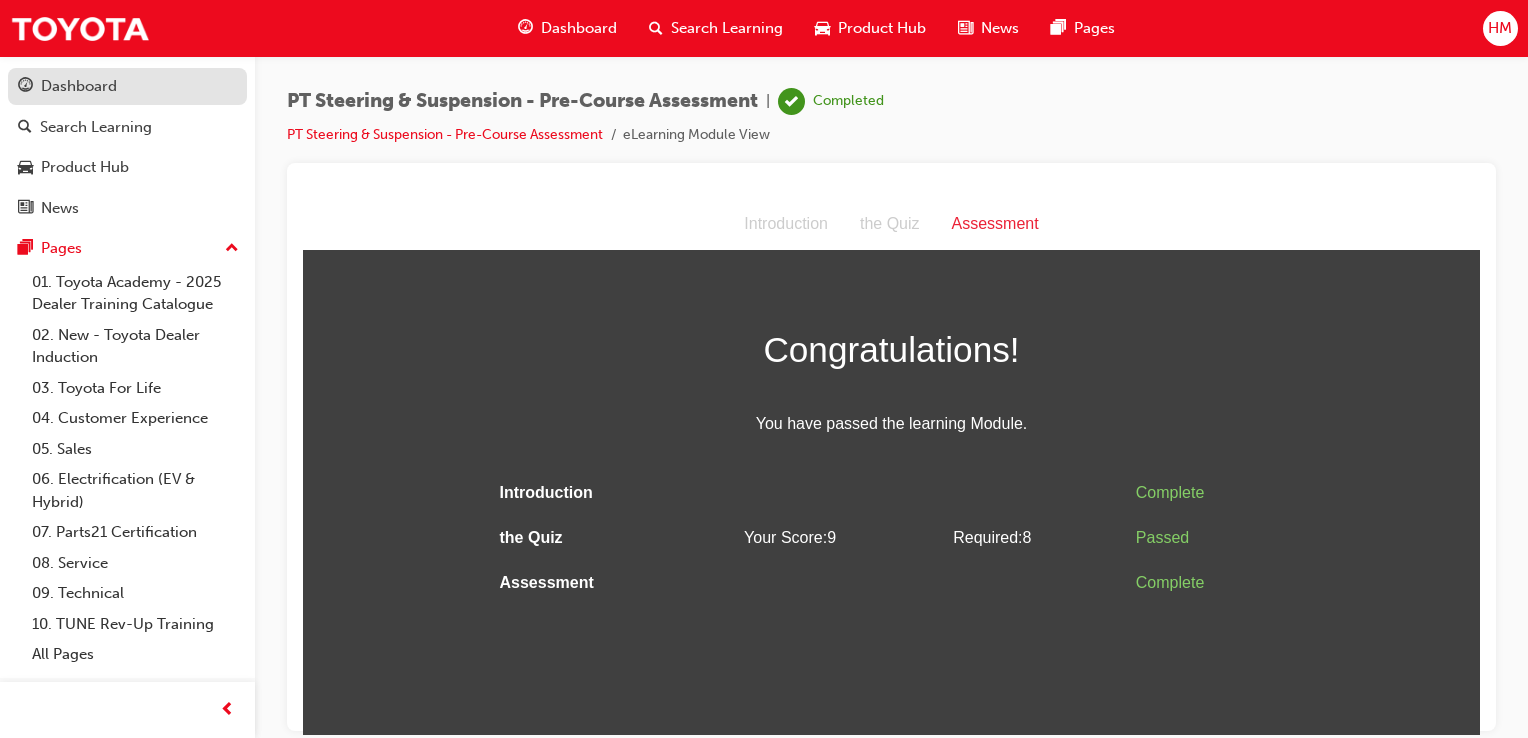 click on "Dashboard" at bounding box center (79, 86) 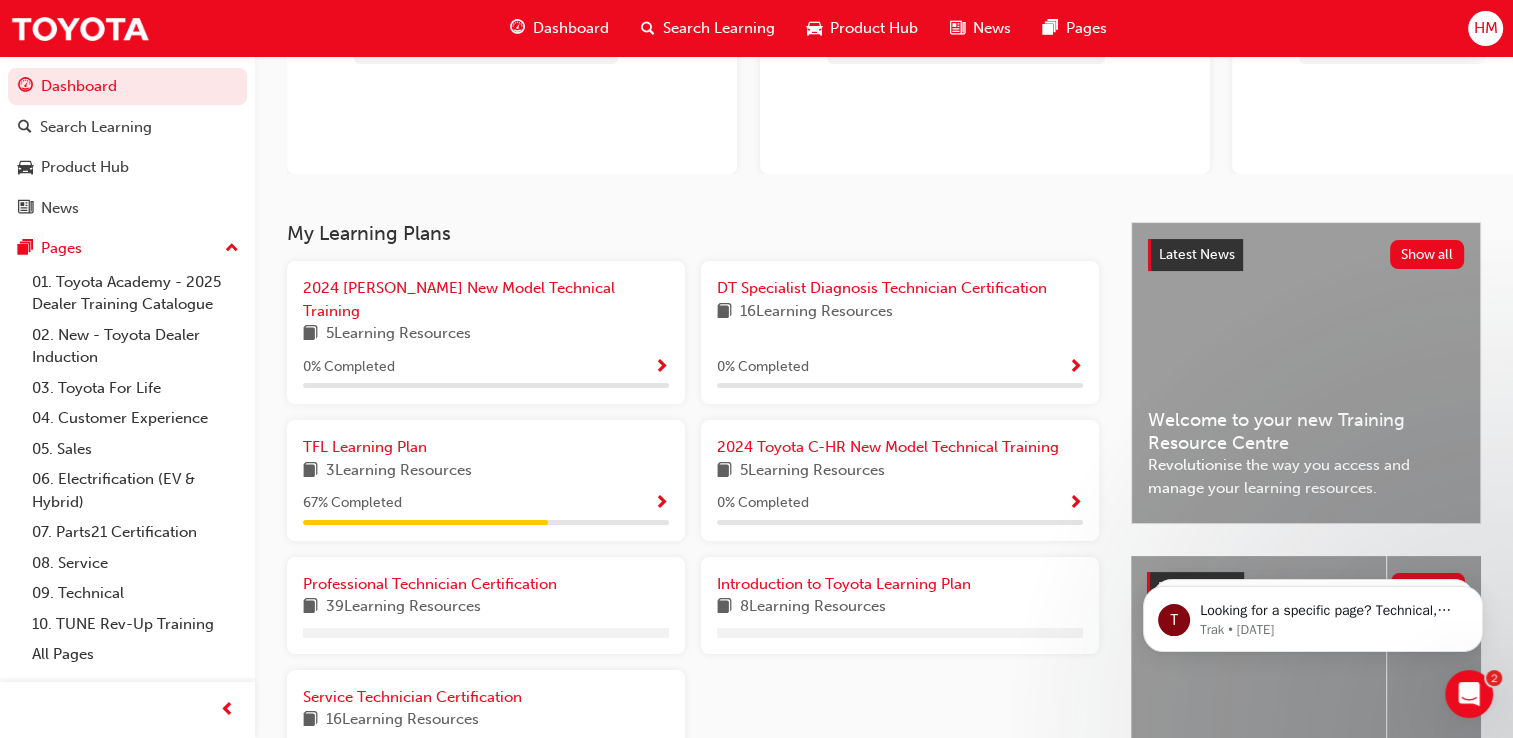 scroll, scrollTop: 377, scrollLeft: 0, axis: vertical 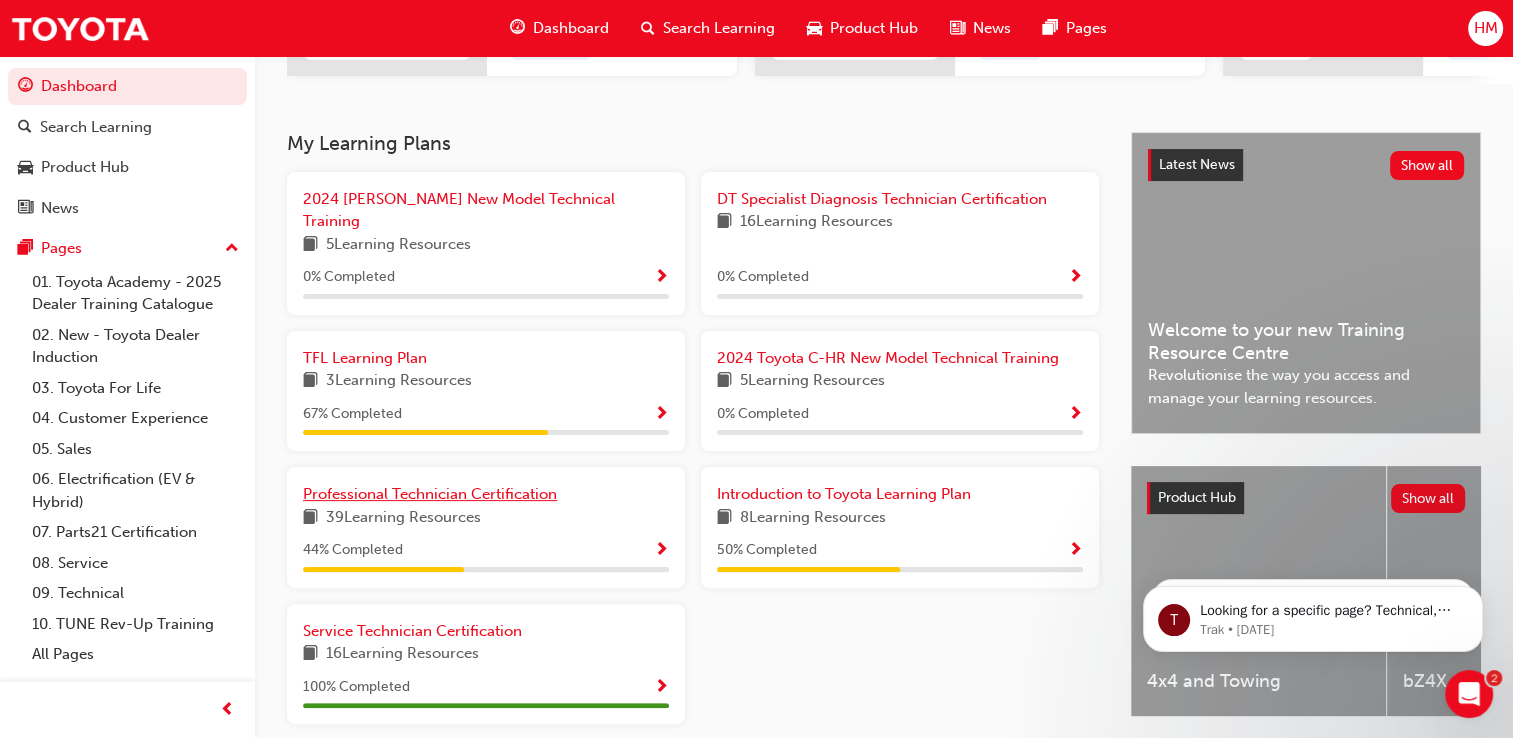 click on "Professional Technician Certification" at bounding box center (430, 494) 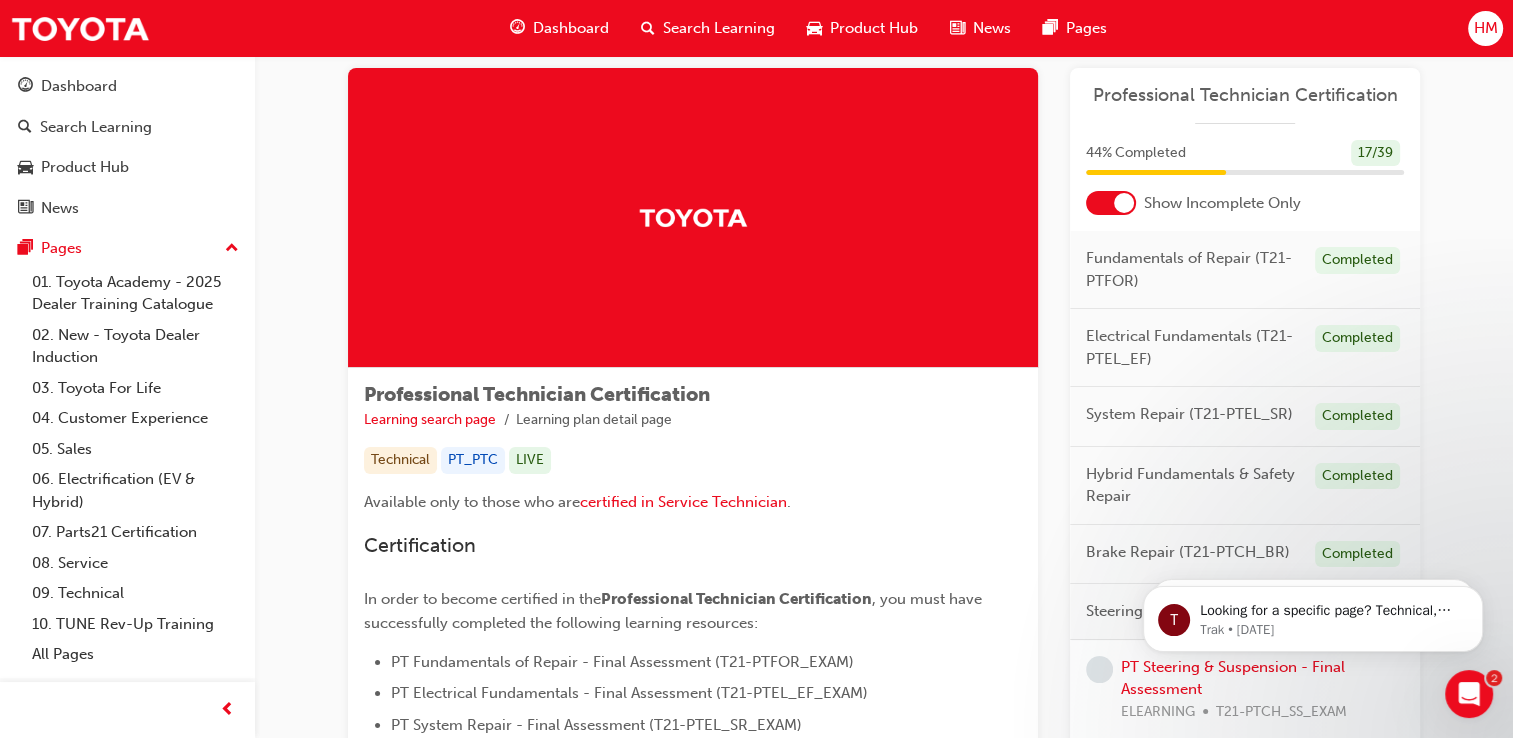 scroll, scrollTop: 0, scrollLeft: 0, axis: both 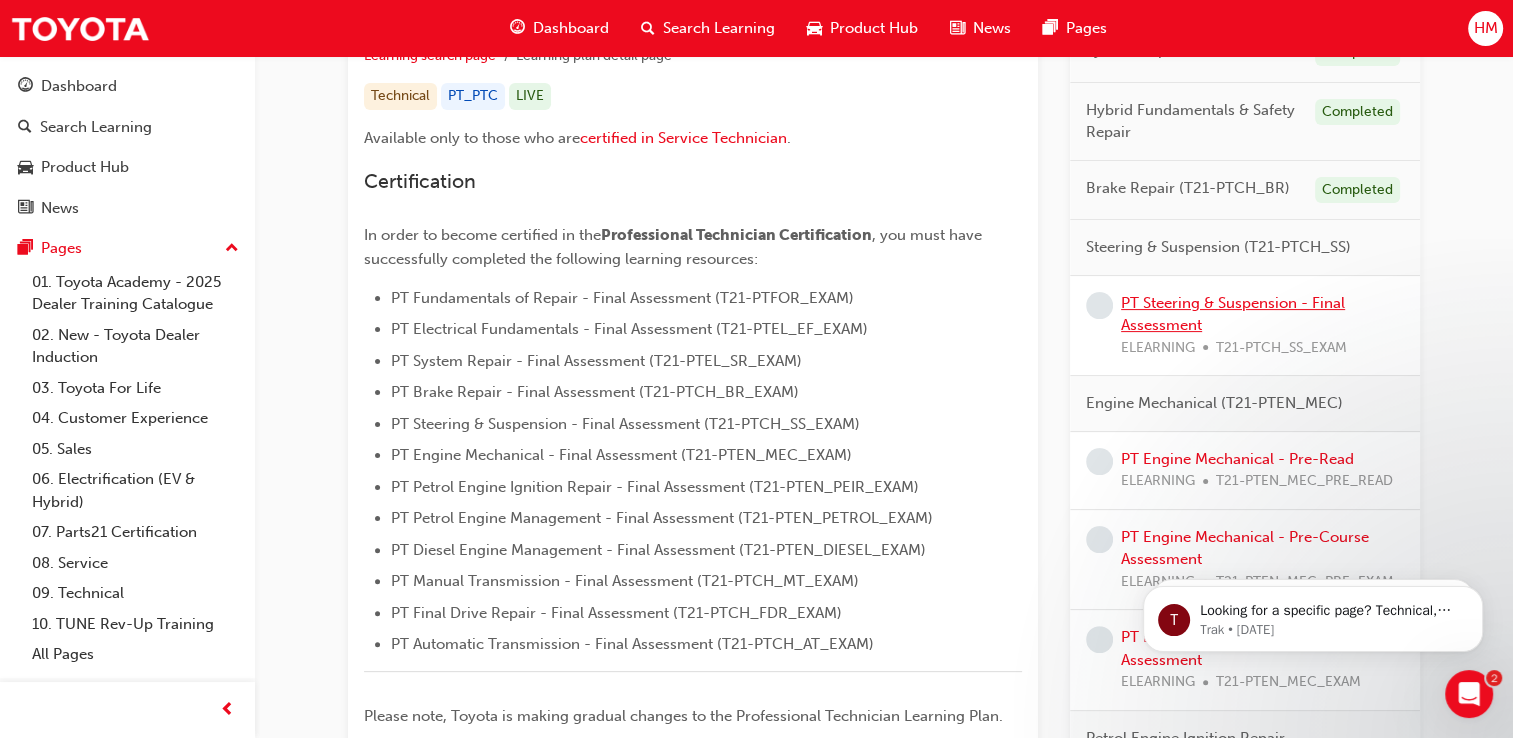 click on "PT Steering & Suspension - Final Assessment" at bounding box center [1233, 314] 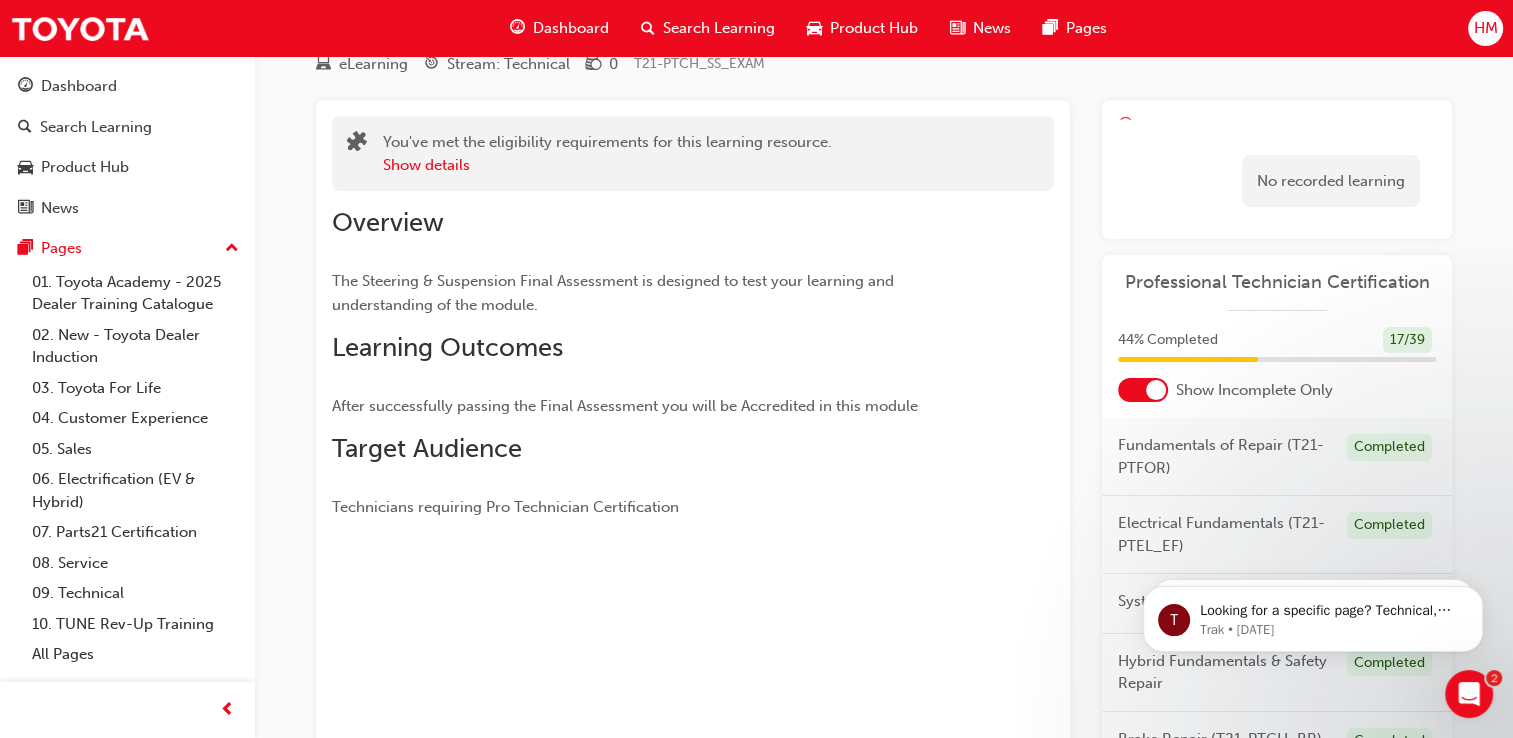 scroll, scrollTop: 0, scrollLeft: 0, axis: both 